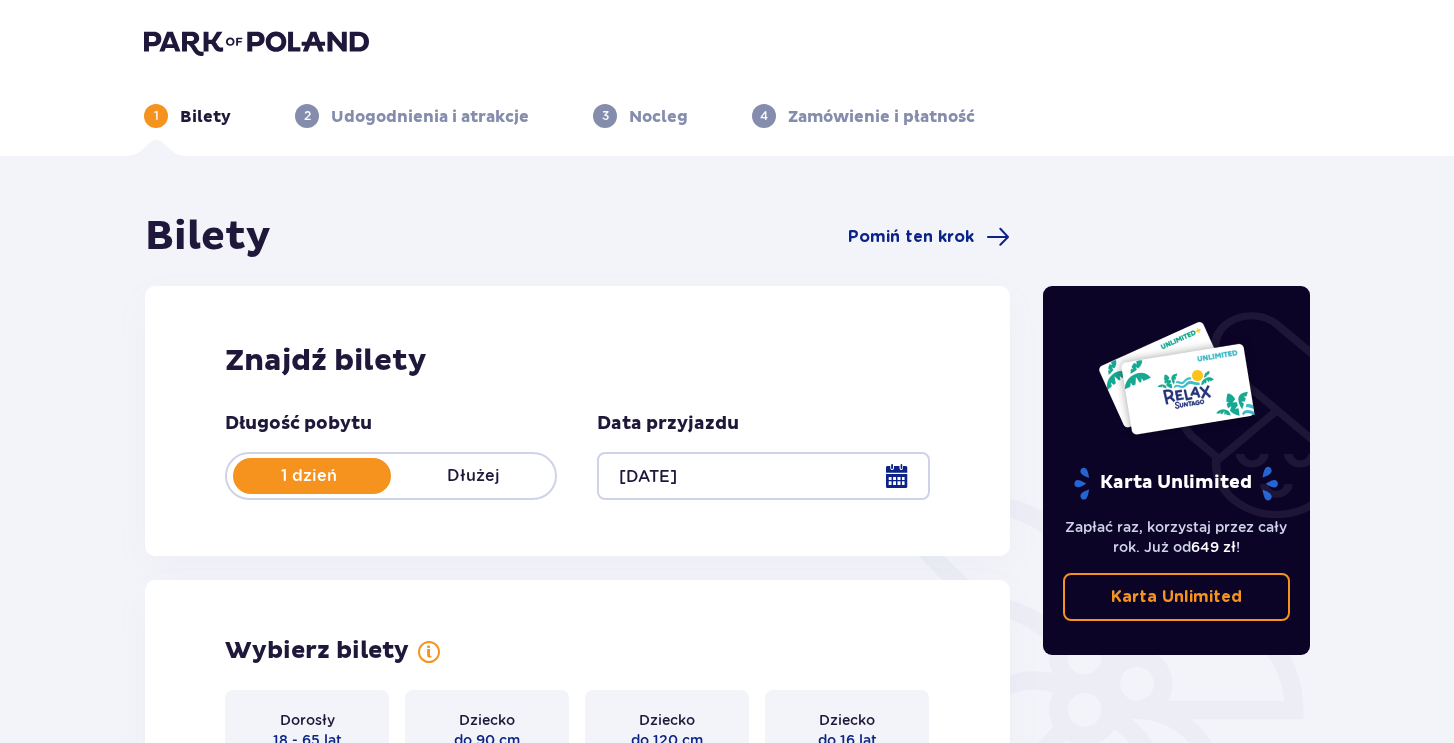 scroll, scrollTop: 556, scrollLeft: 0, axis: vertical 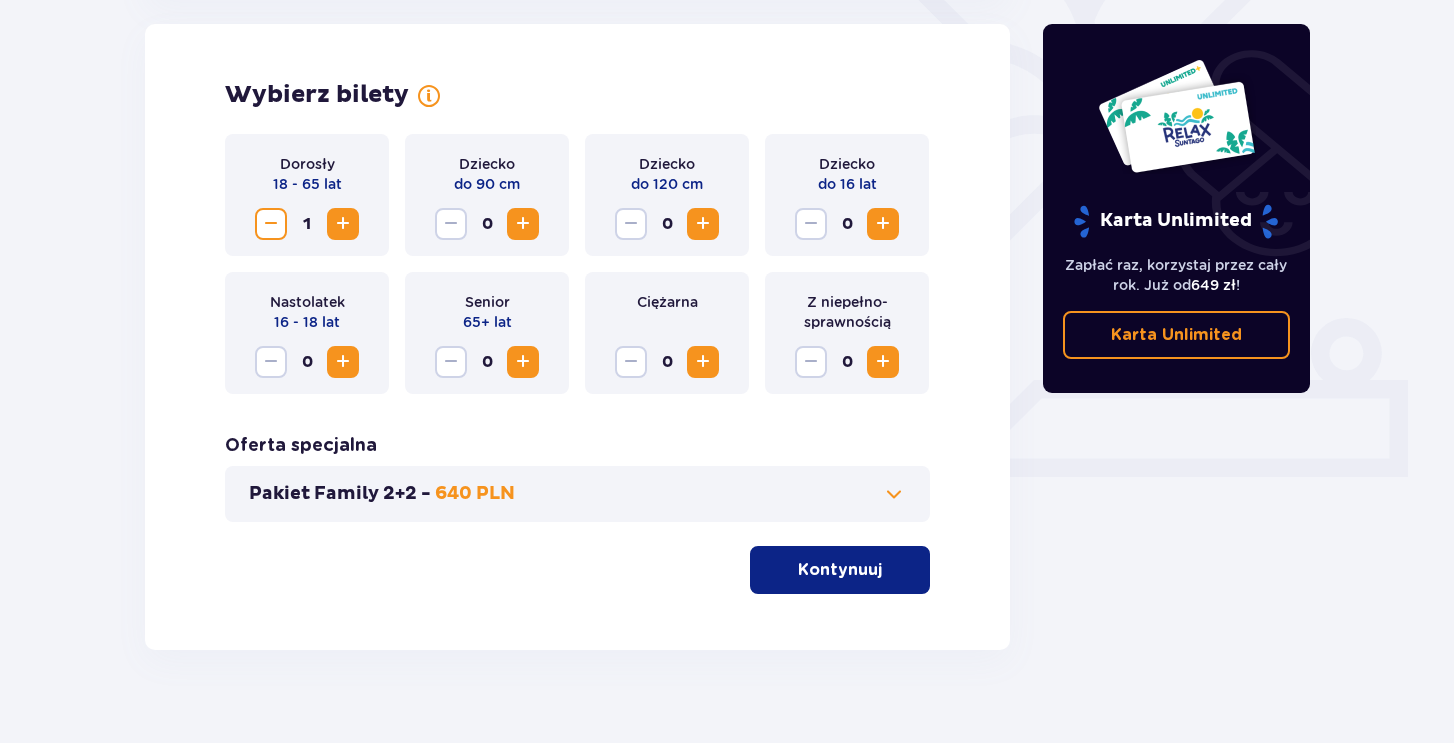 click at bounding box center [343, 224] 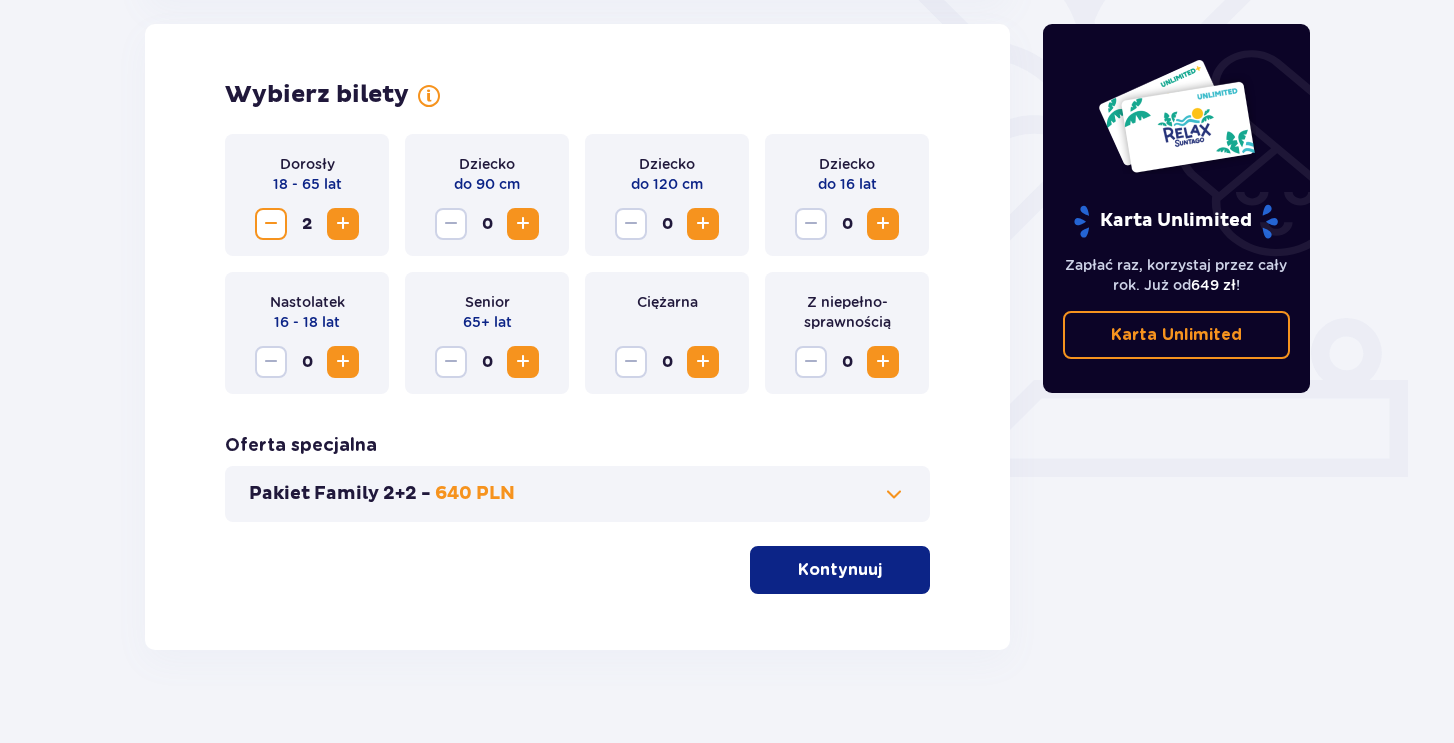 click on "Pakiet Family 2+2 -  640 PLN" at bounding box center (577, 494) 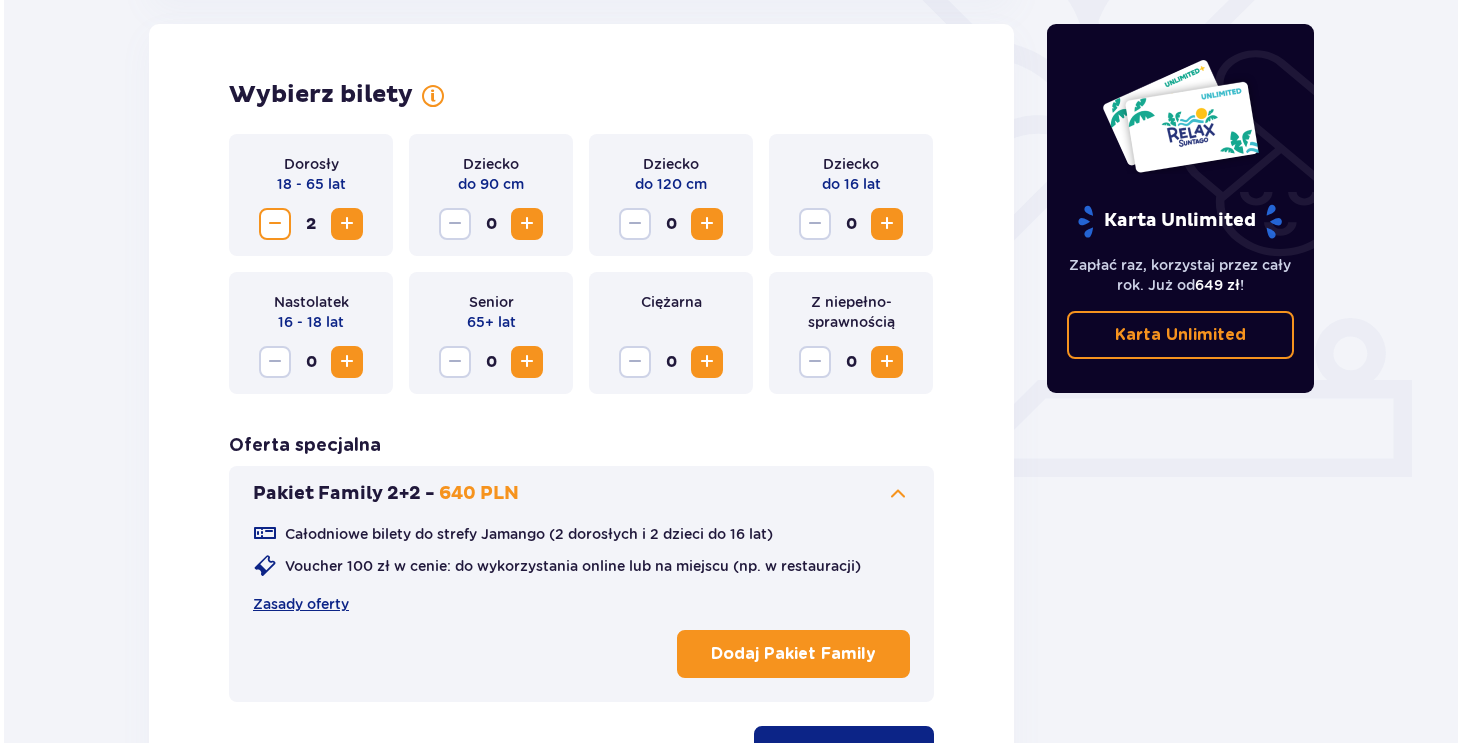 scroll, scrollTop: 639, scrollLeft: 0, axis: vertical 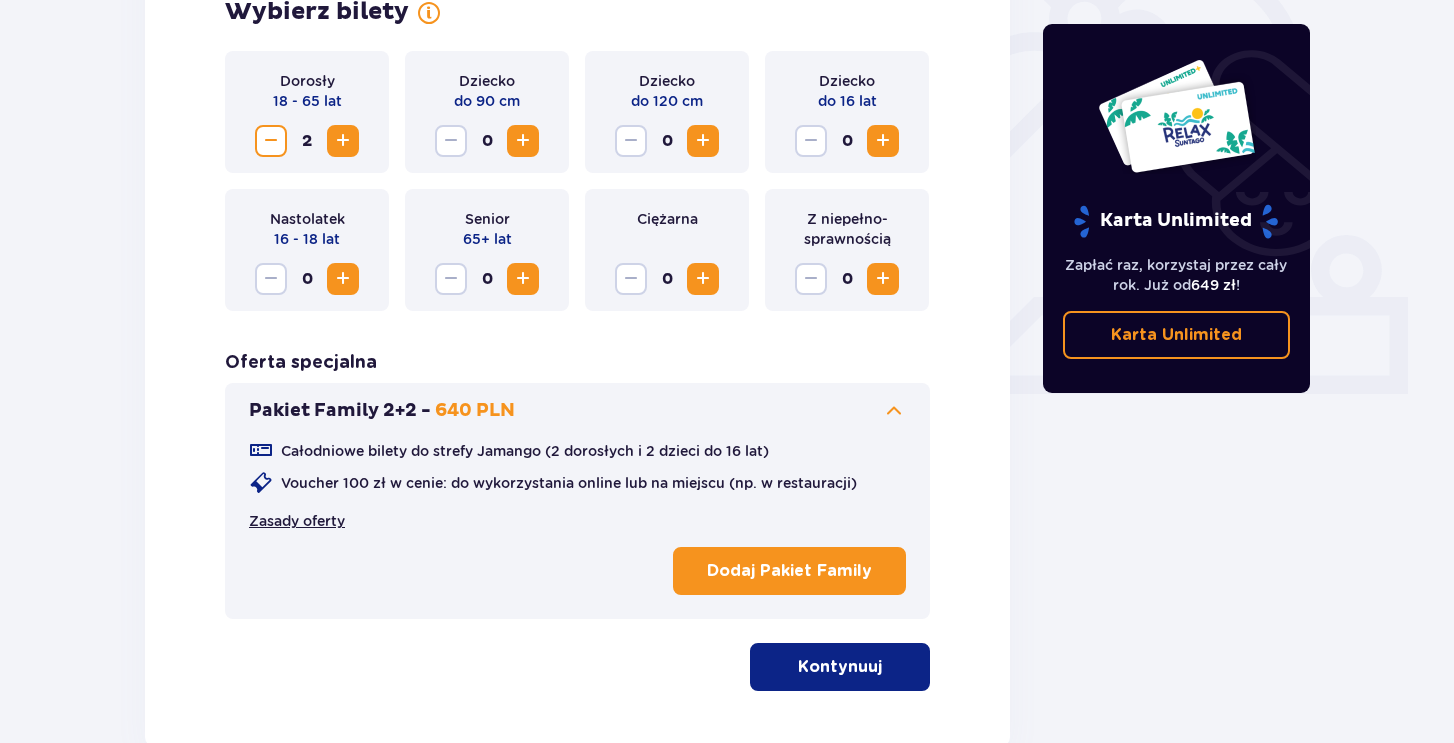 click on "Zasady oferty" at bounding box center [297, 521] 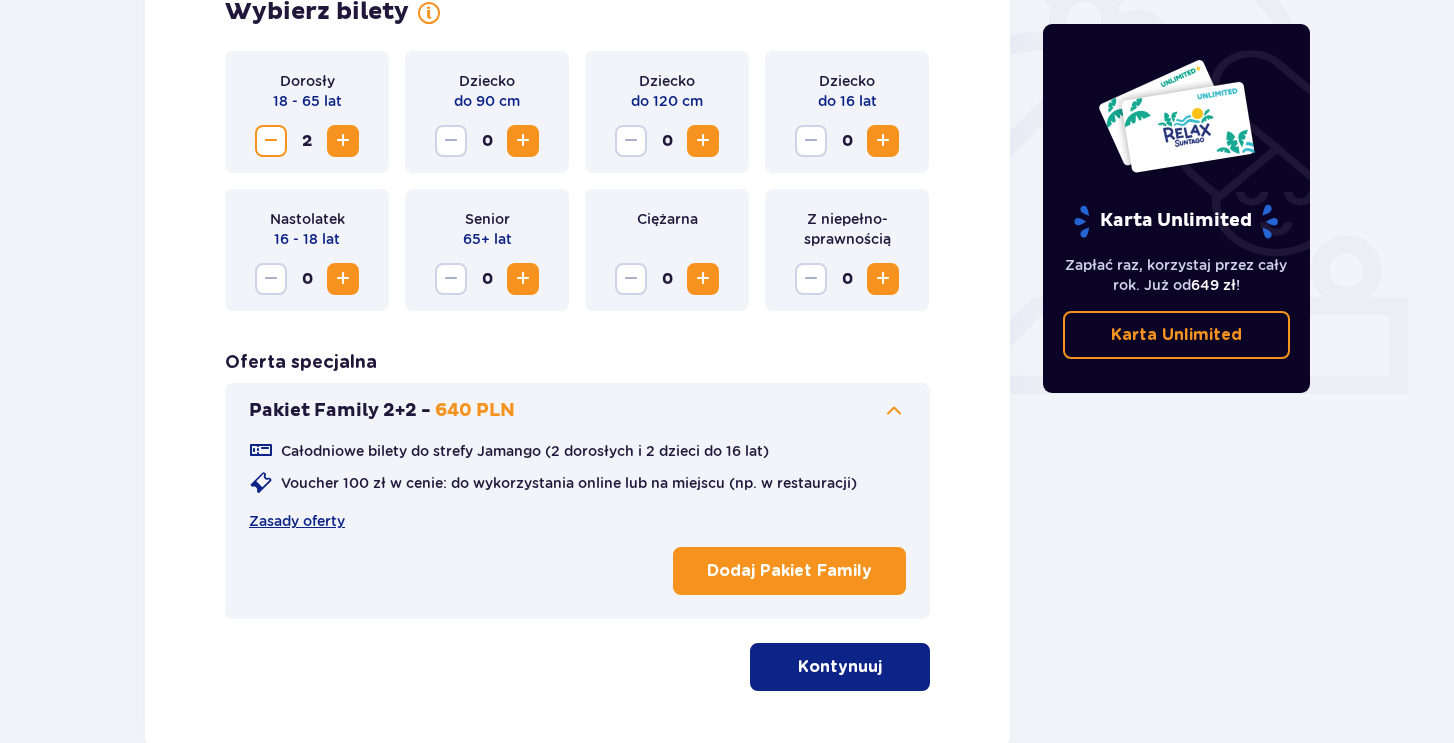 click on "Dodaj Pakiet Family" at bounding box center [789, 571] 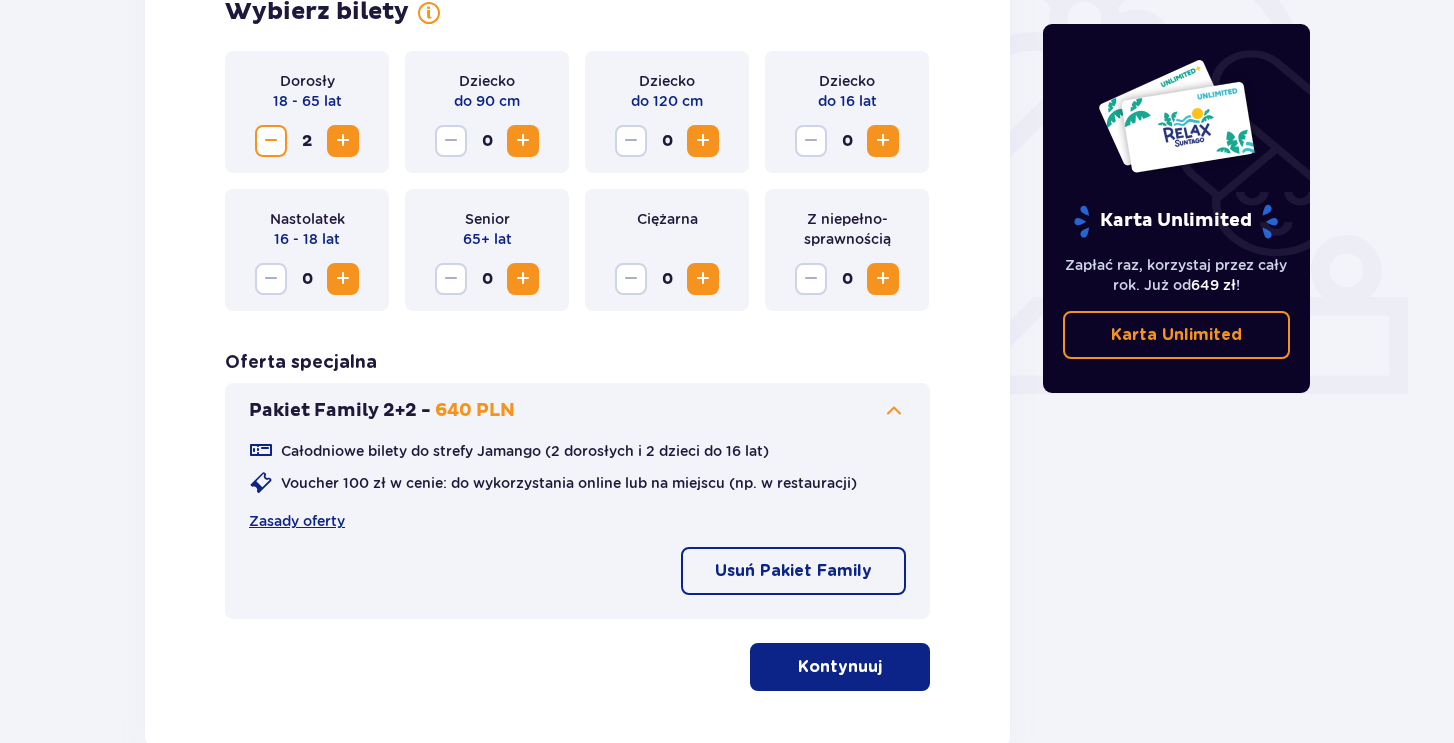 click on "Wybierz bilety Dorosły 18 - 65 lat 2 Dziecko do 90 cm 0 Dziecko do 120 cm 0 Dziecko do 16 lat 0 Nastolatek 16 - 18 lat 0 Senior 65+ lat 0 Ciężarna 0 Z niepełno­sprawnością 0 Oferta specjalna Pakiet Family 2+2 -  640 PLN Całodniowe bilety do strefy Jamango (2 dorosłych i 2 dzieci do 16 lat) Voucher 100 zł w cenie: do wykorzystania online lub na miejscu (np. w restauracji) Zasady oferty Usuń Pakiet Family Kontynuuj" at bounding box center (577, 344) 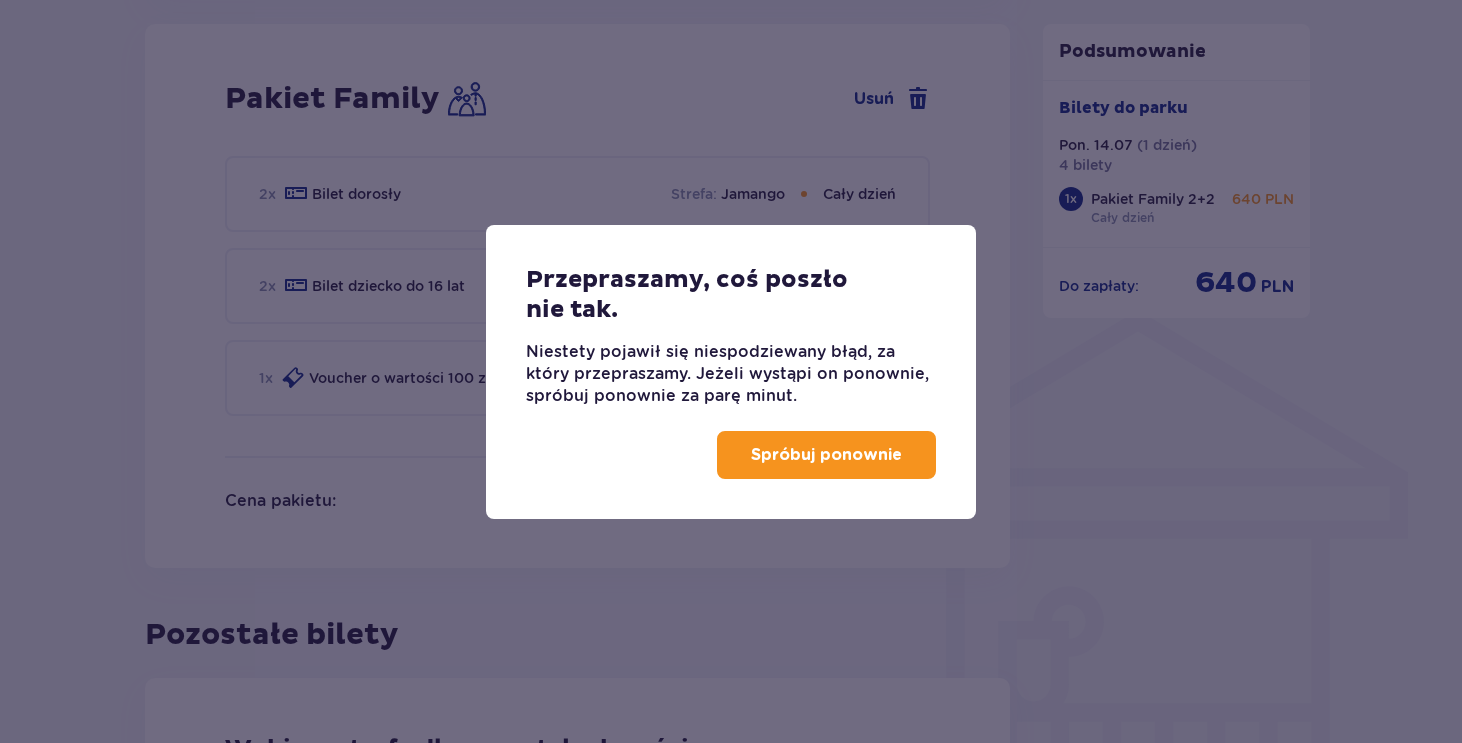click on "Spróbuj ponownie" at bounding box center [826, 455] 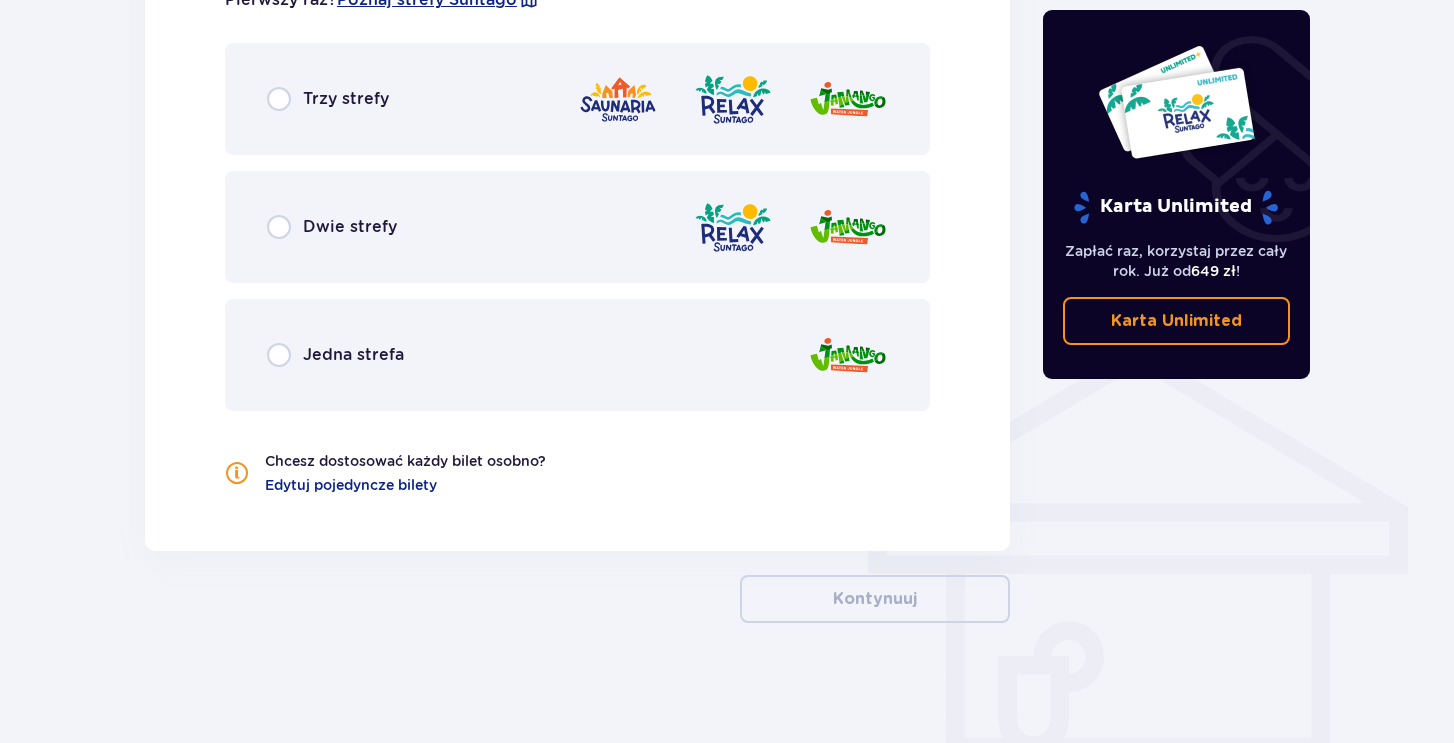 scroll, scrollTop: 1279, scrollLeft: 0, axis: vertical 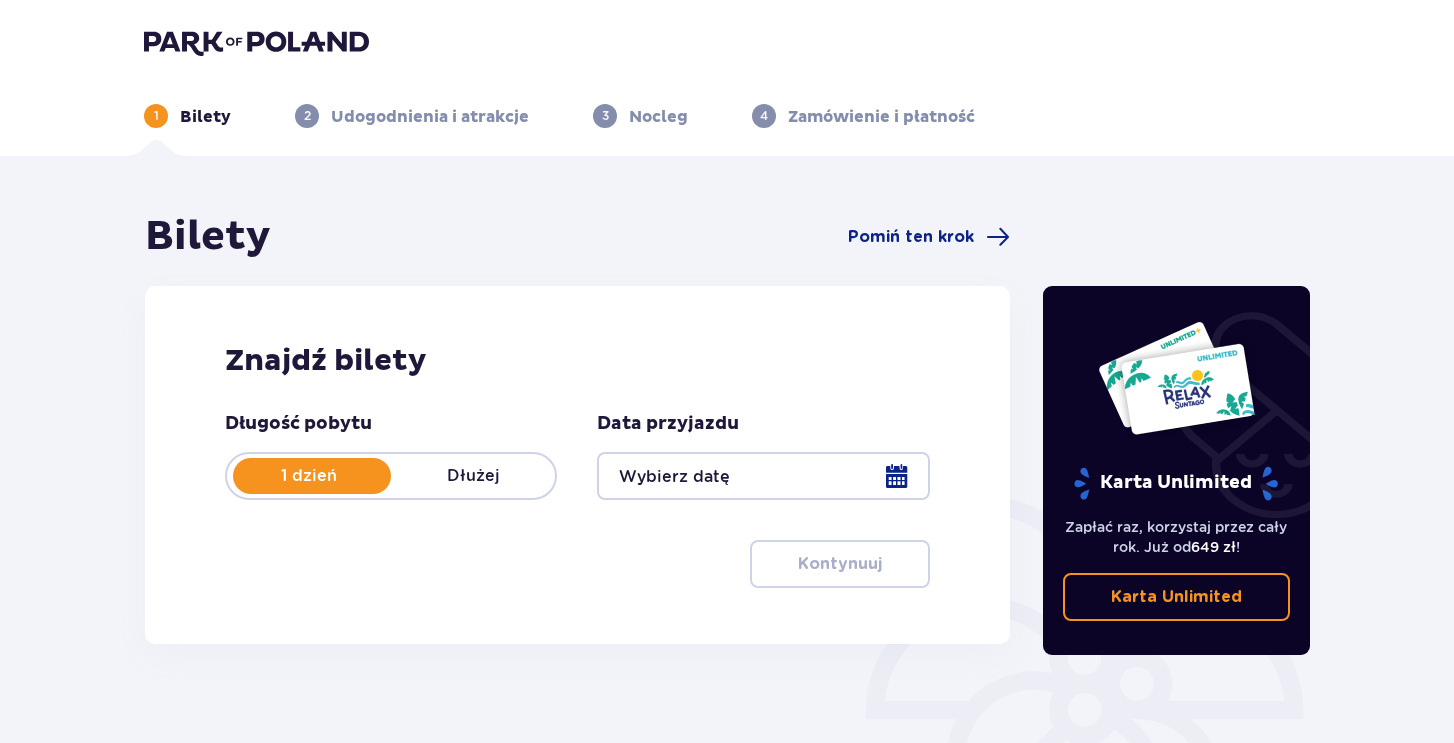 click on "Data przyjazdu" at bounding box center (763, 456) 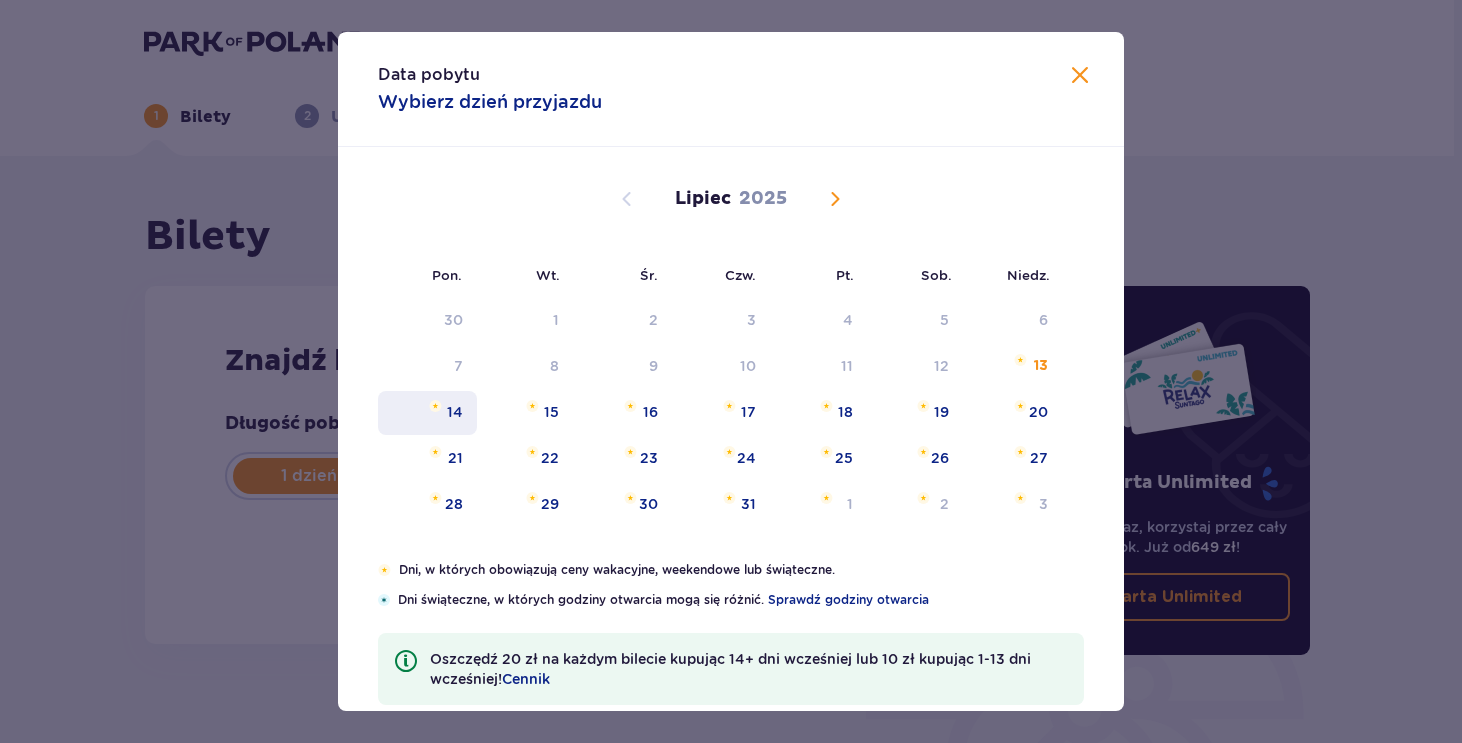 click on "14" at bounding box center (455, 412) 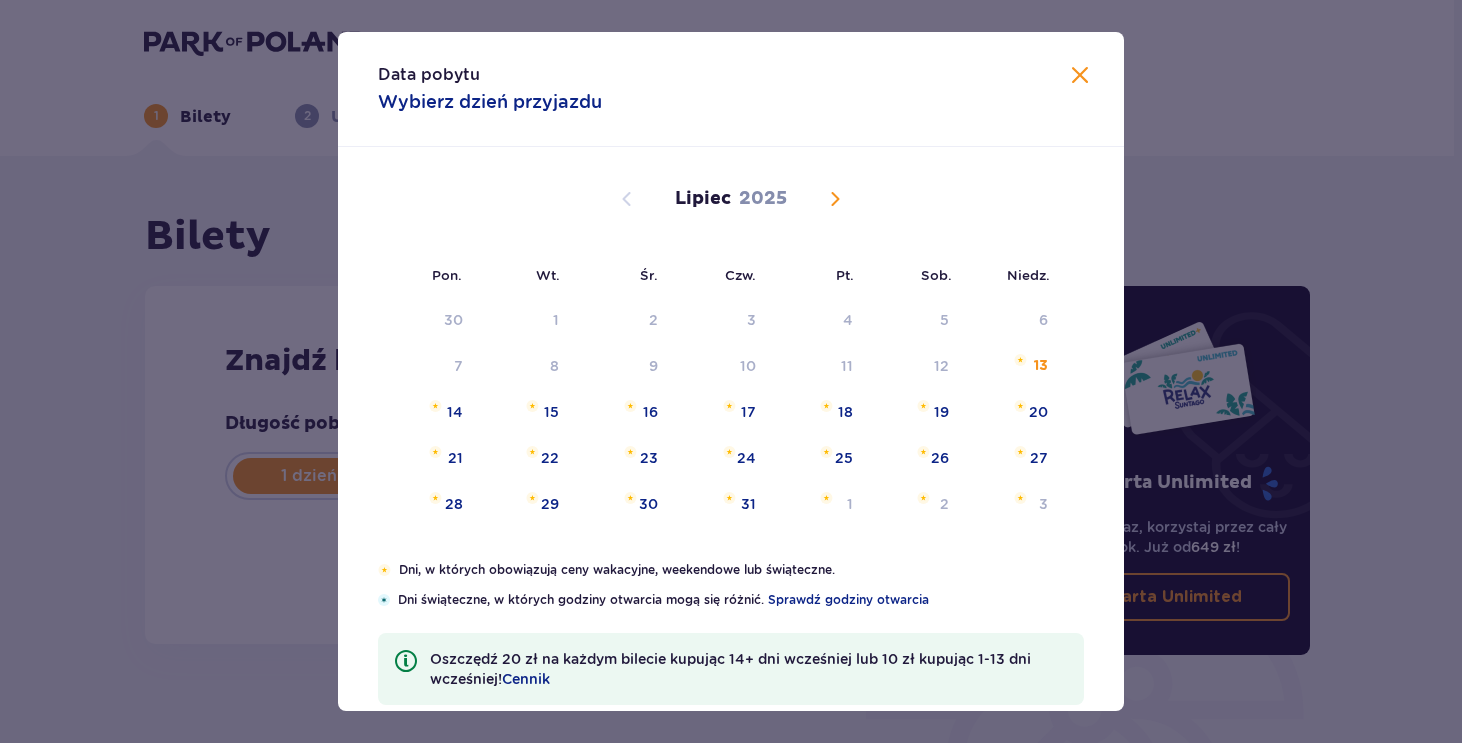type on "14.07.25" 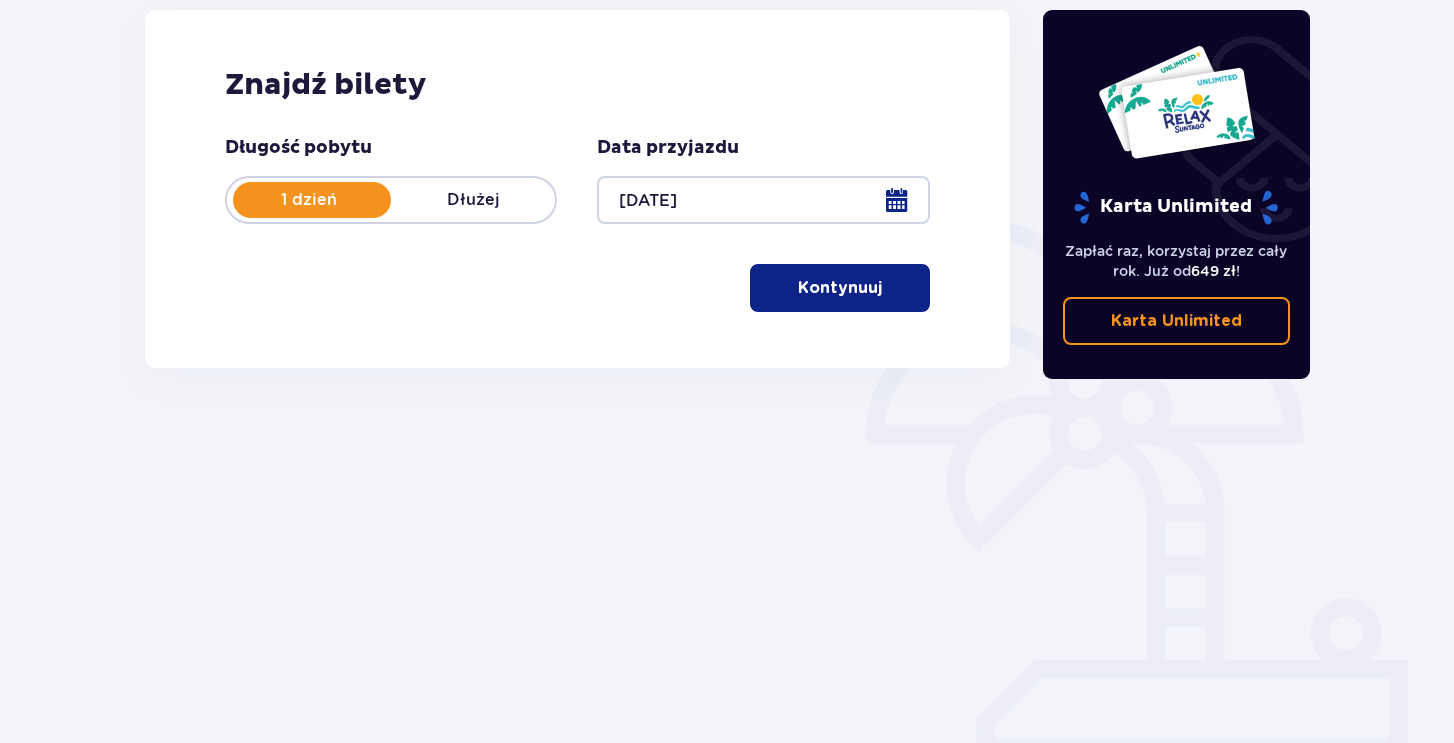 click on "Kontynuuj" at bounding box center (840, 288) 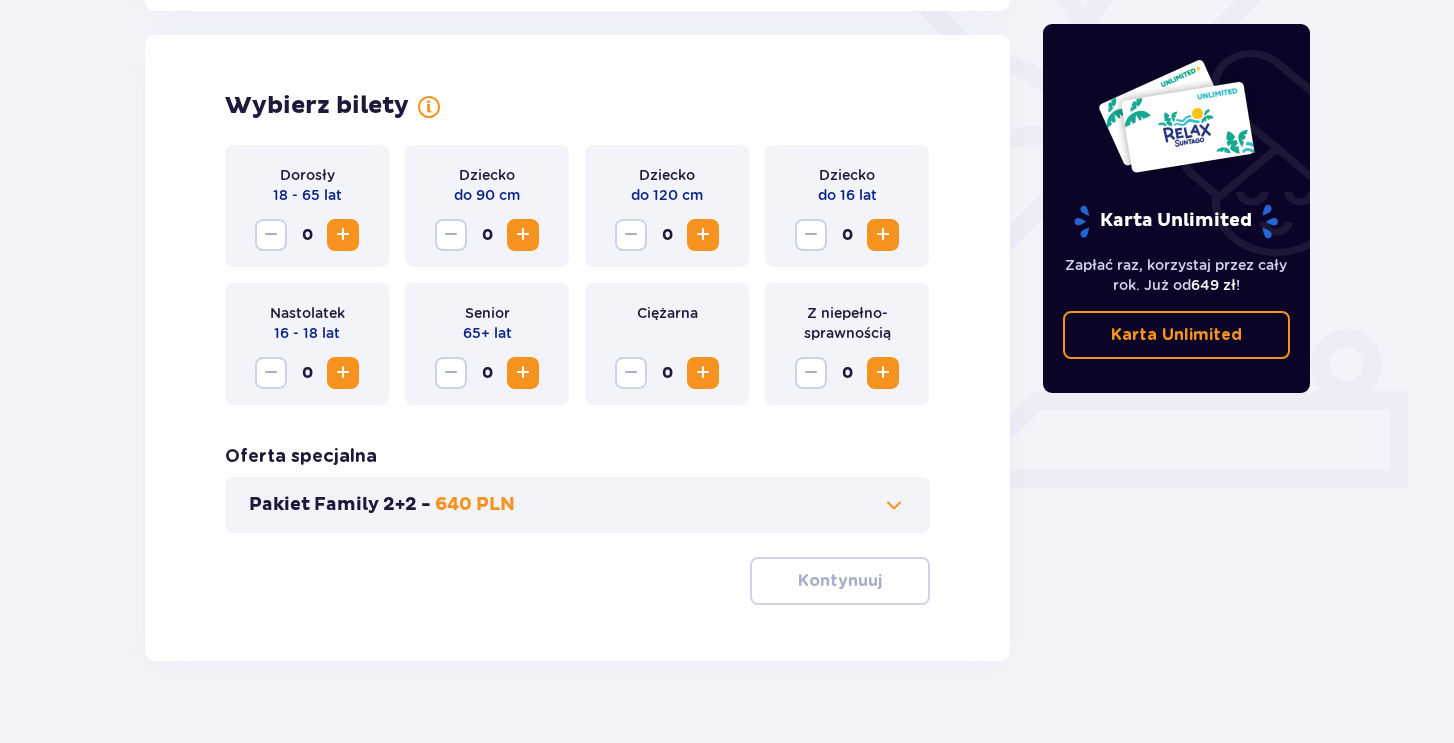 scroll, scrollTop: 556, scrollLeft: 0, axis: vertical 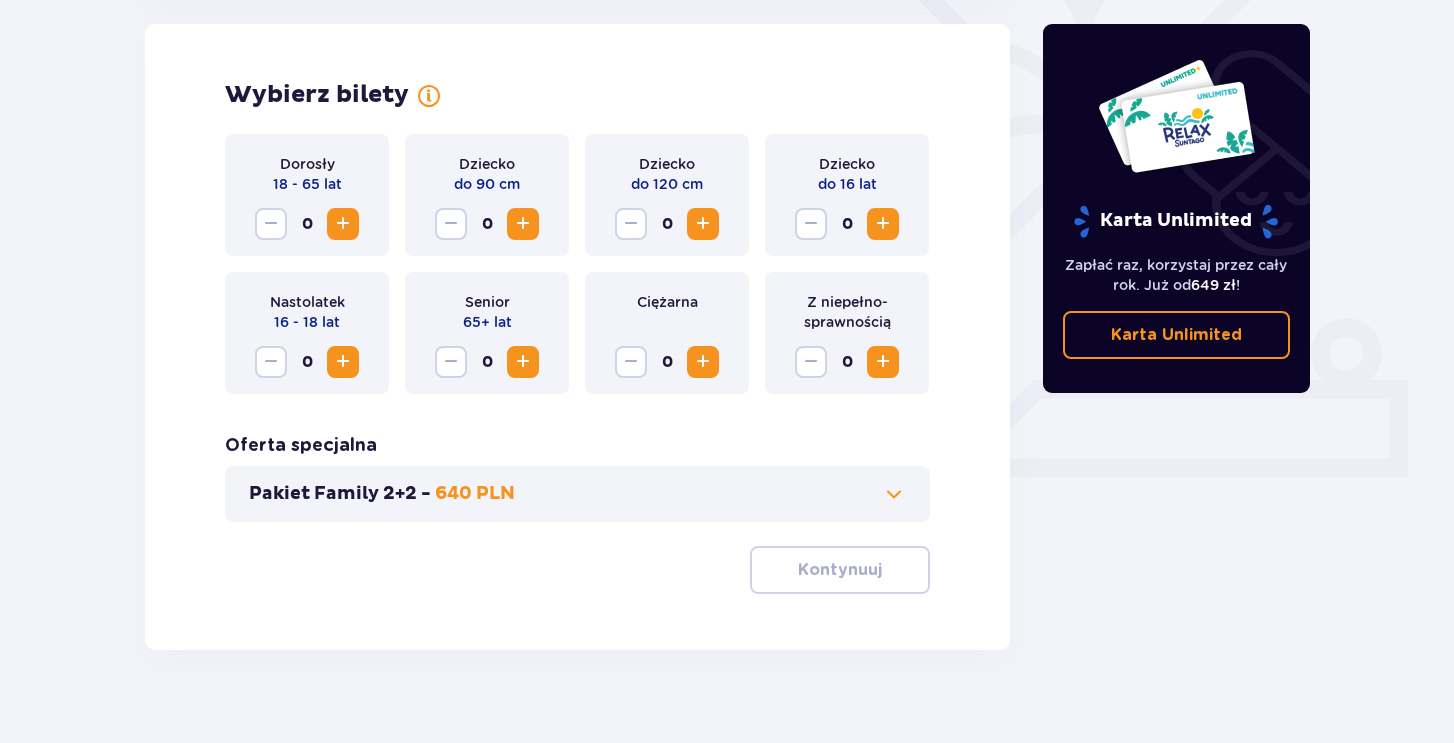 click on "Dorosły 18 - 65 lat 0" at bounding box center (307, 195) 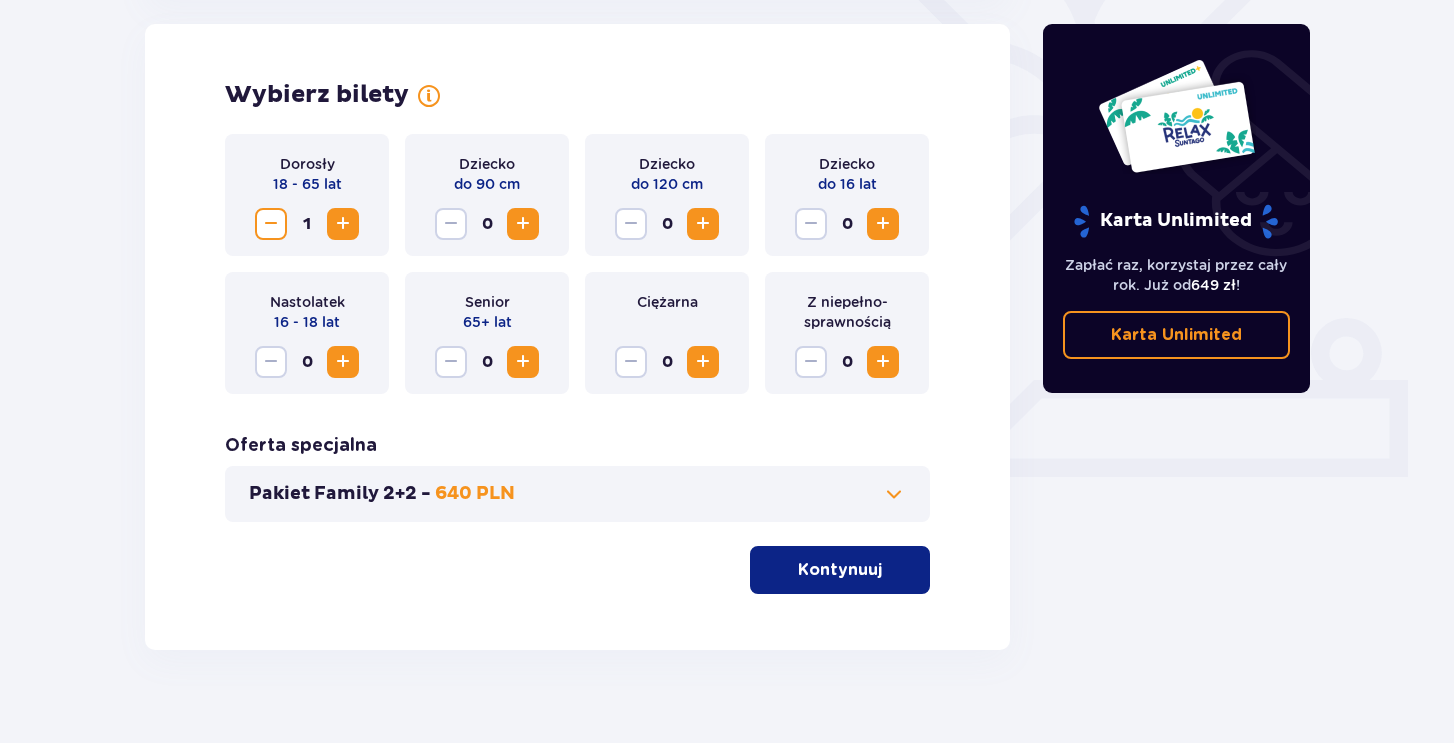 click at bounding box center (343, 224) 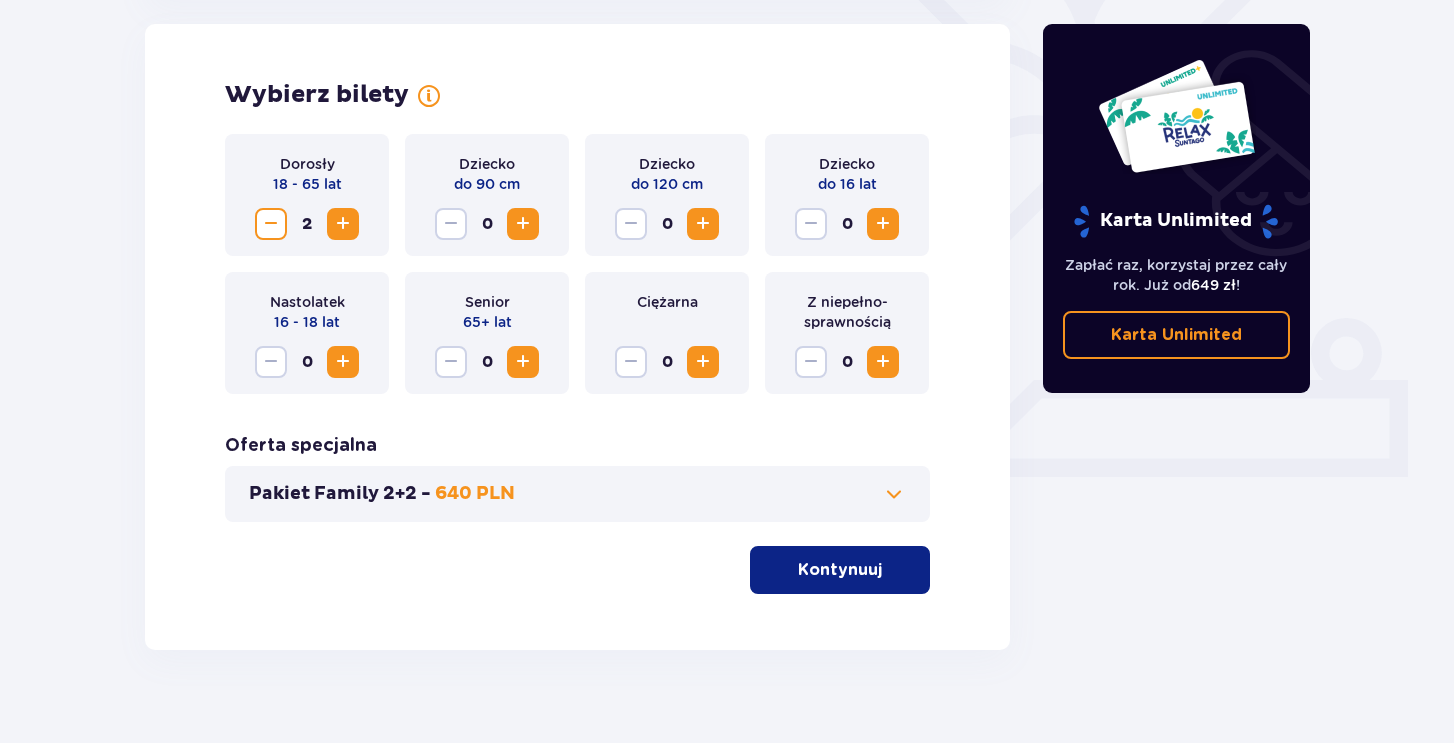 click on "Kontynuuj" at bounding box center (840, 570) 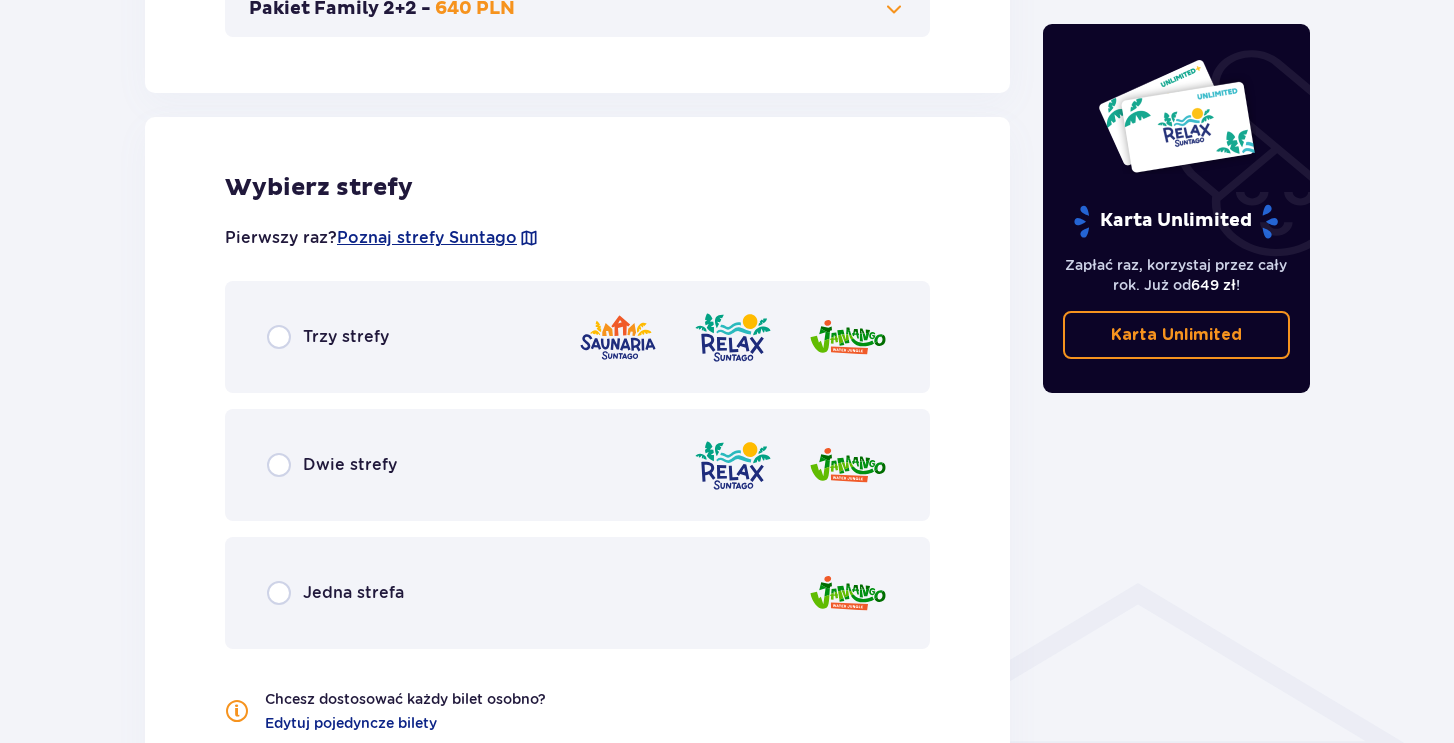 scroll, scrollTop: 1110, scrollLeft: 0, axis: vertical 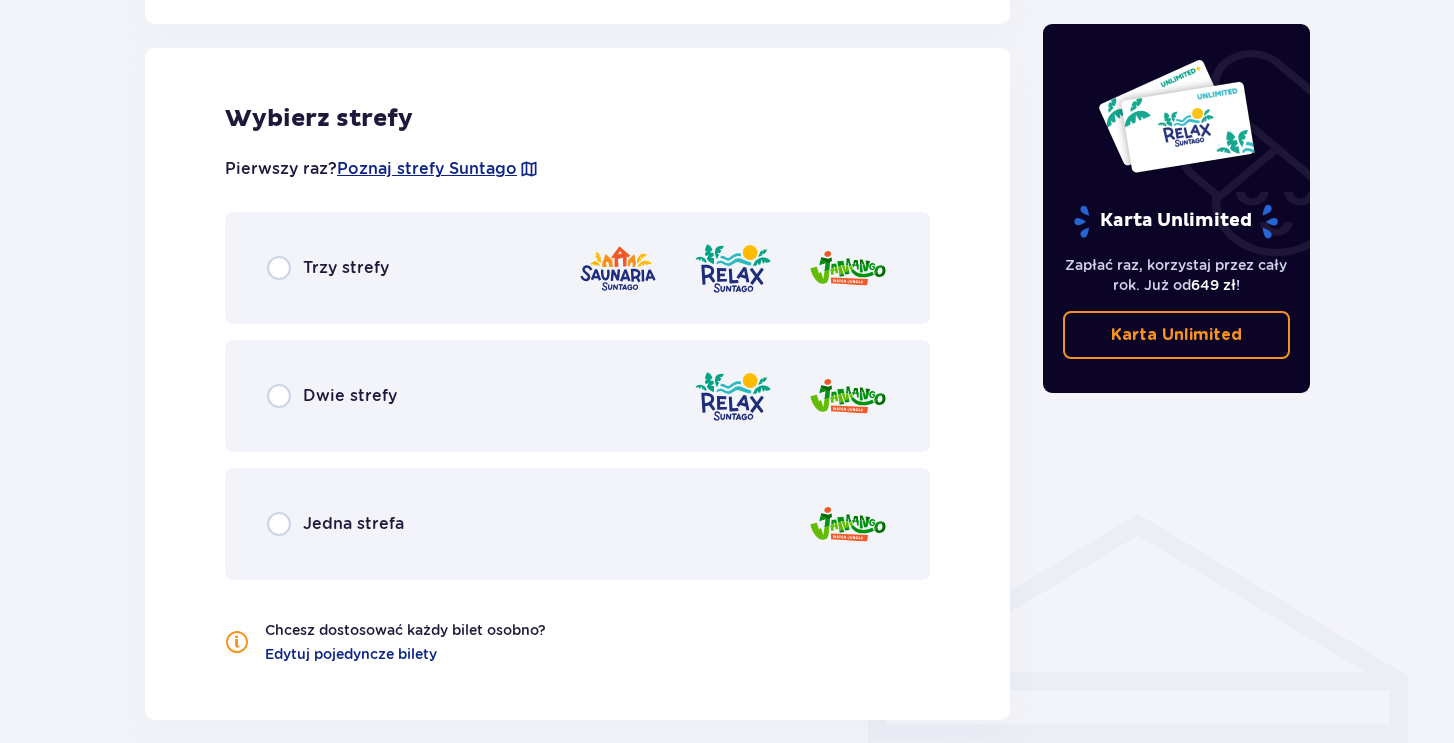 click on "Trzy strefy" at bounding box center [577, 268] 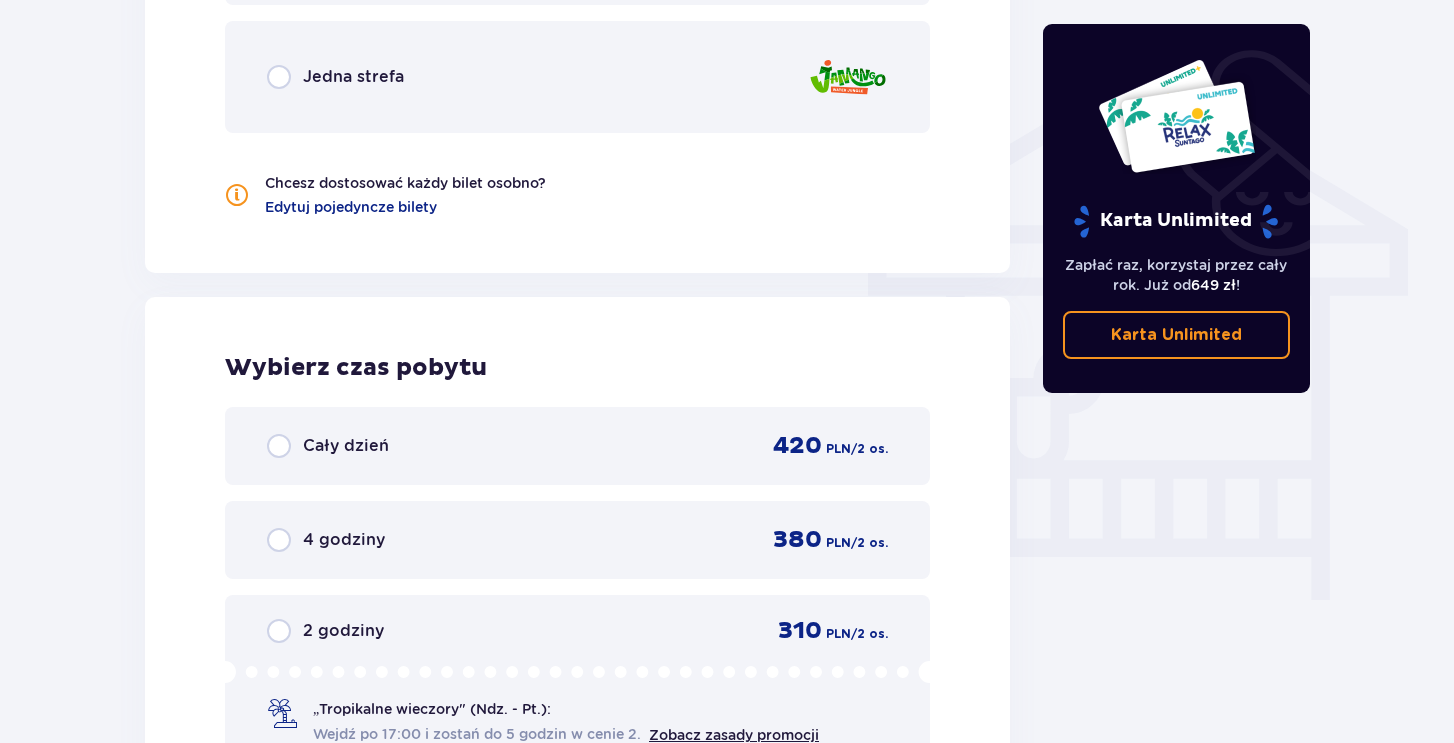 scroll, scrollTop: 1419, scrollLeft: 0, axis: vertical 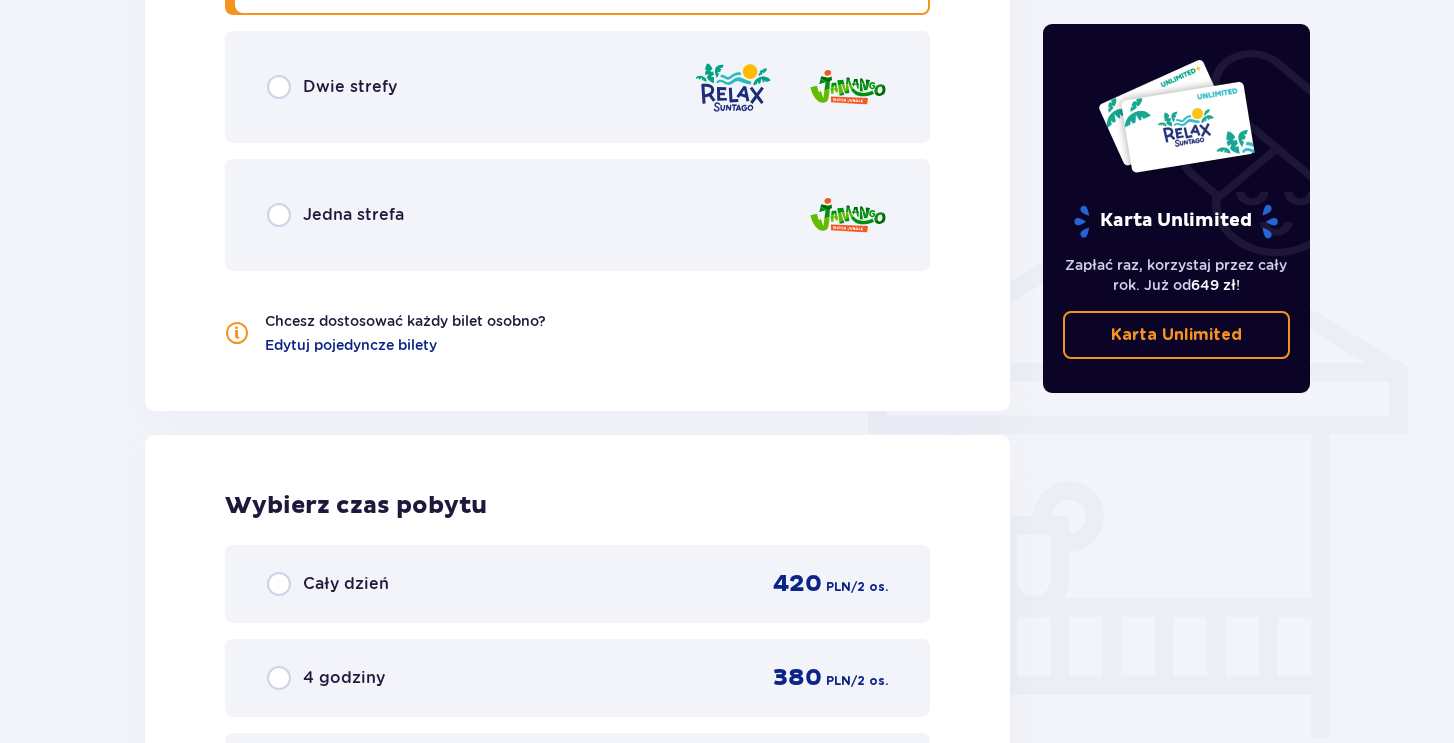 click on "Dwie strefy" at bounding box center (577, 87) 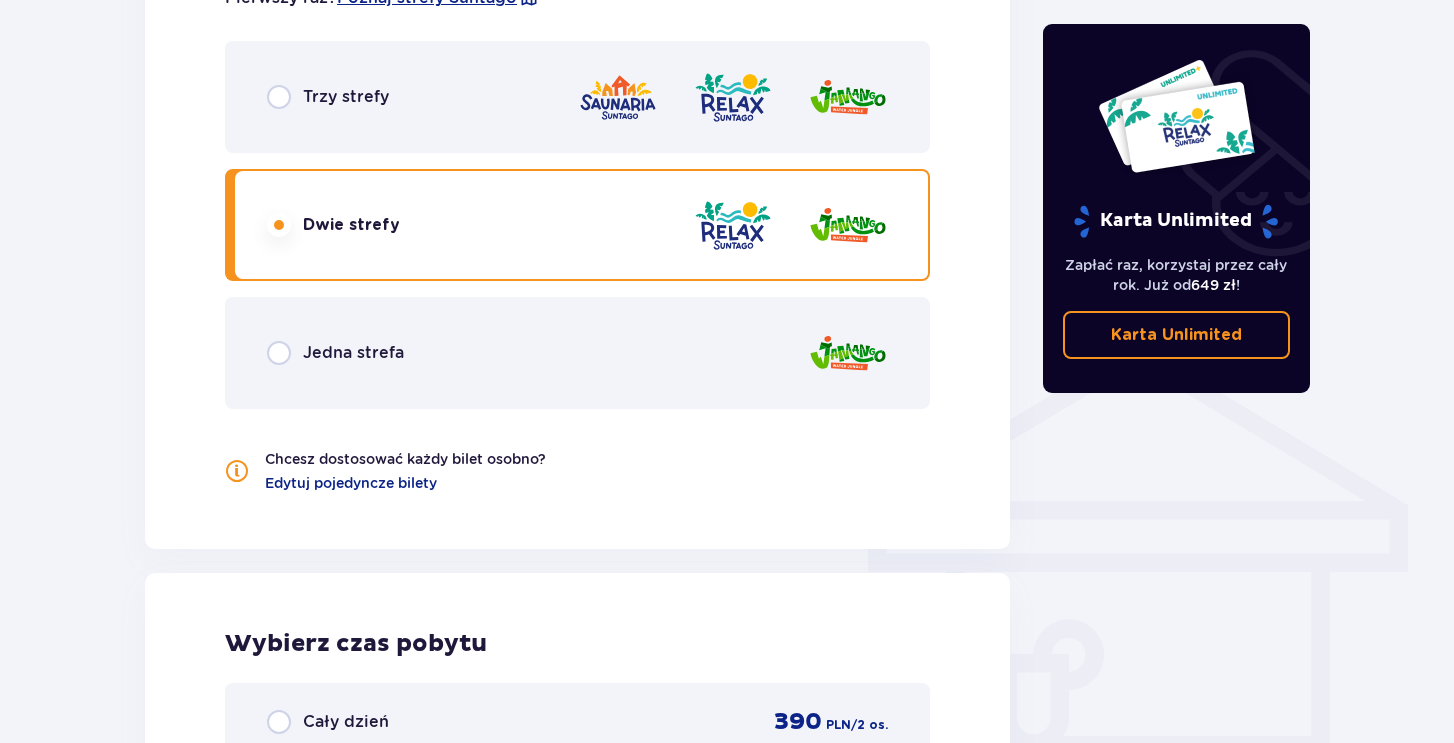 click on "Trzy strefy" at bounding box center (577, 97) 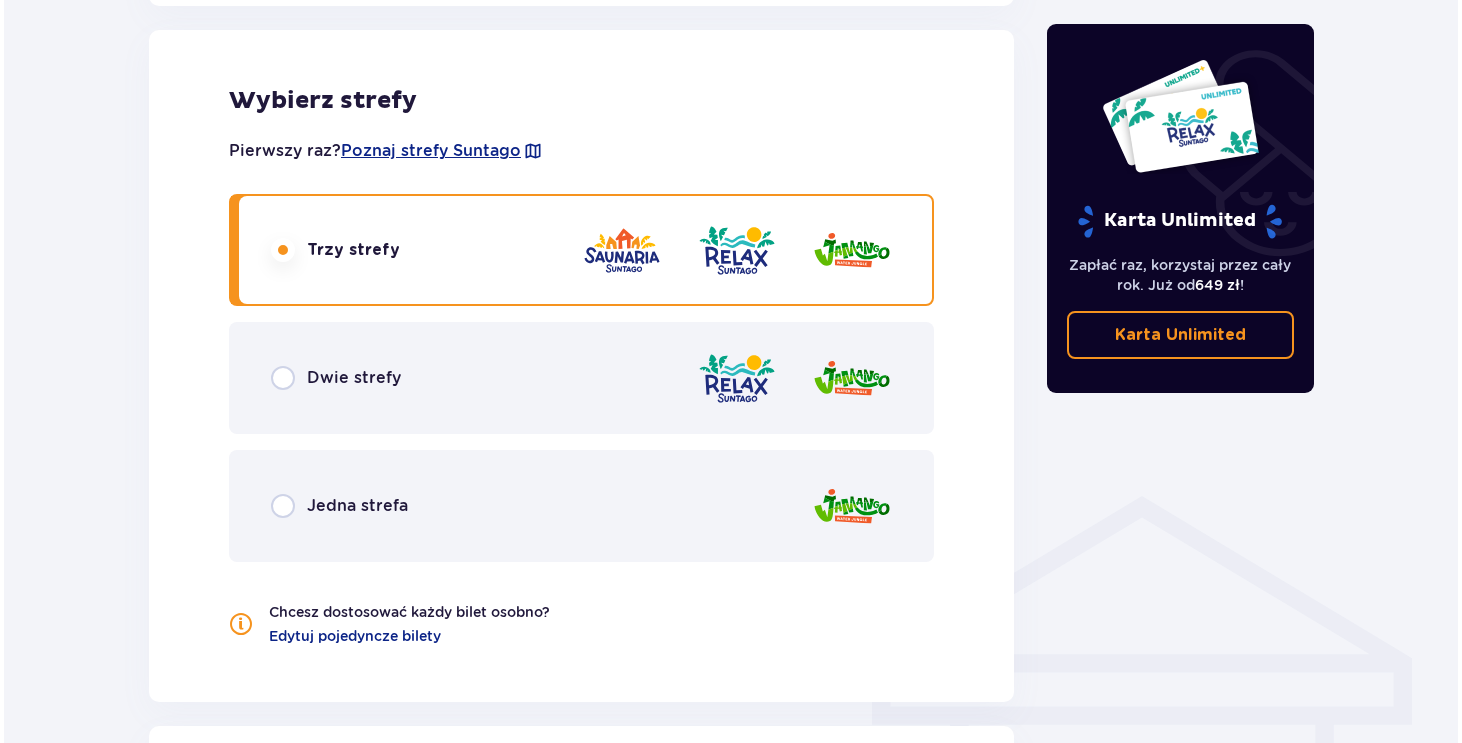 scroll, scrollTop: 1096, scrollLeft: 0, axis: vertical 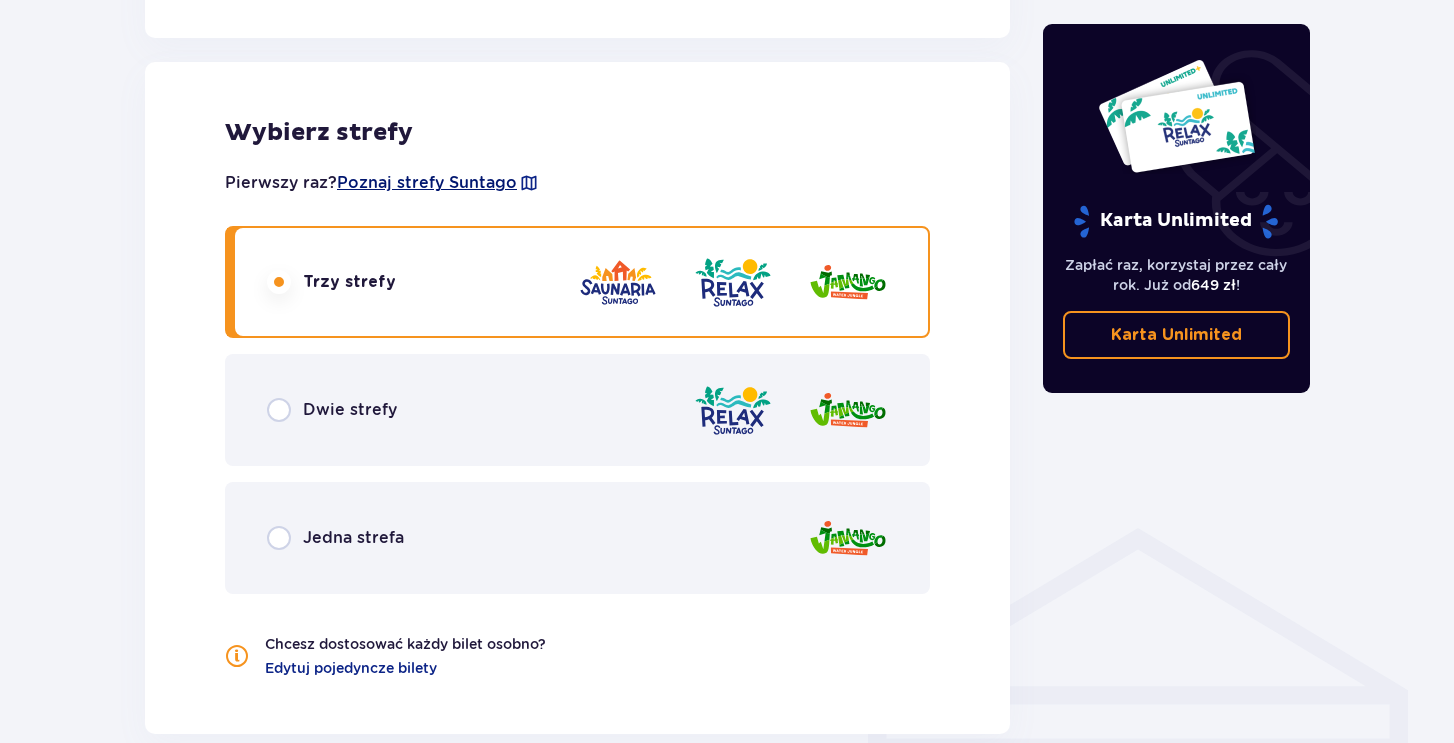 click on "Poznaj strefy Suntago" at bounding box center (427, 183) 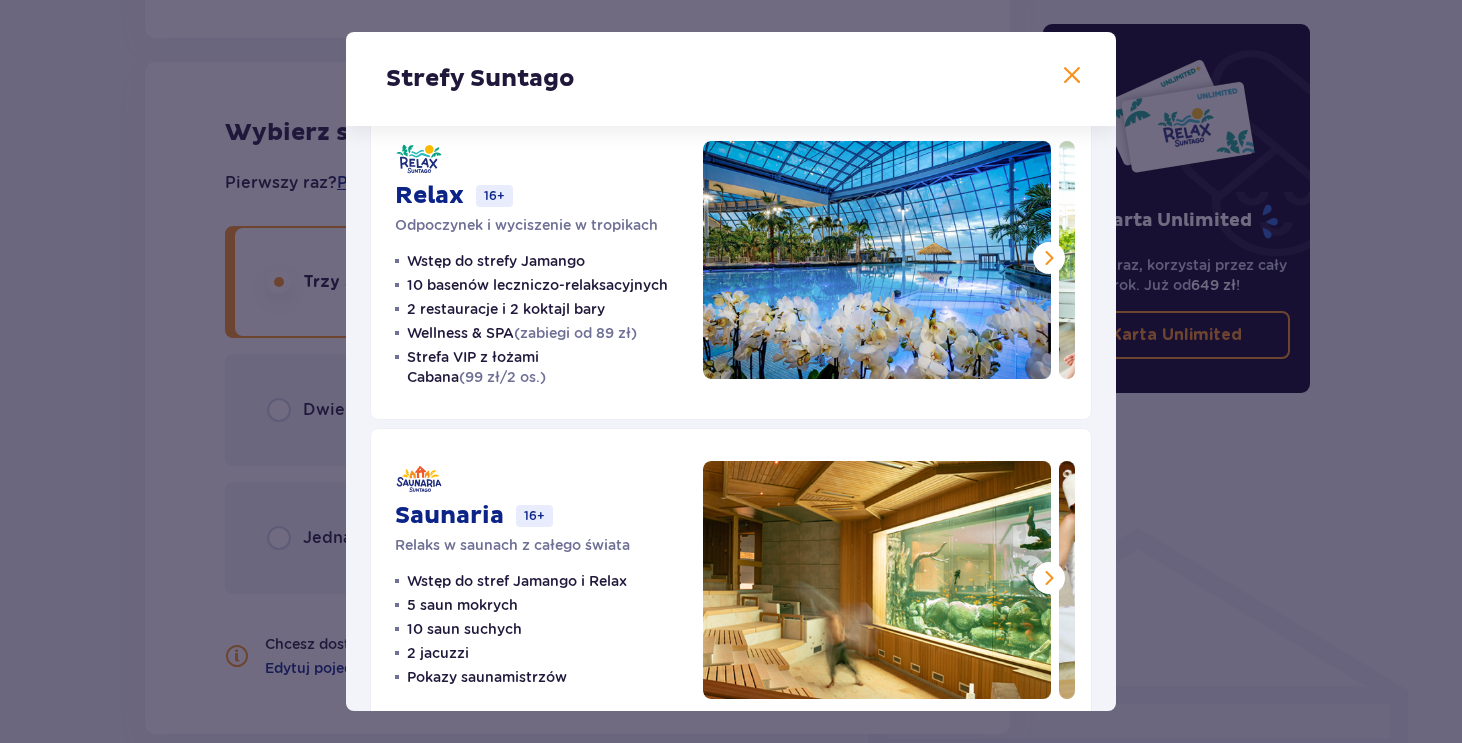 scroll, scrollTop: 407, scrollLeft: 0, axis: vertical 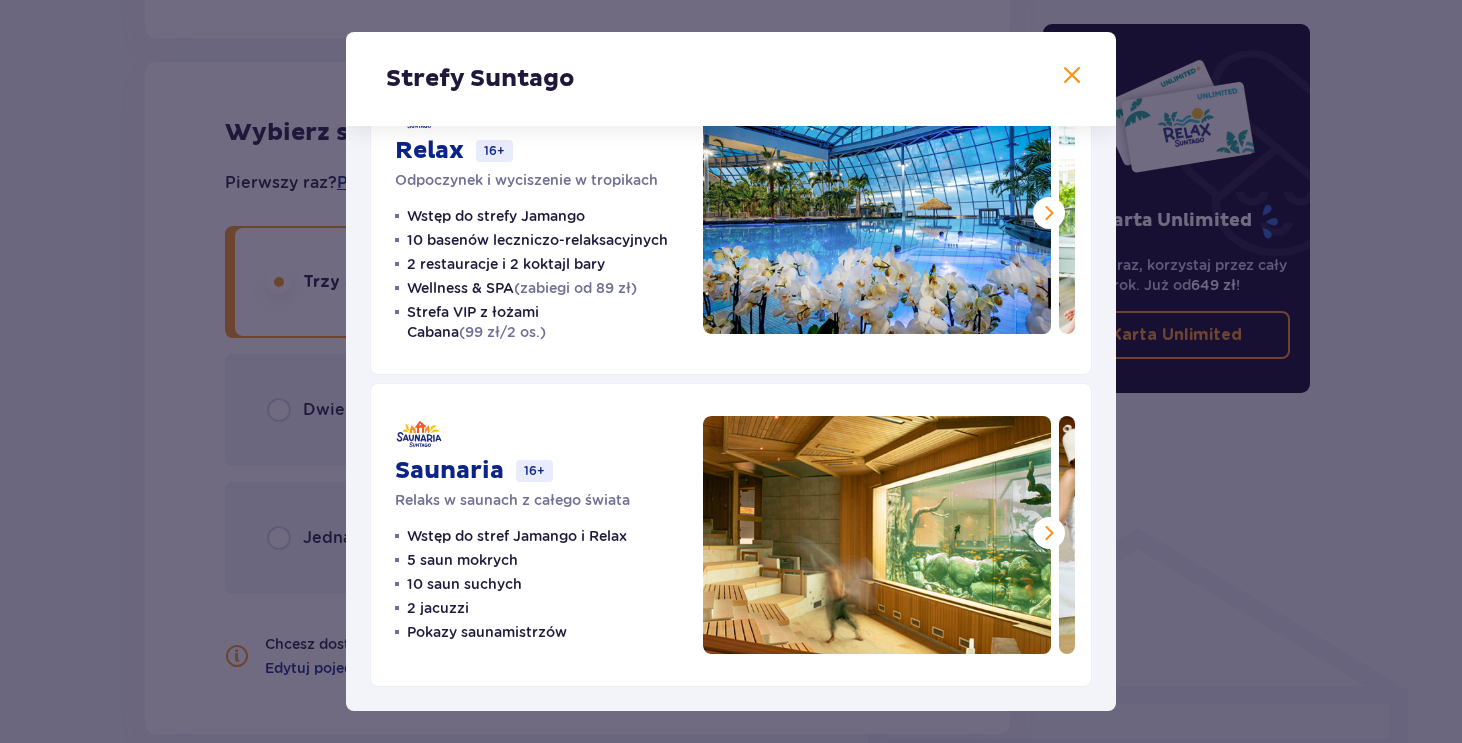 click at bounding box center [1049, 533] 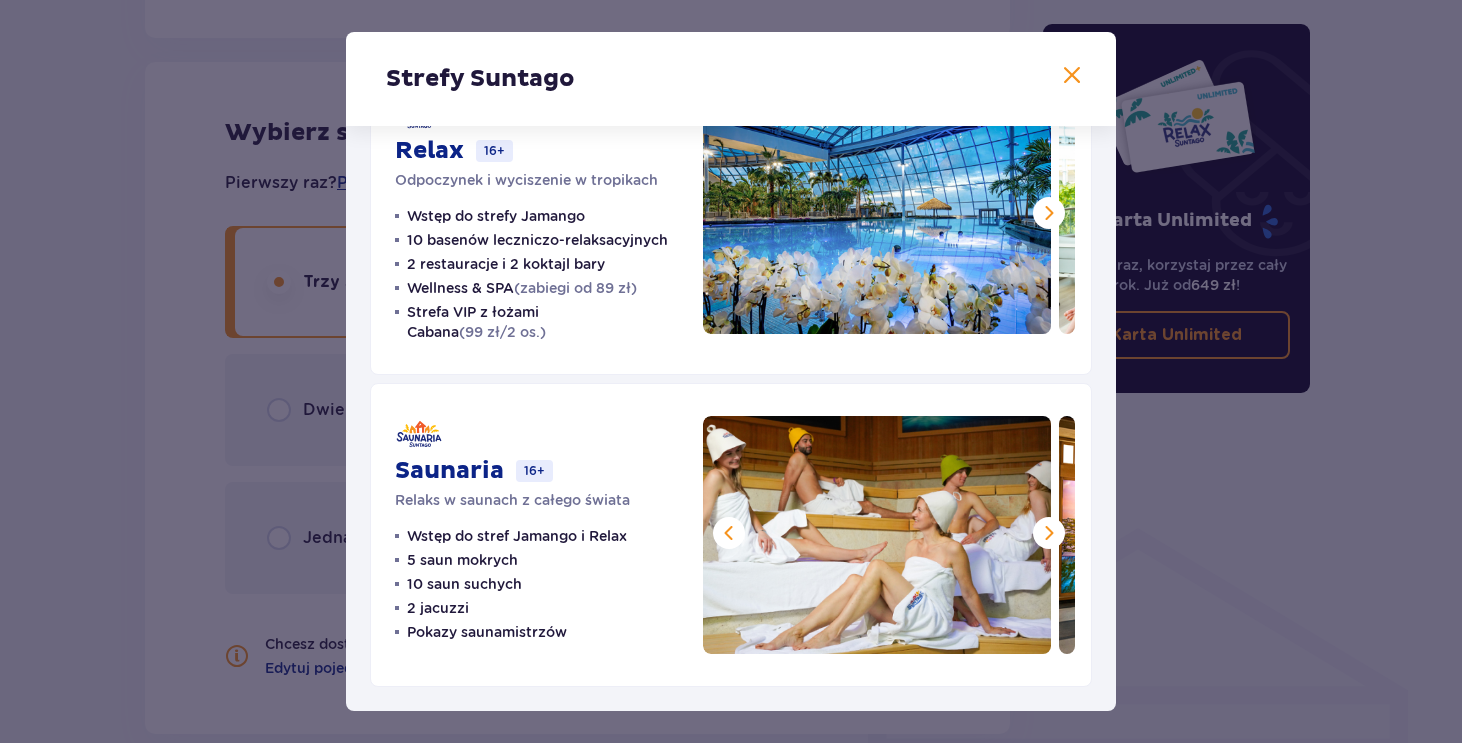 click at bounding box center (1049, 533) 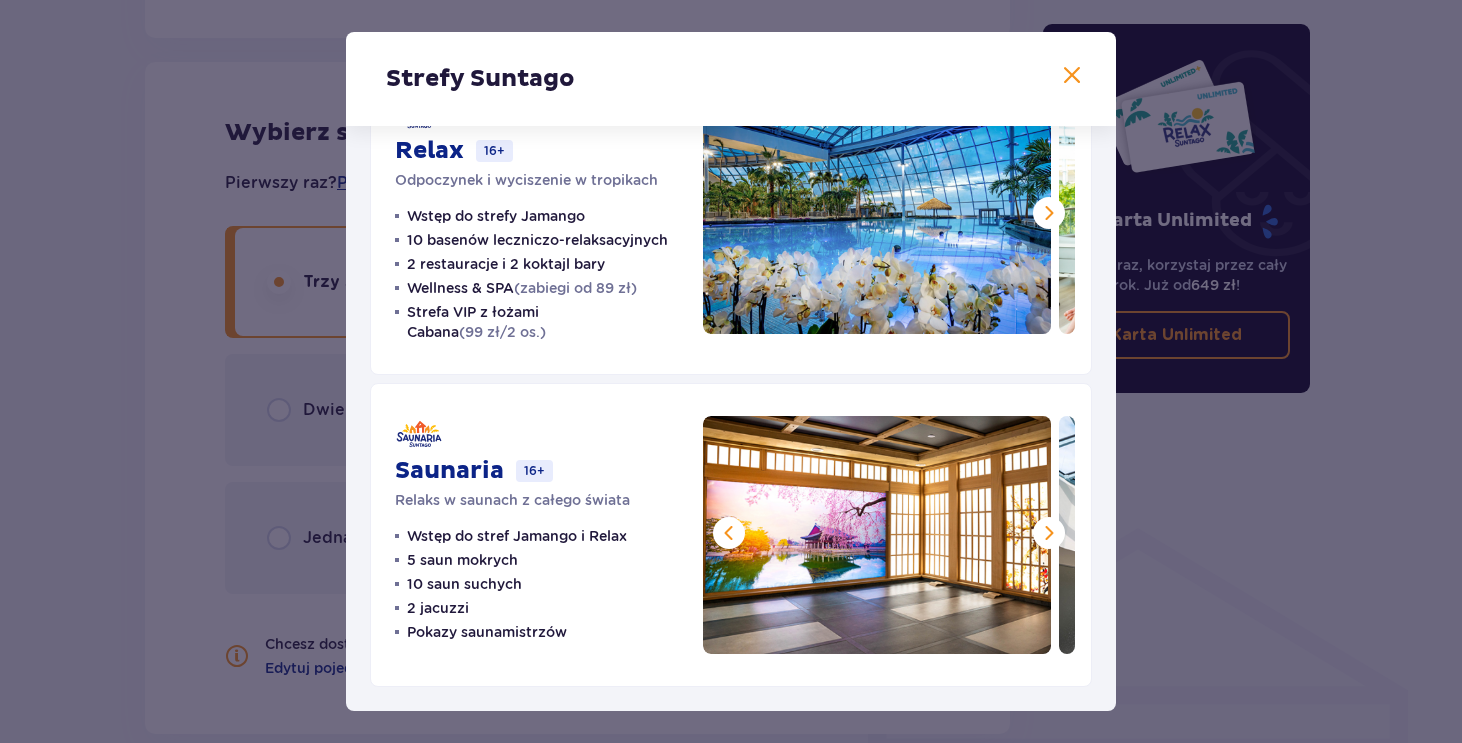 click at bounding box center [1049, 533] 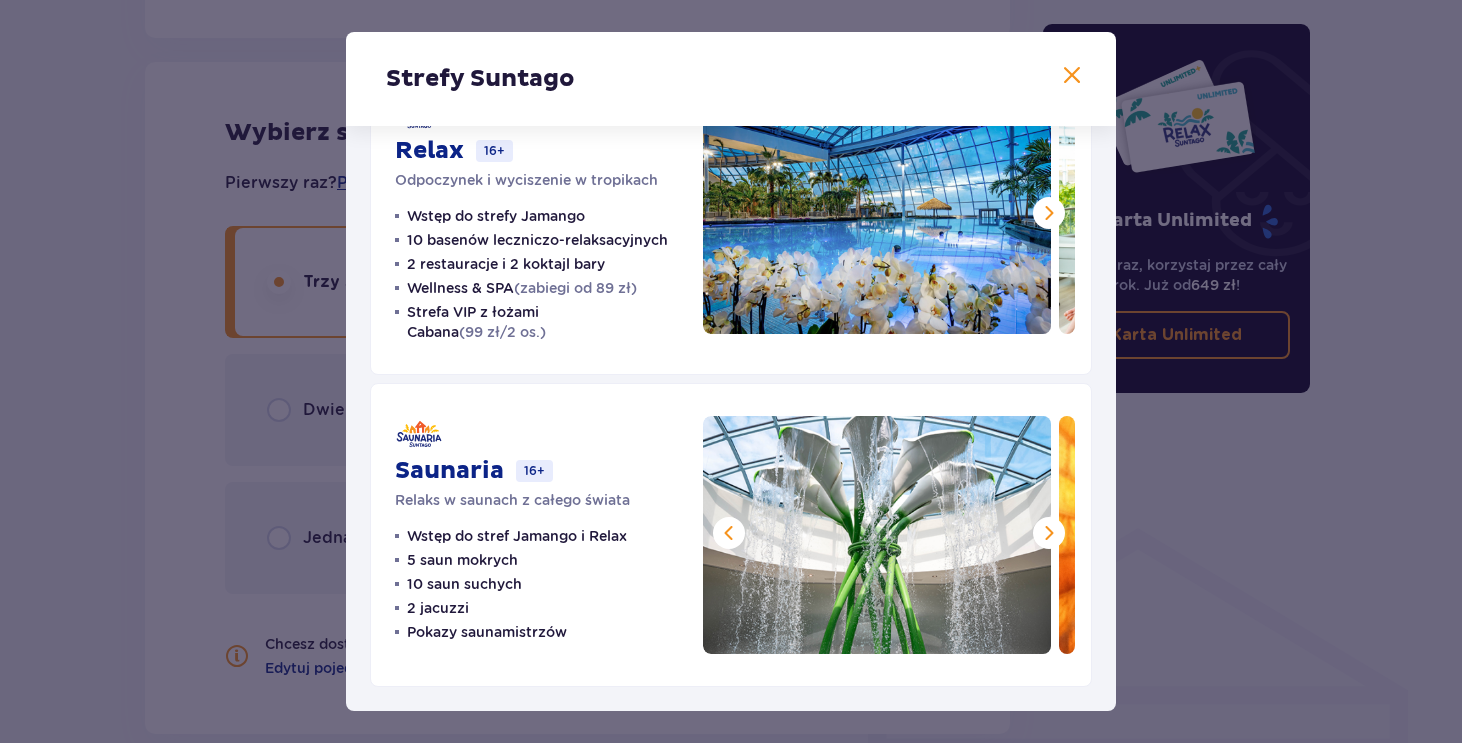 click at bounding box center (1049, 533) 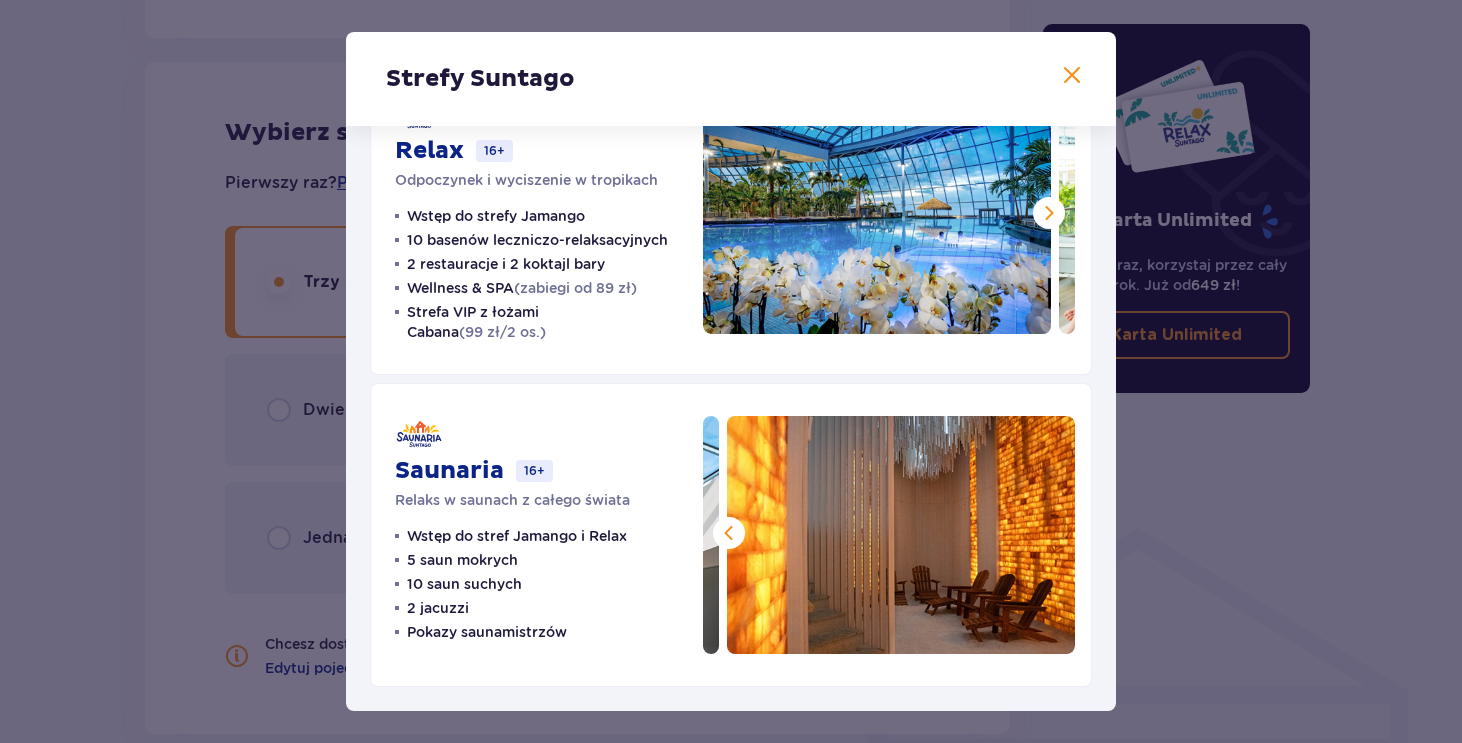 click at bounding box center (729, 533) 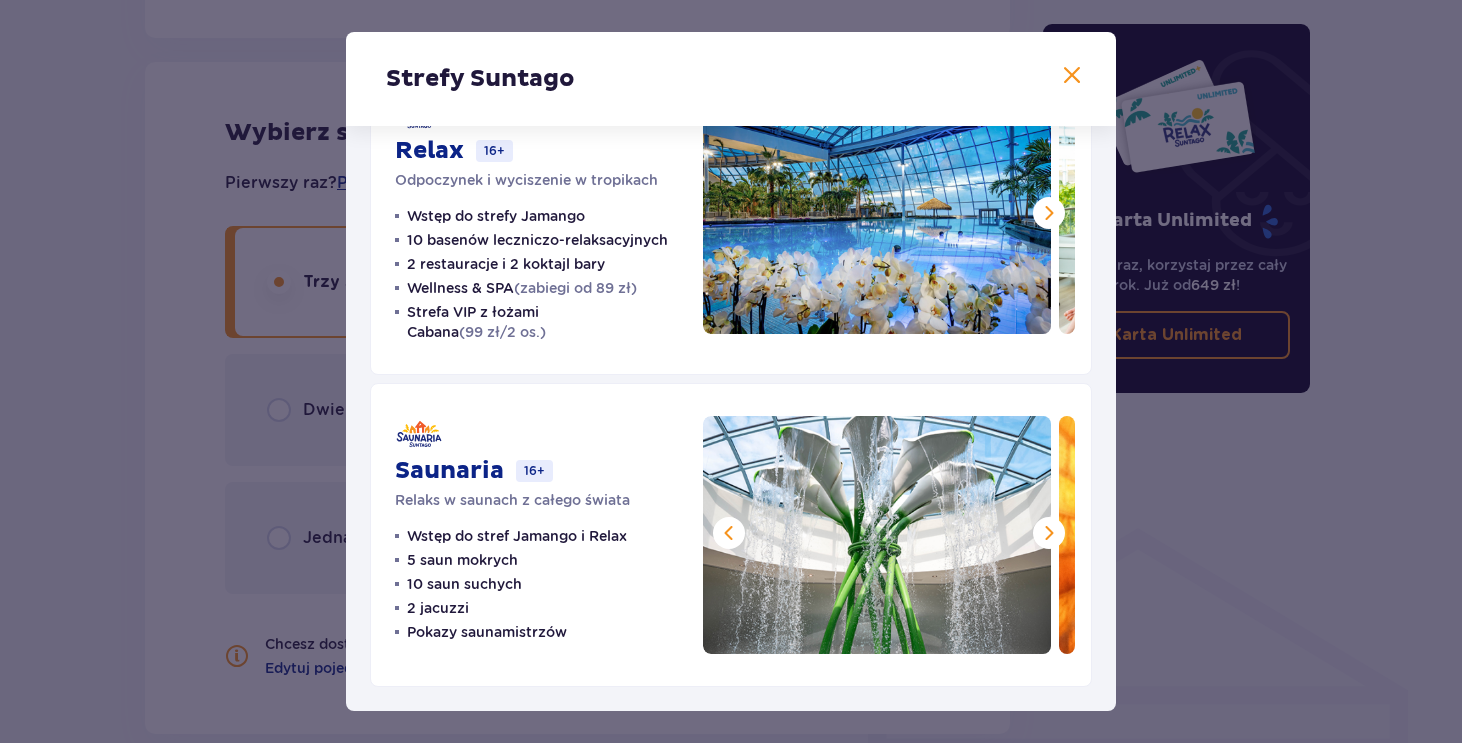 click at bounding box center [729, 533] 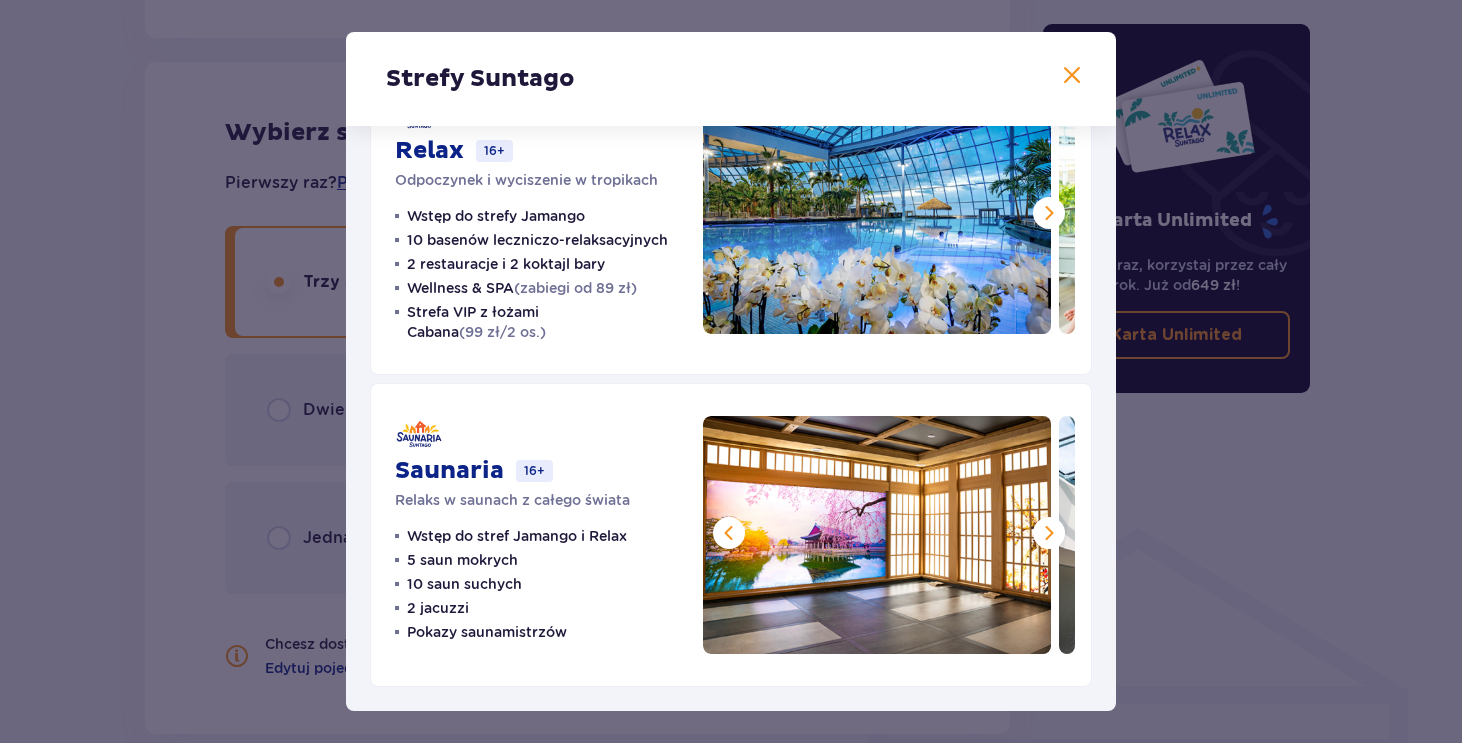 click at bounding box center (729, 533) 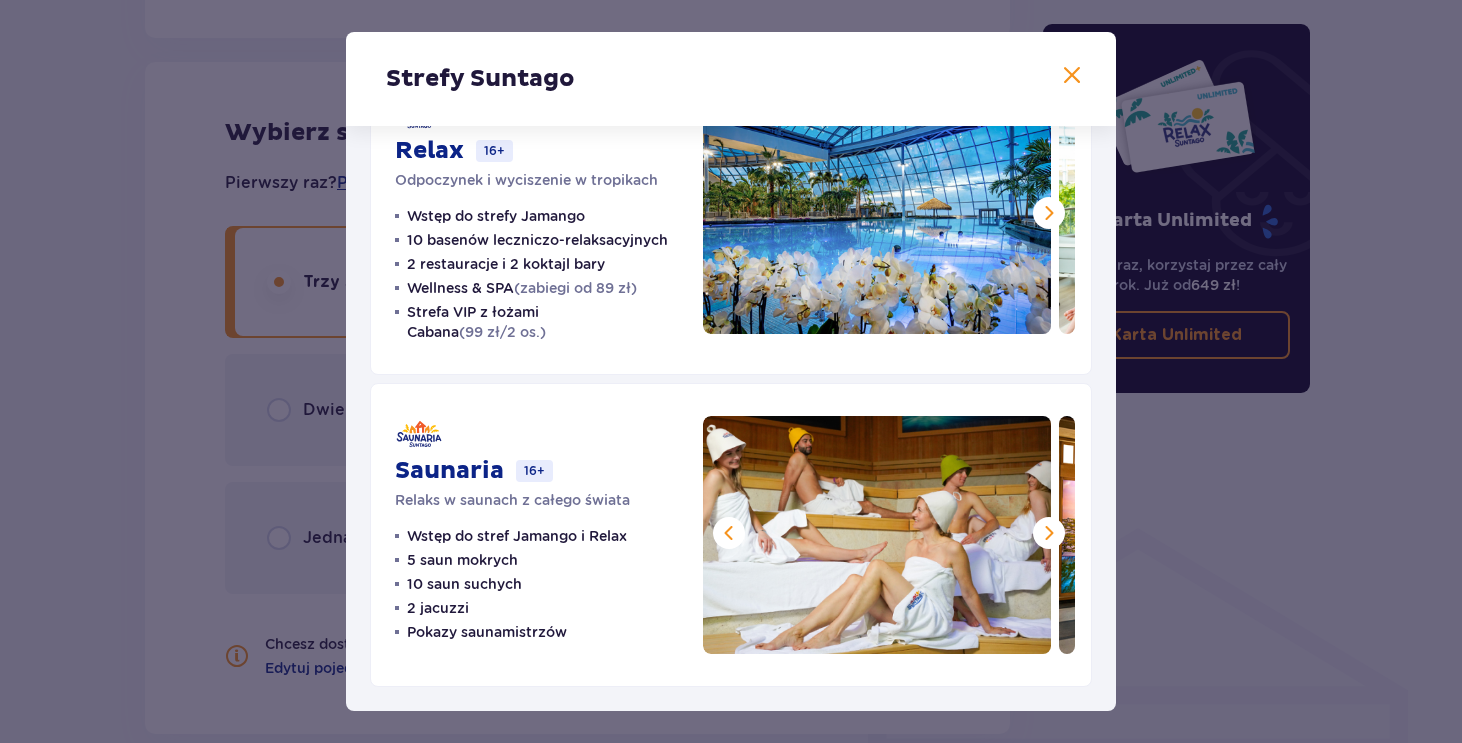 click at bounding box center [729, 533] 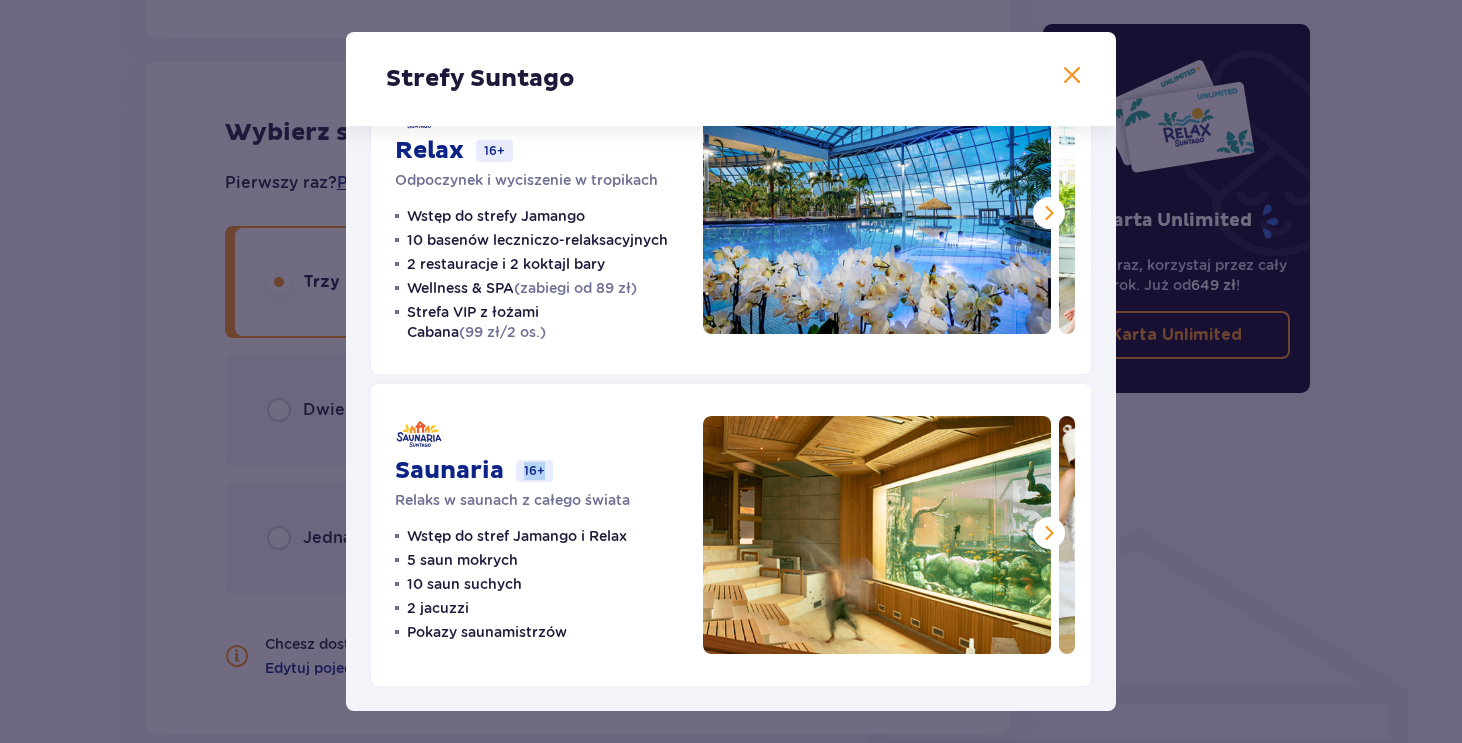 drag, startPoint x: 525, startPoint y: 472, endPoint x: 552, endPoint y: 472, distance: 27 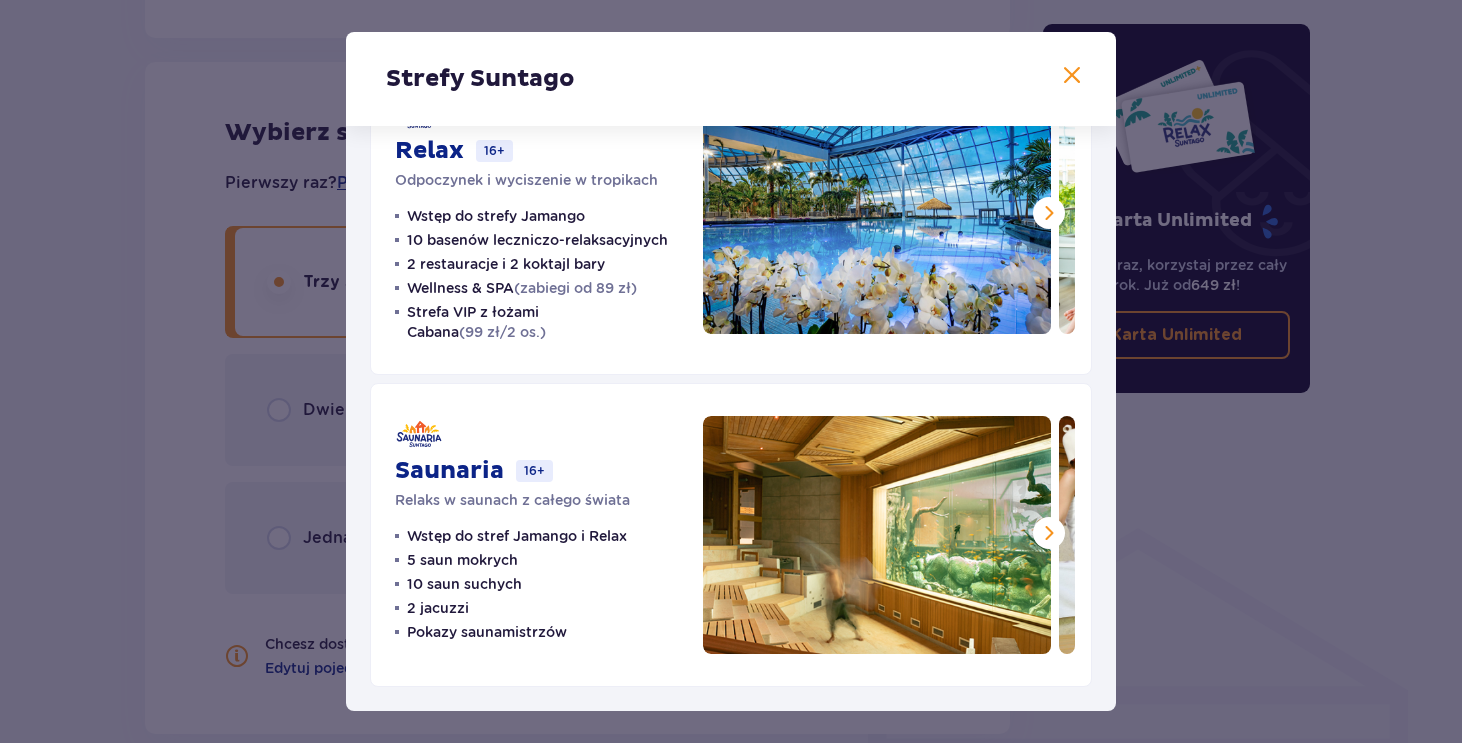 click on "16+" at bounding box center (534, 471) 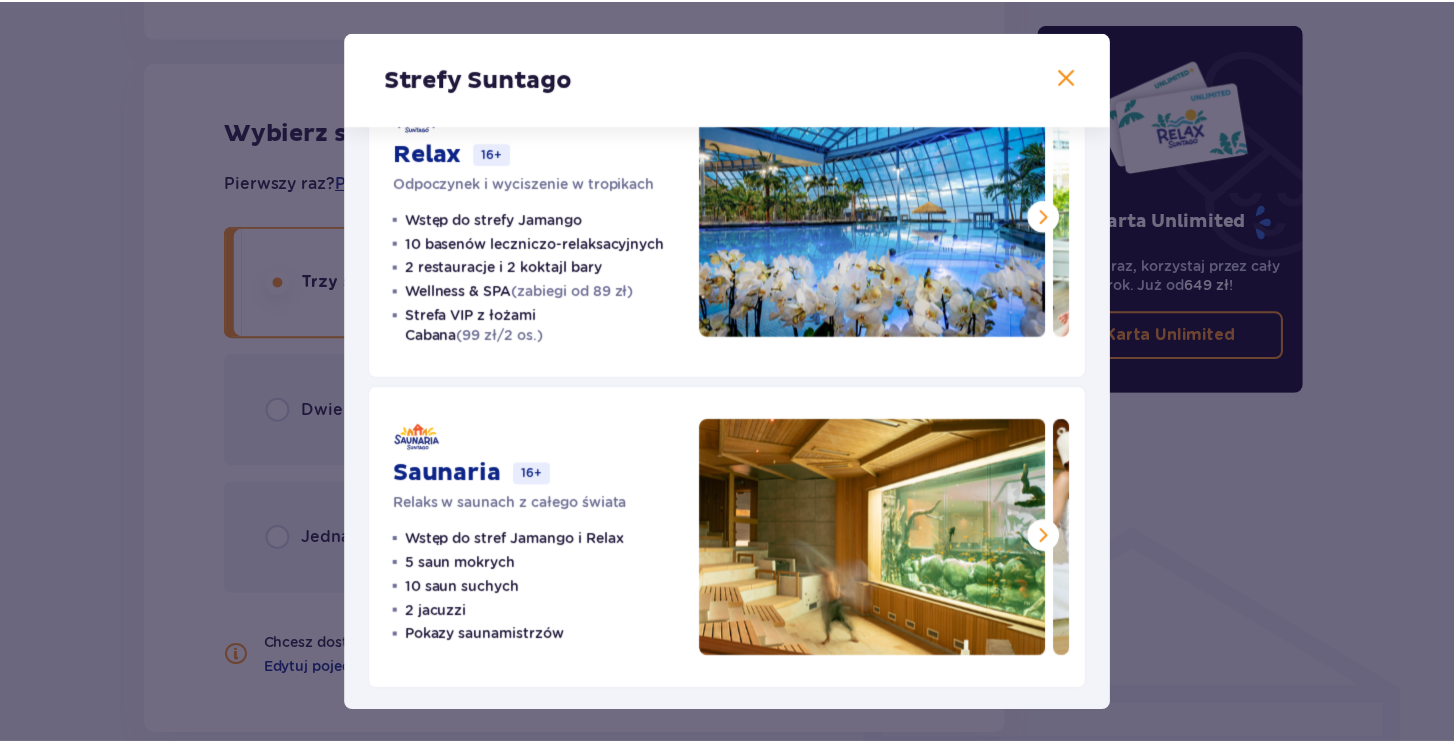 scroll, scrollTop: 407, scrollLeft: 0, axis: vertical 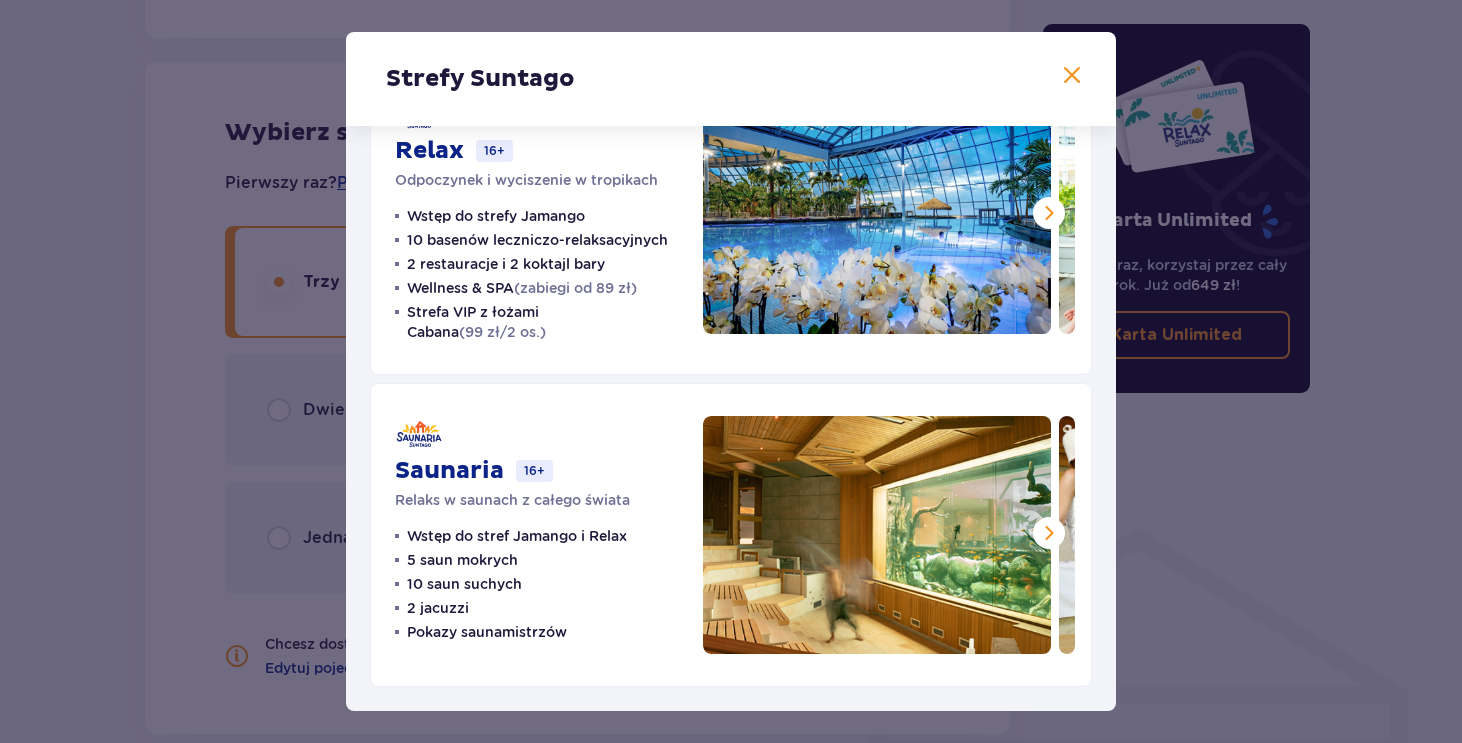 click at bounding box center [1049, 533] 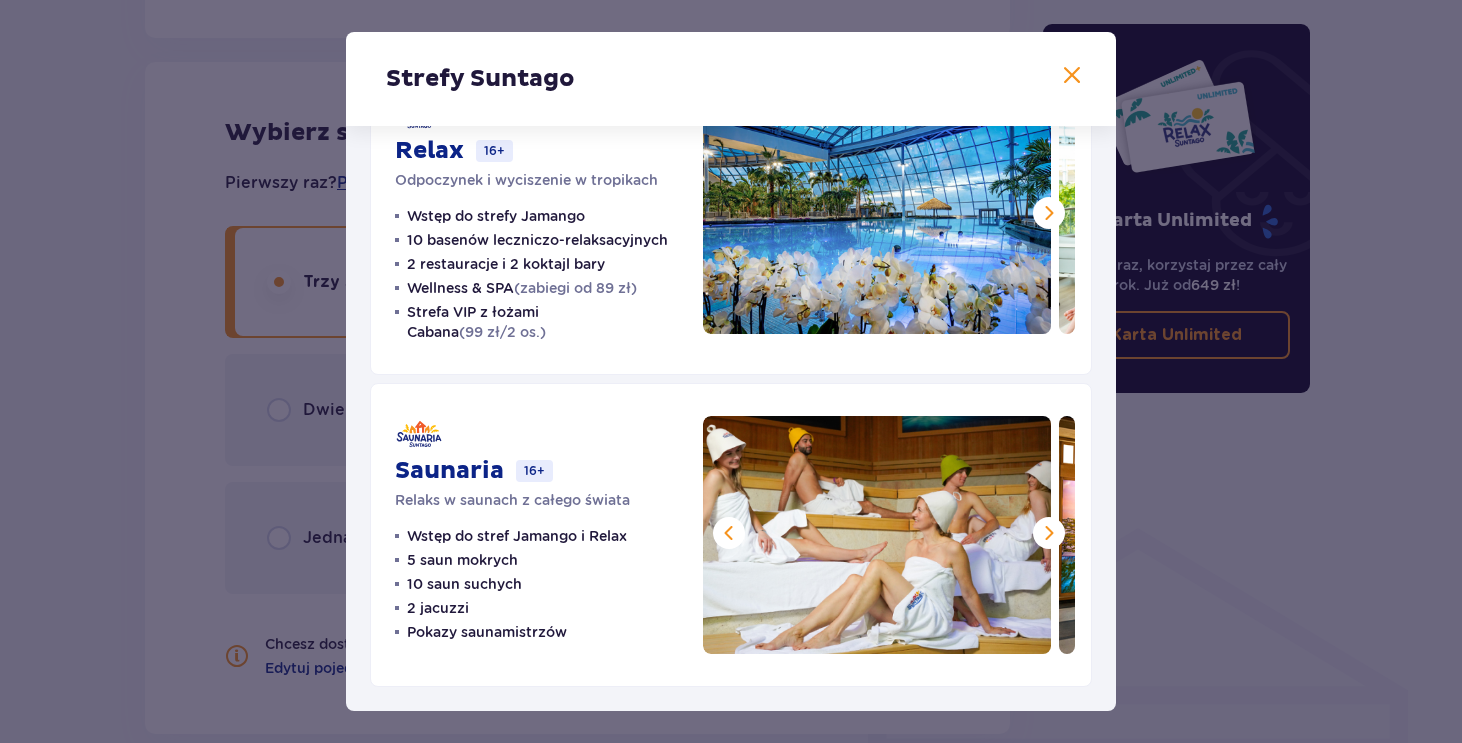 click at bounding box center (1049, 533) 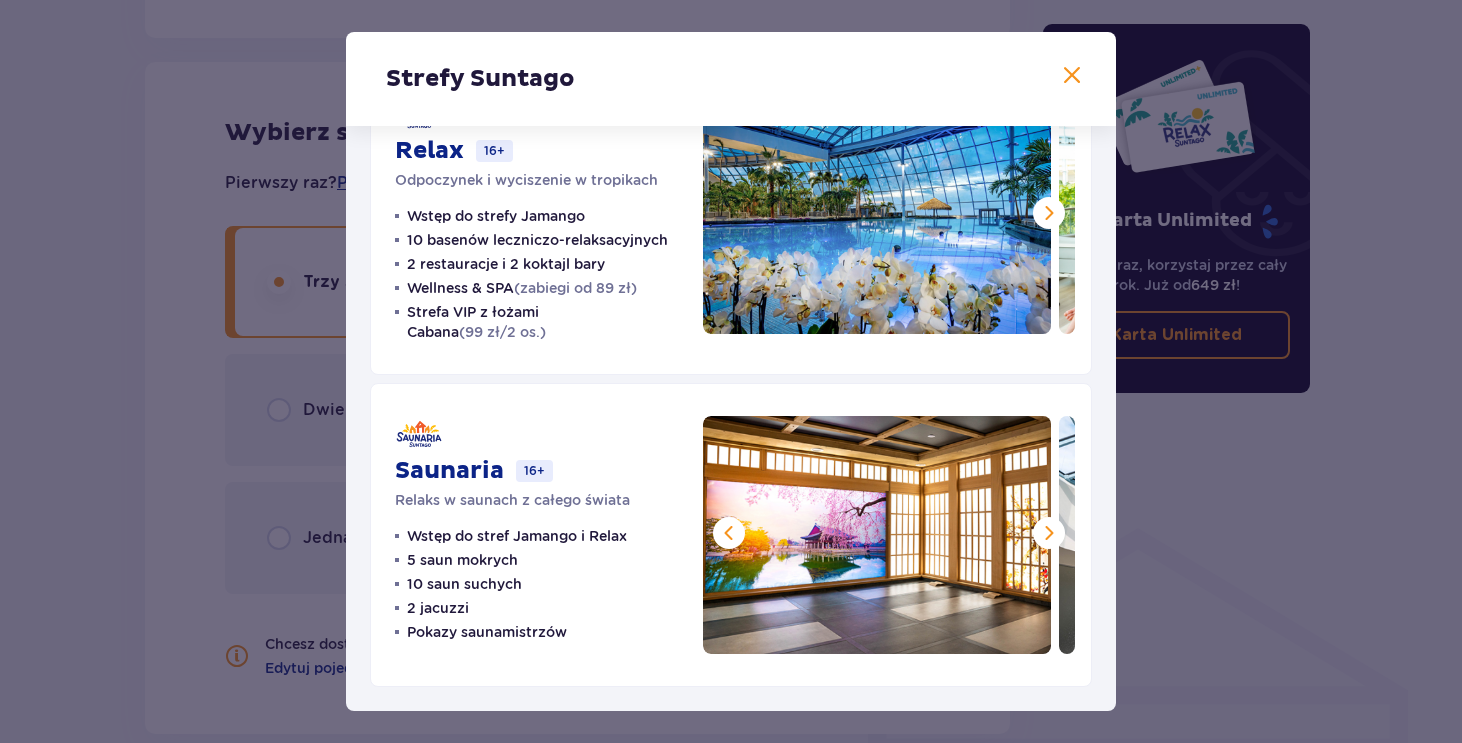 click at bounding box center [1049, 533] 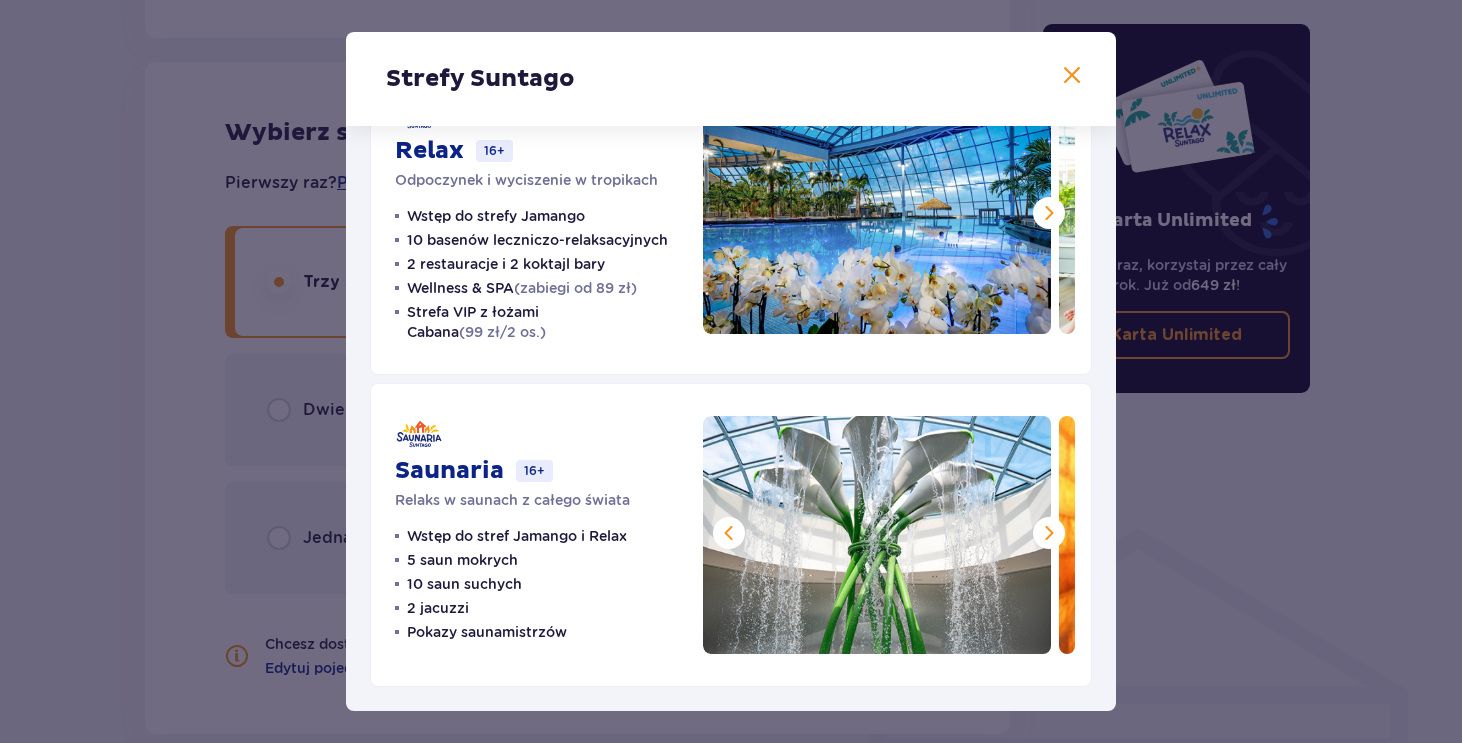 click at bounding box center (1049, 533) 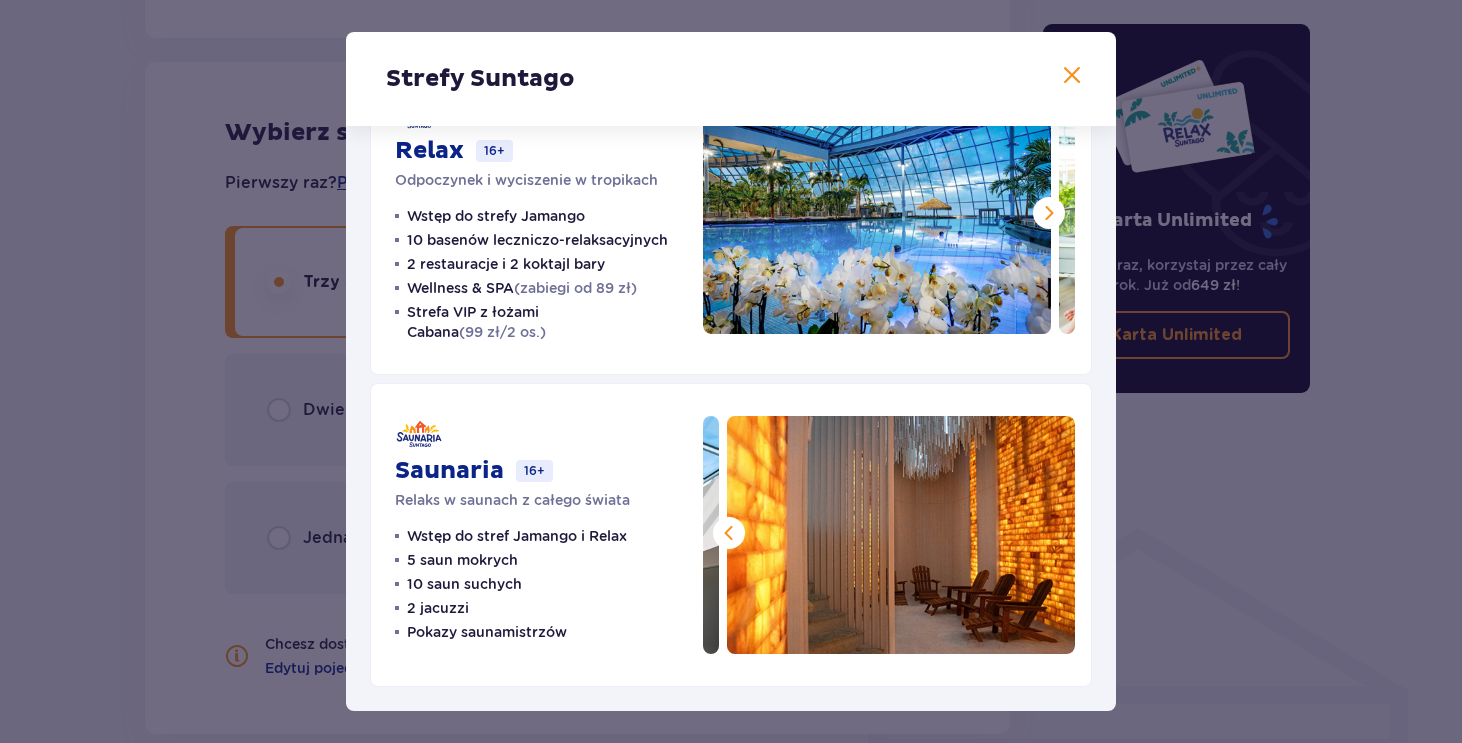 click at bounding box center (729, 533) 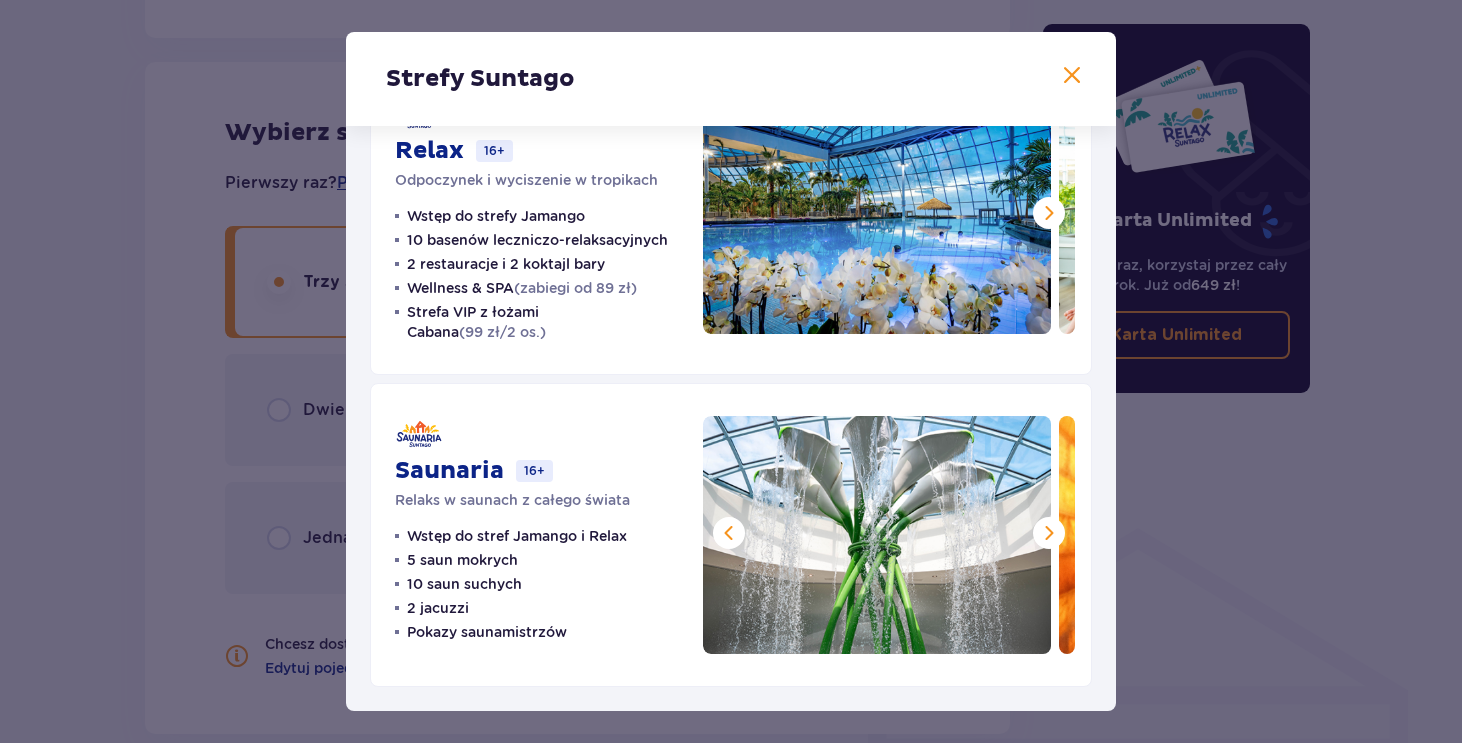 click at bounding box center [729, 533] 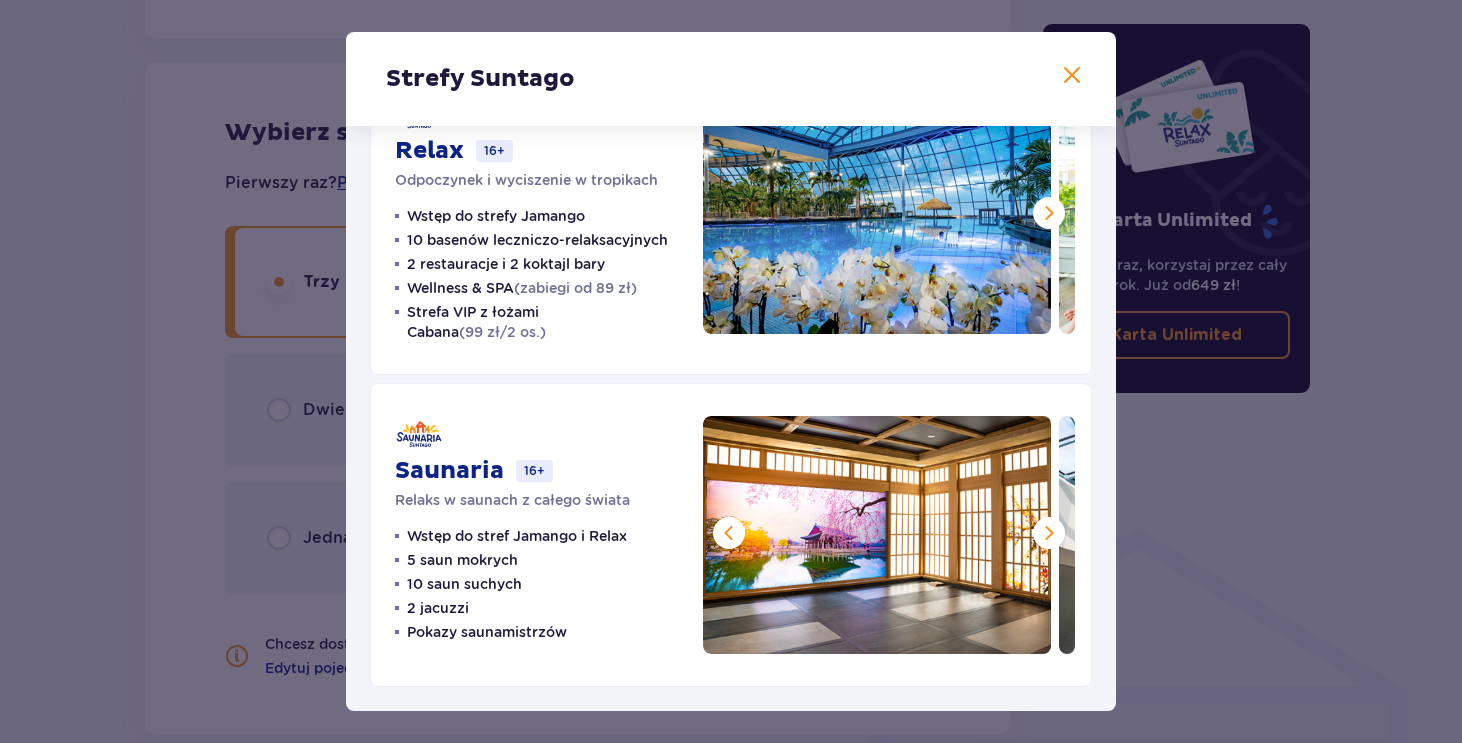 click at bounding box center (729, 533) 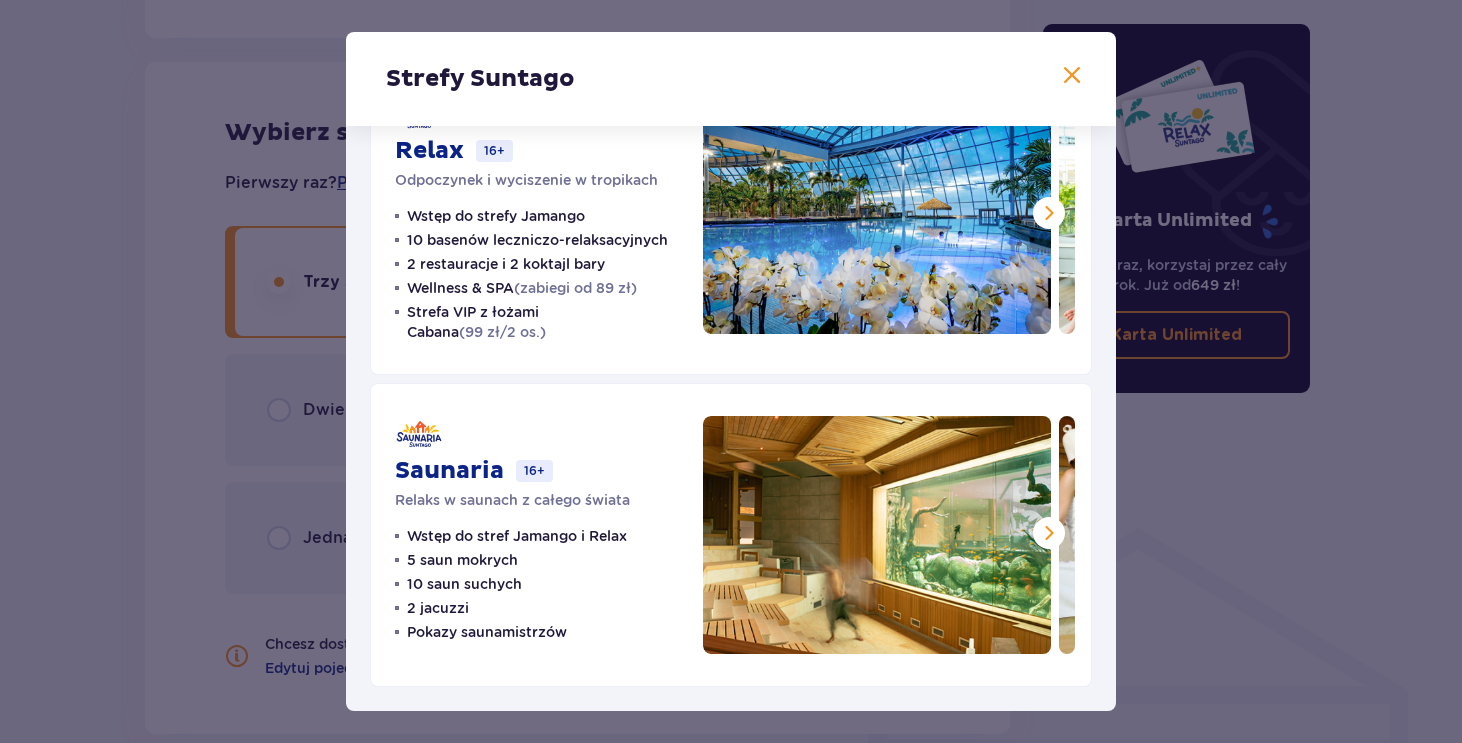 click at bounding box center [877, 535] 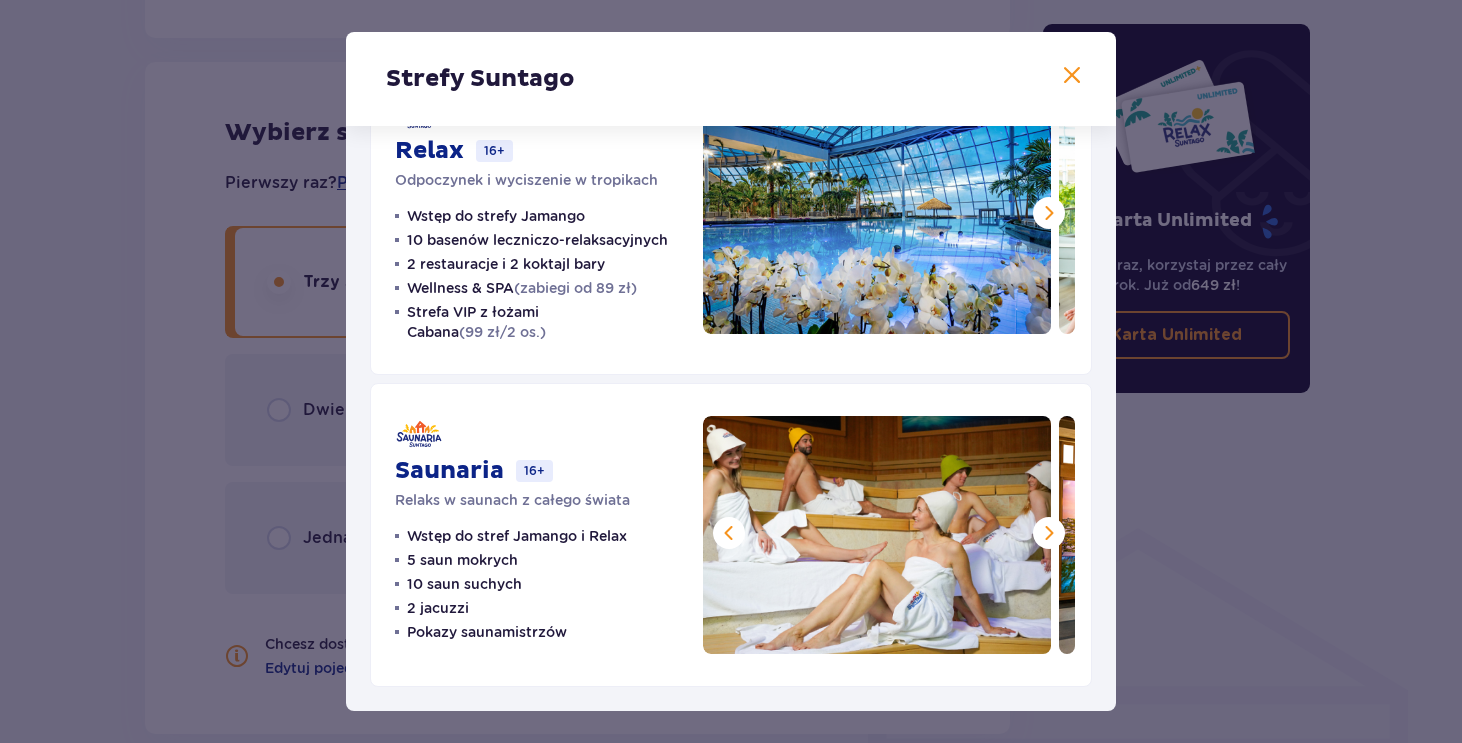 click at bounding box center (1072, 76) 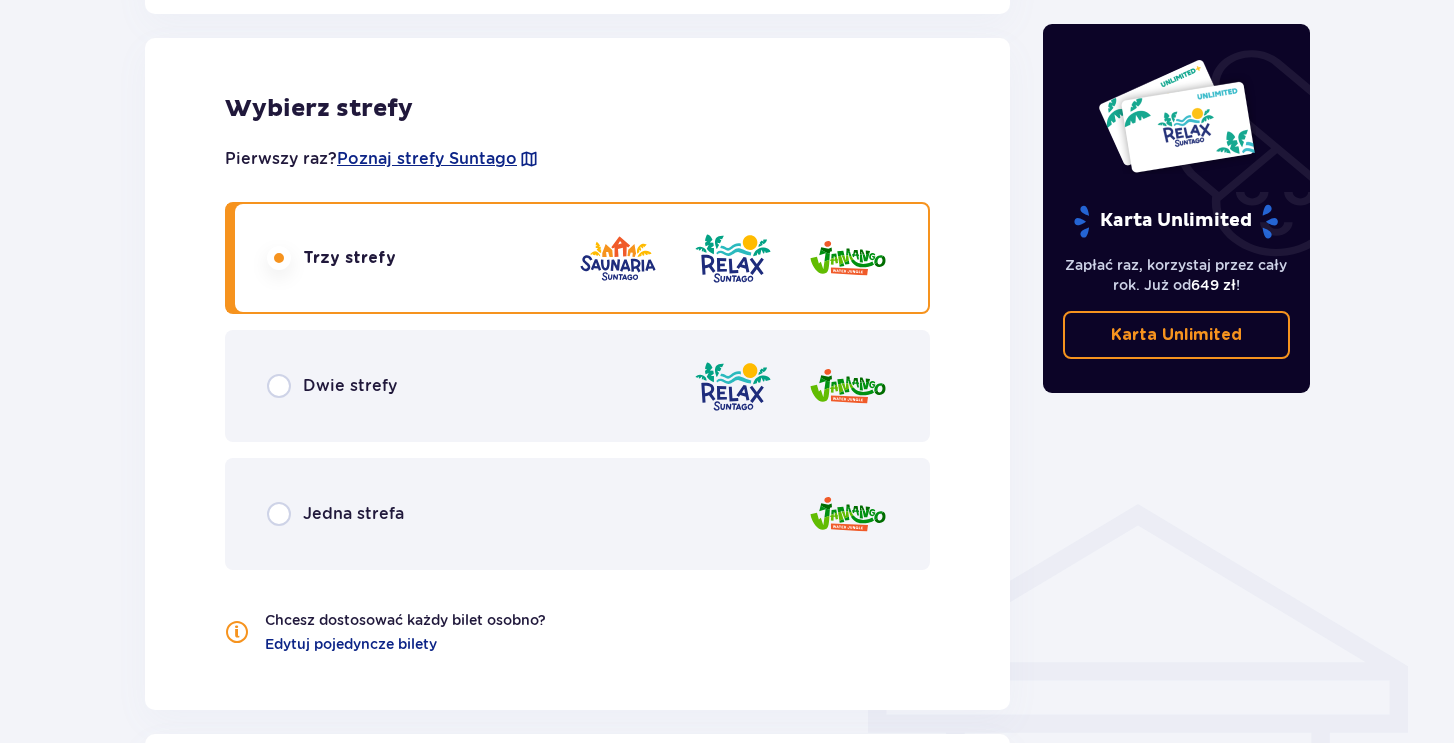 scroll, scrollTop: 1121, scrollLeft: 0, axis: vertical 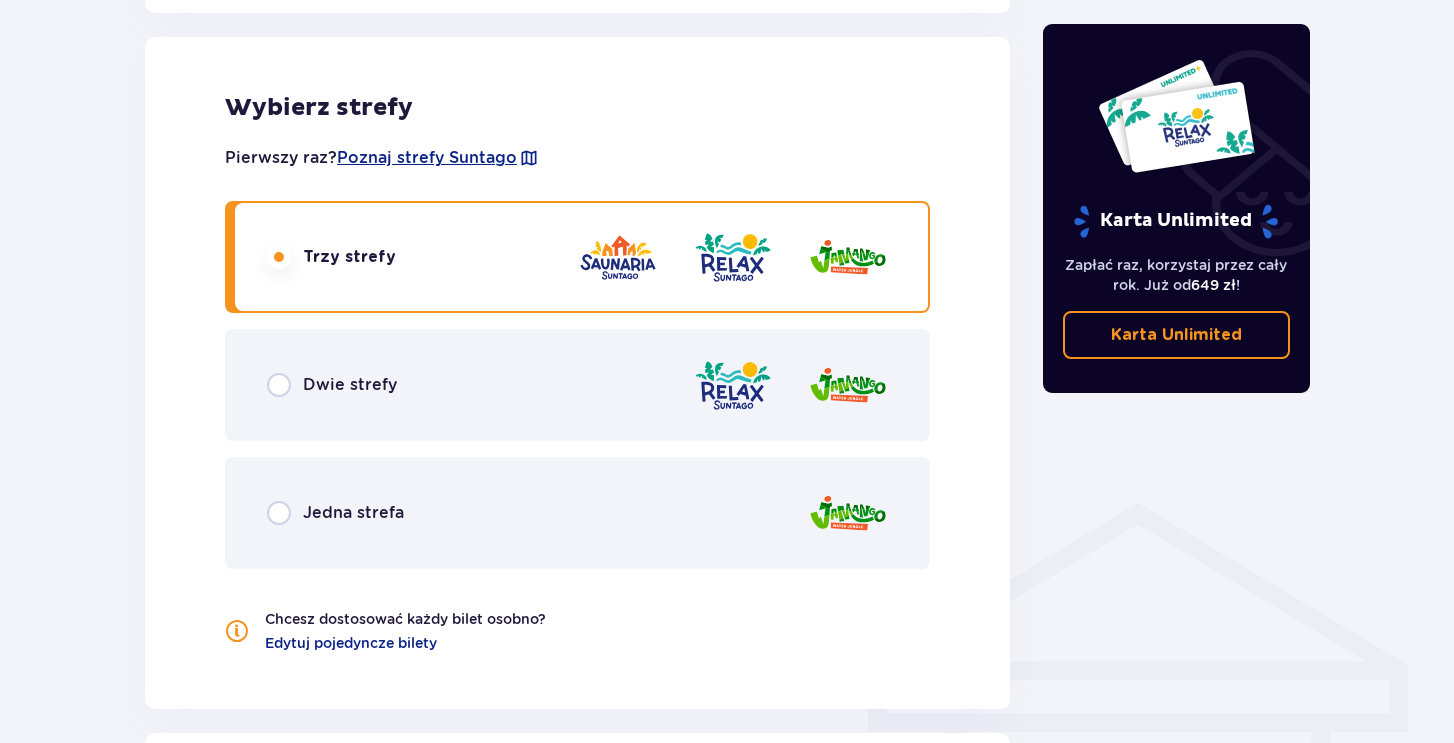 click on "Dwie strefy" at bounding box center [577, 385] 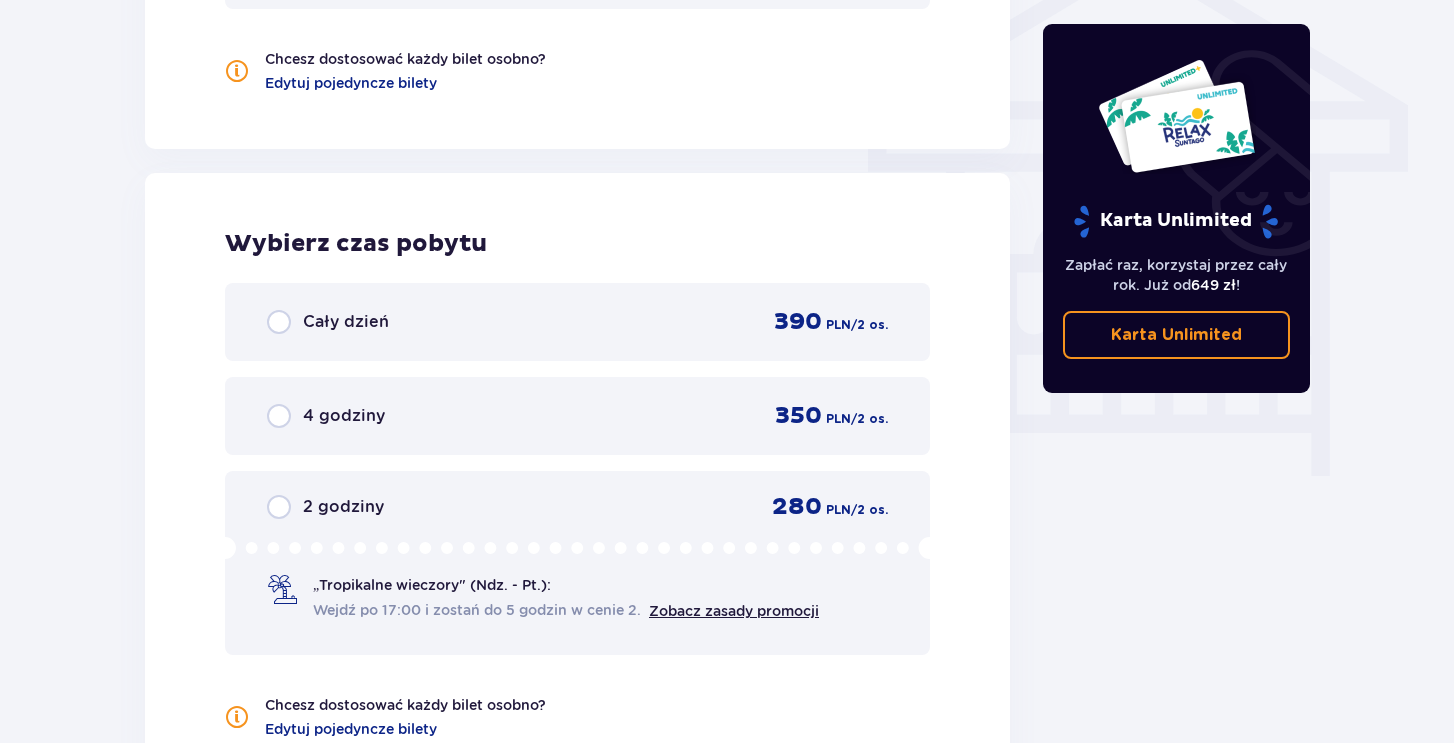 click on "Wybierz czas pobytu Cały dzień 390 PLN / 2 os. 4 godziny 350 PLN / 2 os. 2 godziny 280 PLN / 2 os. „Tropikalne wieczory" (Ndz. - Pt.): Wejdź po 17:00 i zostań do 5 godzin w cenie 2. Zobacz zasady promocji Chcesz dostosować każdy bilet osobno? Edytuj pojedyncze bilety" at bounding box center (577, 484) 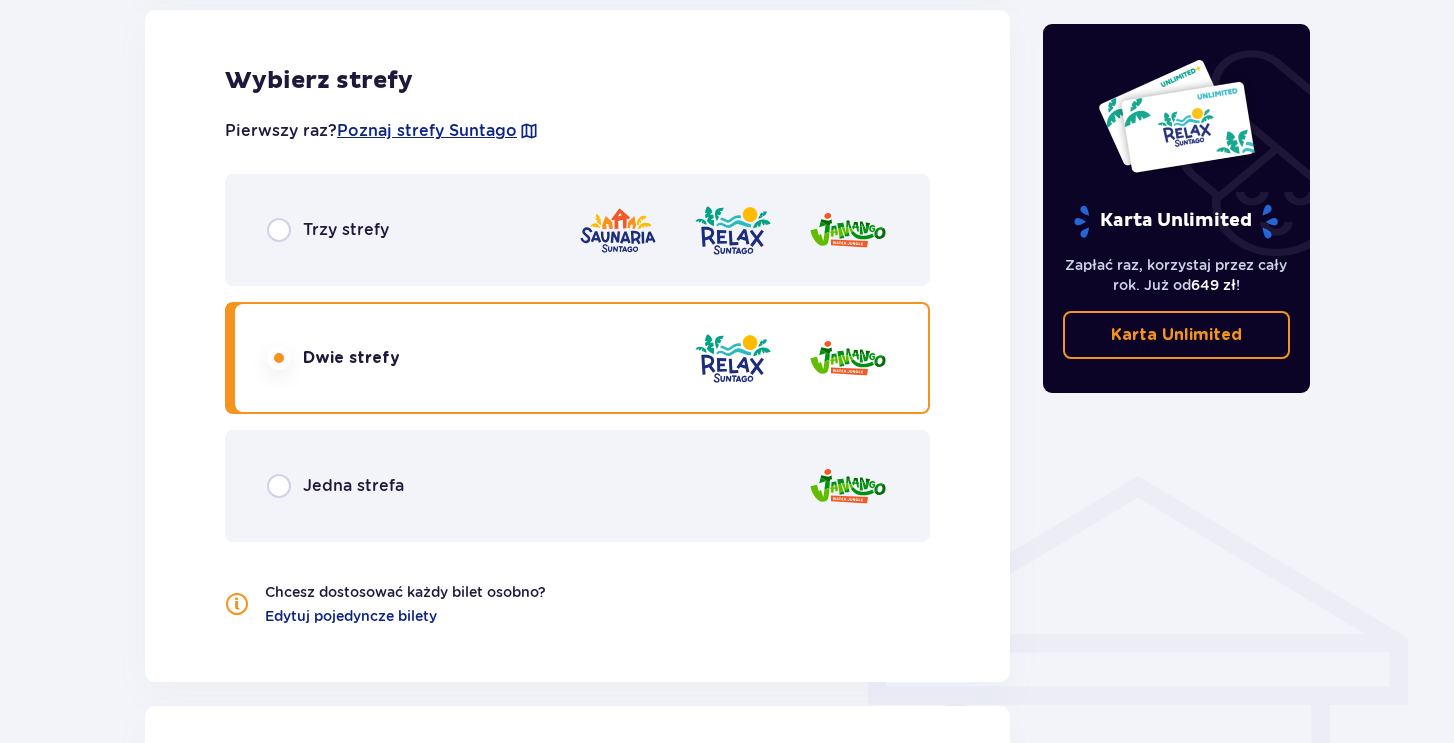 click on "Trzy strefy" at bounding box center (577, 230) 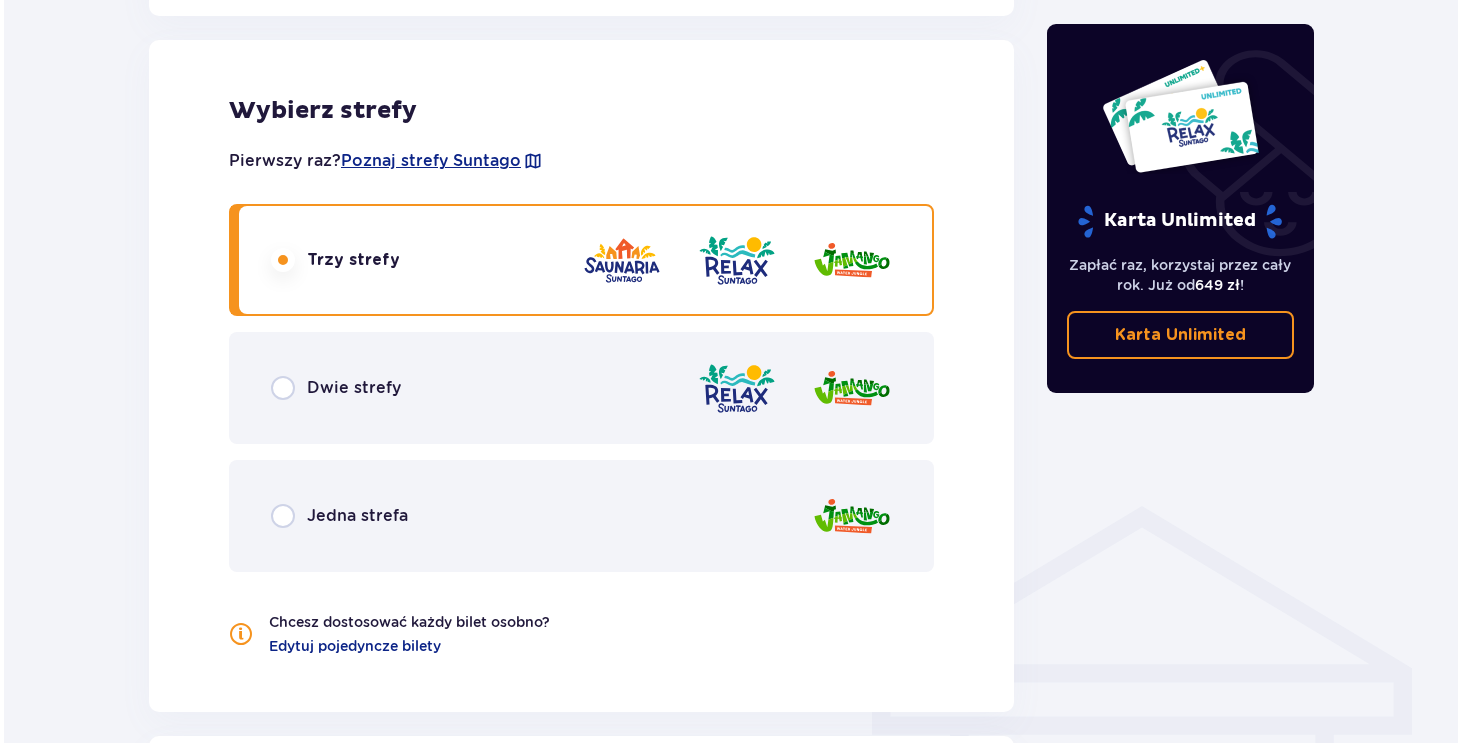 scroll, scrollTop: 1123, scrollLeft: 0, axis: vertical 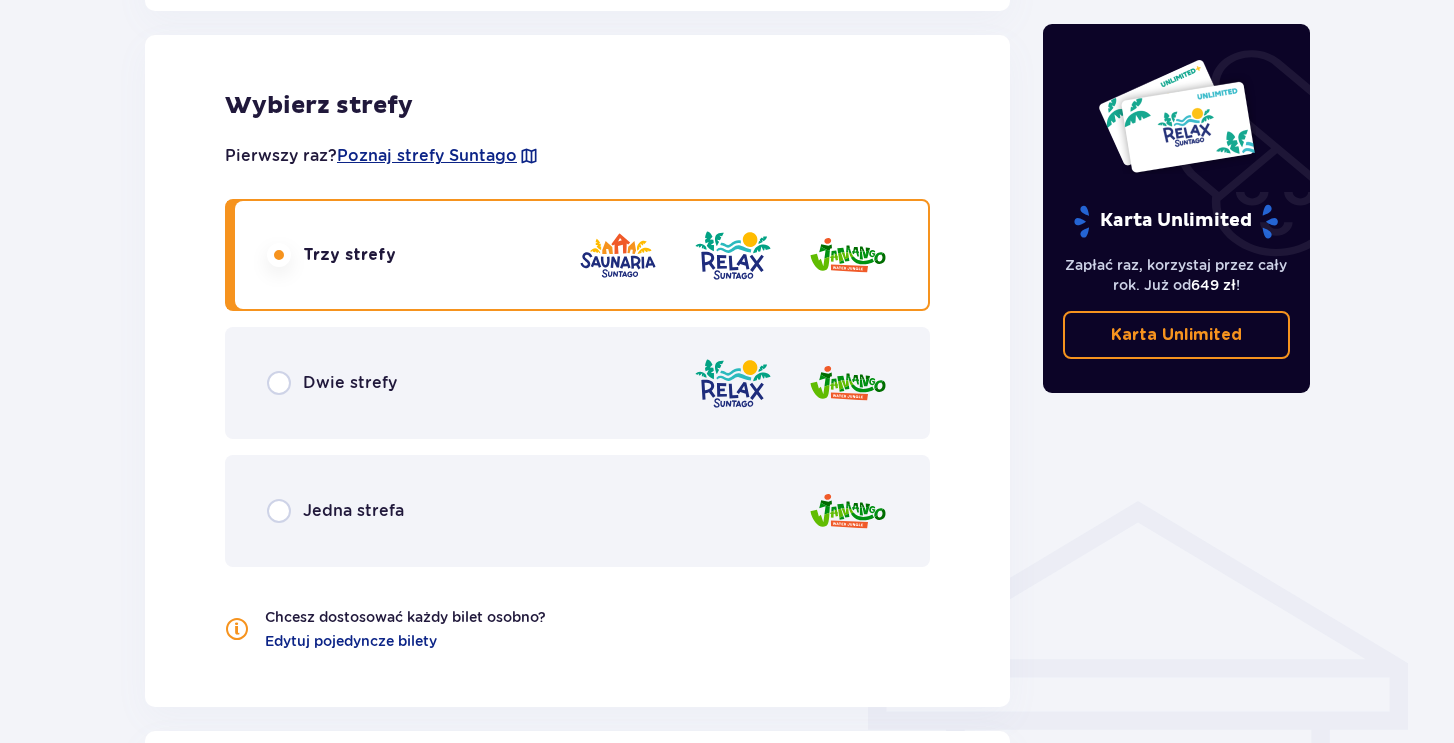 click at bounding box center [529, 156] 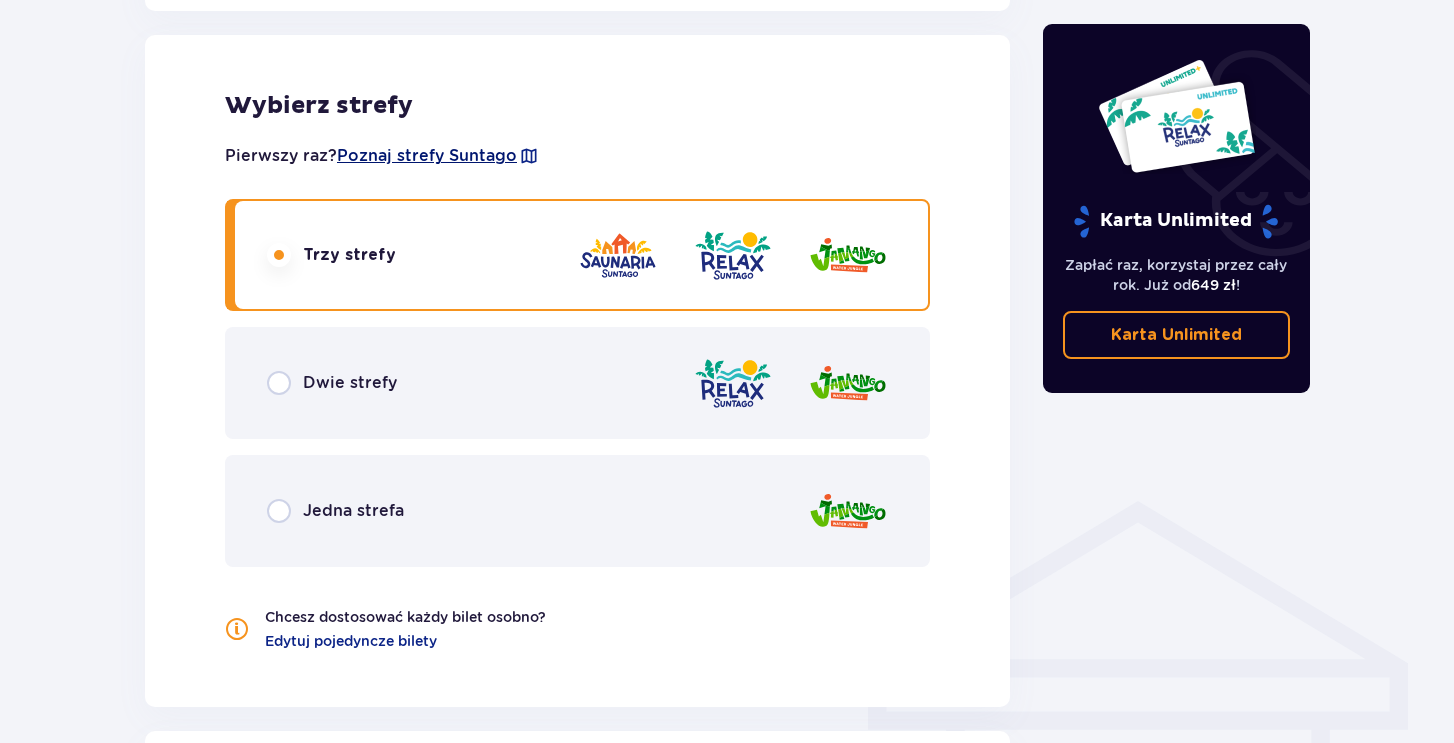 click on "Poznaj strefy Suntago" at bounding box center [427, 156] 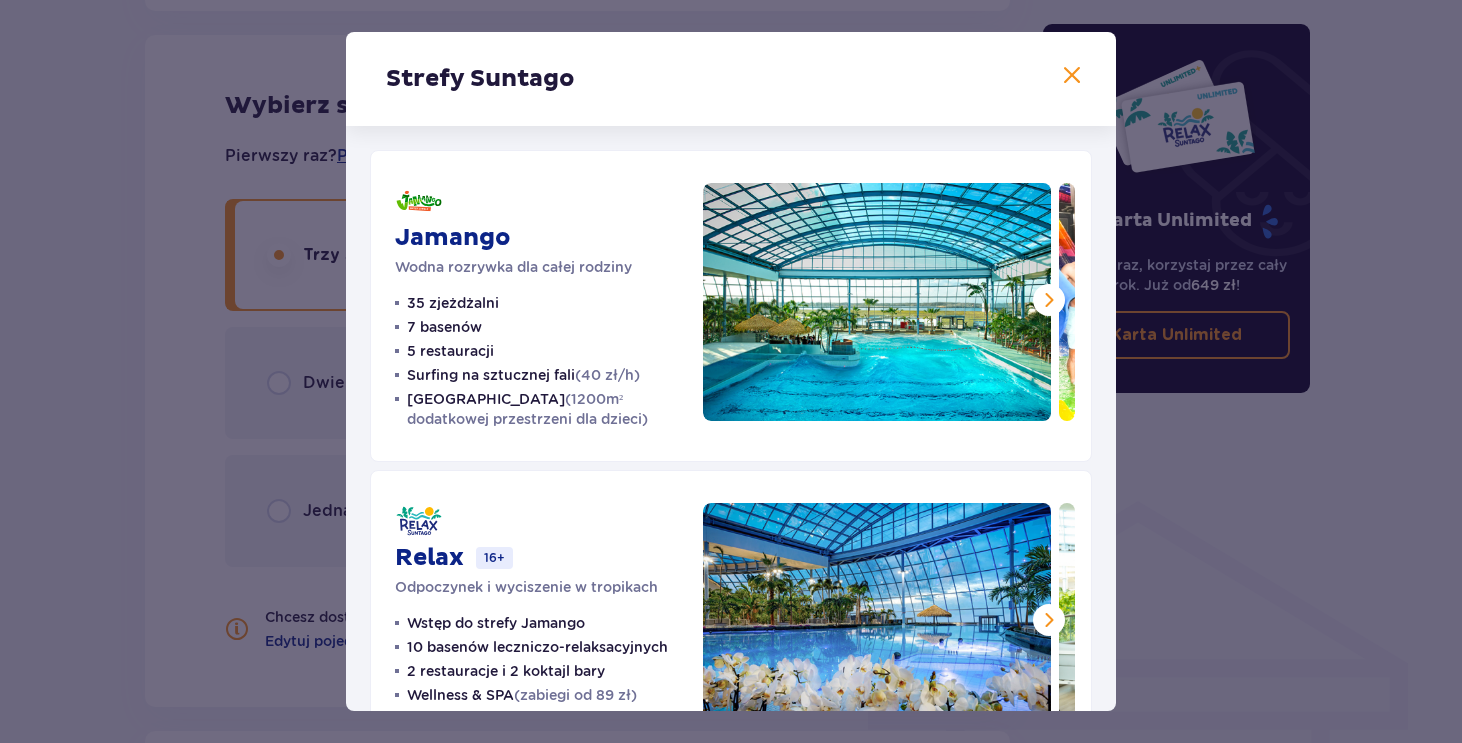 click at bounding box center (877, 302) 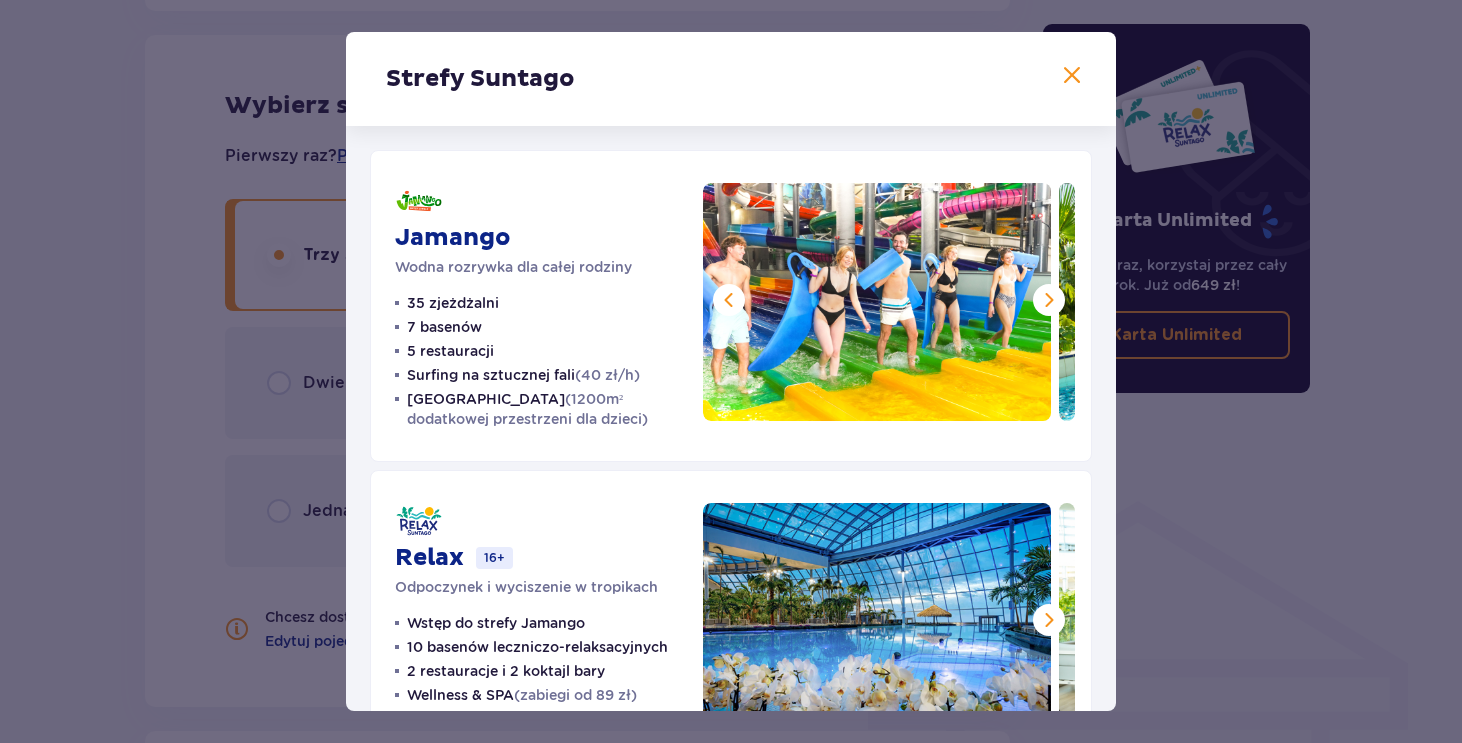 click at bounding box center (1049, 300) 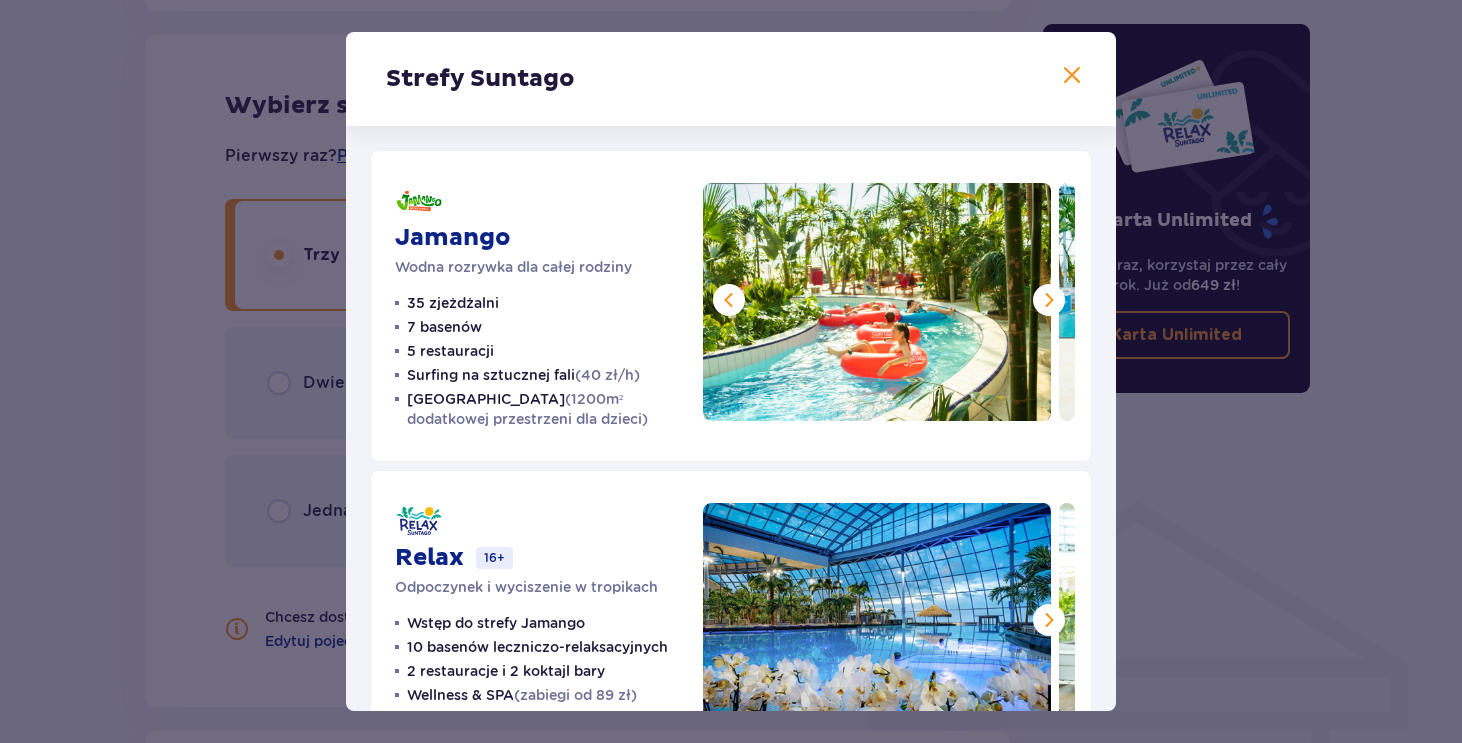 click at bounding box center (1049, 300) 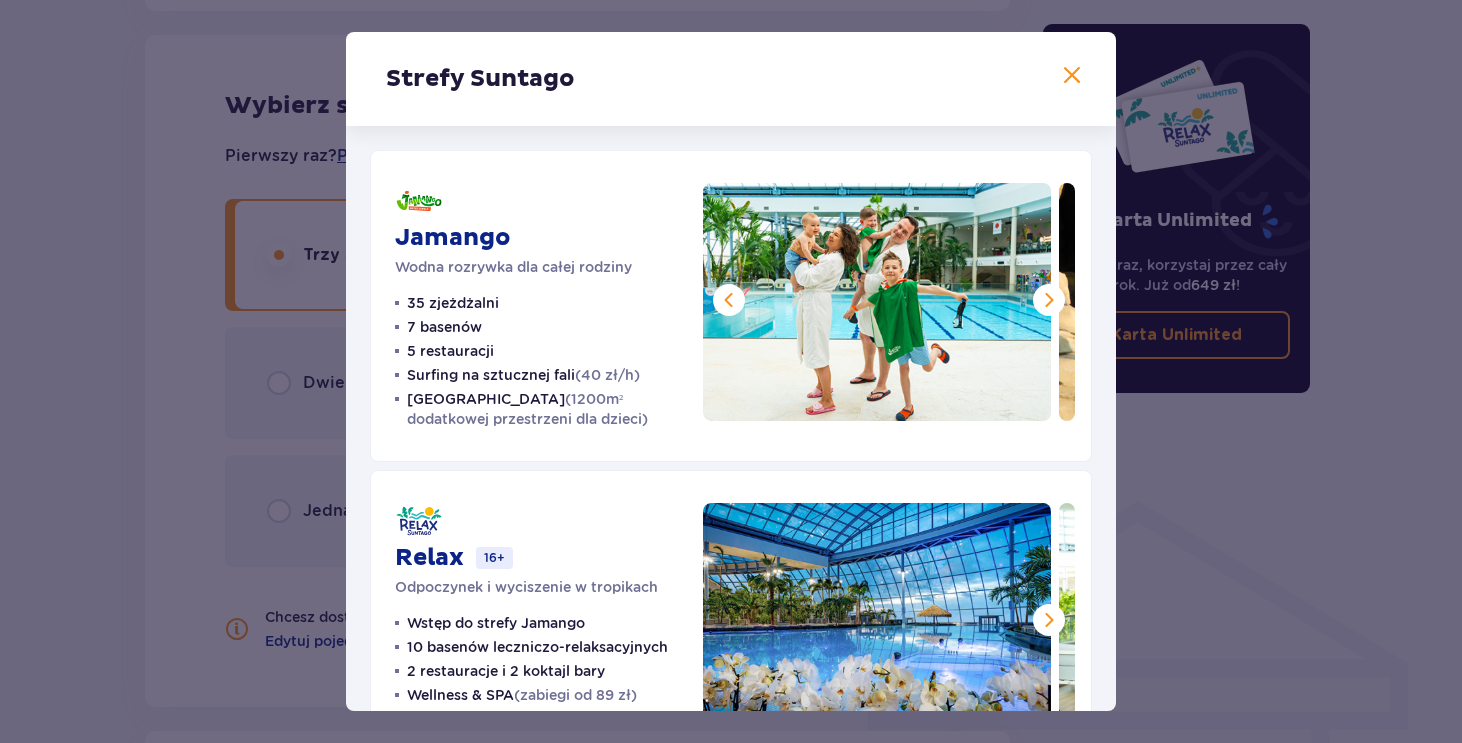 click at bounding box center [1049, 300] 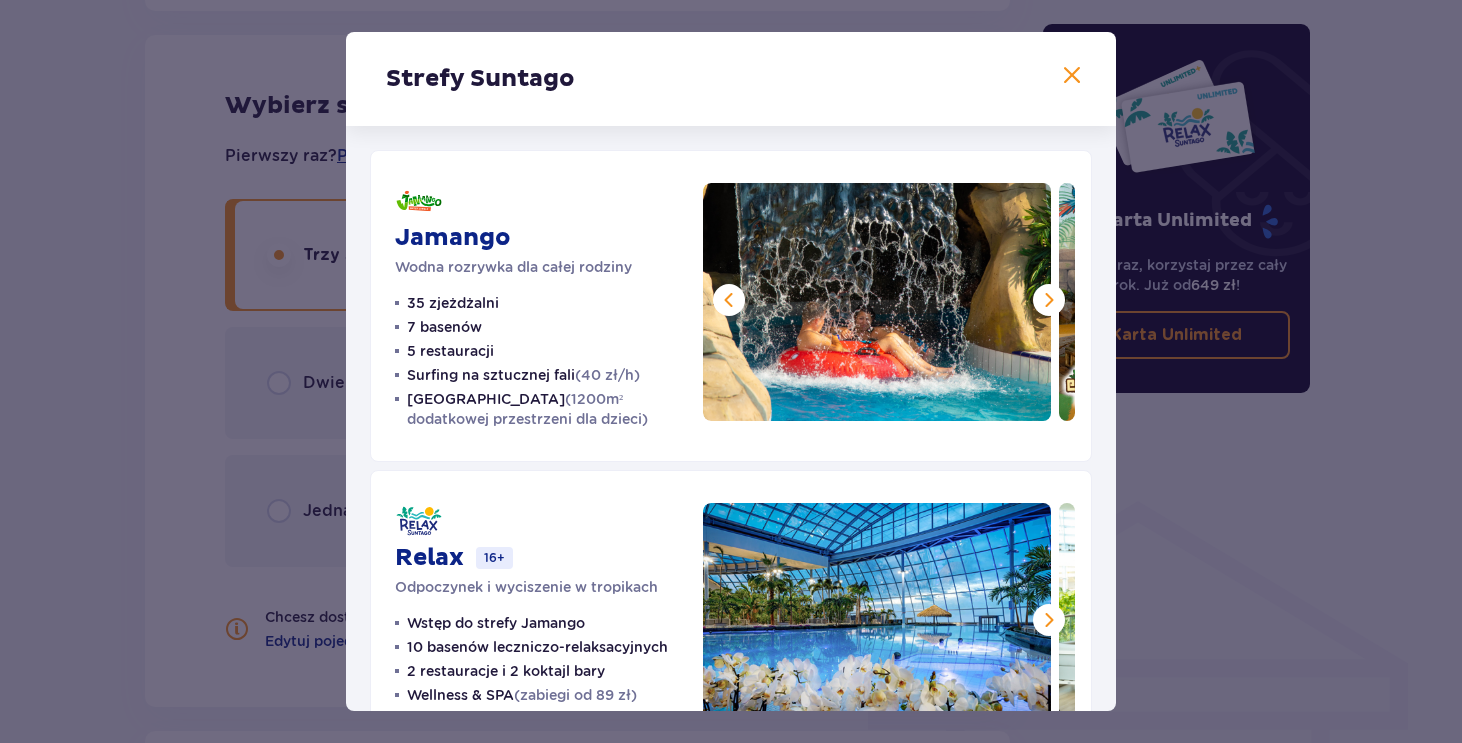 click at bounding box center [1049, 300] 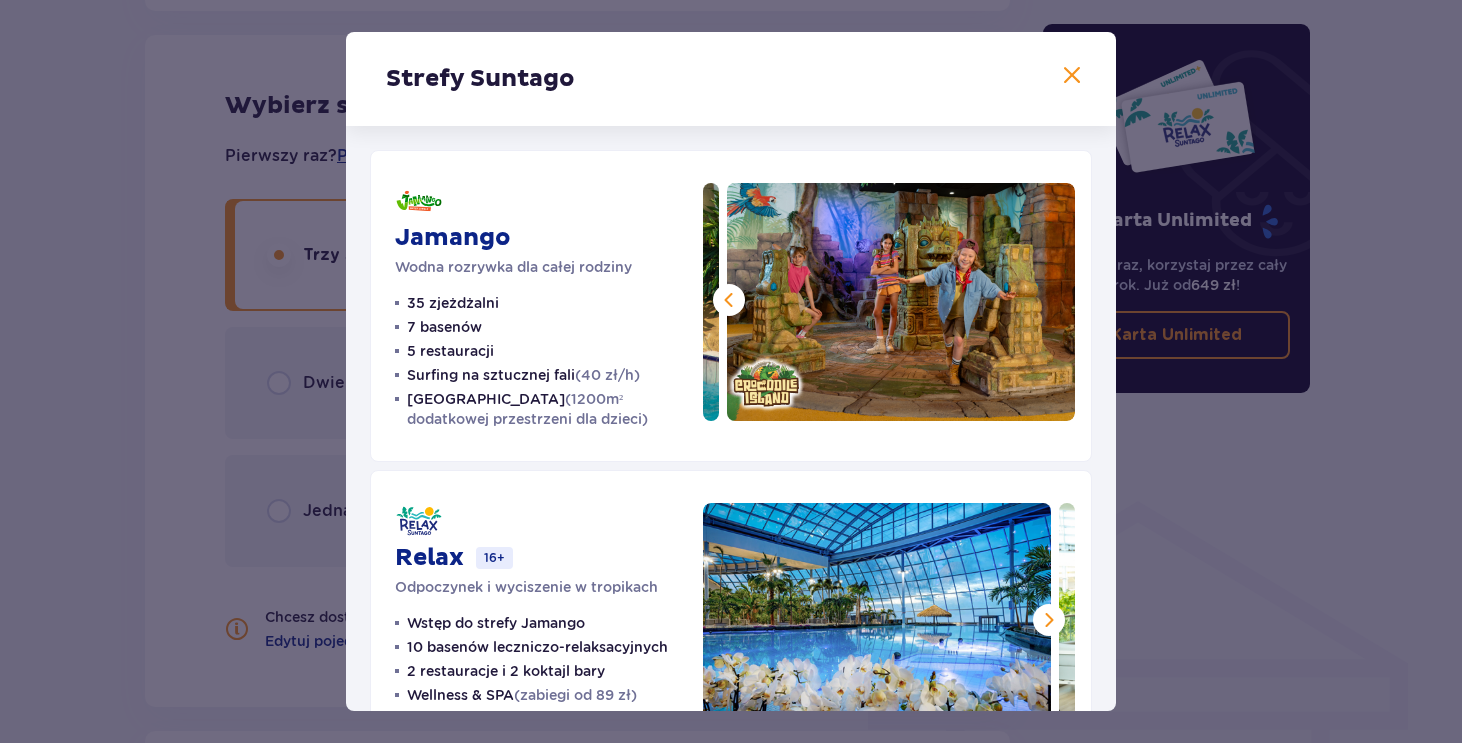click at bounding box center [729, 300] 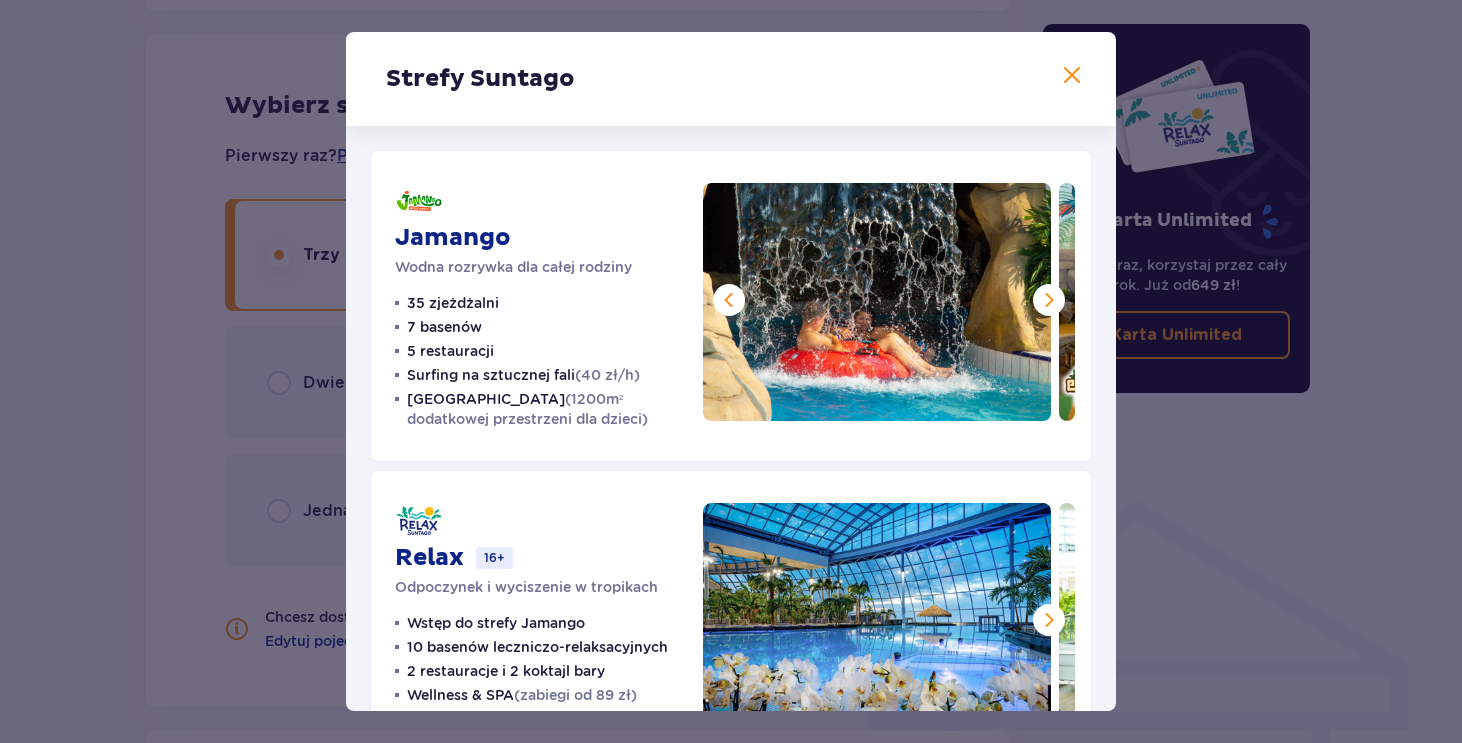click at bounding box center [729, 300] 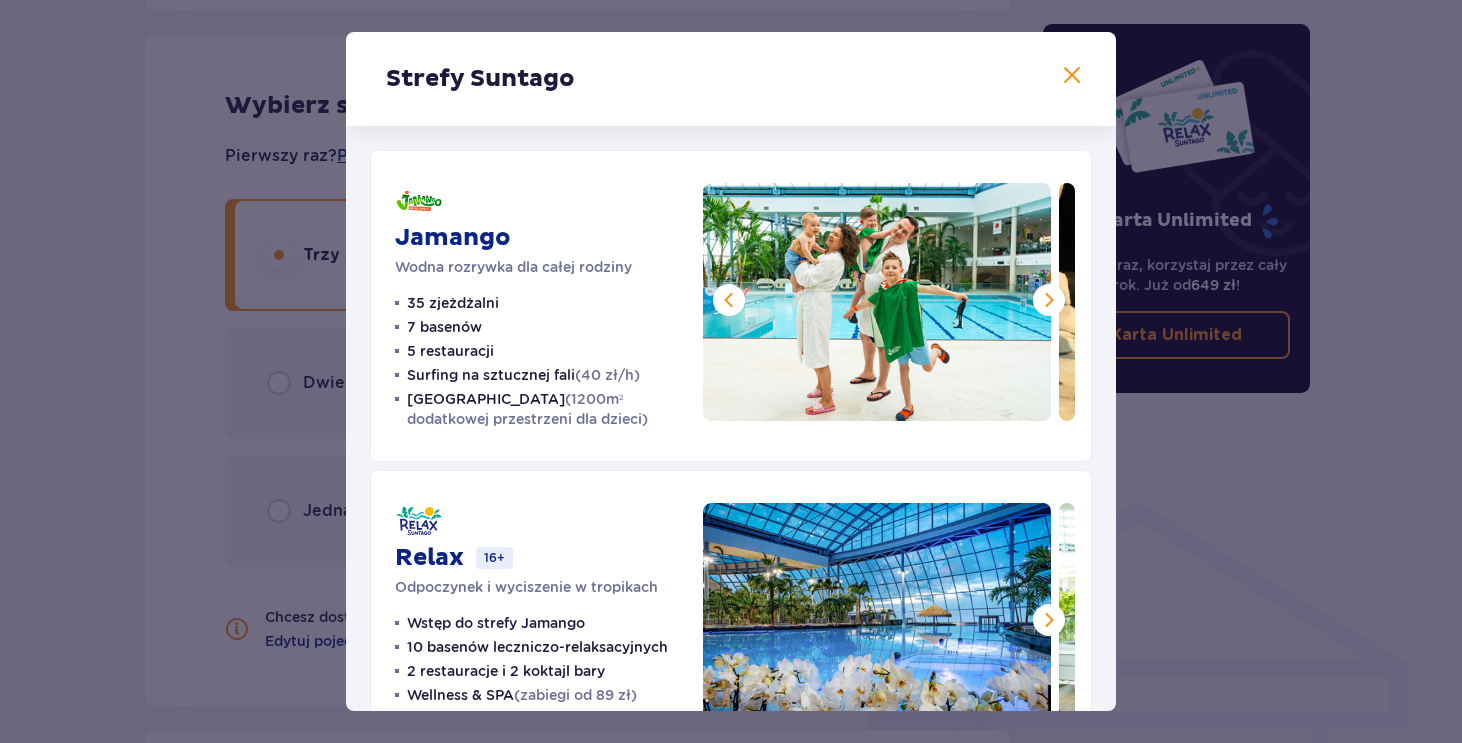 click at bounding box center (729, 300) 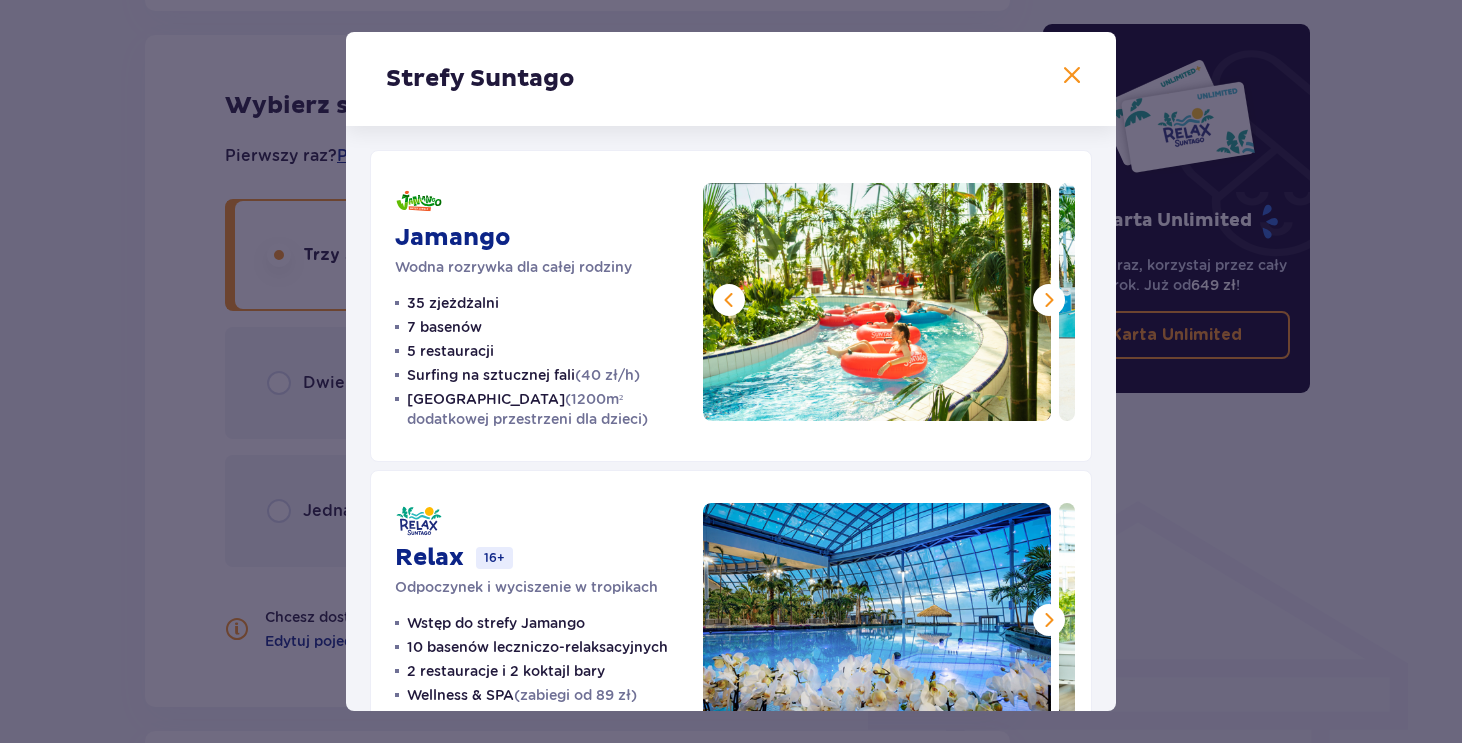 click at bounding box center [729, 300] 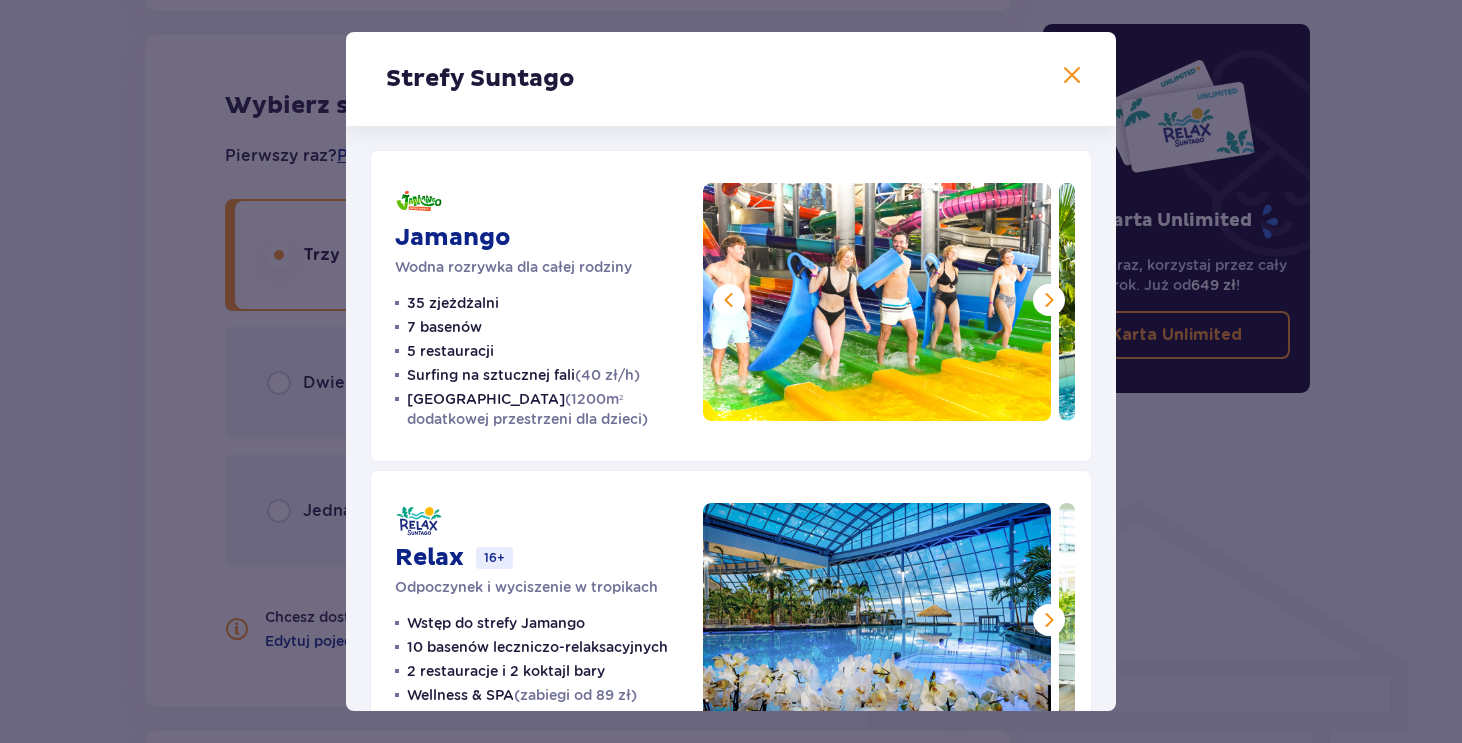 click at bounding box center [729, 300] 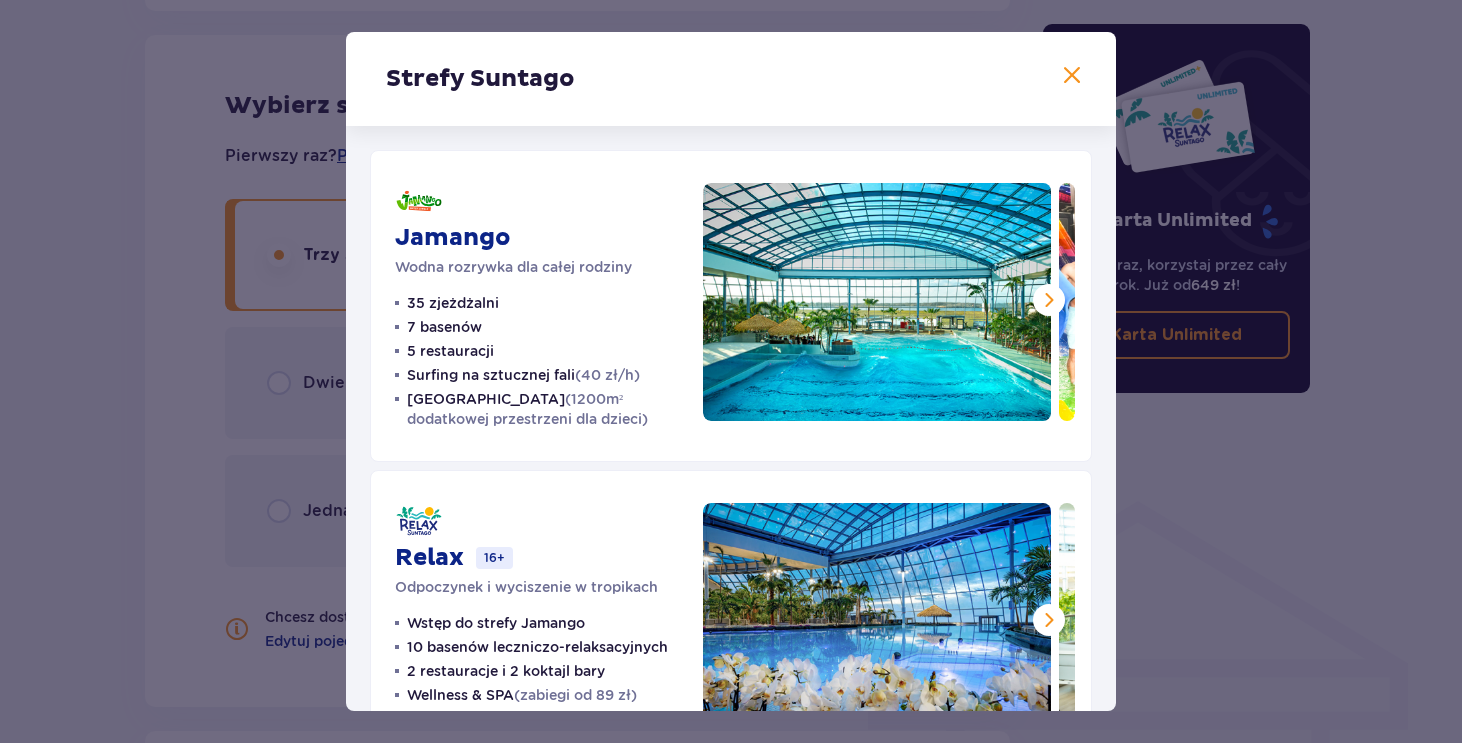 click at bounding box center (877, 302) 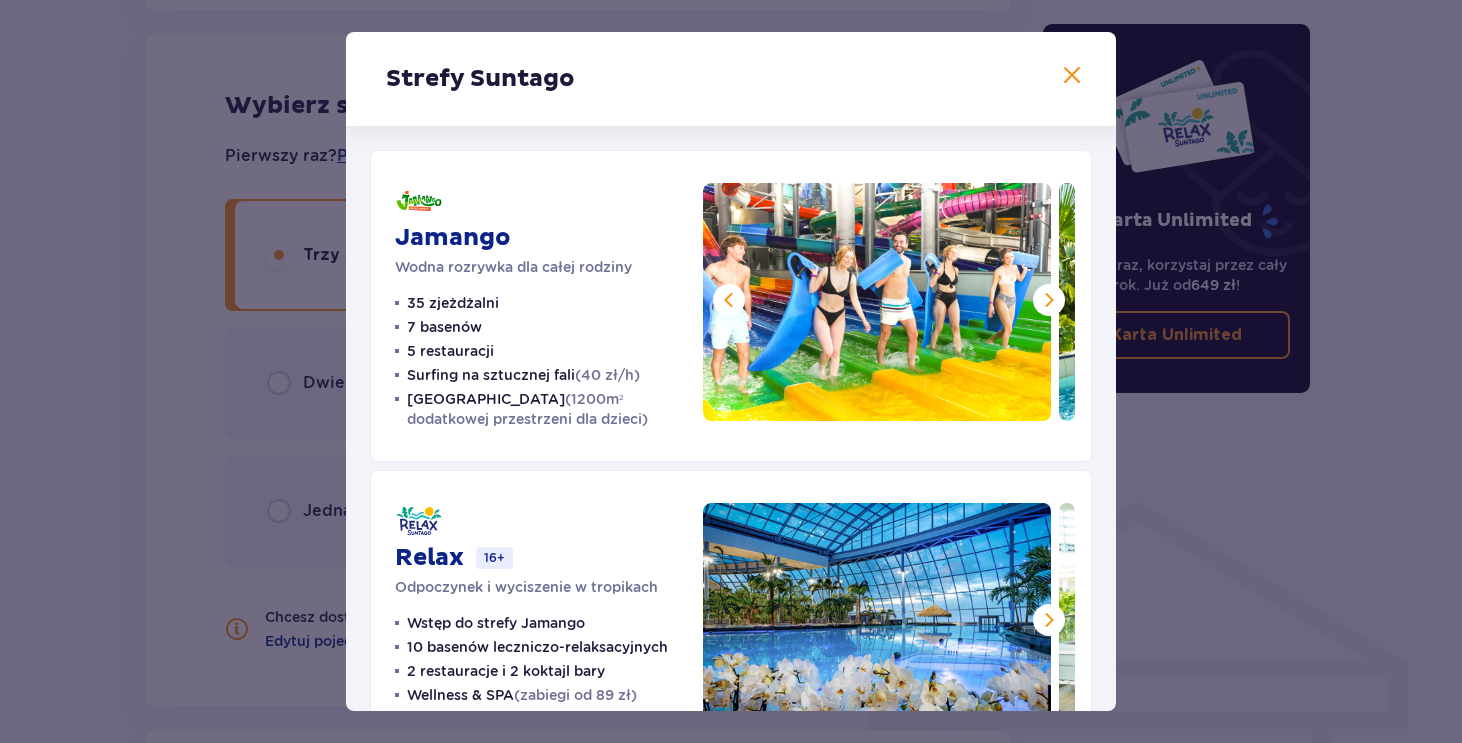 click at bounding box center (729, 300) 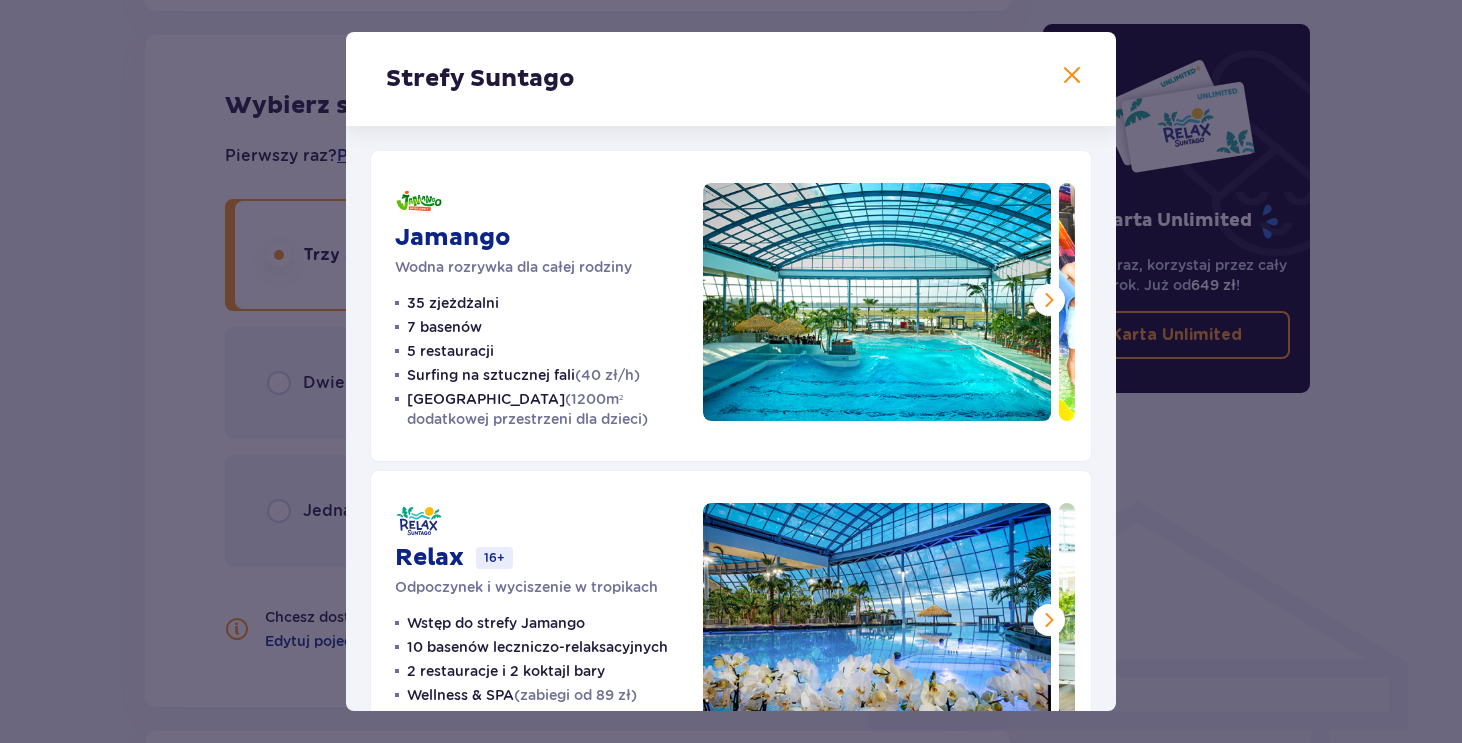 click at bounding box center [1049, 300] 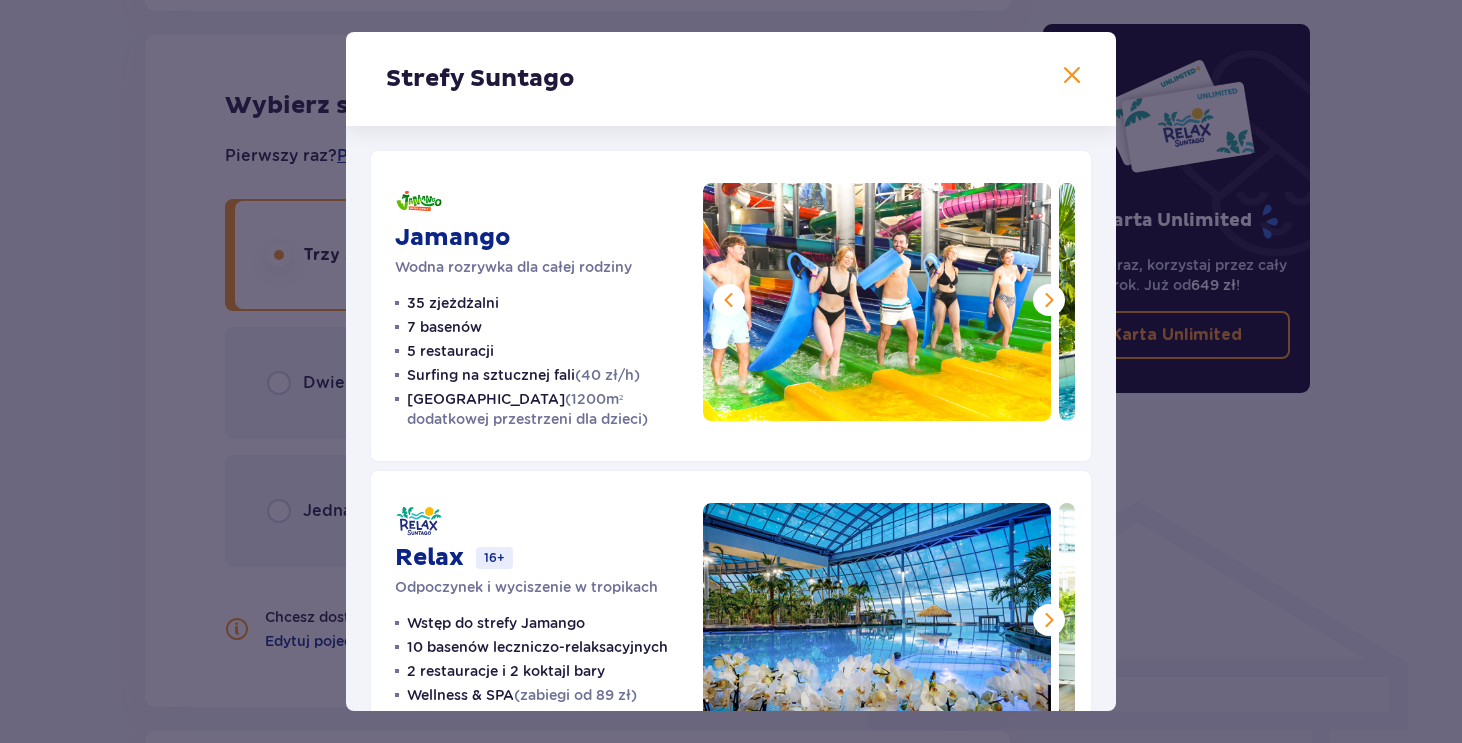 click at bounding box center (1049, 300) 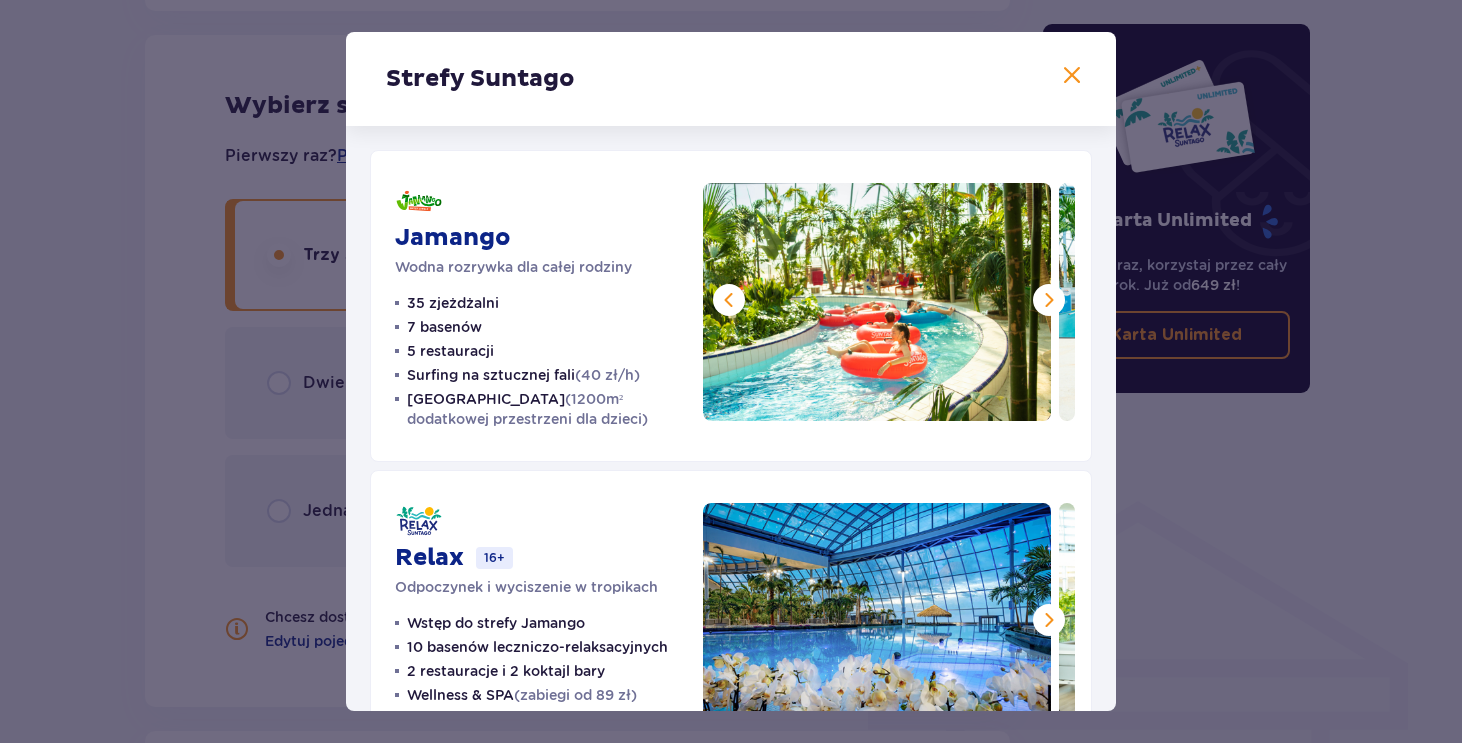 click at bounding box center (1049, 300) 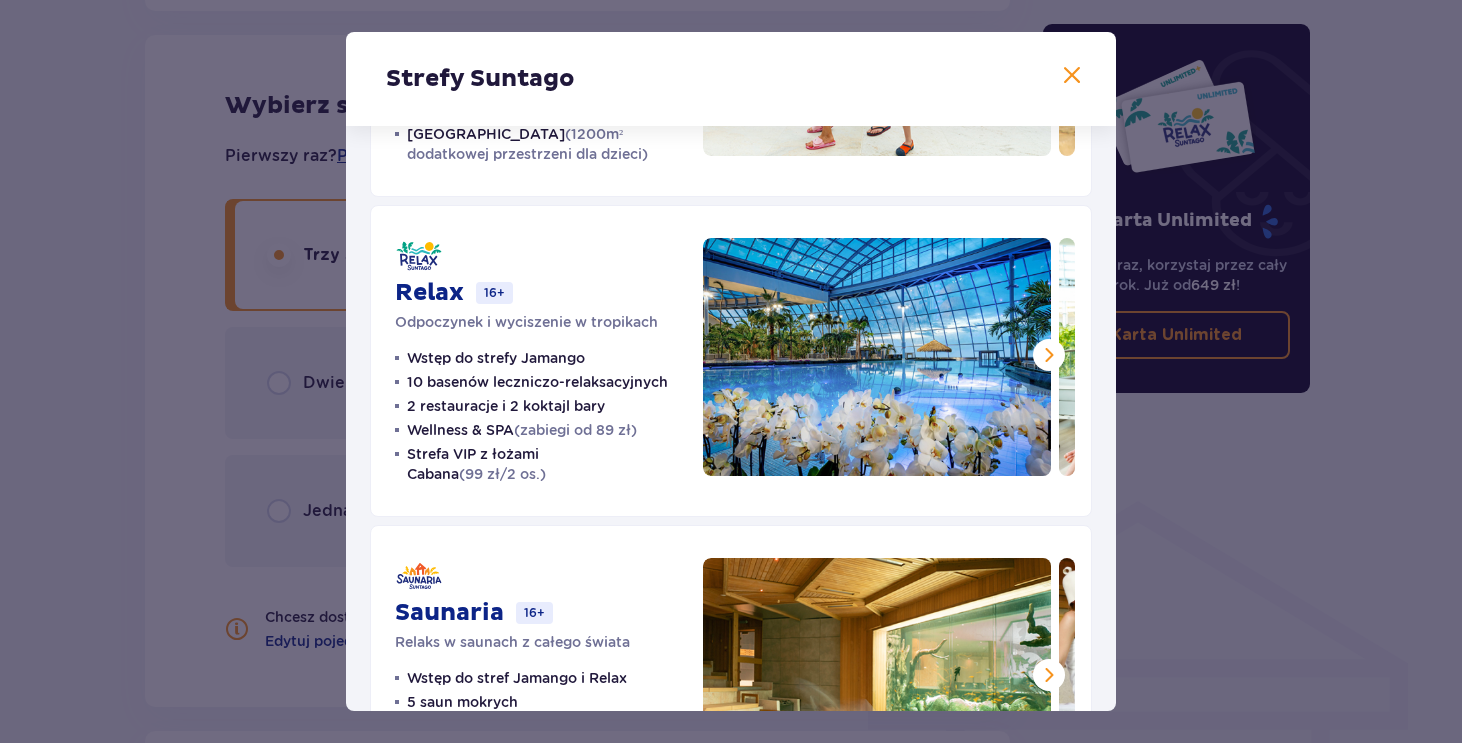 scroll, scrollTop: 276, scrollLeft: 0, axis: vertical 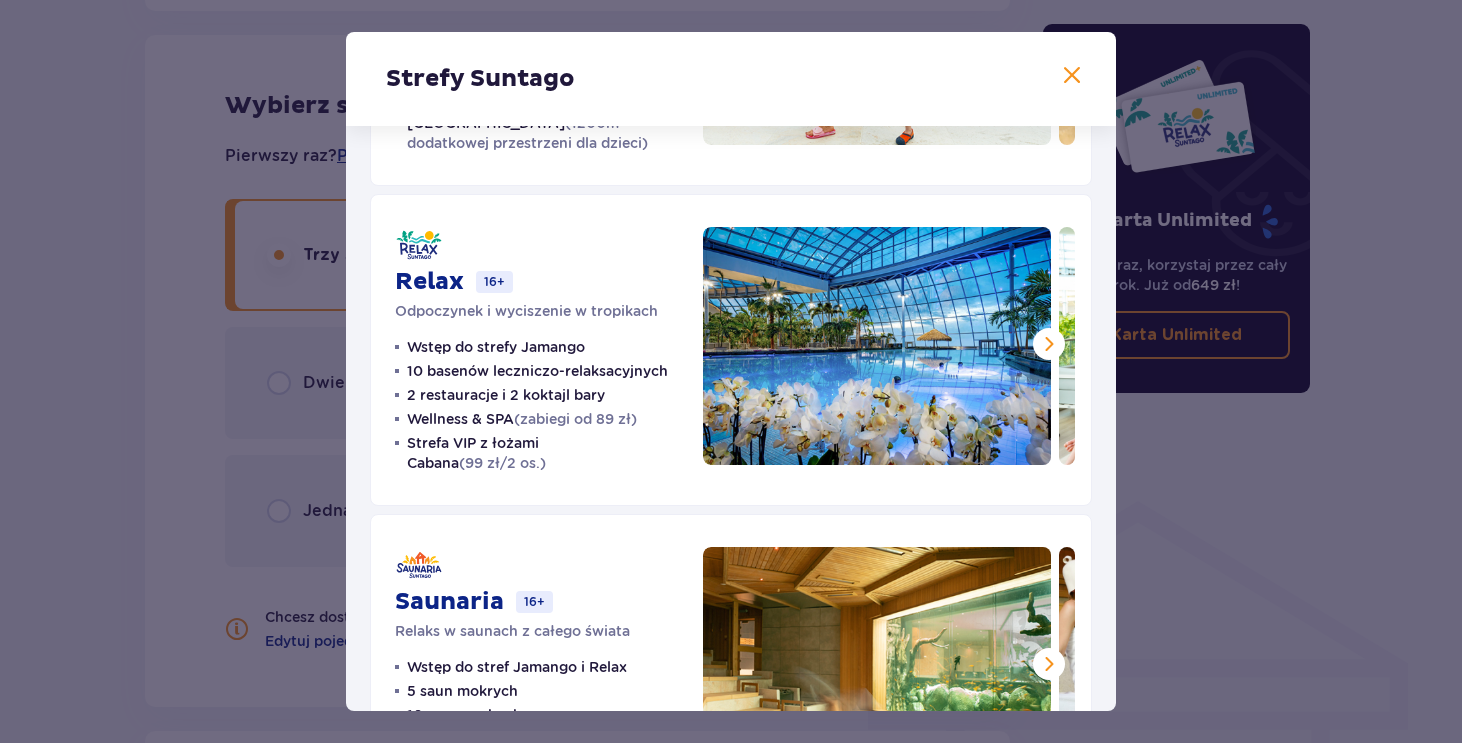 click at bounding box center (1049, 344) 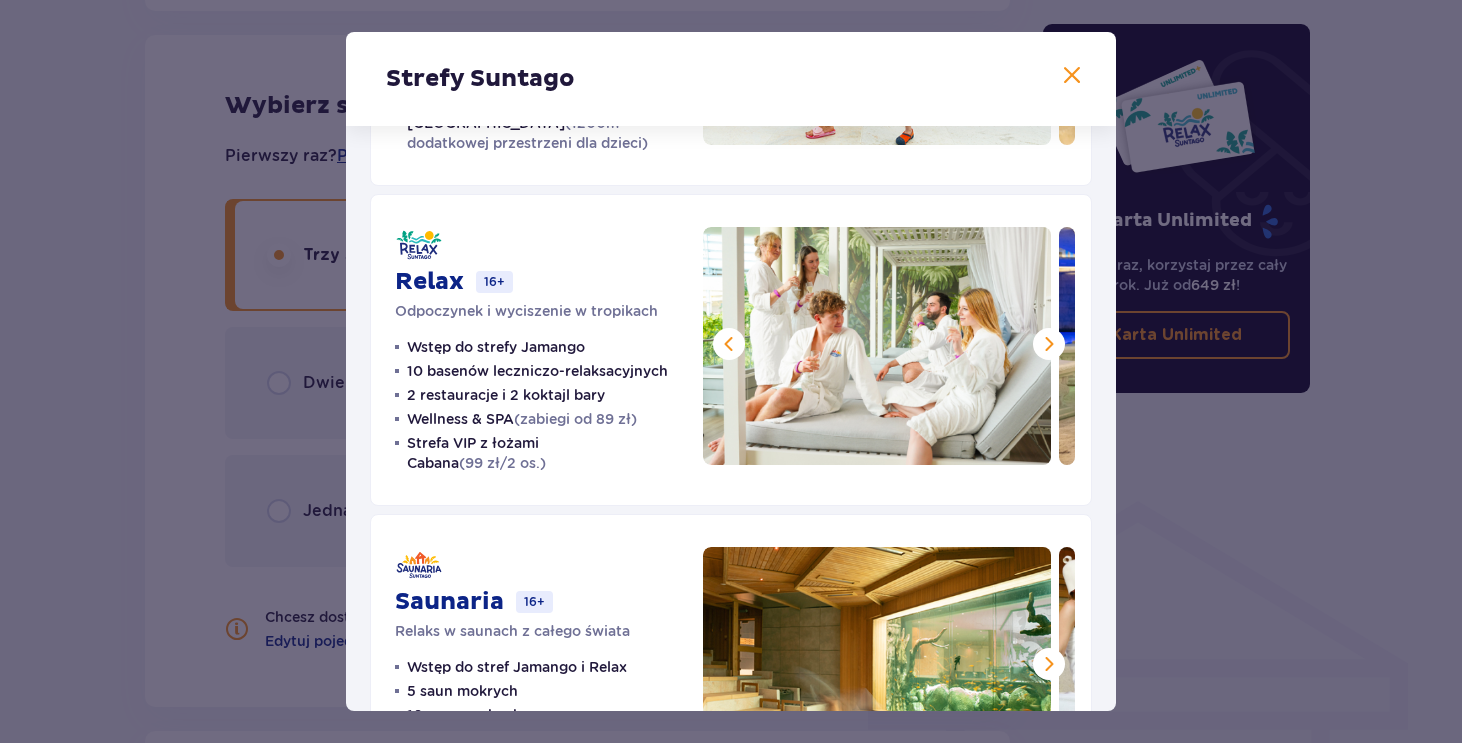 click at bounding box center [729, 344] 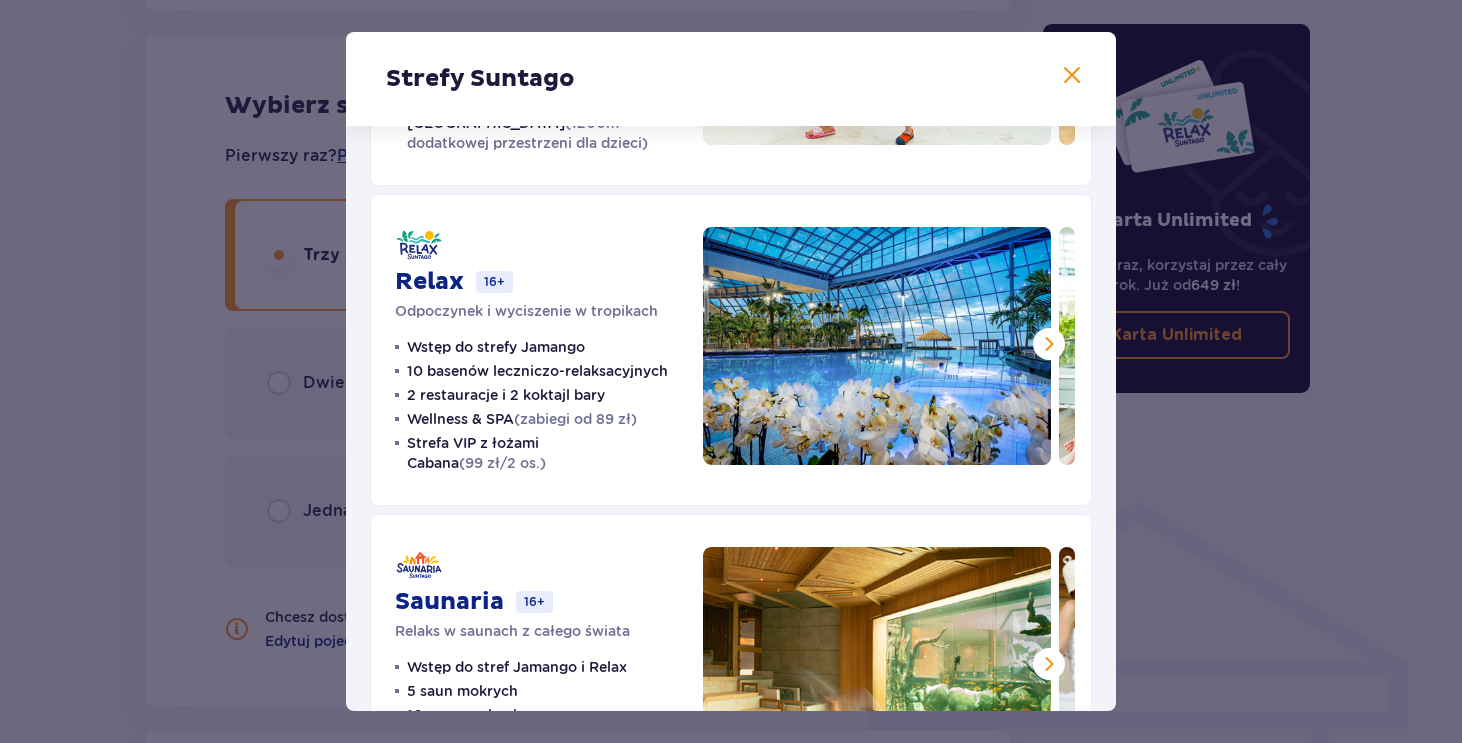 click at bounding box center (1049, 344) 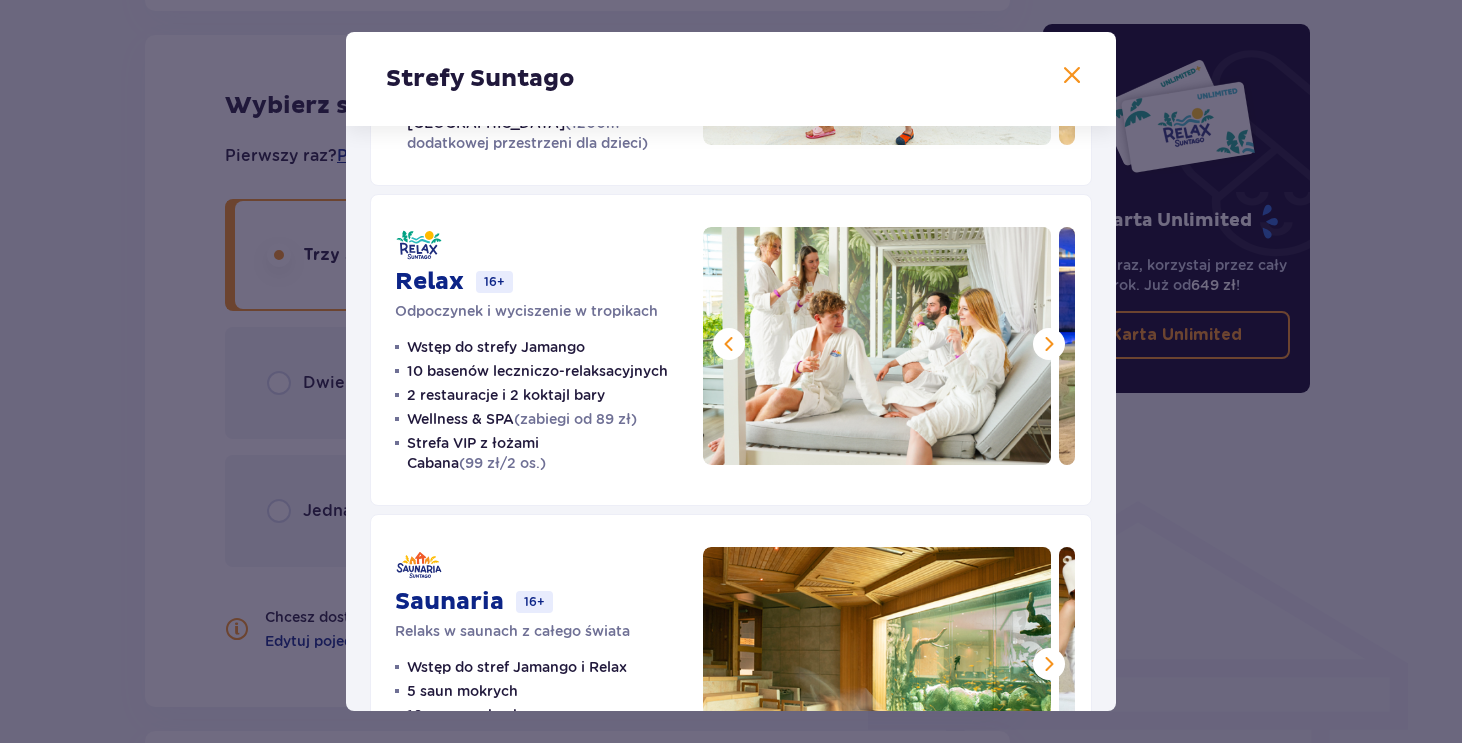 click at bounding box center [1049, 344] 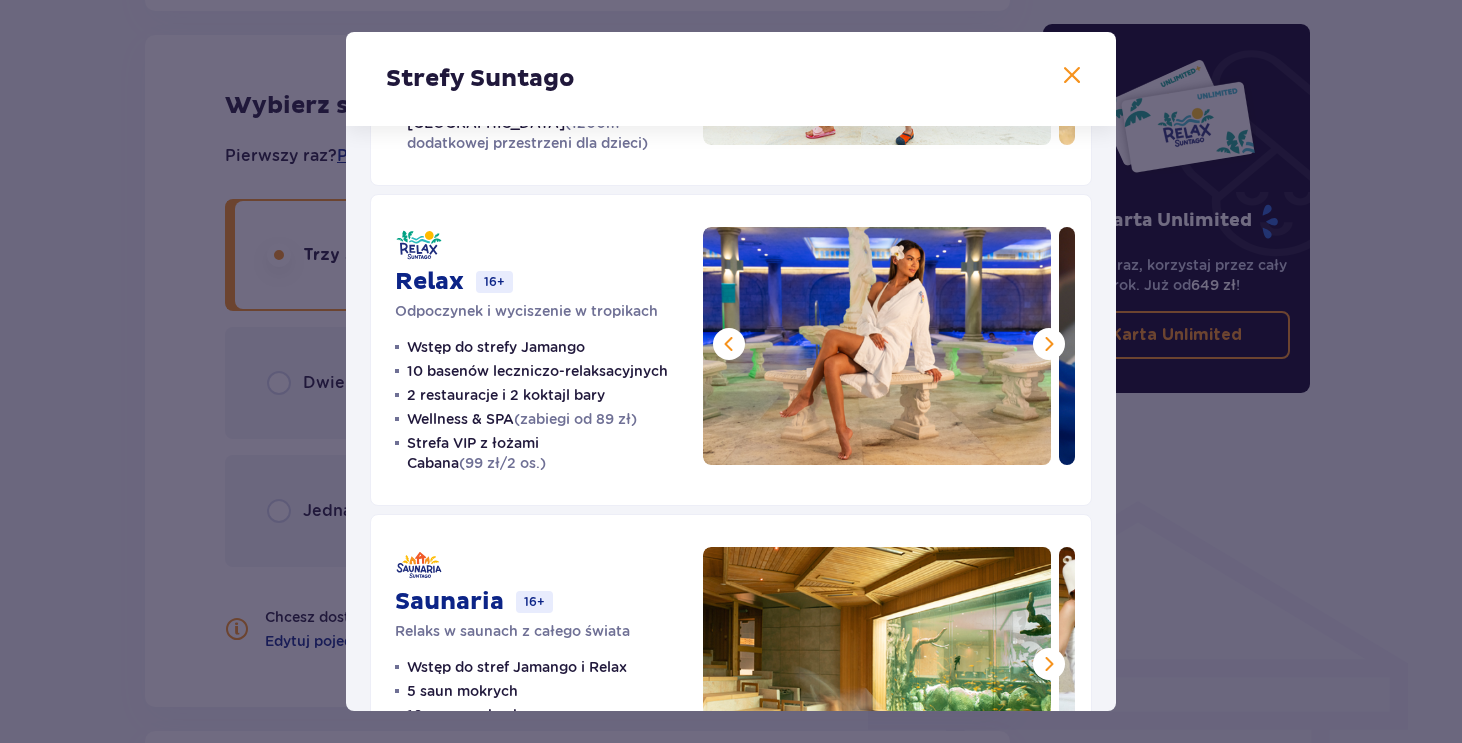 click at bounding box center (1049, 344) 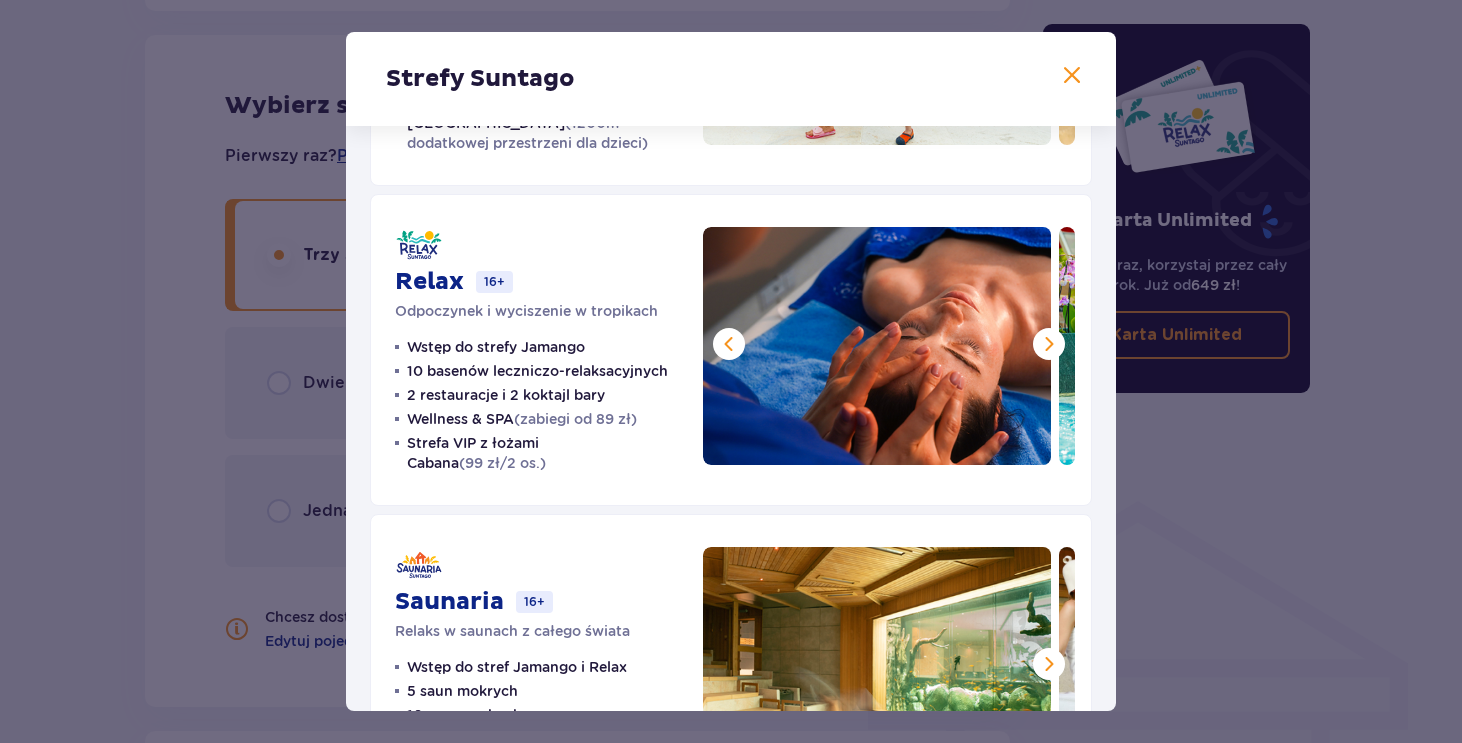 click at bounding box center [1049, 344] 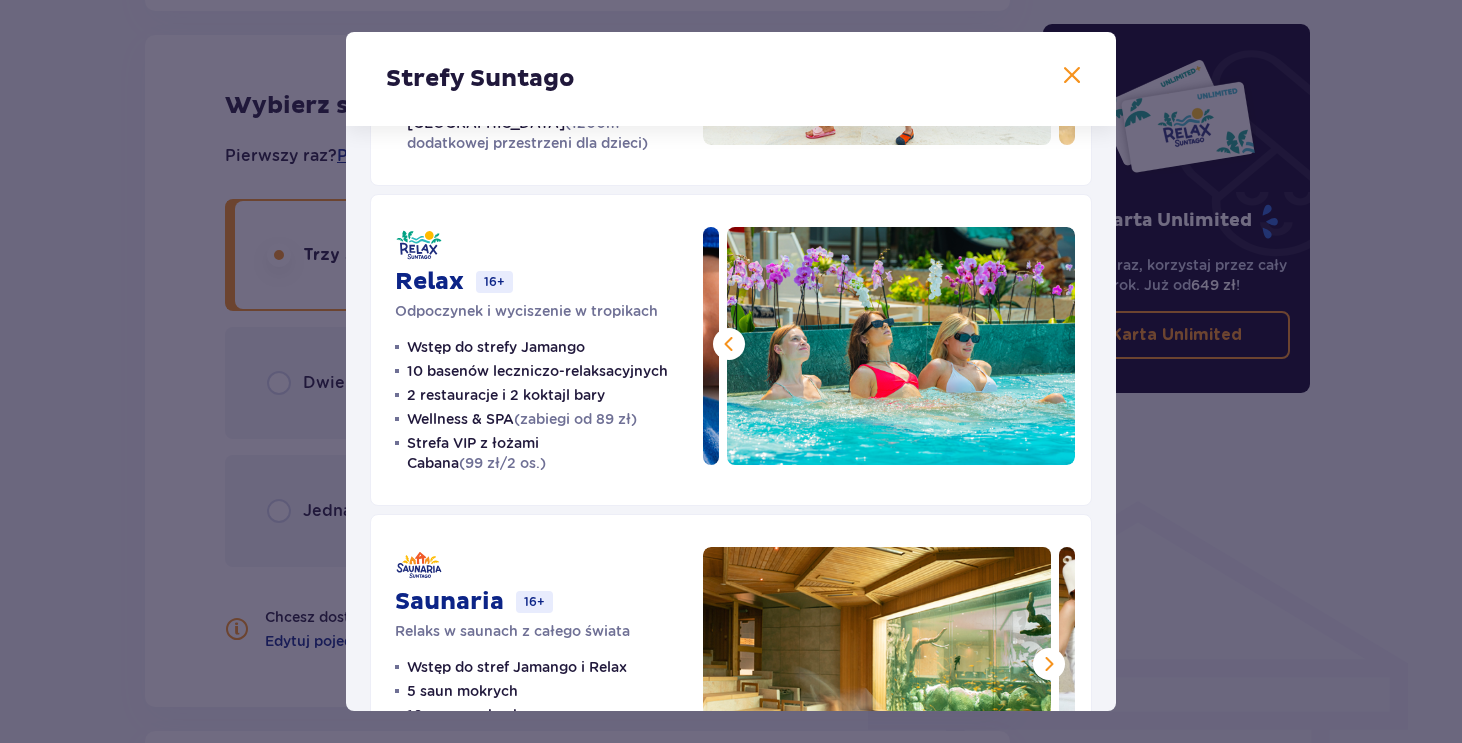 click at bounding box center [729, 344] 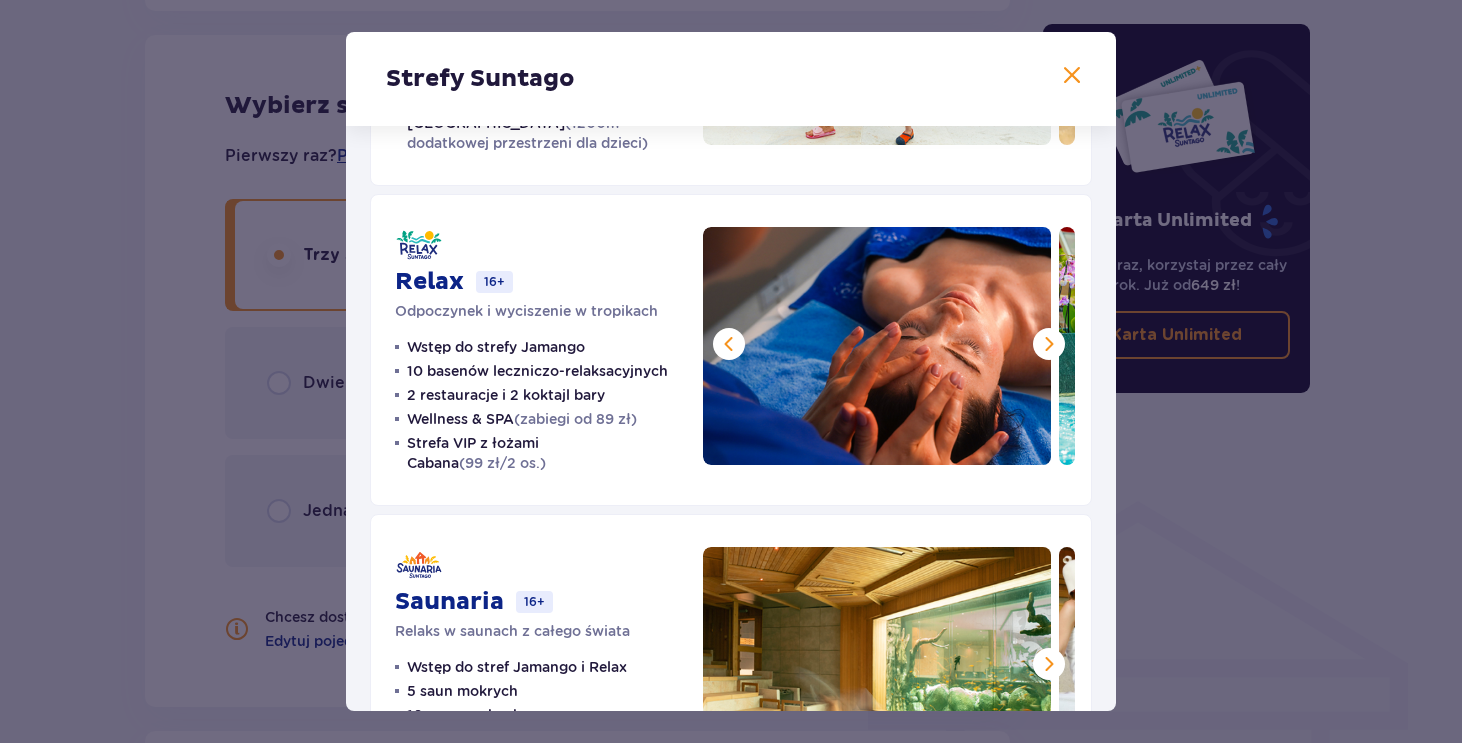 click at bounding box center [729, 344] 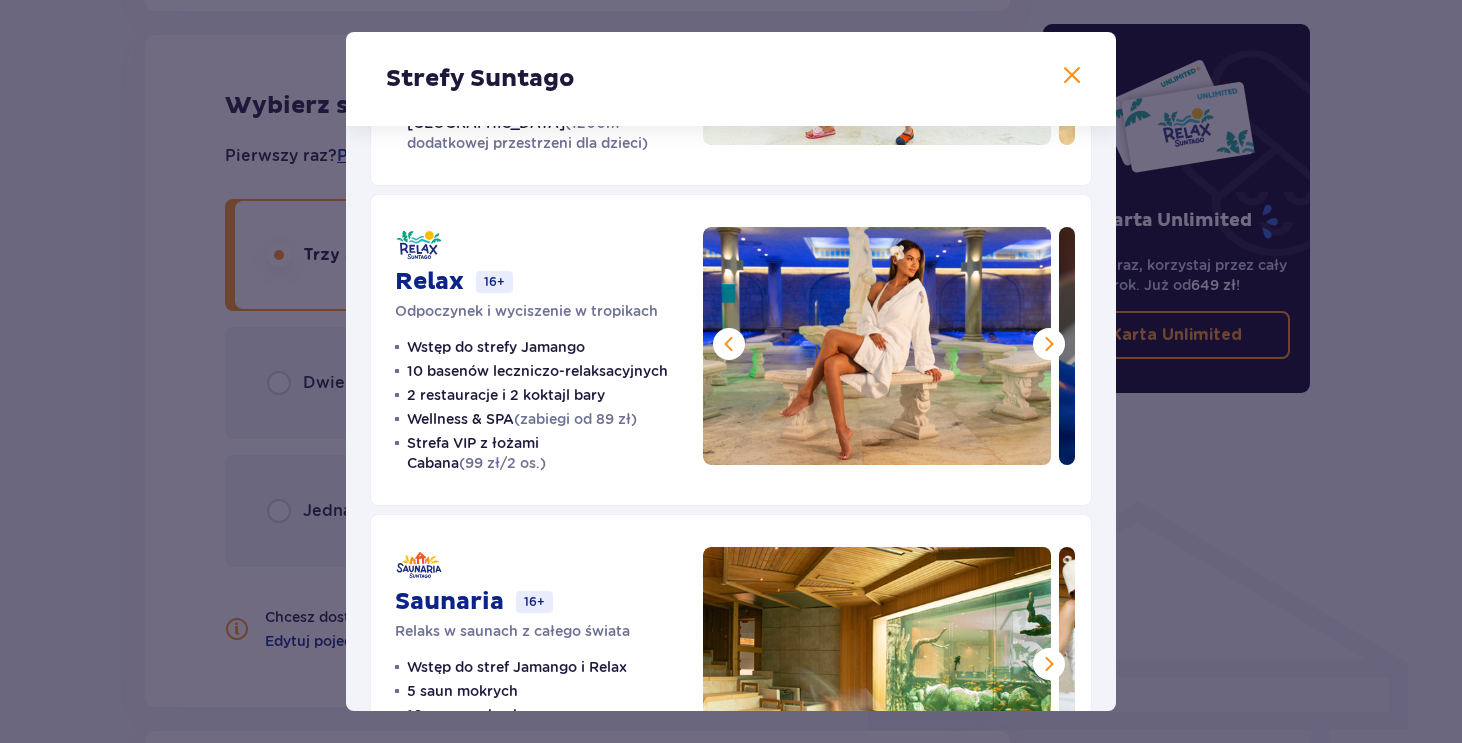 click at bounding box center [729, 344] 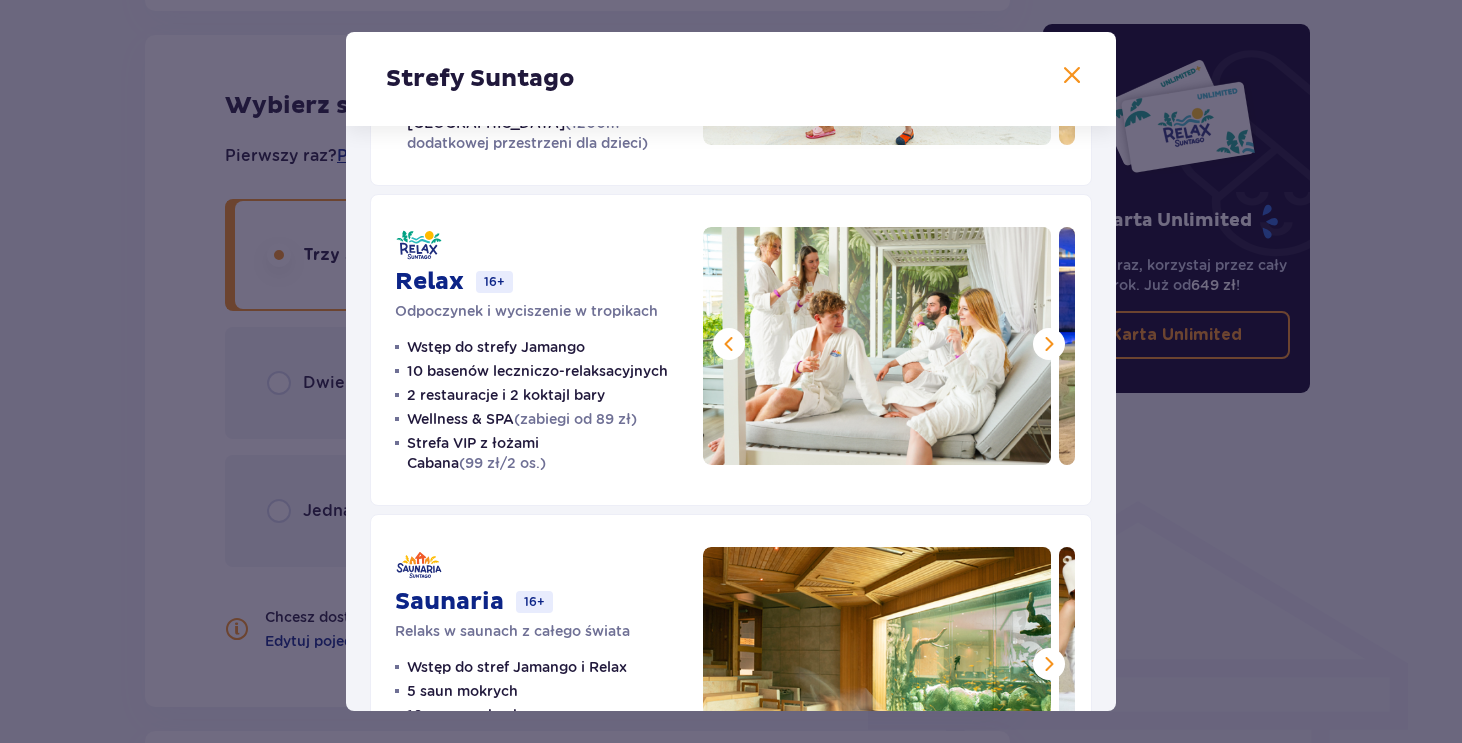 click at bounding box center (729, 344) 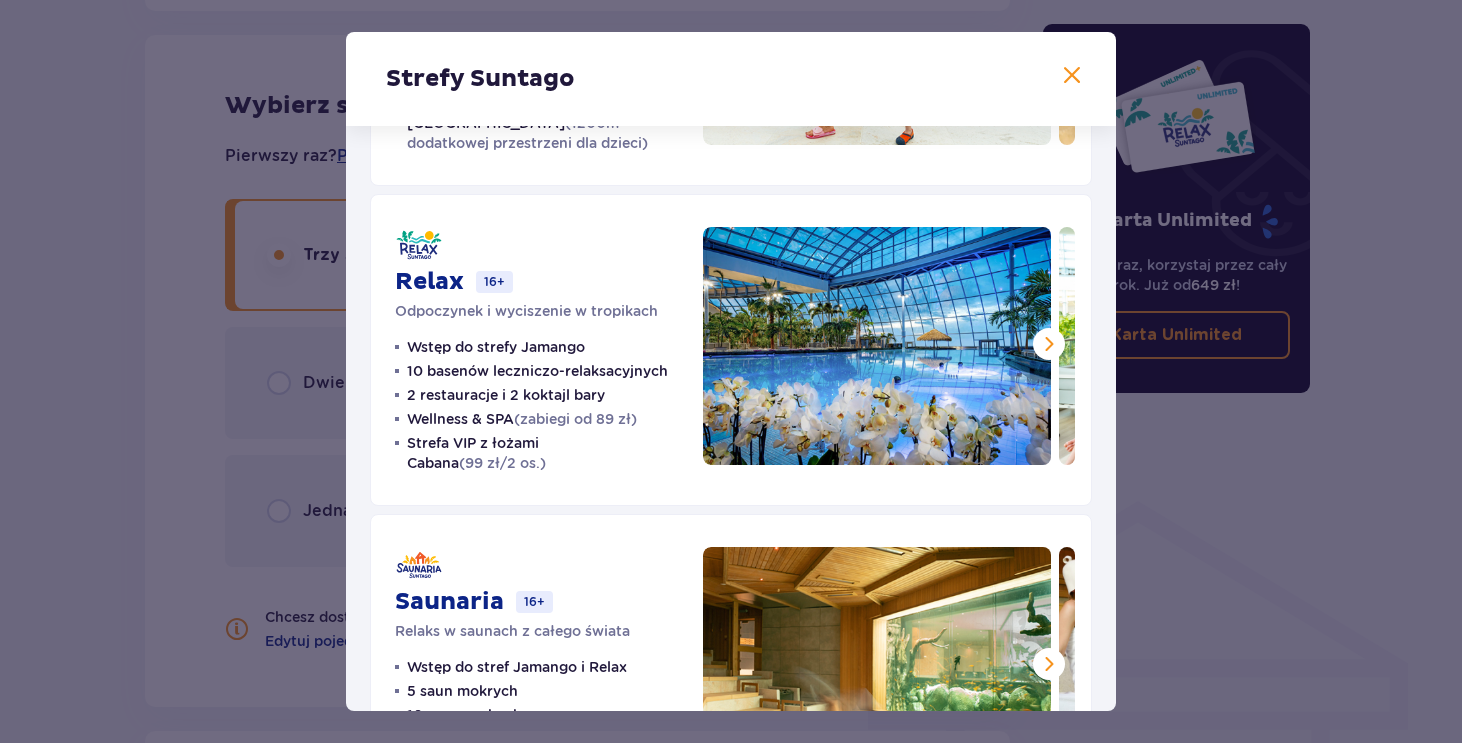 click at bounding box center (877, 346) 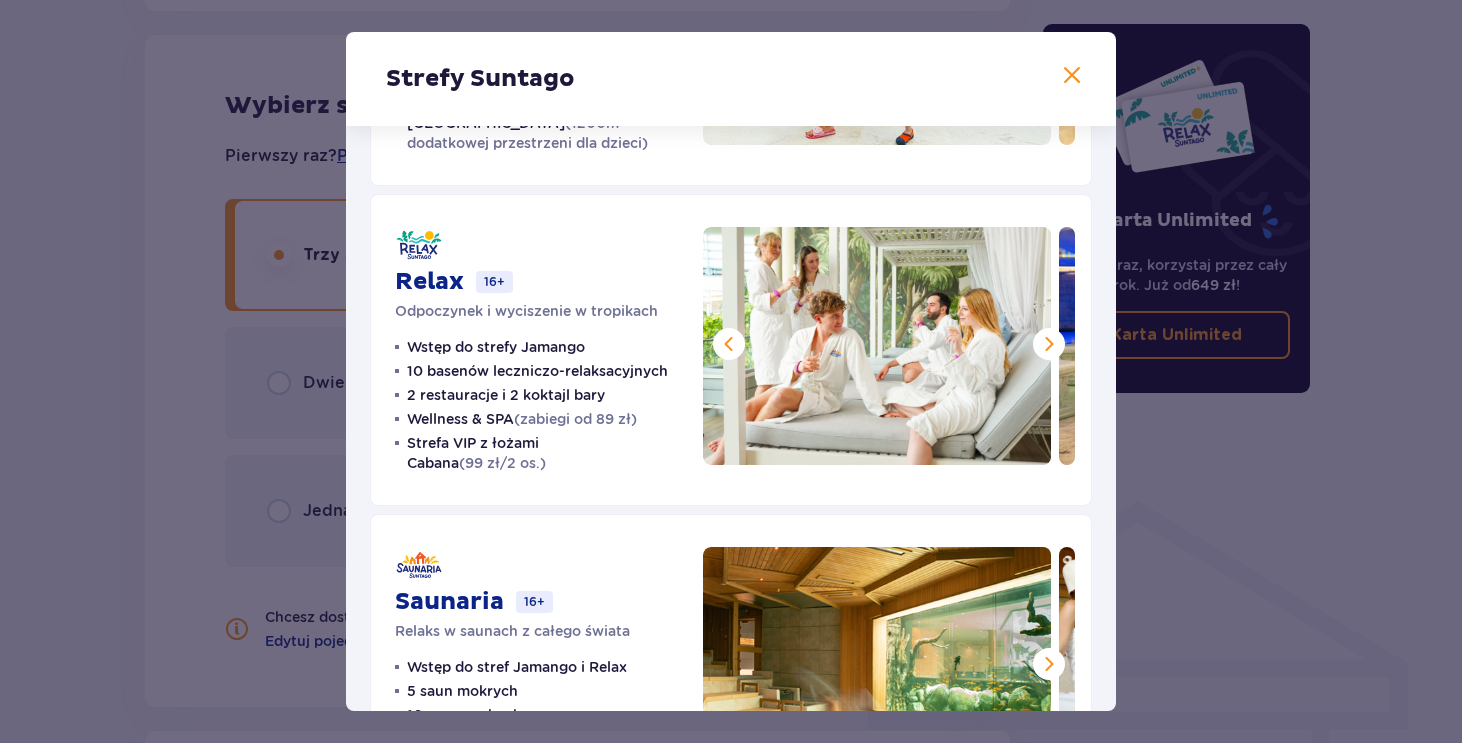 click at bounding box center (1049, 344) 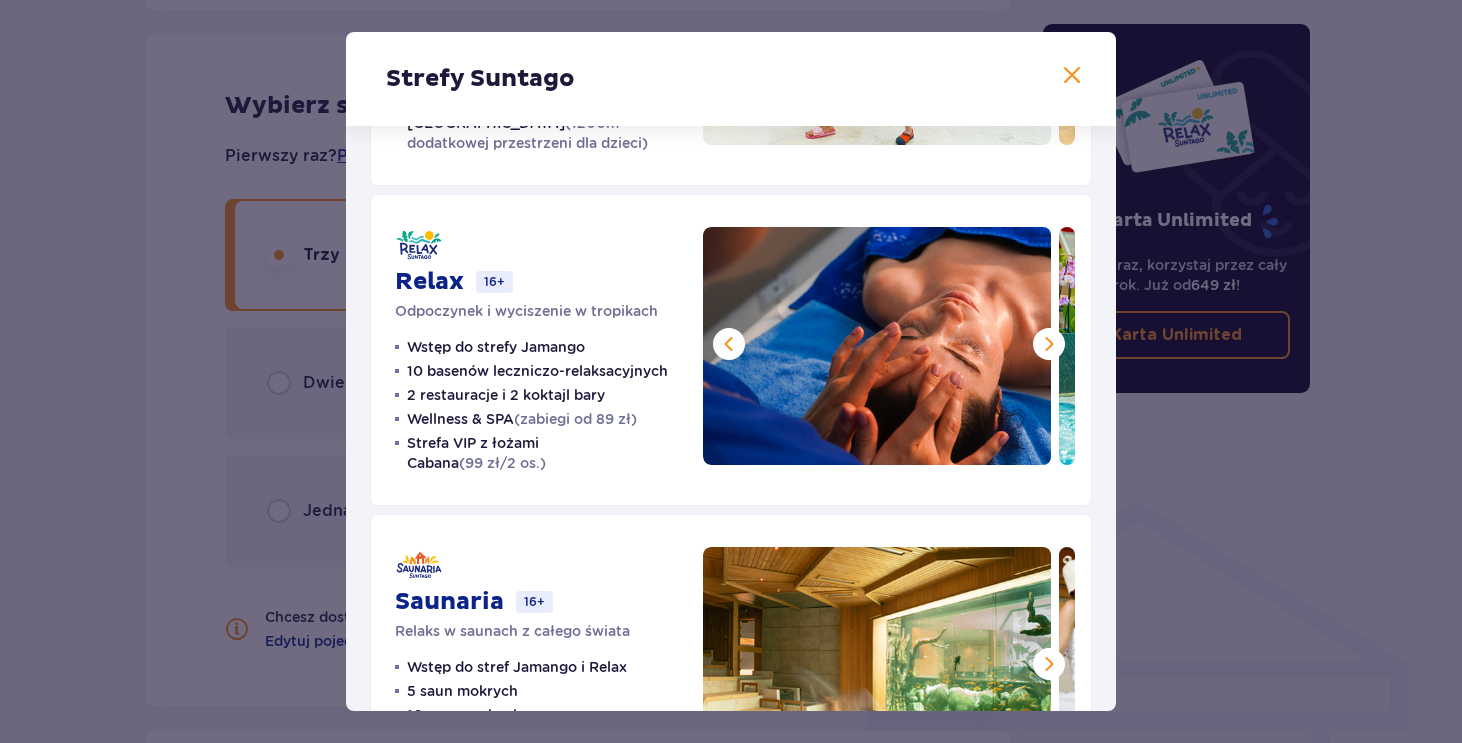 click at bounding box center [1049, 344] 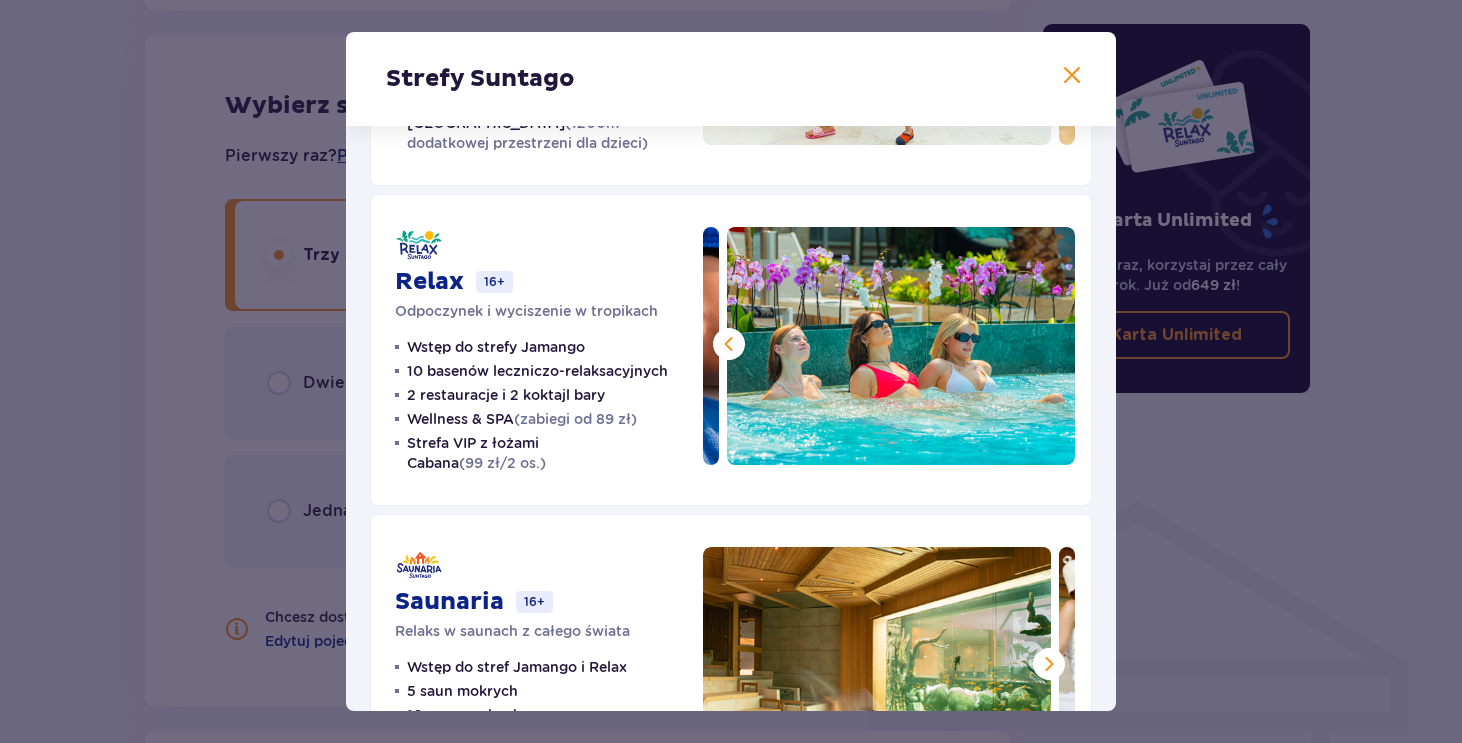 click at bounding box center (901, 346) 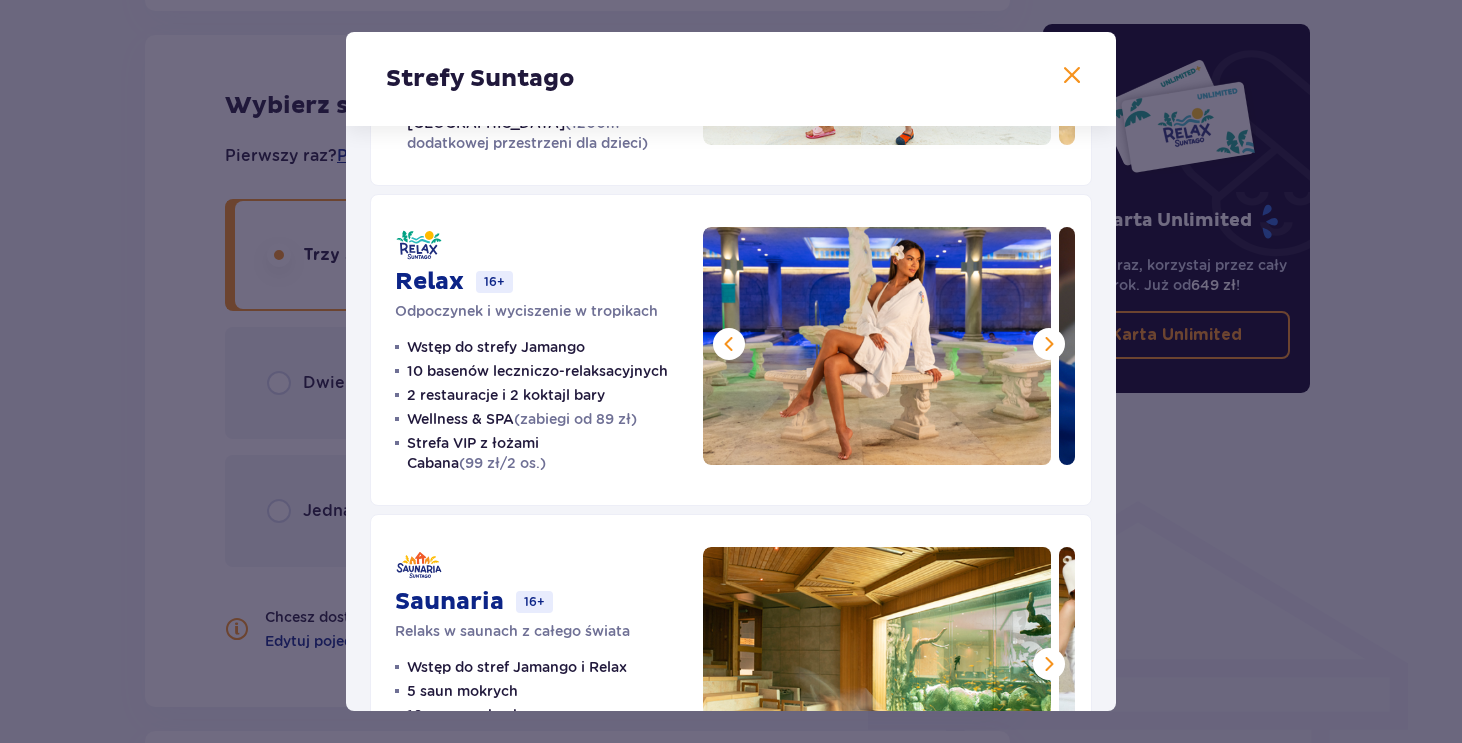 click at bounding box center [729, 344] 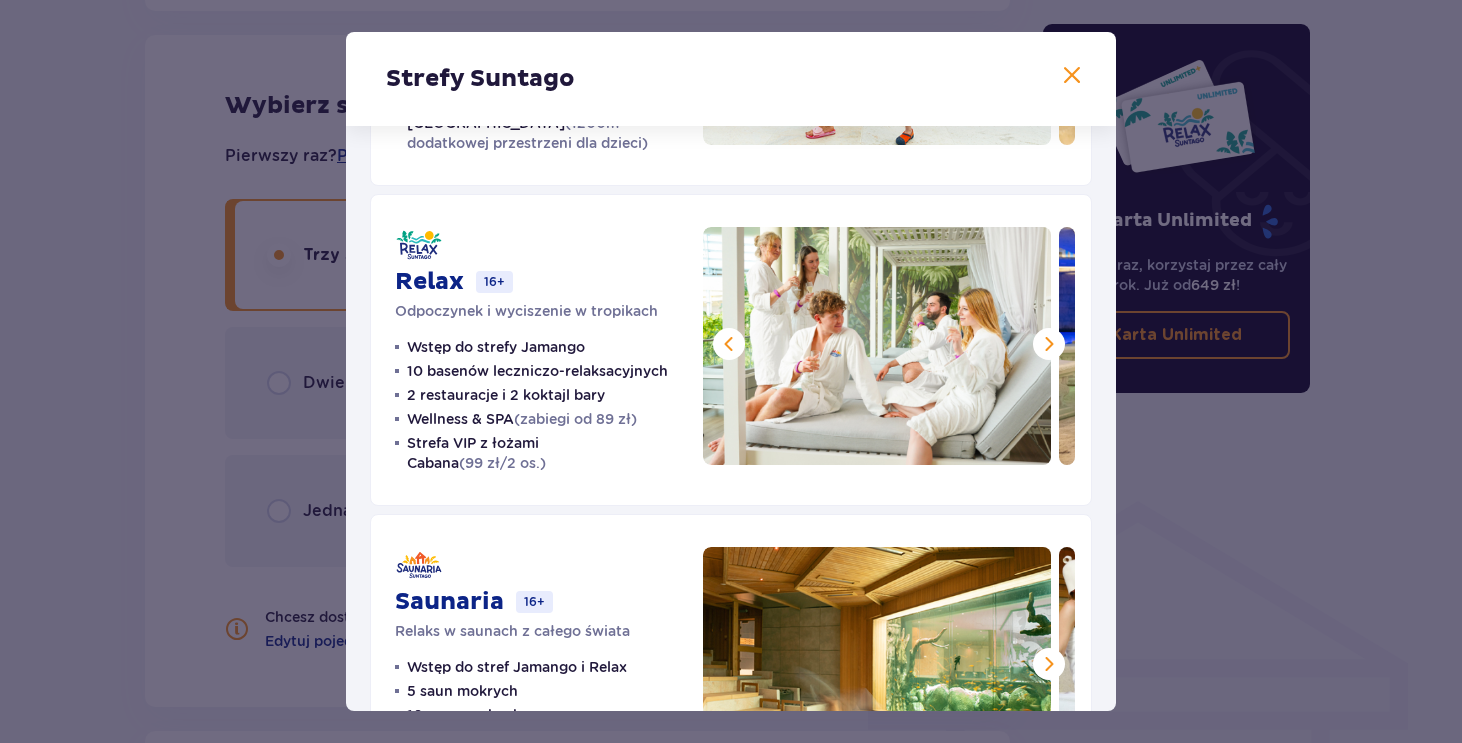 click at bounding box center [729, 344] 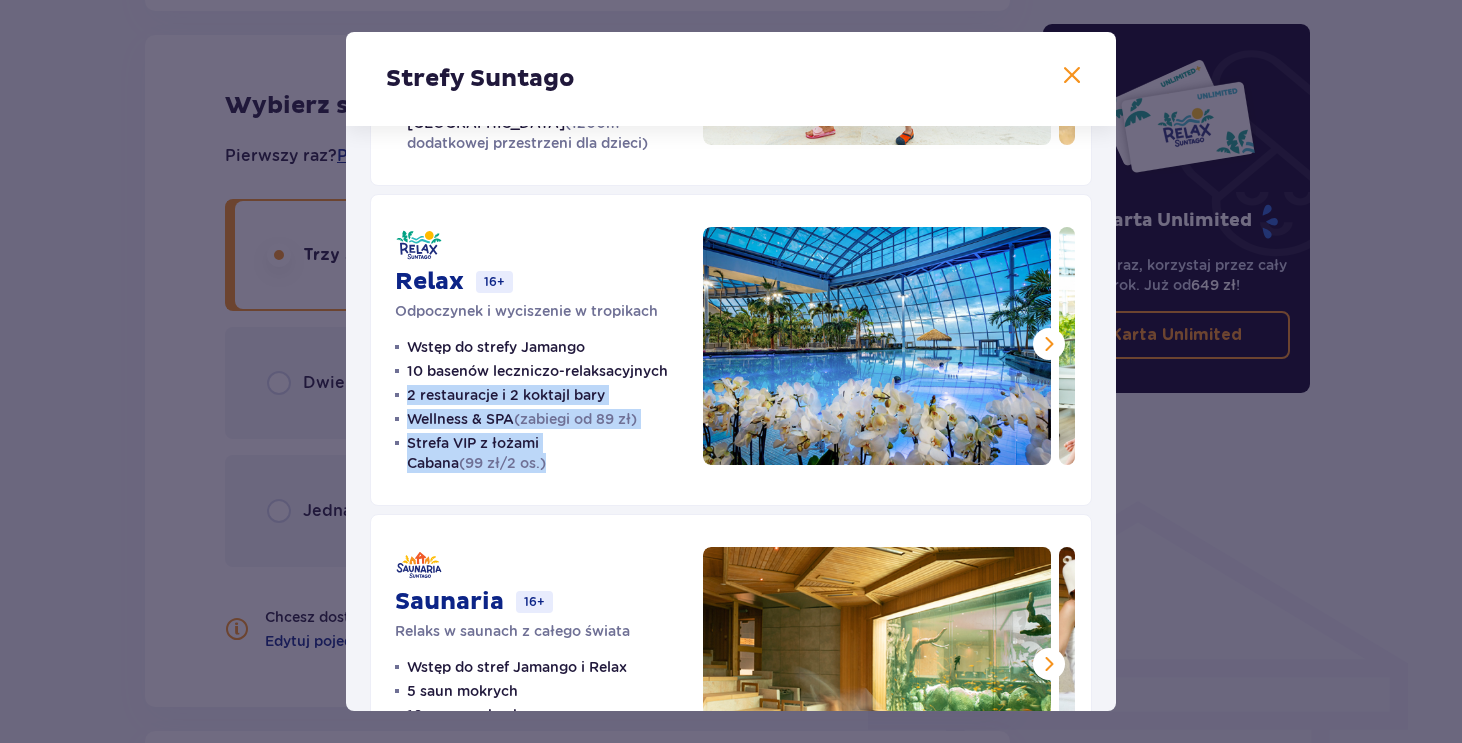 drag, startPoint x: 596, startPoint y: 473, endPoint x: 499, endPoint y: 382, distance: 133.00375 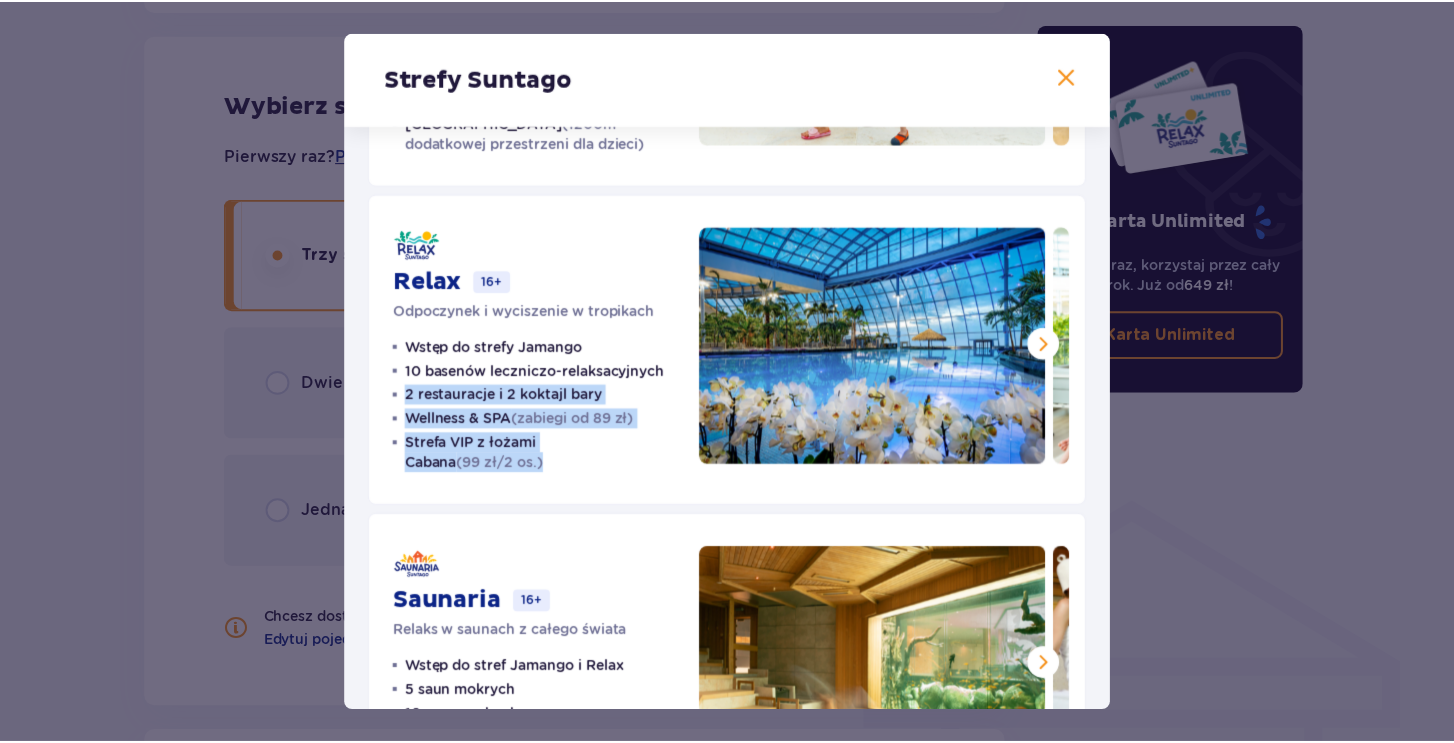 scroll, scrollTop: 407, scrollLeft: 0, axis: vertical 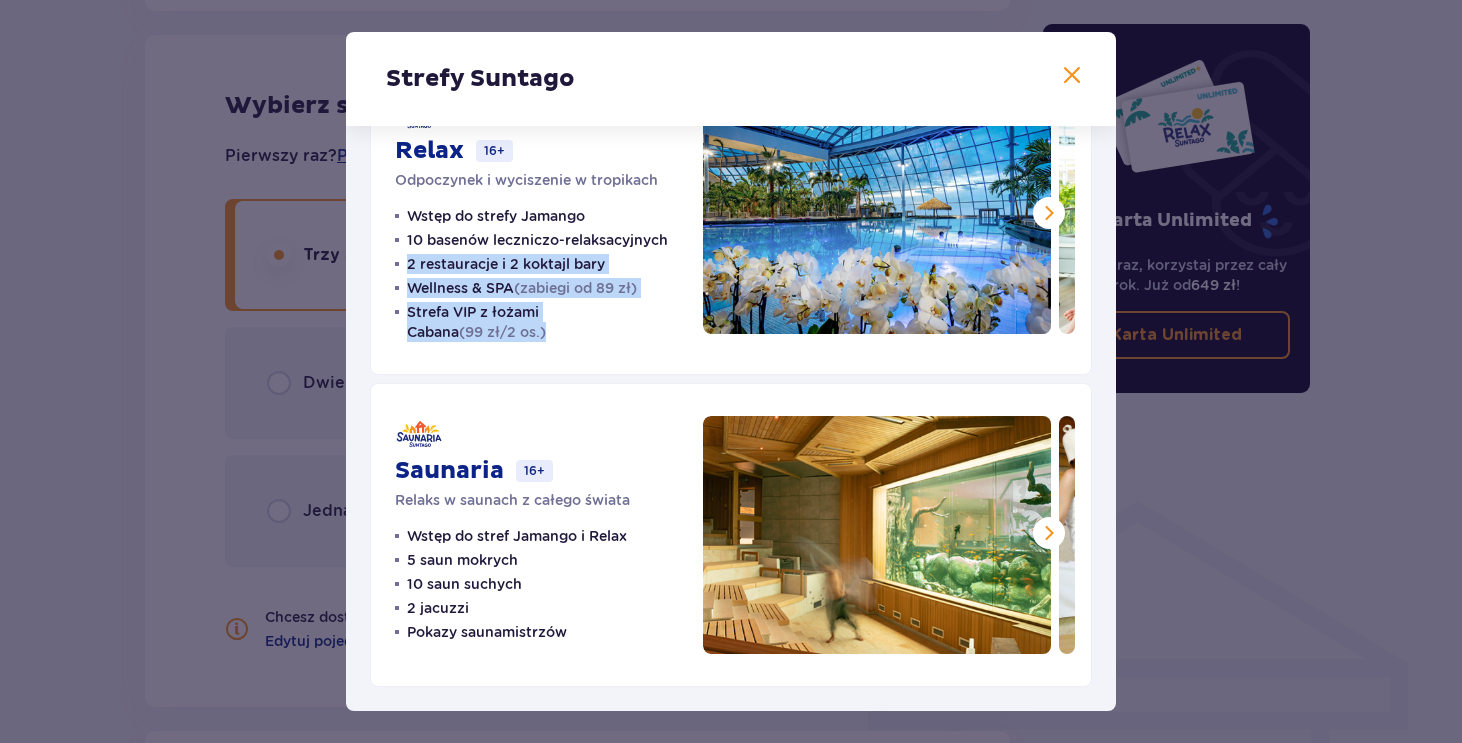 click at bounding box center (1072, 76) 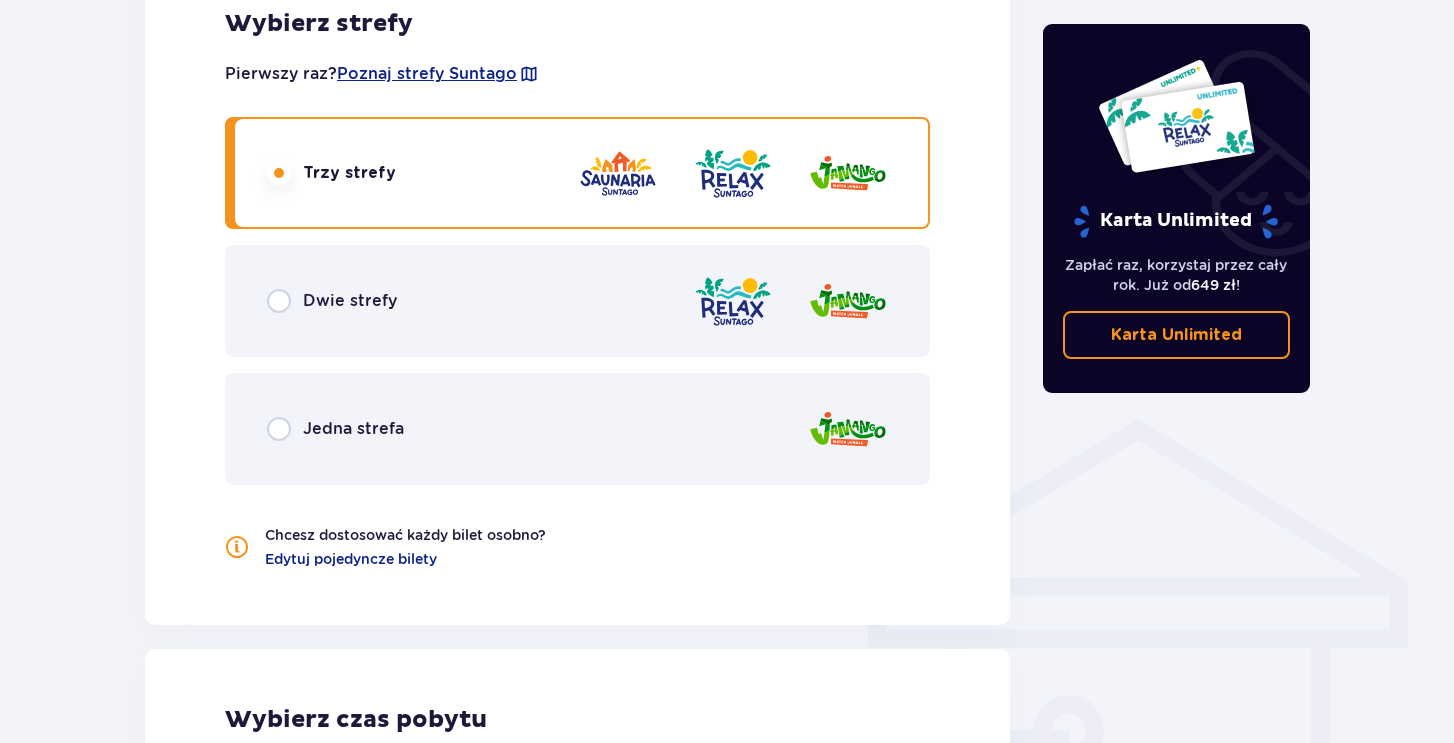 click on "Dwie strefy" at bounding box center (577, 301) 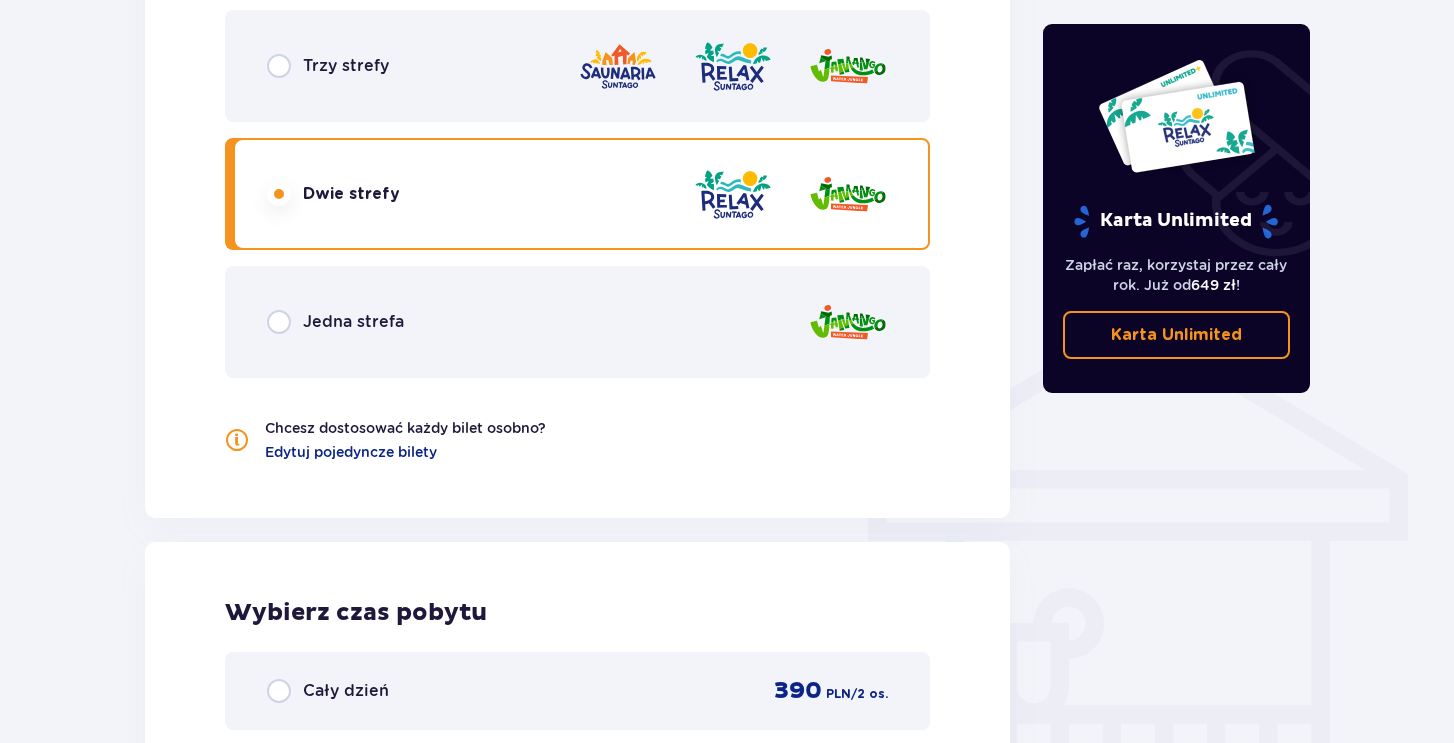 click on "Trzy strefy" at bounding box center (577, 66) 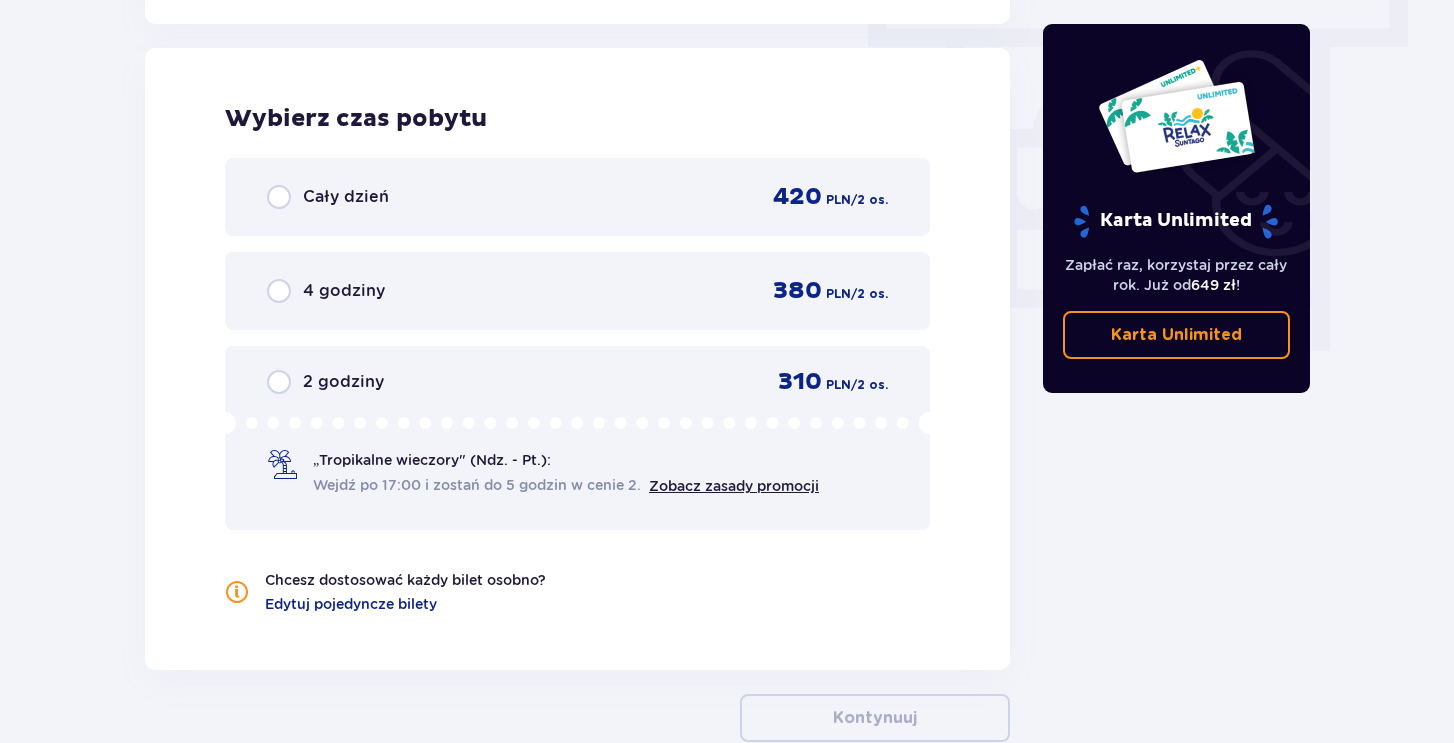 scroll, scrollTop: 1810, scrollLeft: 0, axis: vertical 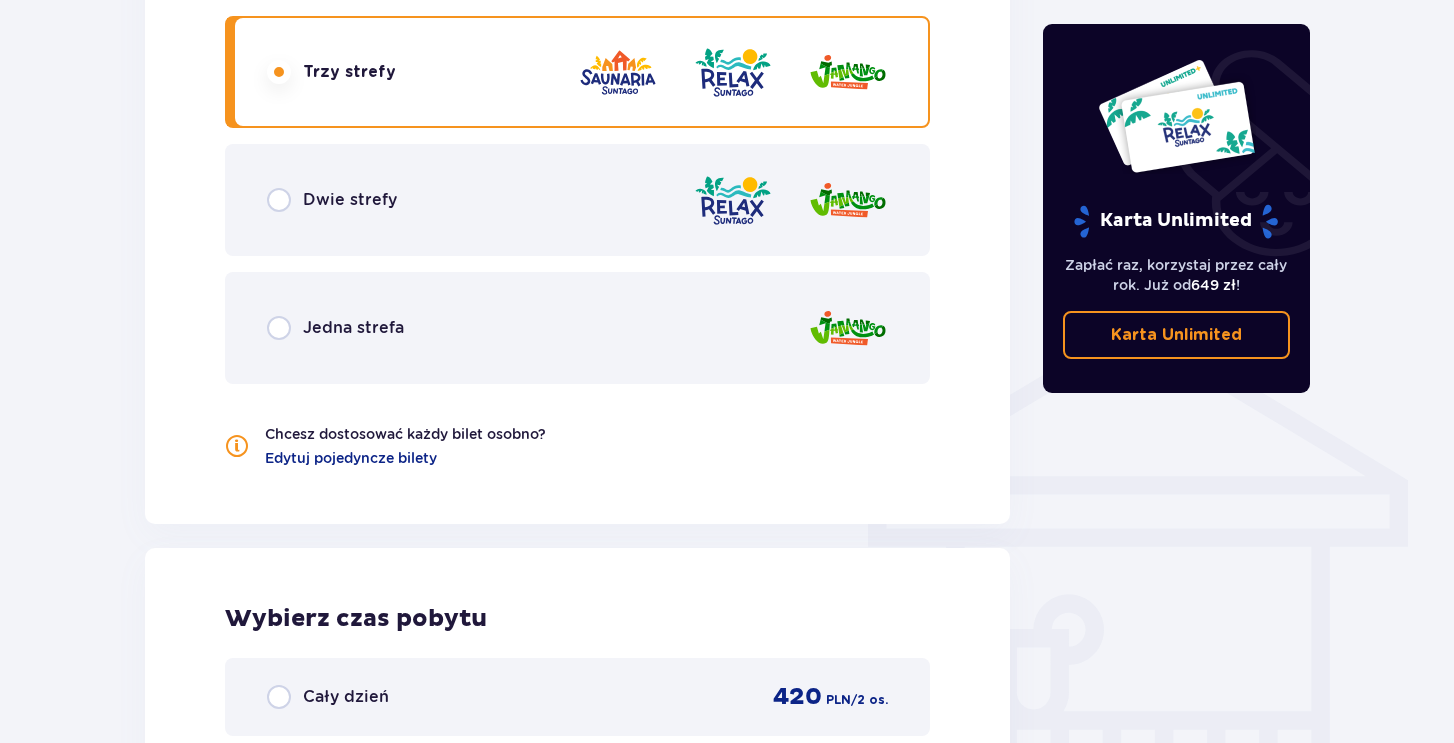 click on "Dwie strefy" at bounding box center (577, 200) 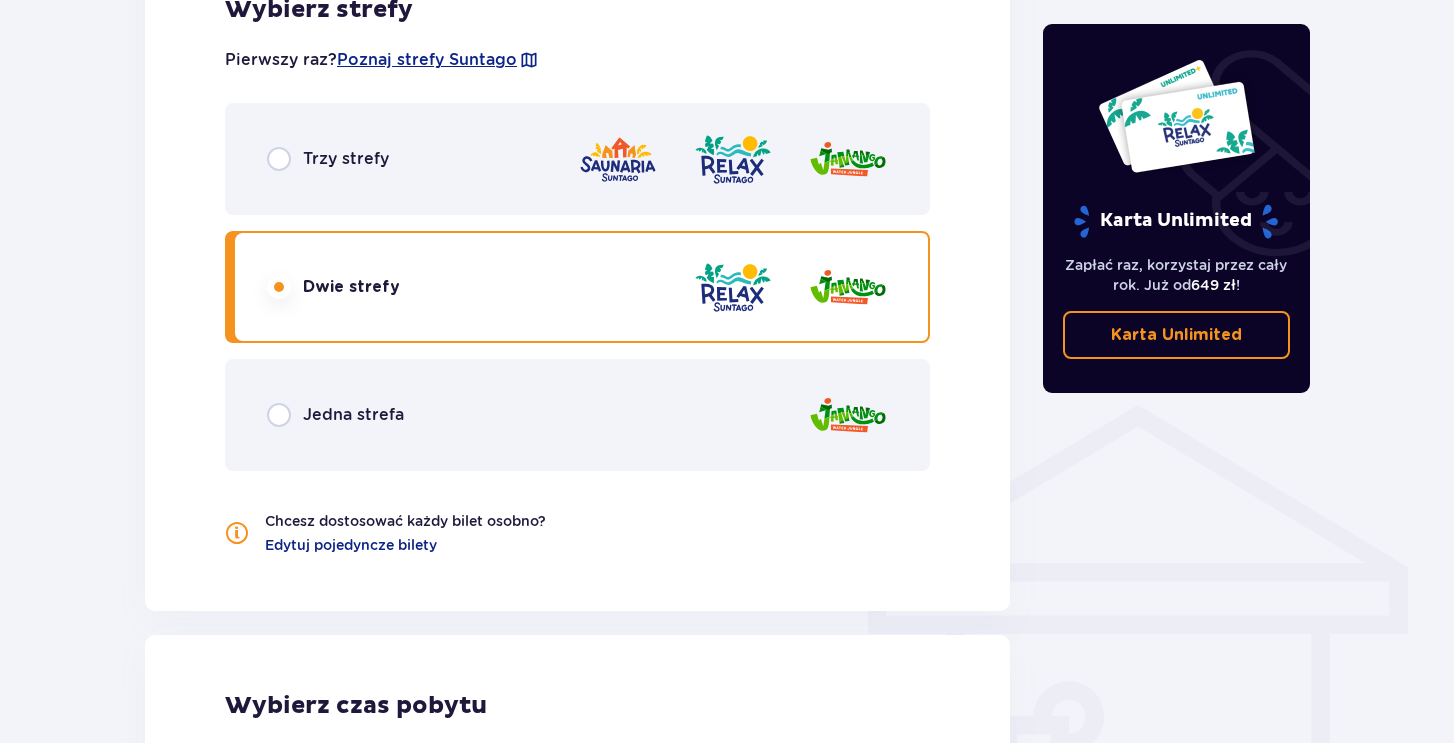 click on "Trzy strefy" at bounding box center [577, 159] 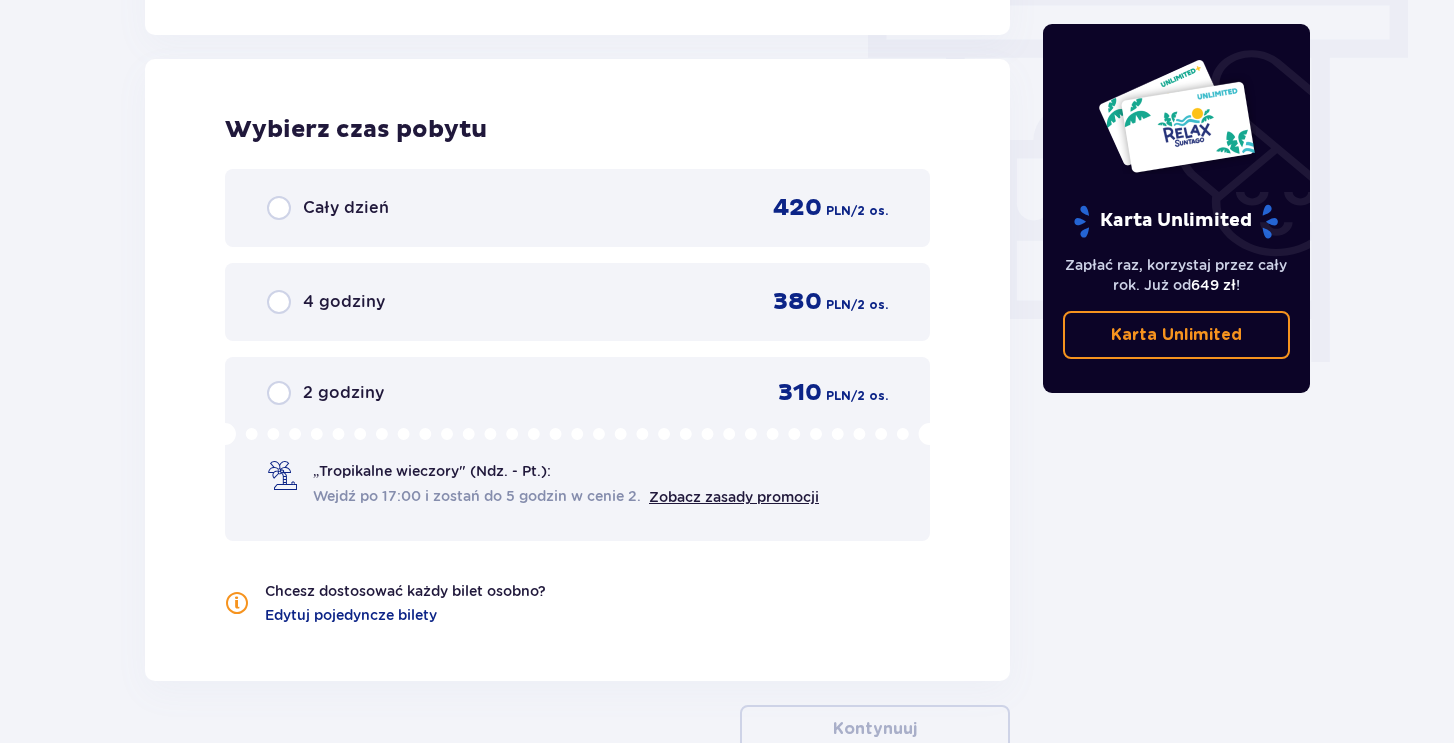 scroll, scrollTop: 1806, scrollLeft: 0, axis: vertical 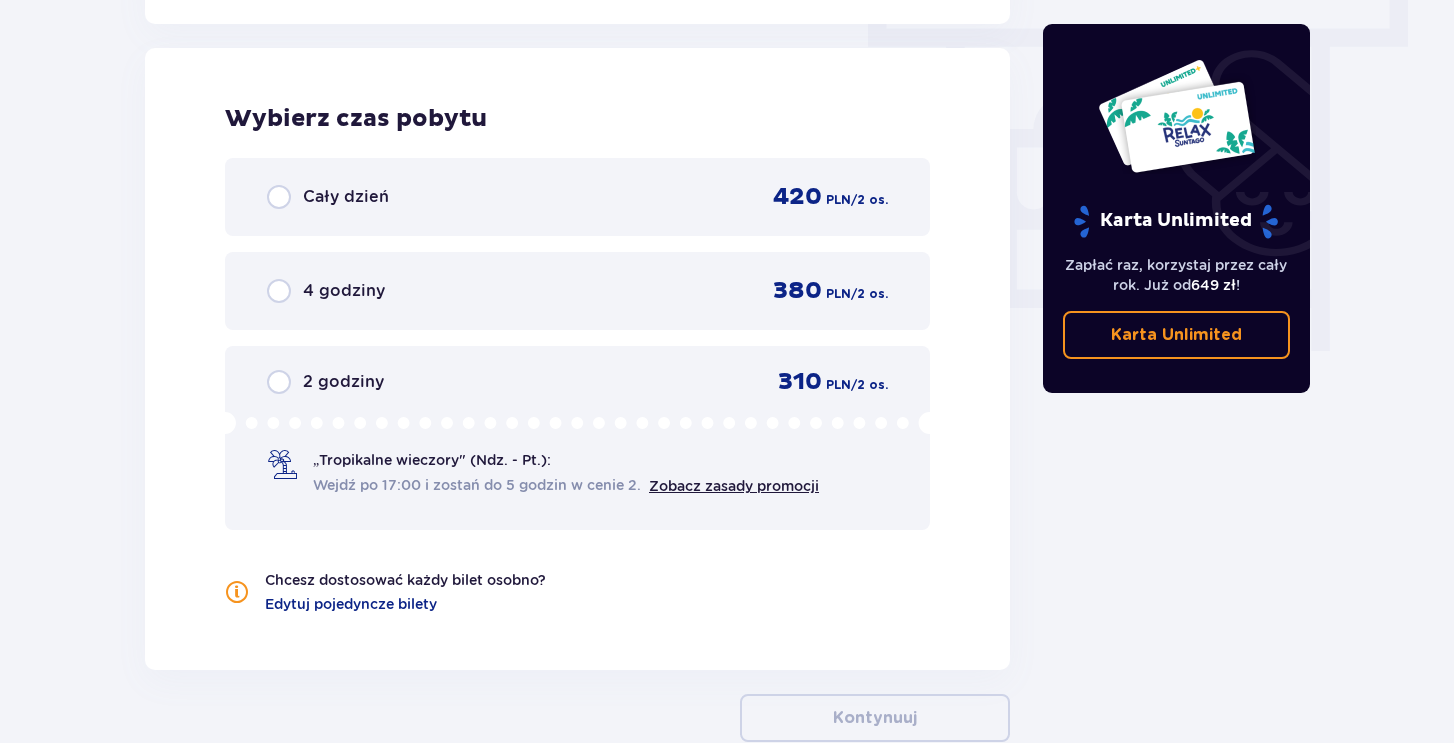 click on "Wybierz czas pobytu Cały dzień 420 PLN / 2 os. 4 godziny 380 PLN / 2 os. 2 godziny 310 PLN / 2 os. „Tropikalne wieczory" (Ndz. - Pt.): Wejdź po 17:00 i zostań do 5 godzin w cenie 2. Zobacz zasady promocji Chcesz dostosować każdy bilet osobno? Edytuj pojedyncze bilety" at bounding box center [577, 359] 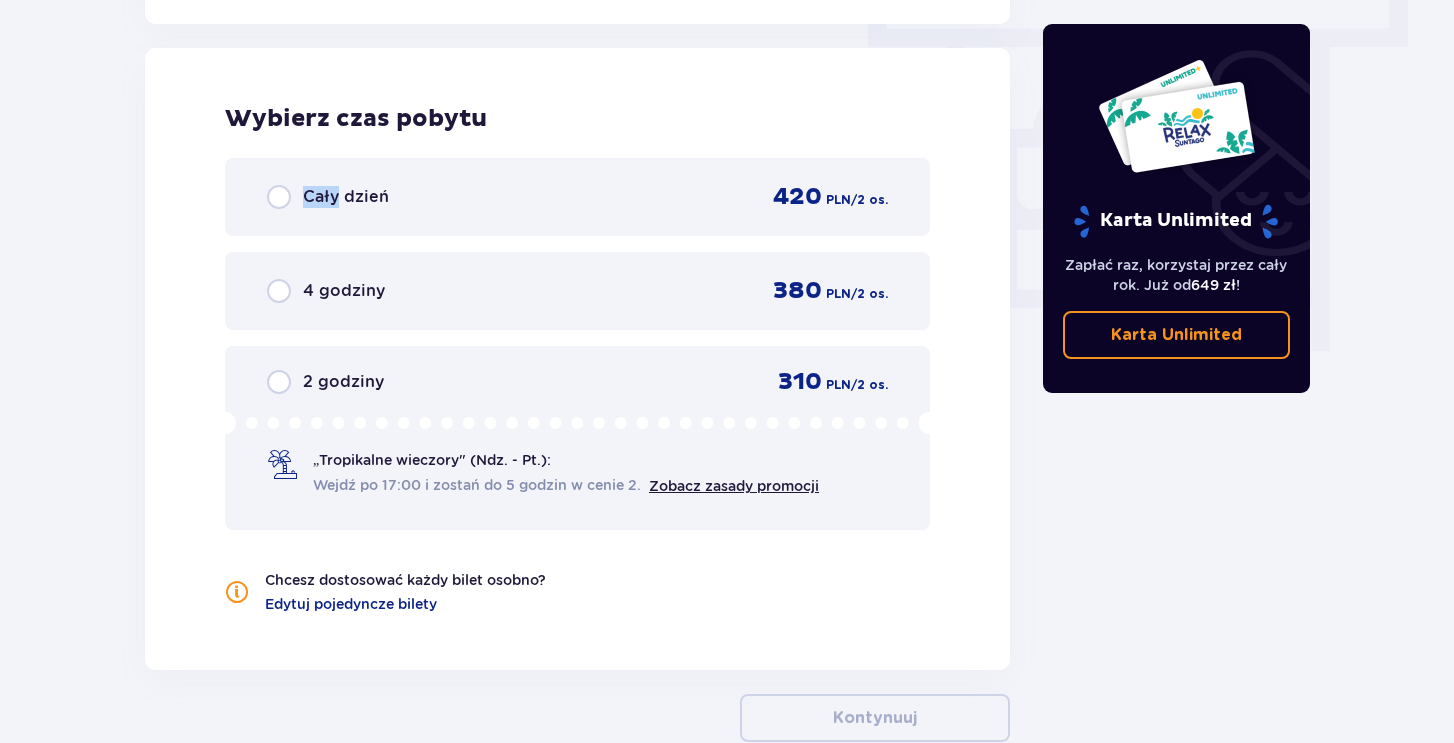 click on "Wybierz czas pobytu Cały dzień 420 PLN / 2 os. 4 godziny 380 PLN / 2 os. 2 godziny 310 PLN / 2 os. „Tropikalne wieczory" (Ndz. - Pt.): Wejdź po 17:00 i zostań do 5 godzin w cenie 2. Zobacz zasady promocji Chcesz dostosować każdy bilet osobno? Edytuj pojedyncze bilety" at bounding box center [577, 359] 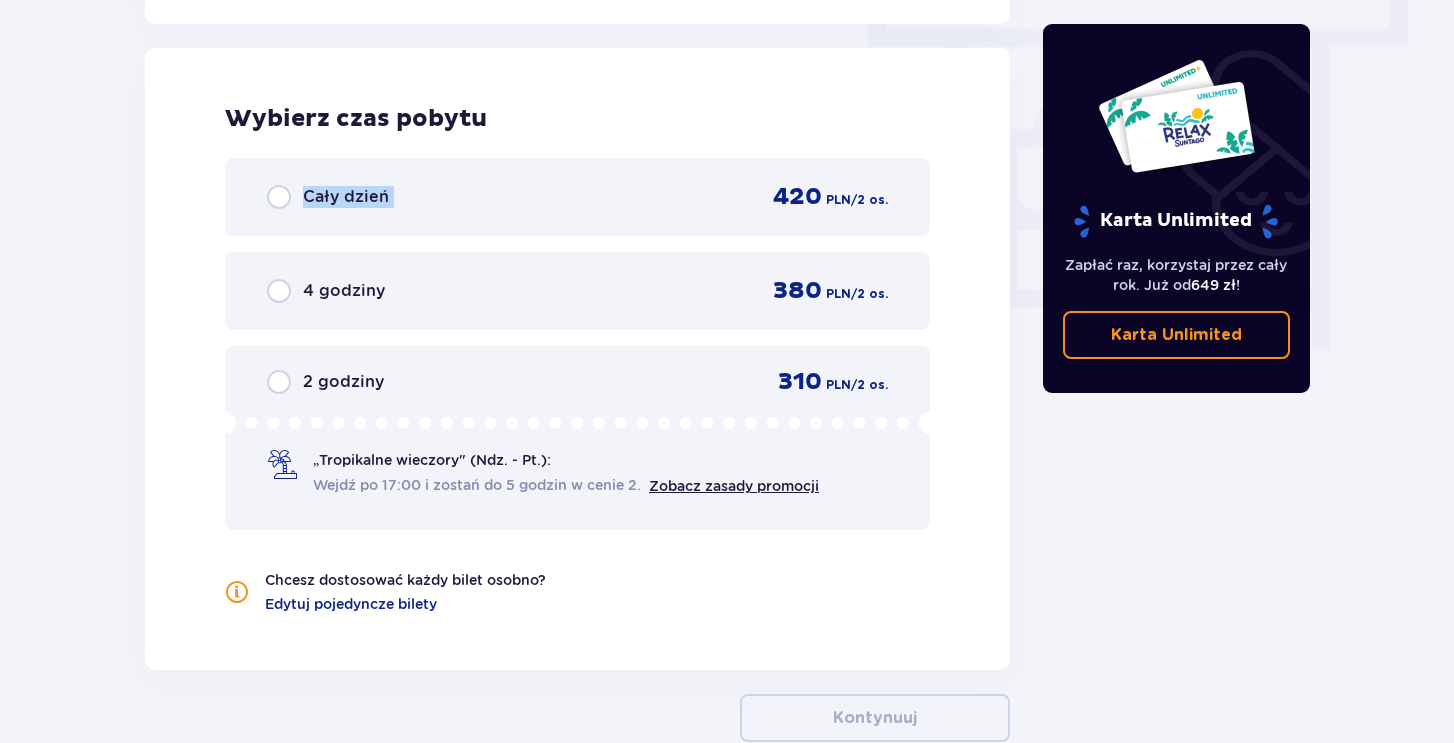 click on "Wybierz czas pobytu Cały dzień 420 PLN / 2 os. 4 godziny 380 PLN / 2 os. 2 godziny 310 PLN / 2 os. „Tropikalne wieczory" (Ndz. - Pt.): Wejdź po 17:00 i zostań do 5 godzin w cenie 2. Zobacz zasady promocji Chcesz dostosować każdy bilet osobno? Edytuj pojedyncze bilety" at bounding box center (577, 359) 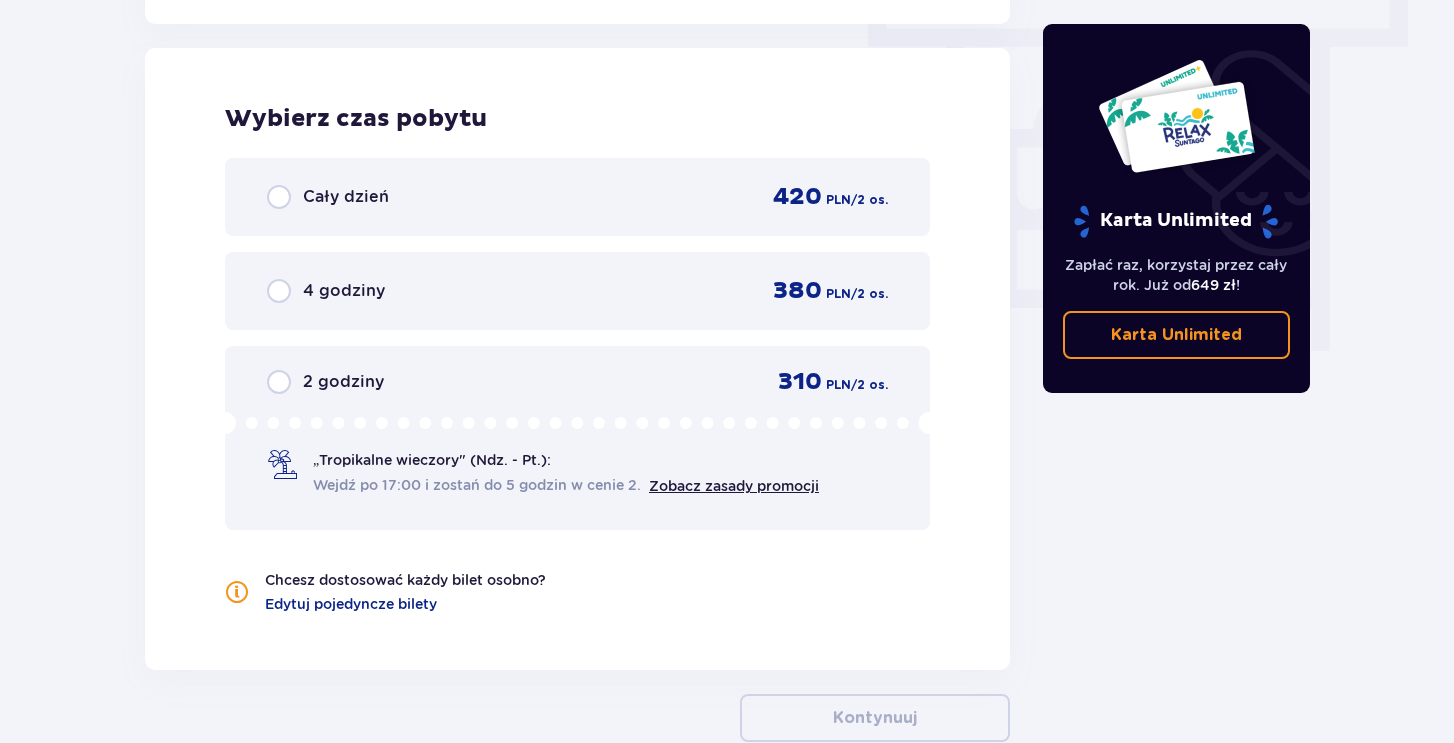 click on "Wybierz czas pobytu" at bounding box center (577, 119) 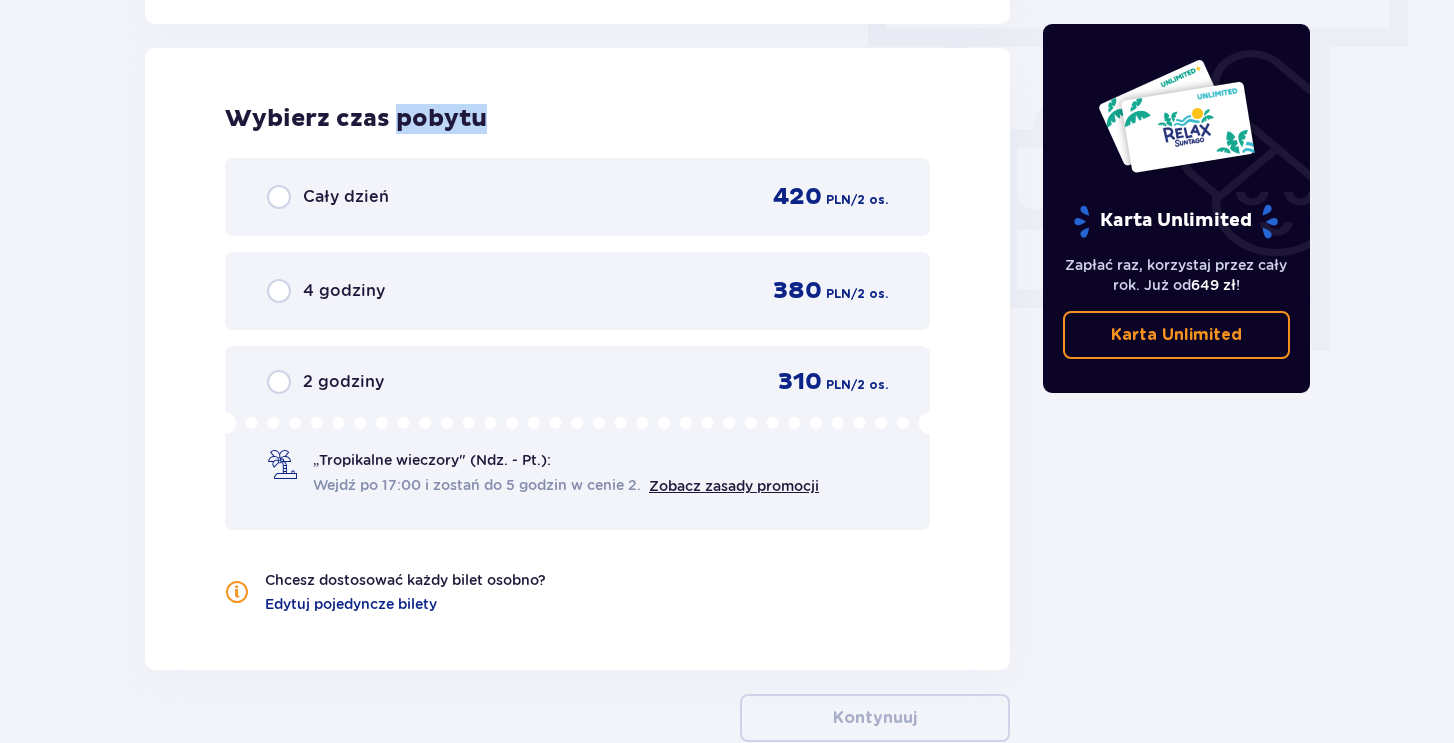 click on "Wybierz czas pobytu" at bounding box center [577, 119] 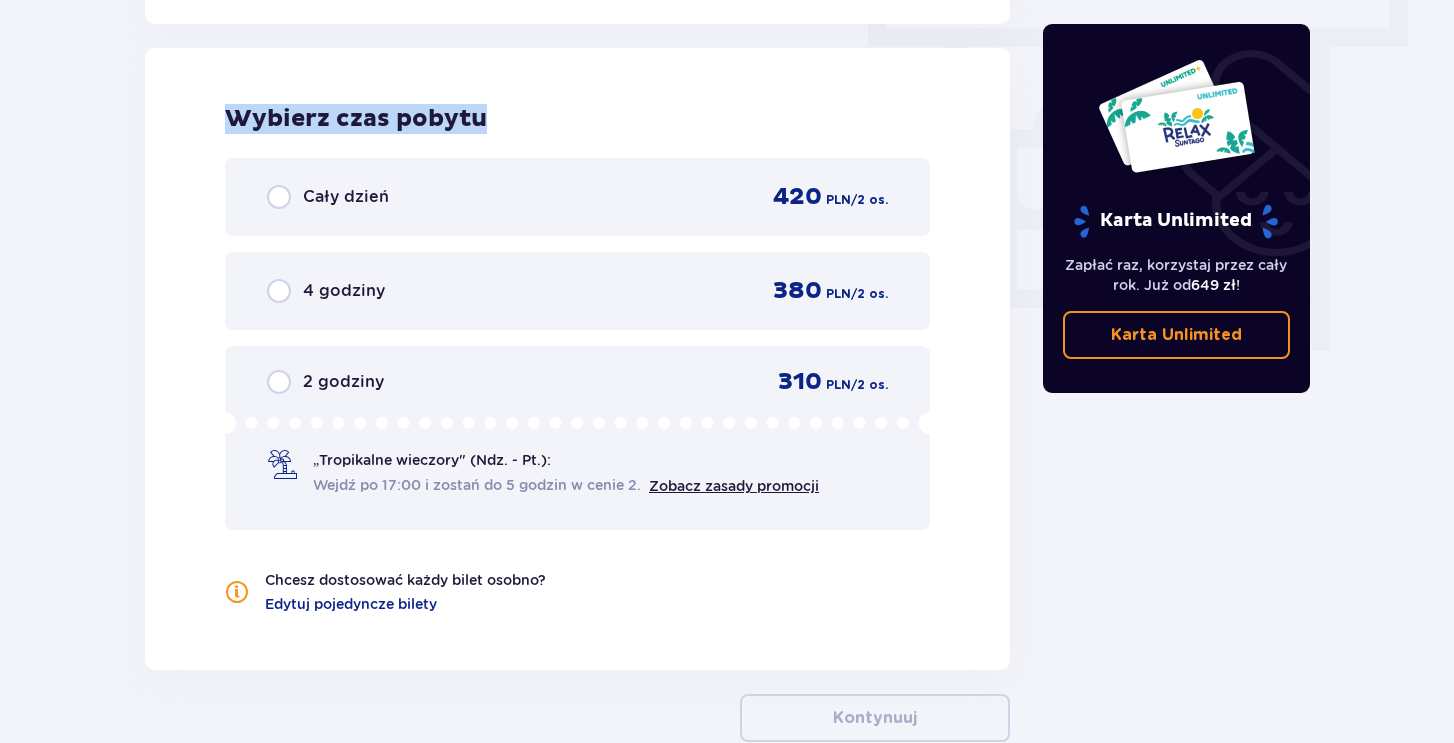 click on "Wybierz czas pobytu" at bounding box center [577, 119] 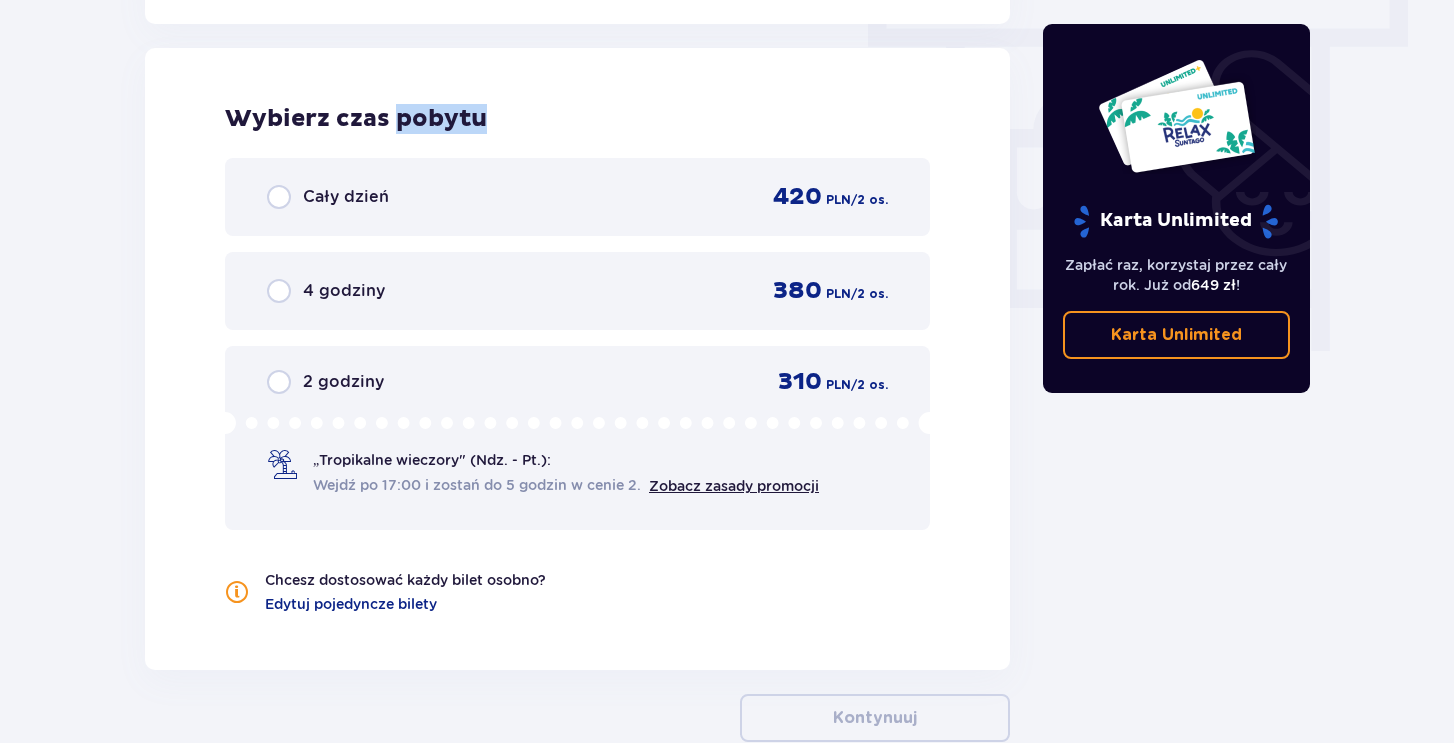 click on "Wybierz czas pobytu" at bounding box center (577, 119) 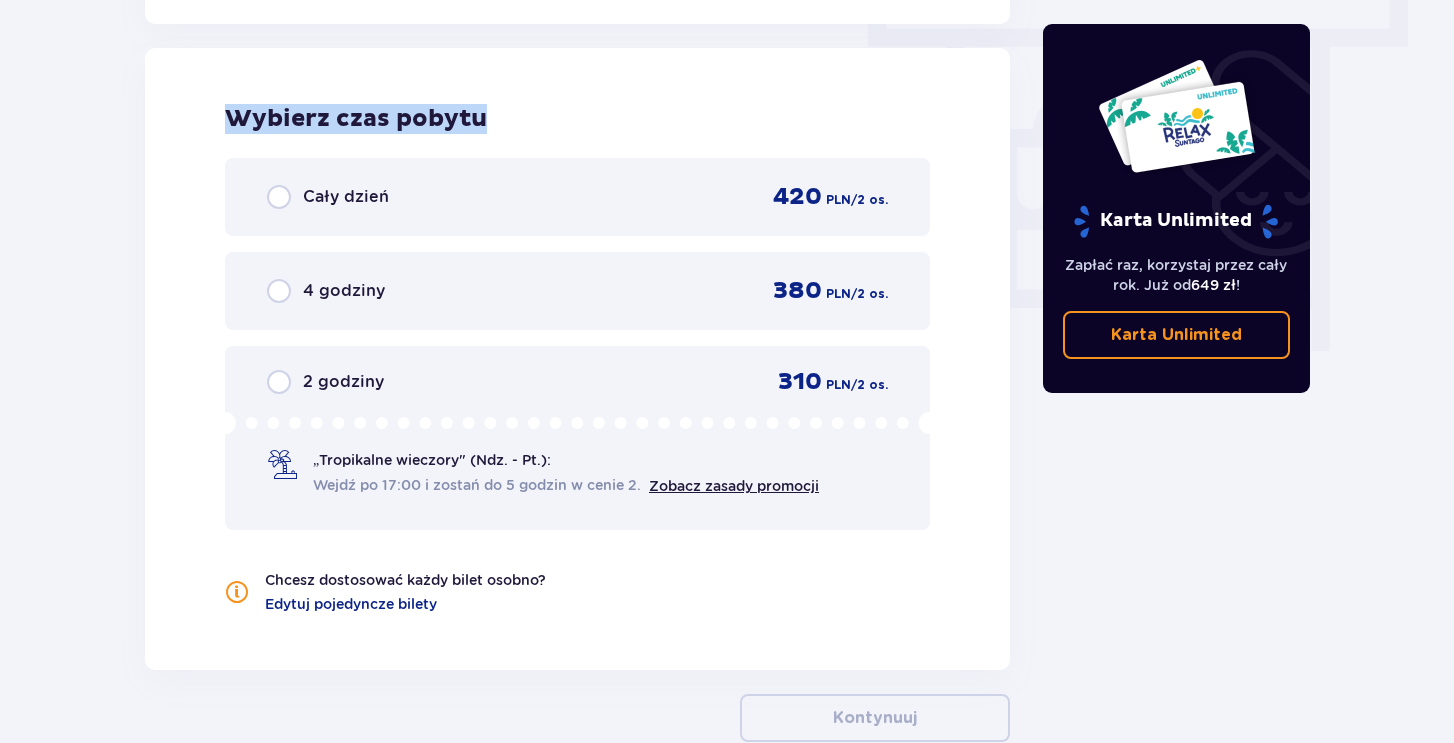 click on "Wybierz czas pobytu" at bounding box center (577, 119) 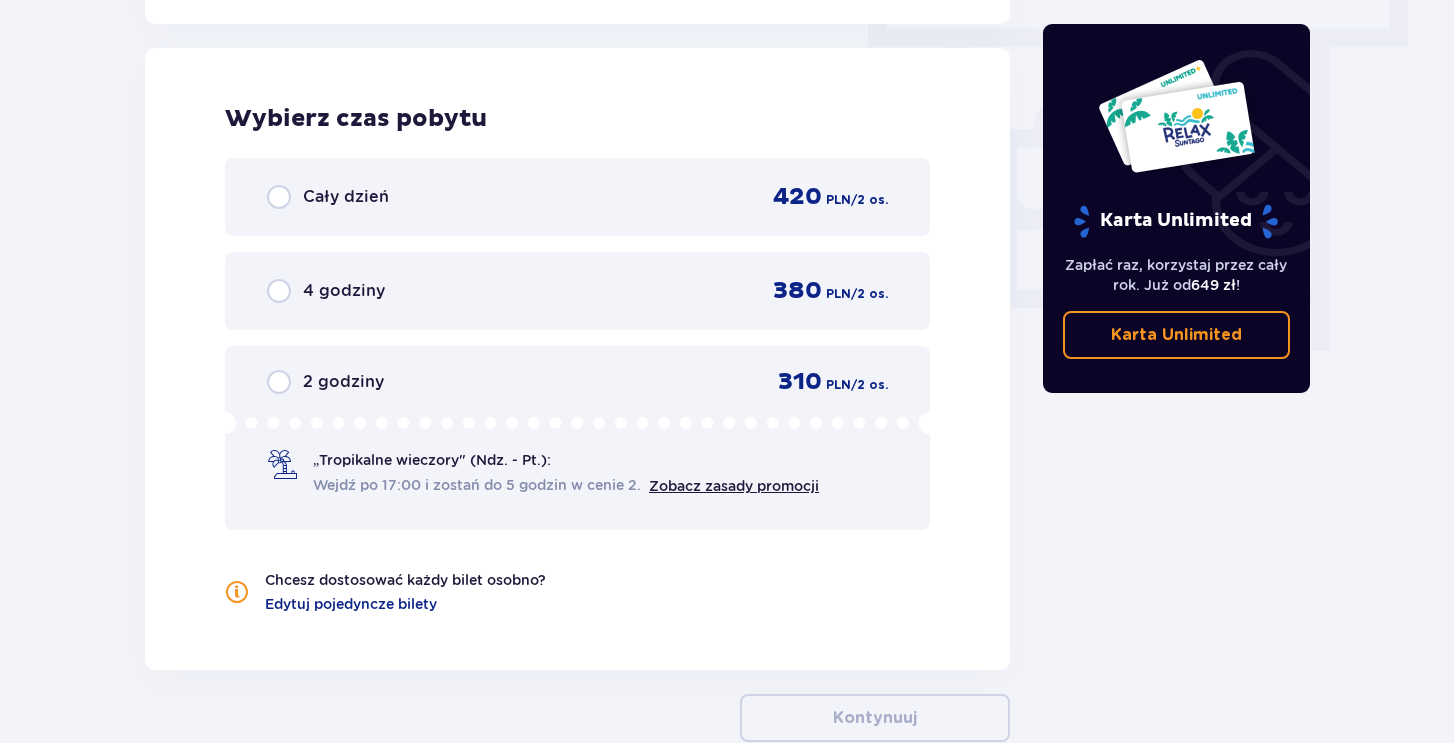 click on "Wybierz czas pobytu" at bounding box center [577, 119] 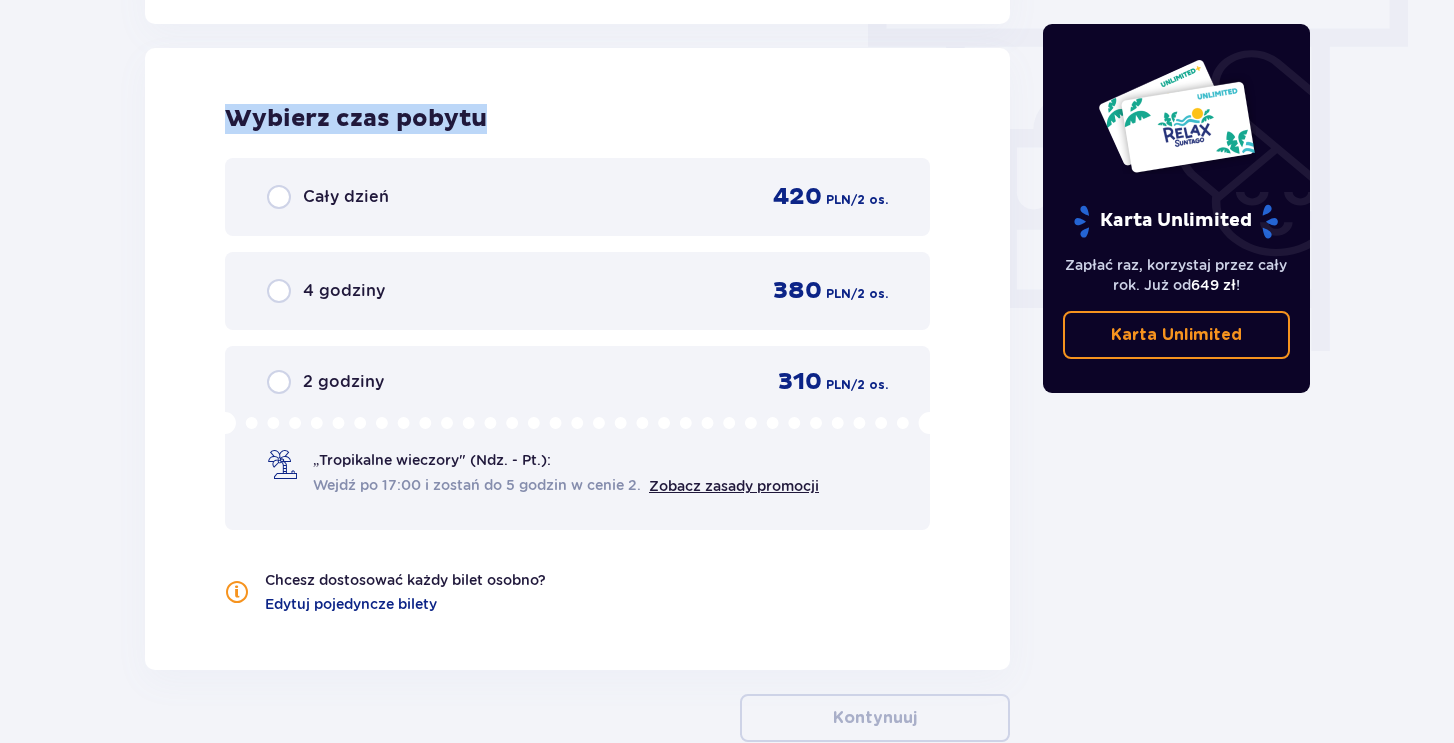click on "Wybierz czas pobytu" at bounding box center (577, 119) 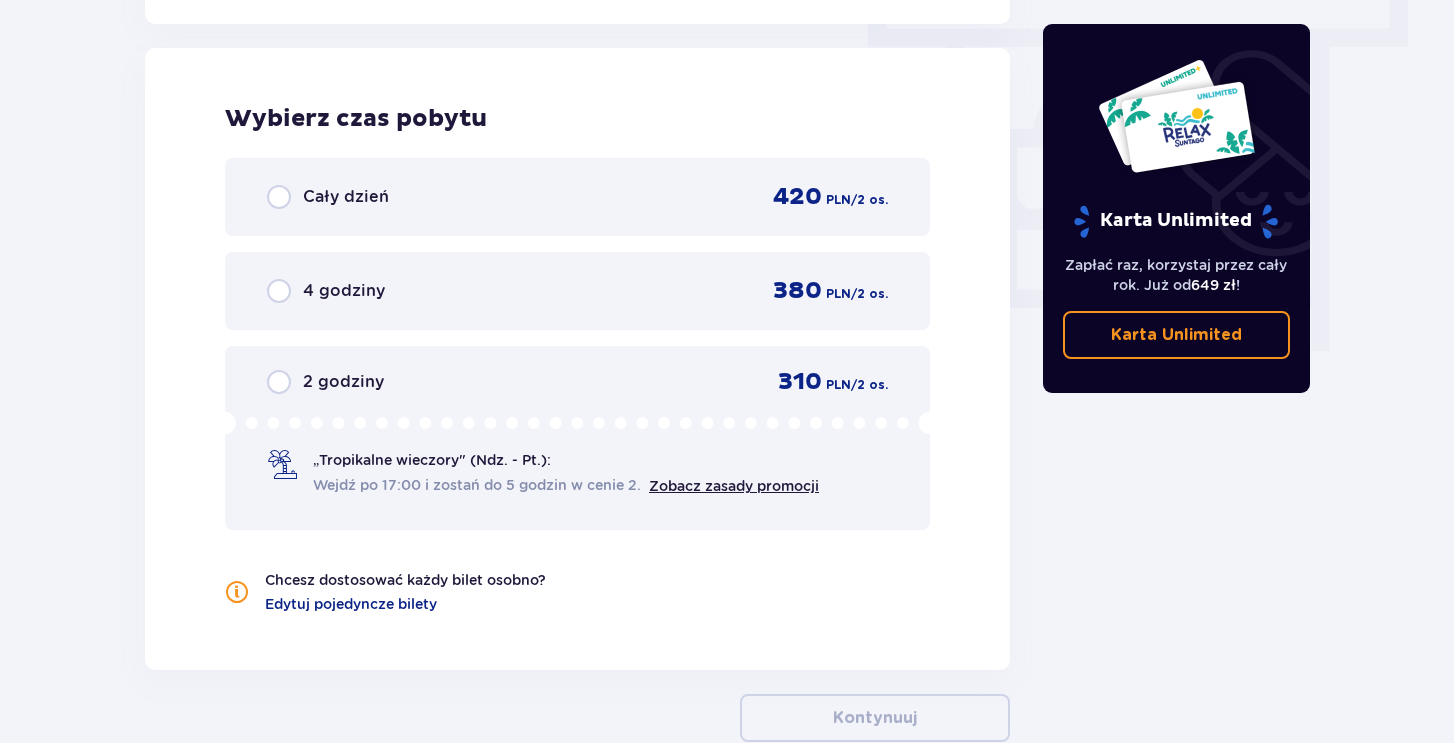 click on "Wybierz czas pobytu" at bounding box center (577, 119) 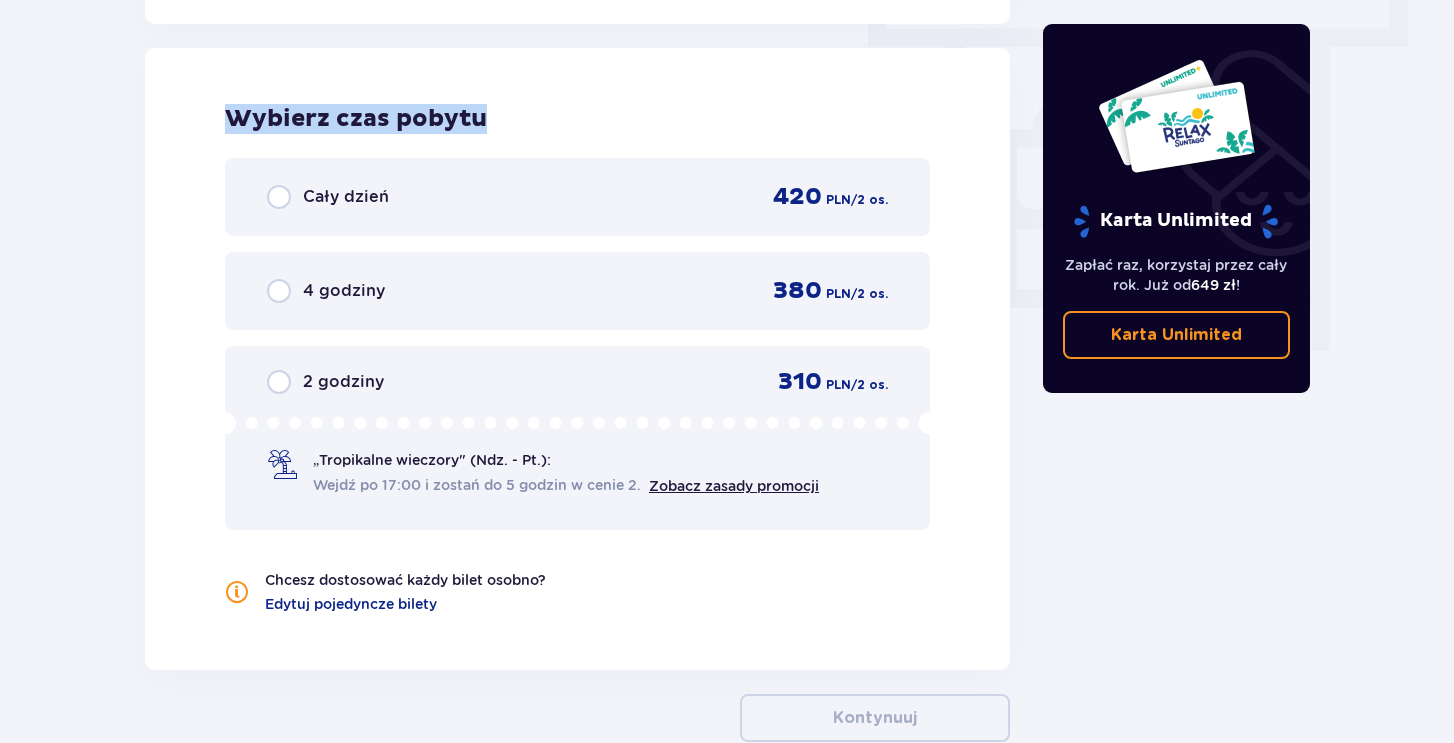 click on "Wybierz czas pobytu" at bounding box center (577, 119) 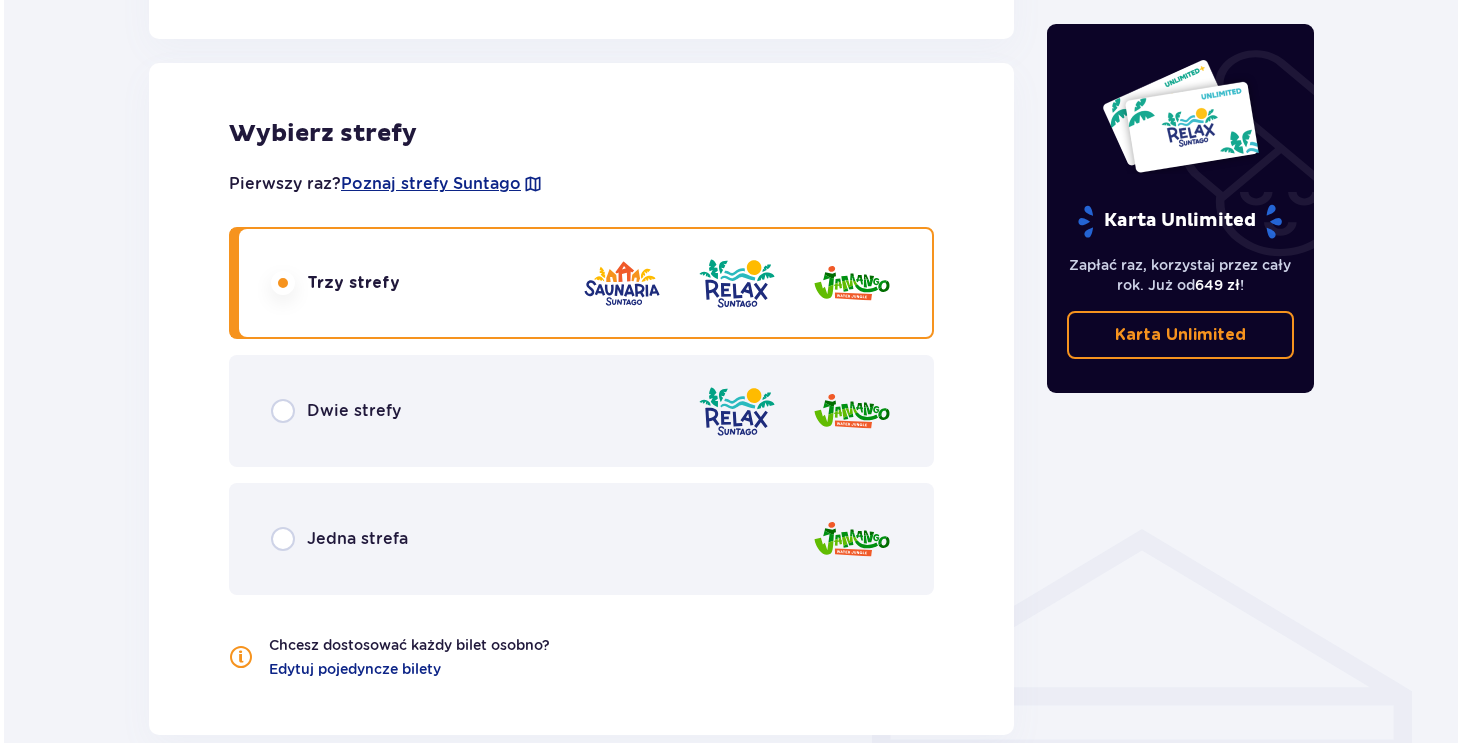 scroll, scrollTop: 1058, scrollLeft: 0, axis: vertical 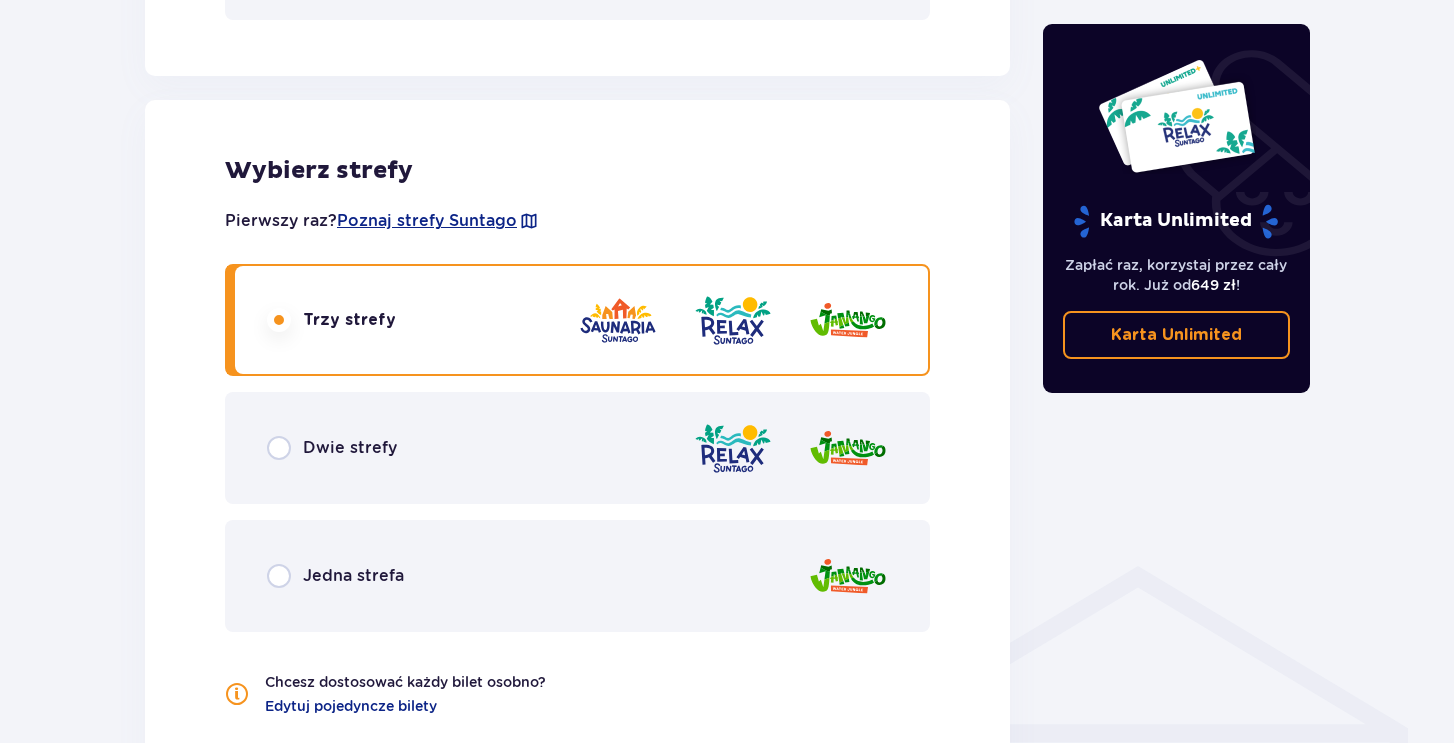 click on "Pierwszy raz?  Poznaj strefy Suntago" at bounding box center (382, 213) 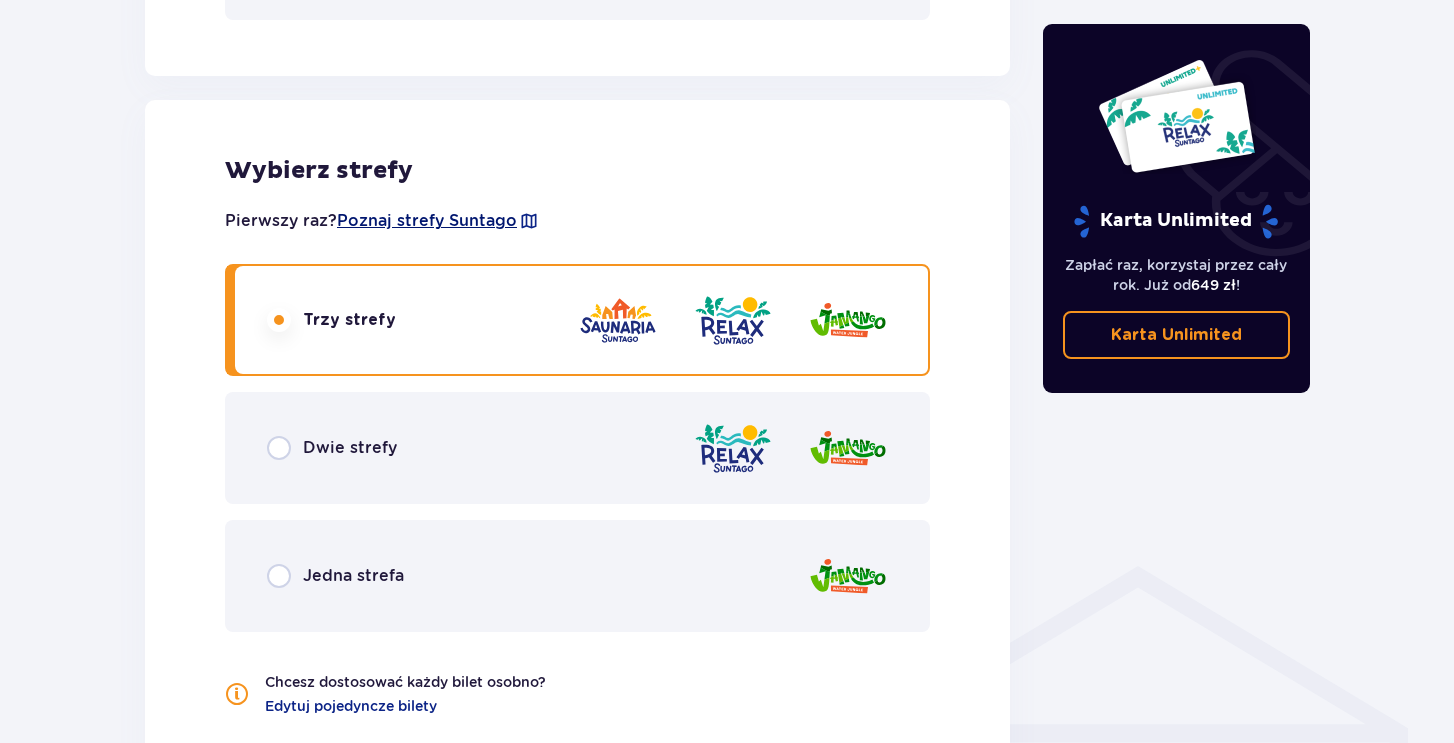 click on "Poznaj strefy Suntago" at bounding box center [427, 221] 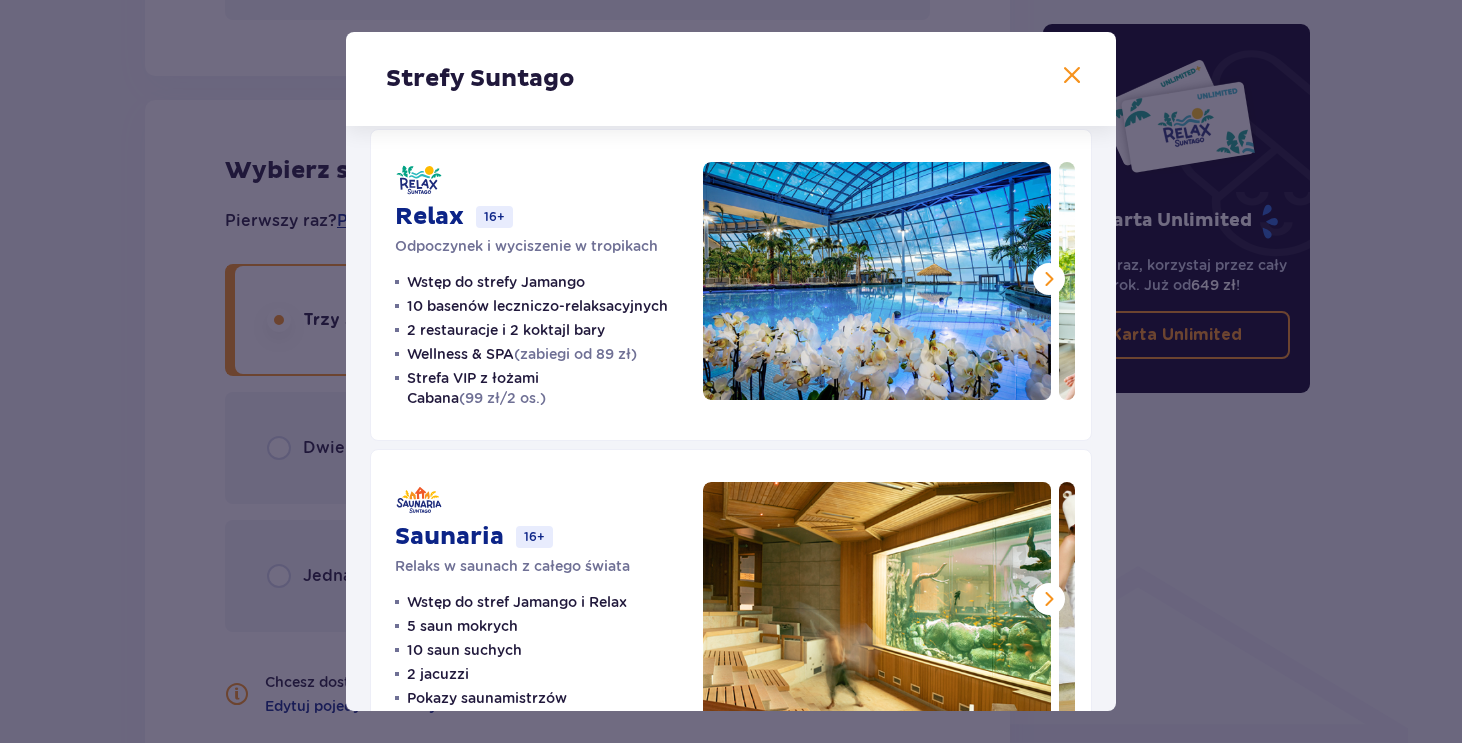scroll, scrollTop: 407, scrollLeft: 0, axis: vertical 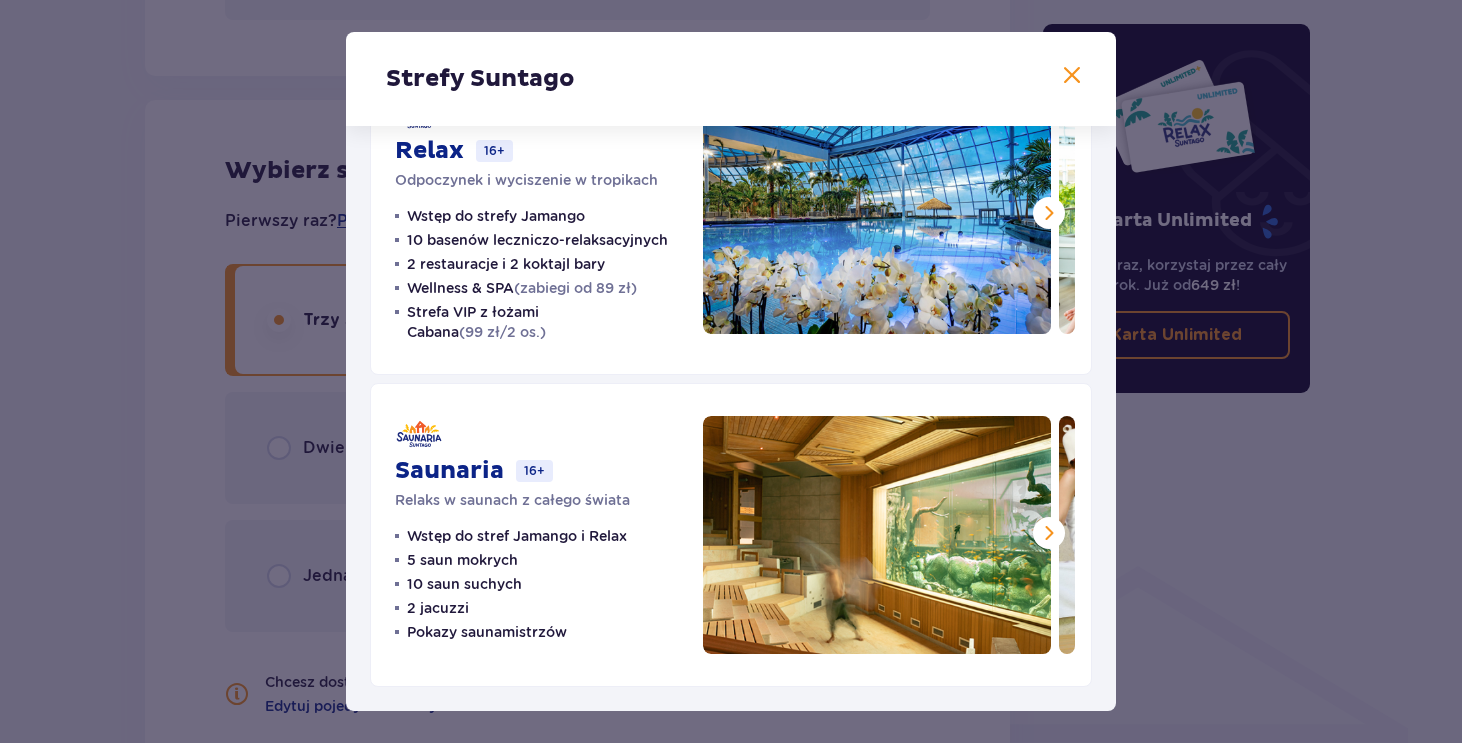 click on "16+" at bounding box center [534, 471] 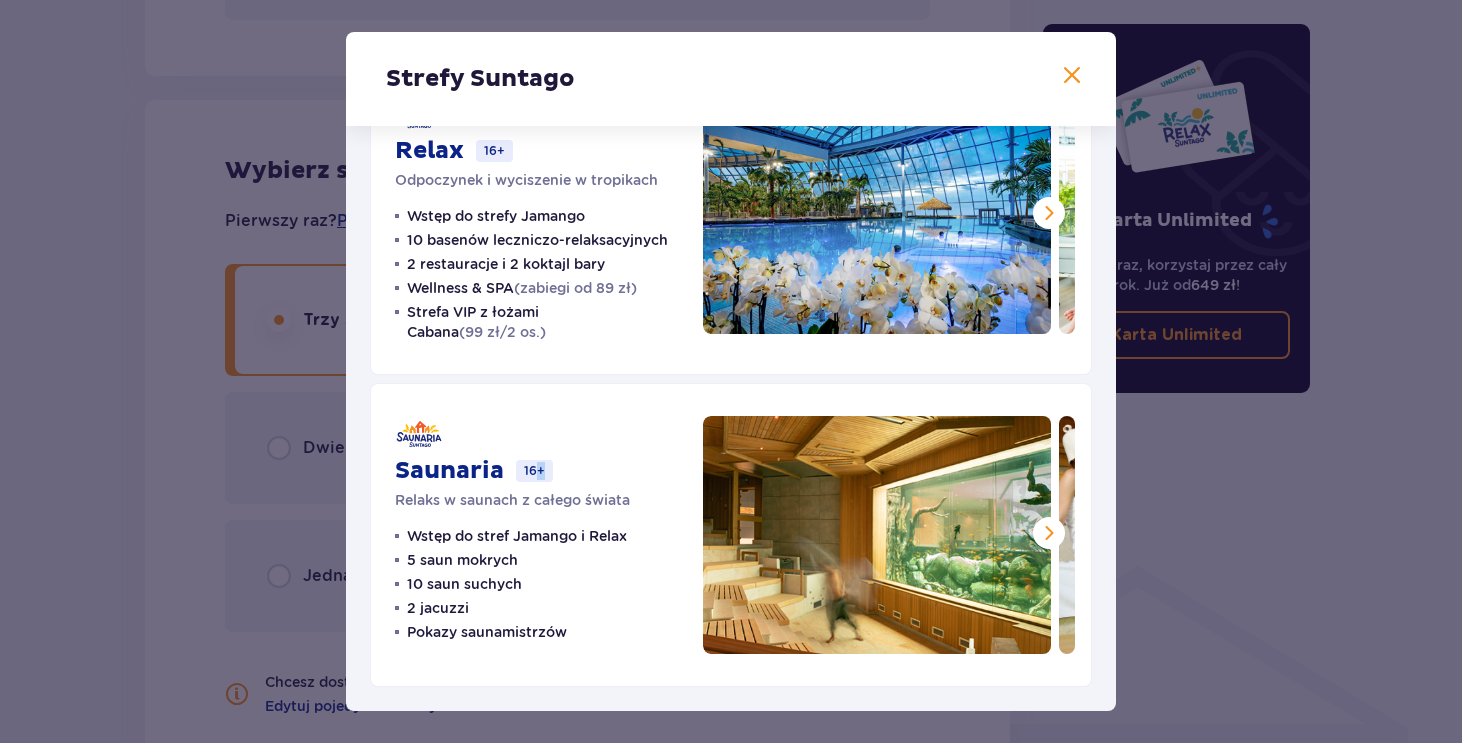 click on "16+" at bounding box center [534, 471] 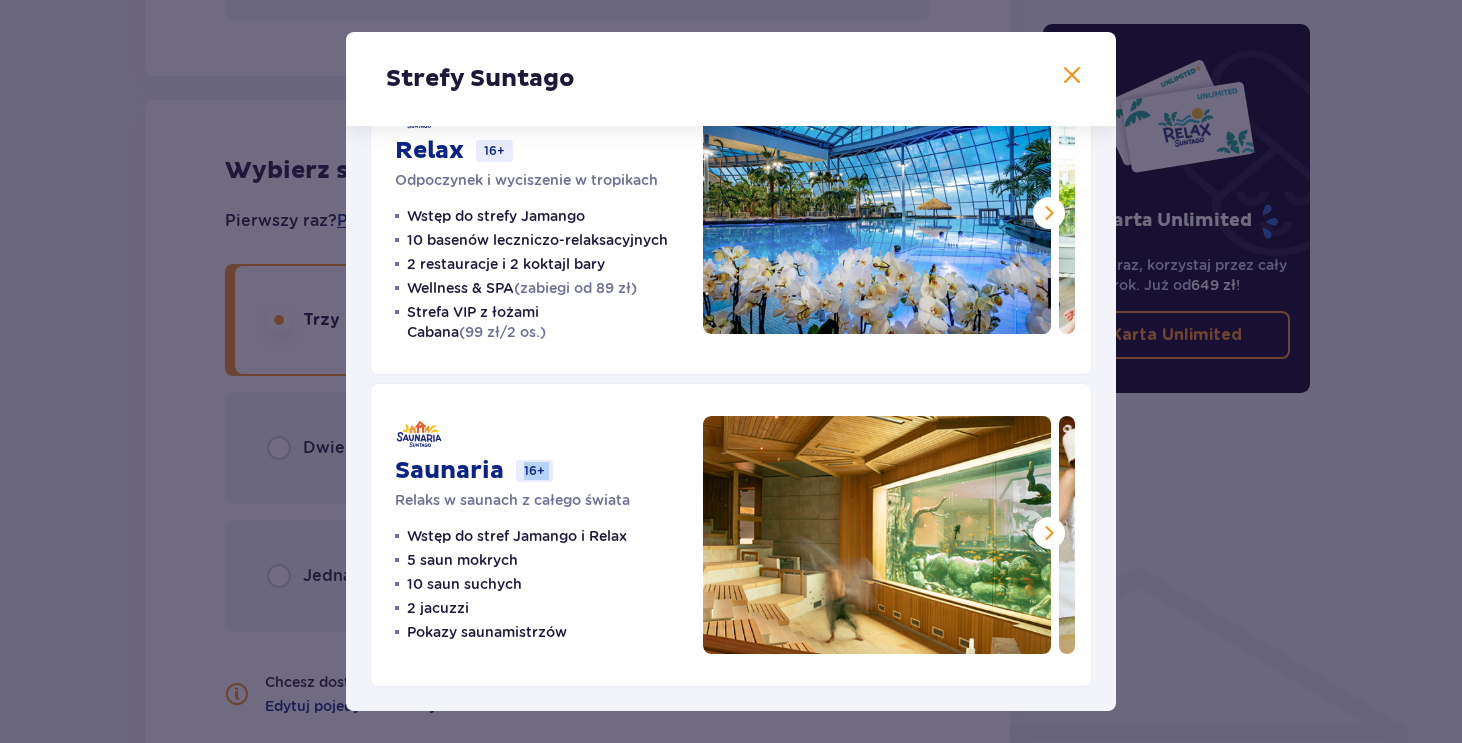click on "16+" at bounding box center (534, 471) 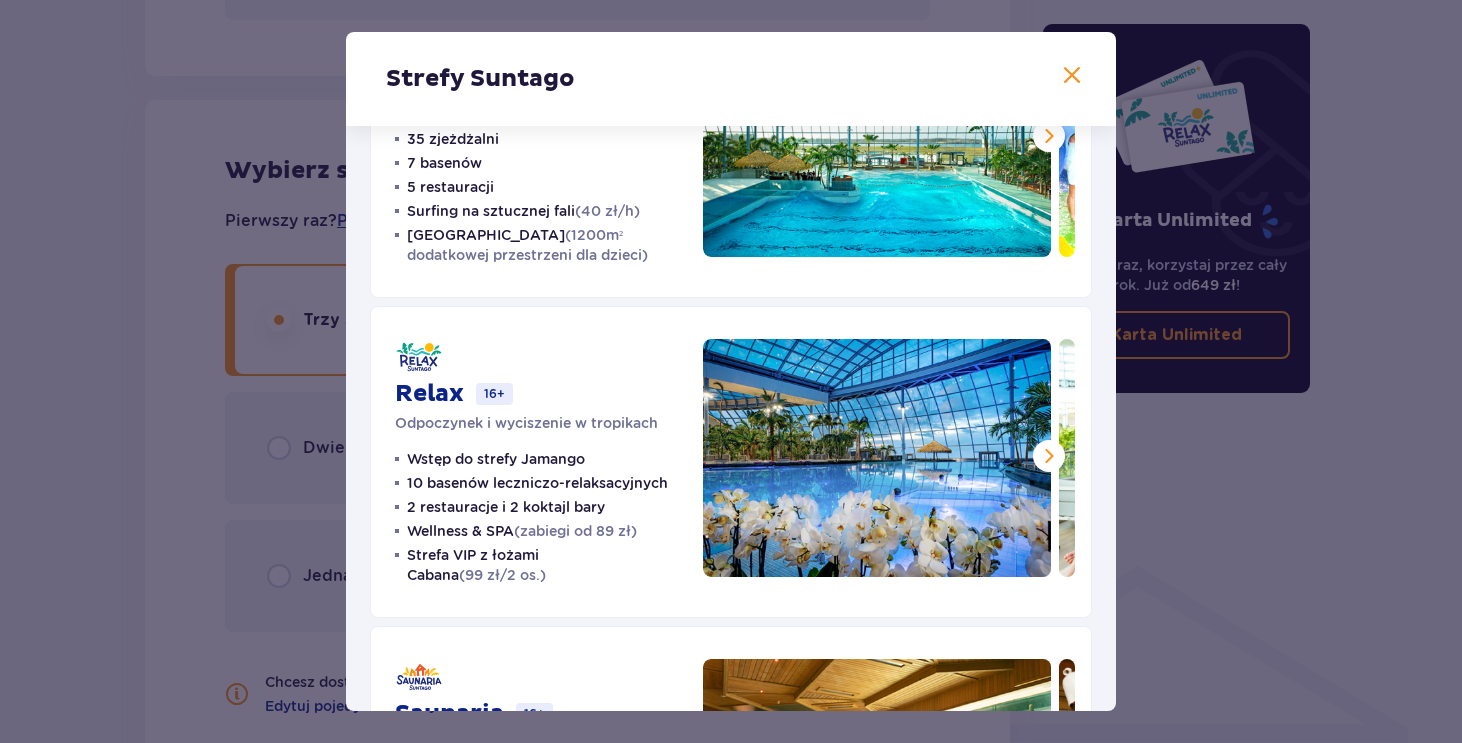 scroll, scrollTop: 407, scrollLeft: 0, axis: vertical 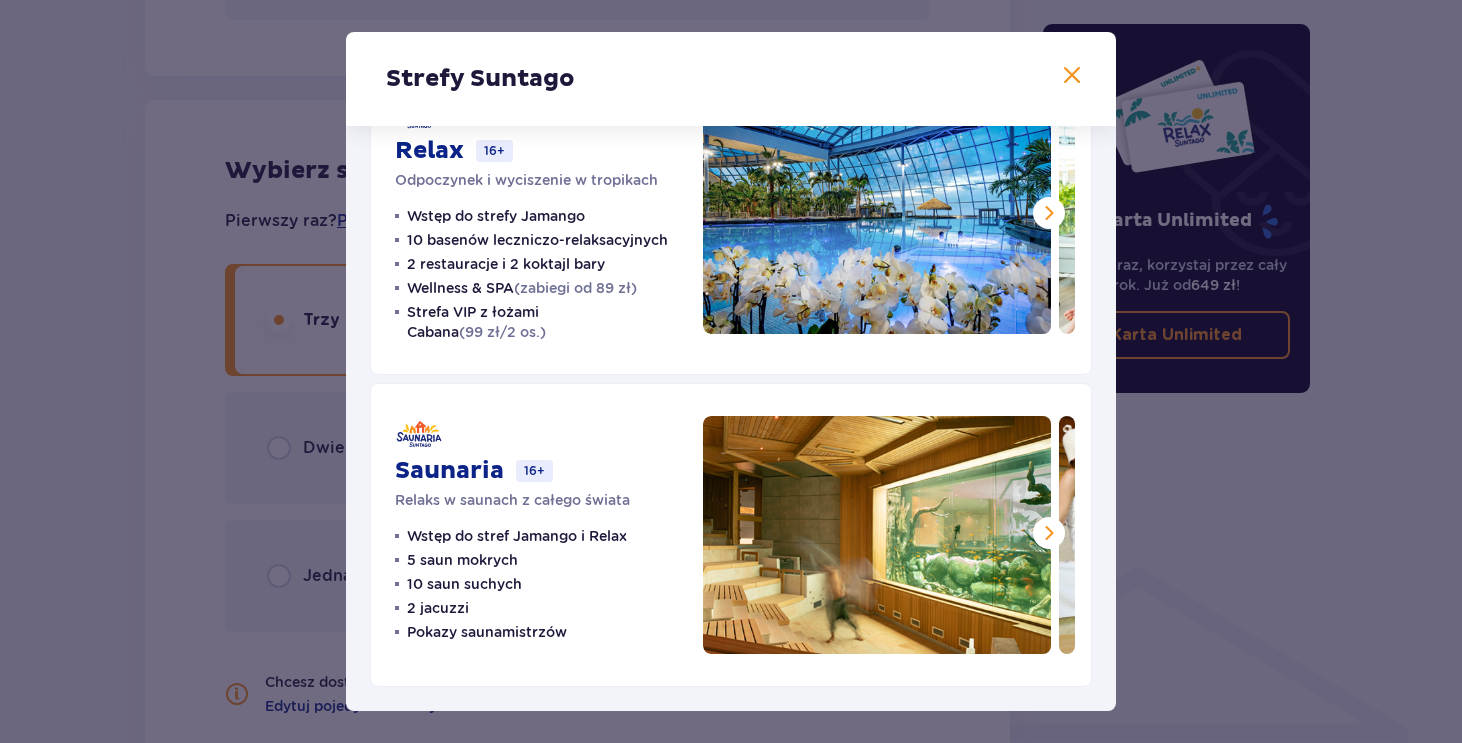 click on "16+" at bounding box center [534, 471] 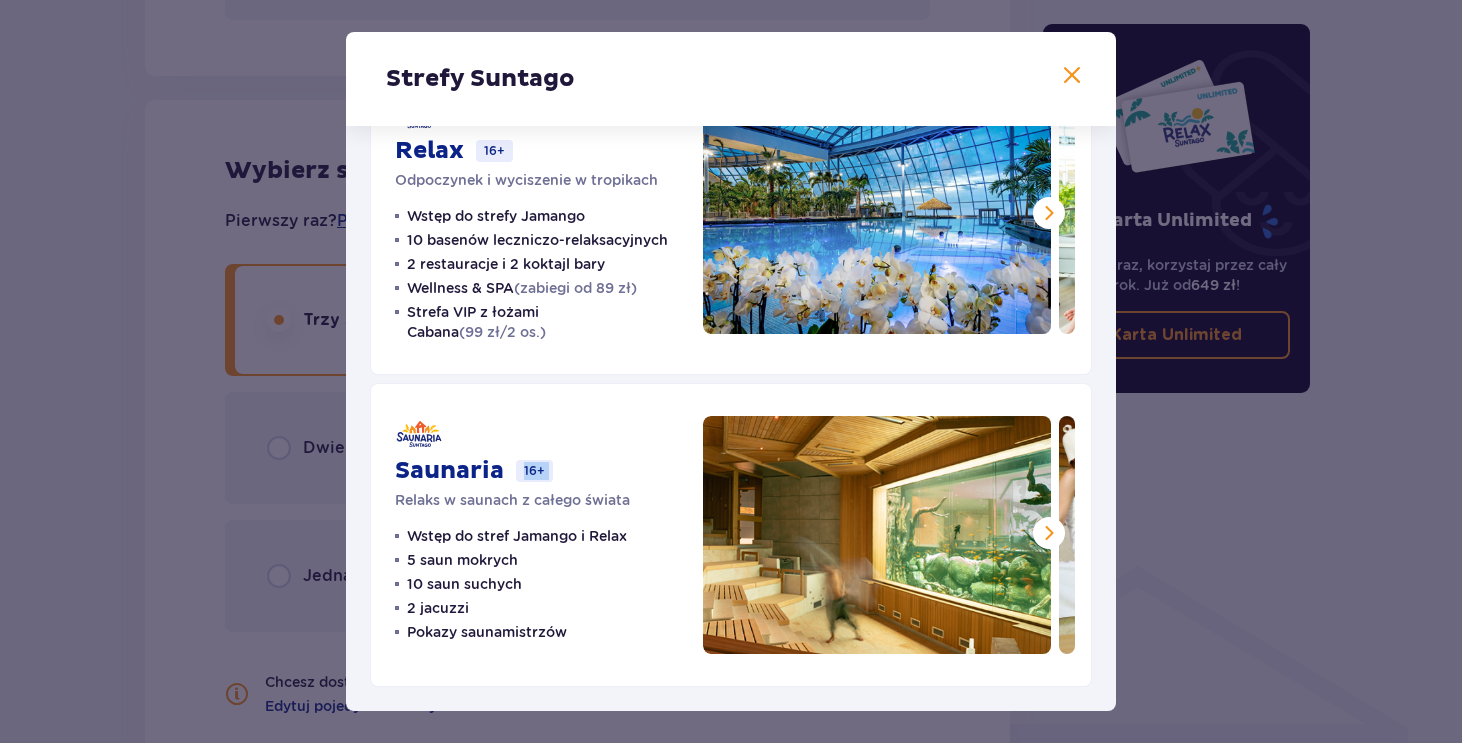 click on "16+" at bounding box center (534, 471) 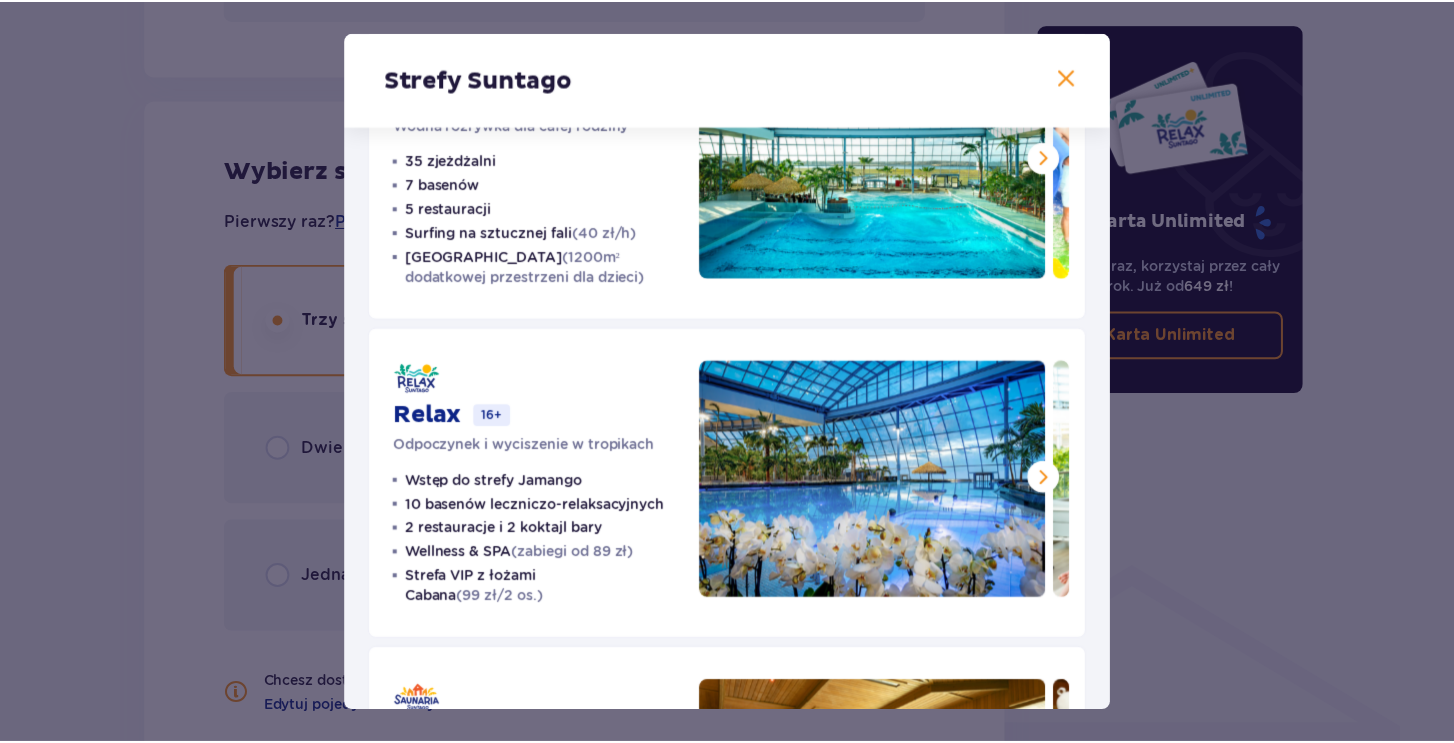 scroll, scrollTop: 0, scrollLeft: 0, axis: both 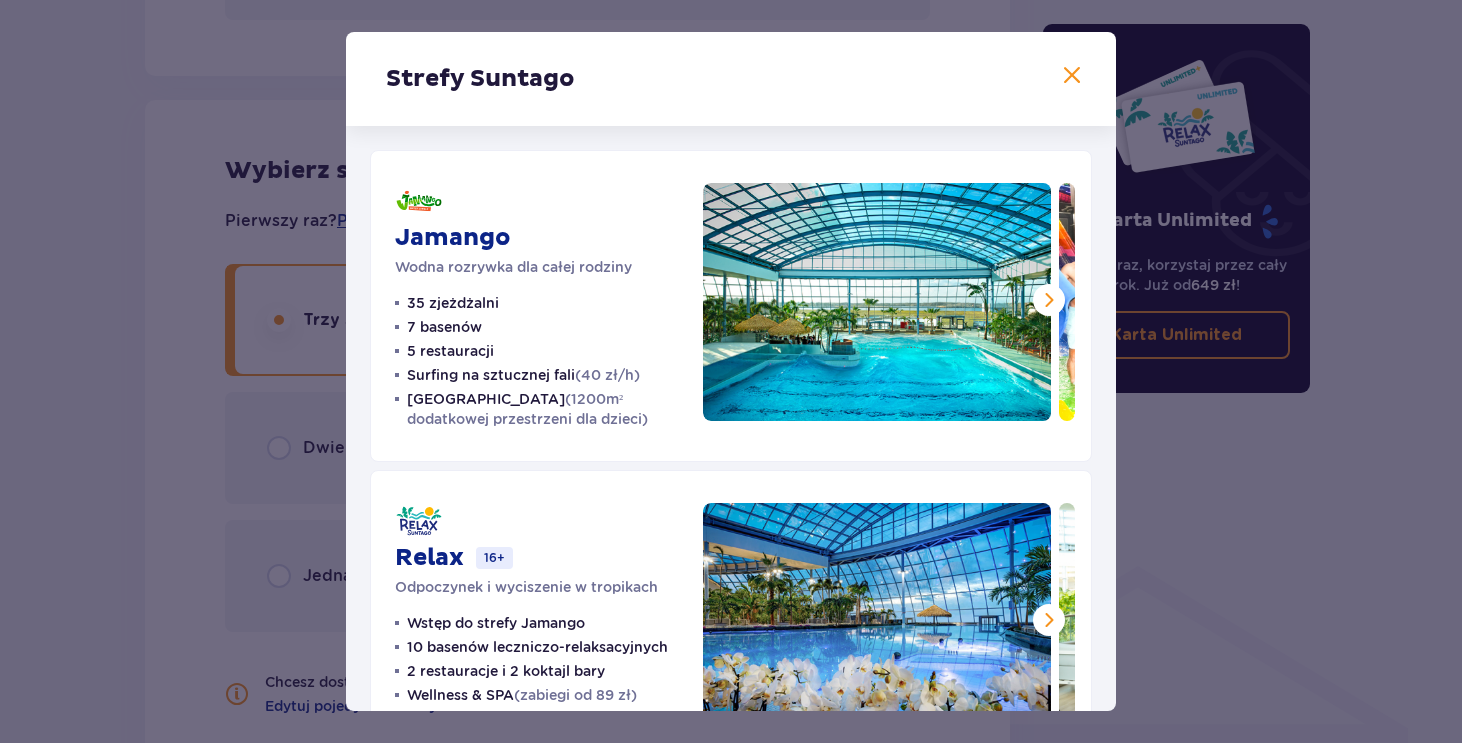 click at bounding box center [1072, 76] 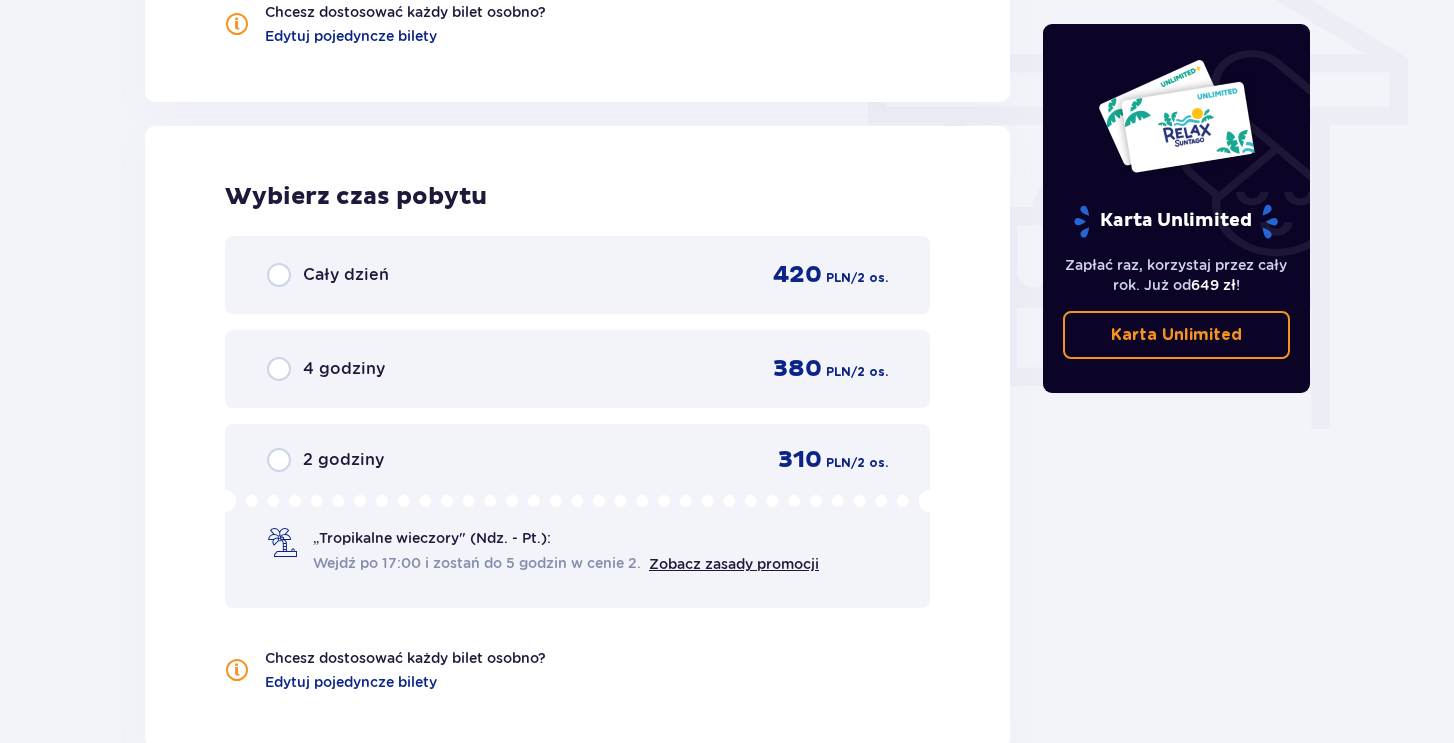 click on "Cały dzień 420 PLN / 2 os." at bounding box center [577, 275] 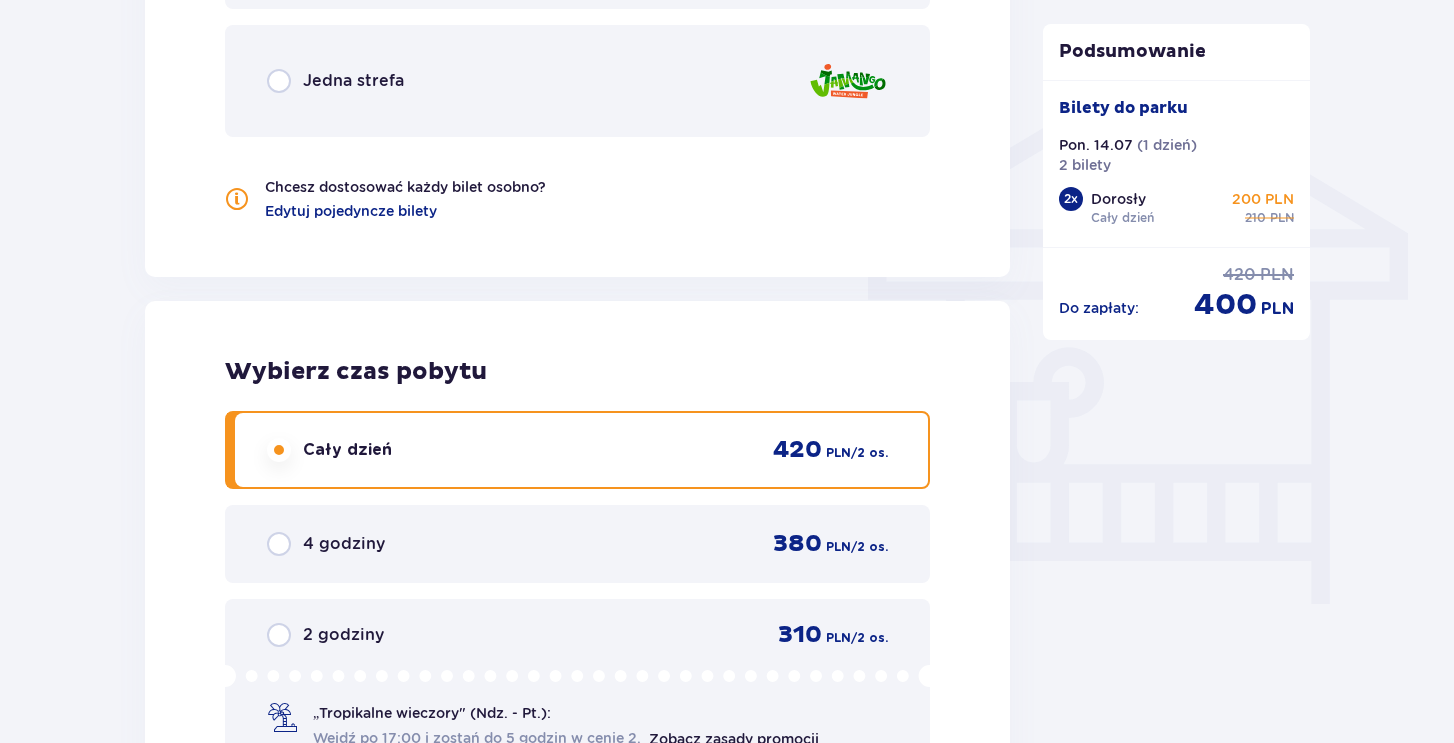 scroll, scrollTop: 1495, scrollLeft: 0, axis: vertical 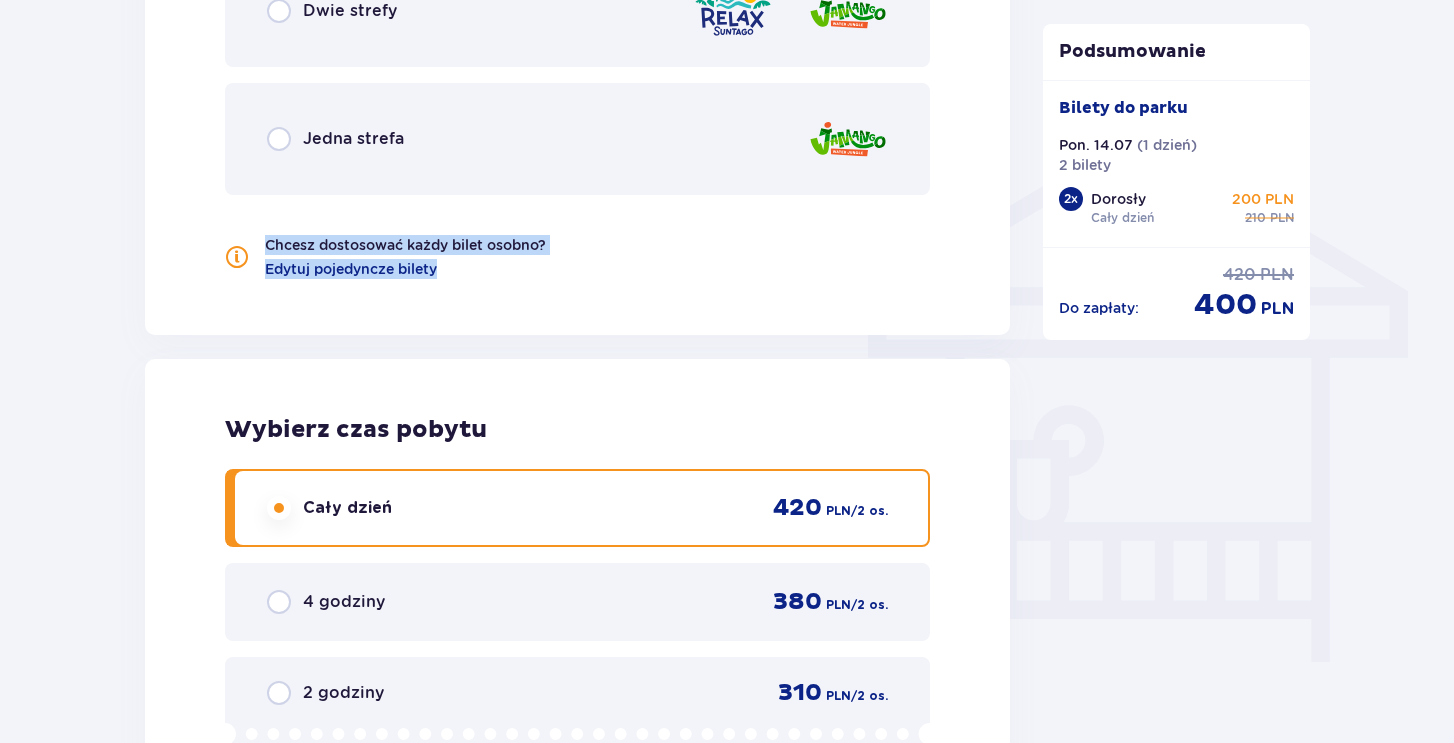 drag, startPoint x: 231, startPoint y: 235, endPoint x: 452, endPoint y: 283, distance: 226.1526 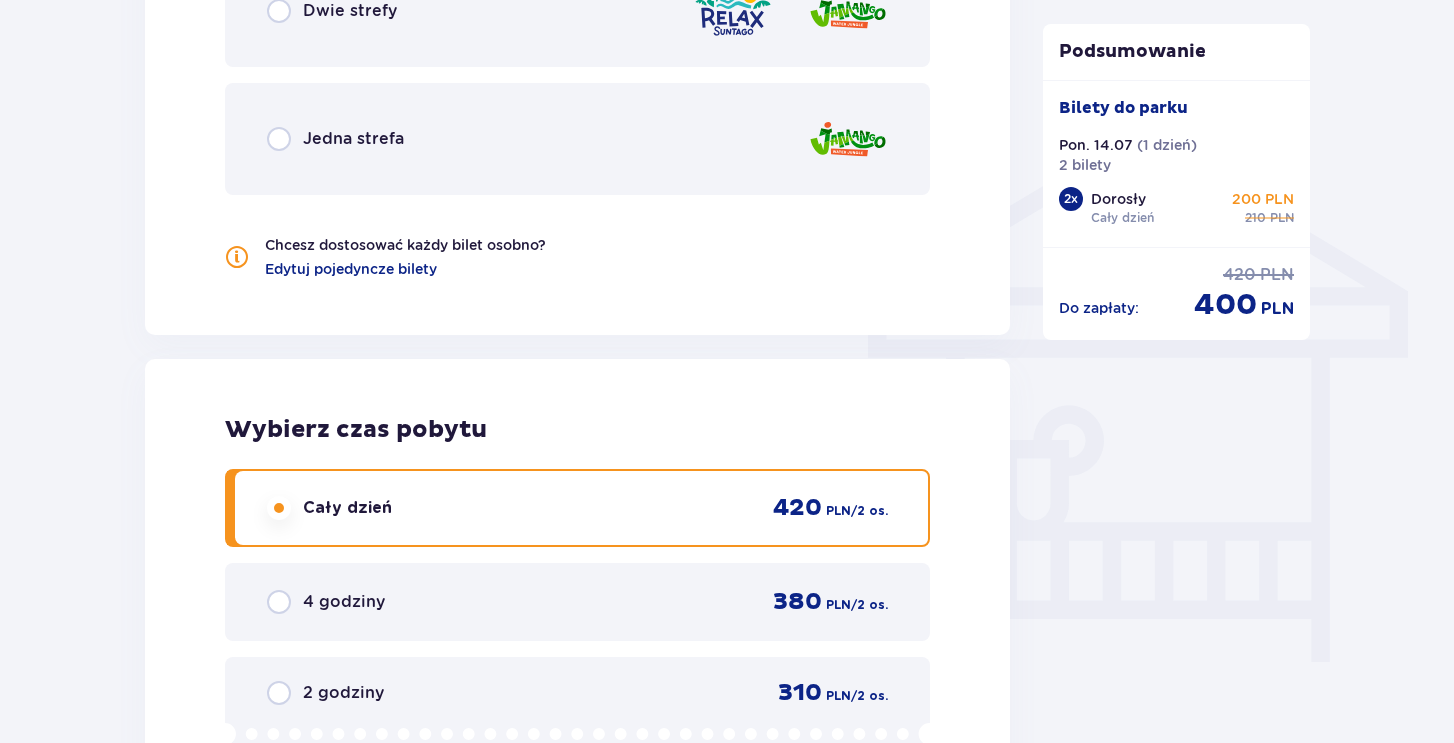 click on "Wybierz strefy Pierwszy raz?  Poznaj strefy Suntago Trzy strefy Dwie strefy Jedna strefa Chcesz dostosować każdy bilet osobno? Edytuj pojedyncze bilety" at bounding box center [577, -1] 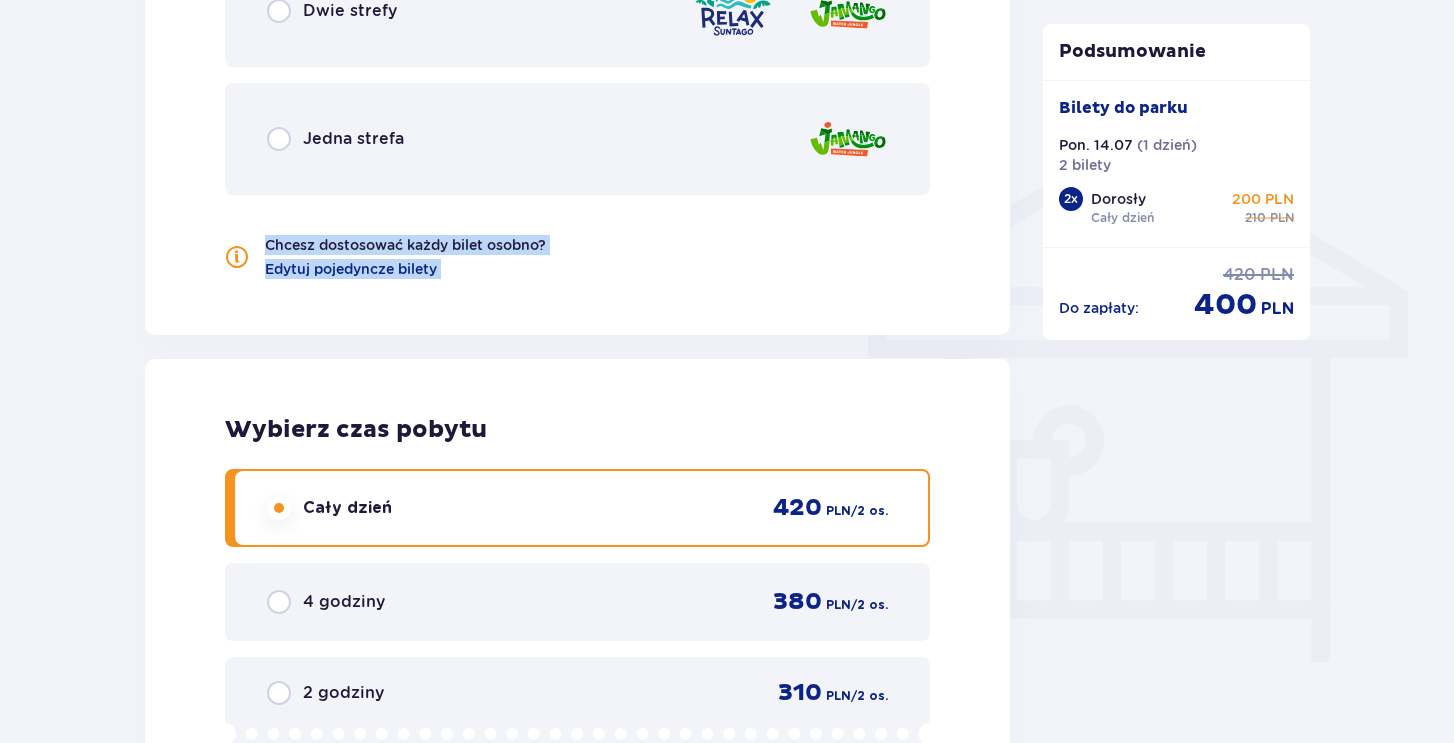 drag, startPoint x: 452, startPoint y: 286, endPoint x: 249, endPoint y: 242, distance: 207.71375 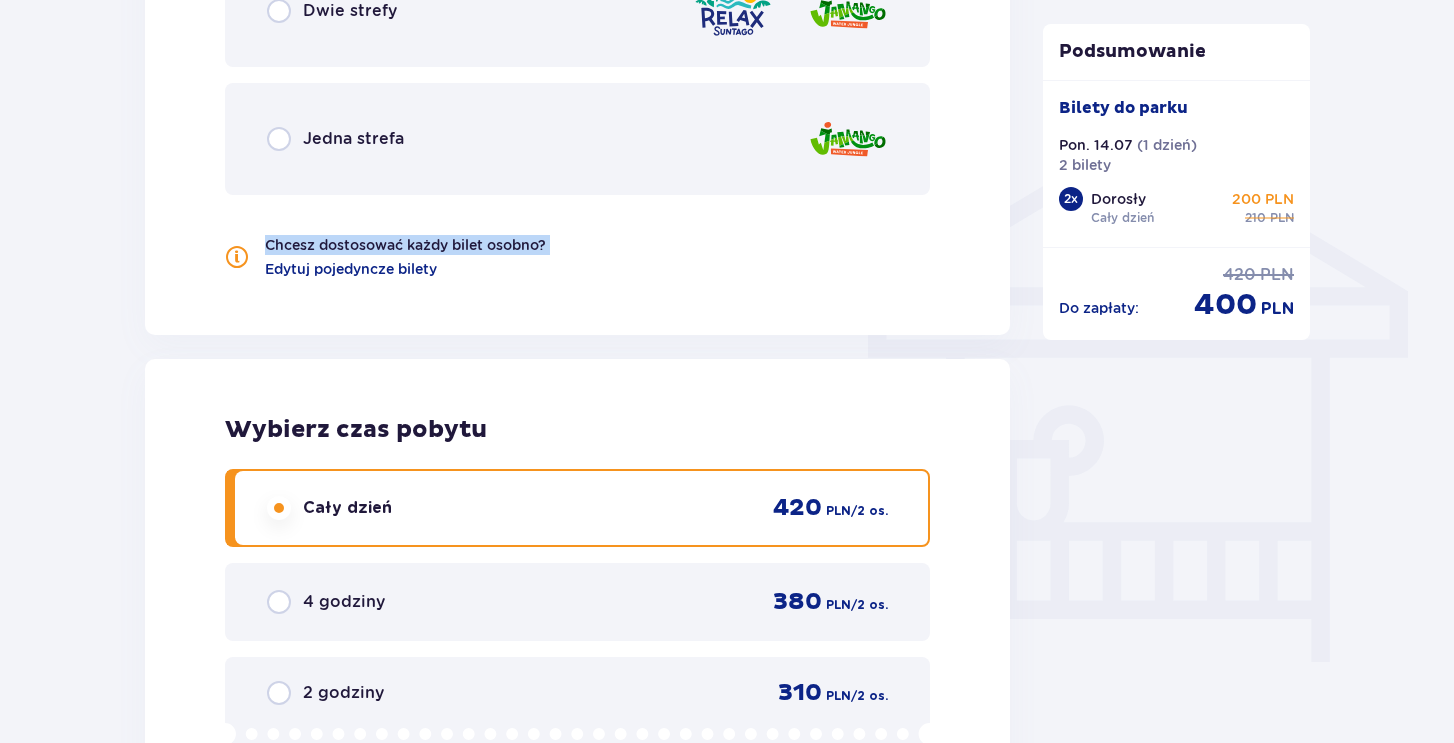 drag, startPoint x: 251, startPoint y: 223, endPoint x: 486, endPoint y: 293, distance: 245.204 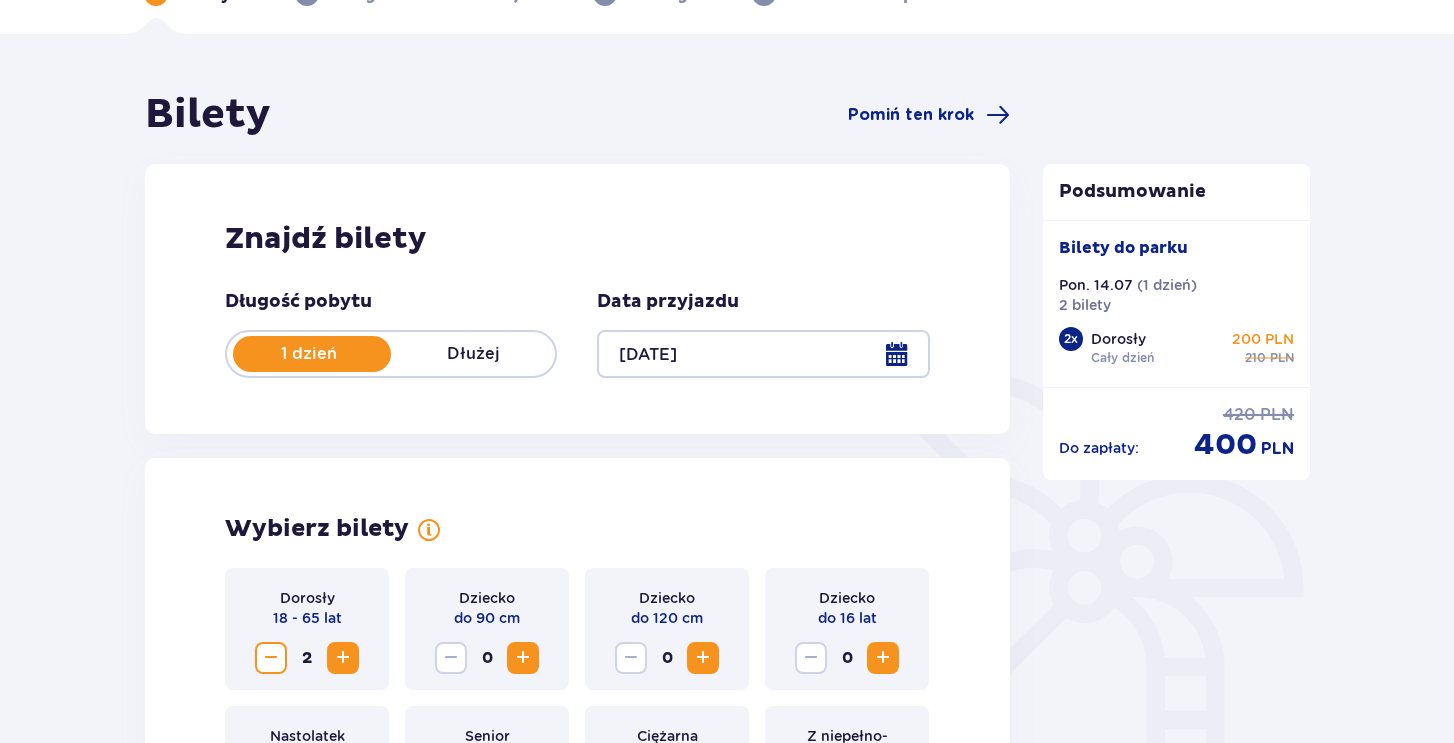 scroll, scrollTop: 0, scrollLeft: 0, axis: both 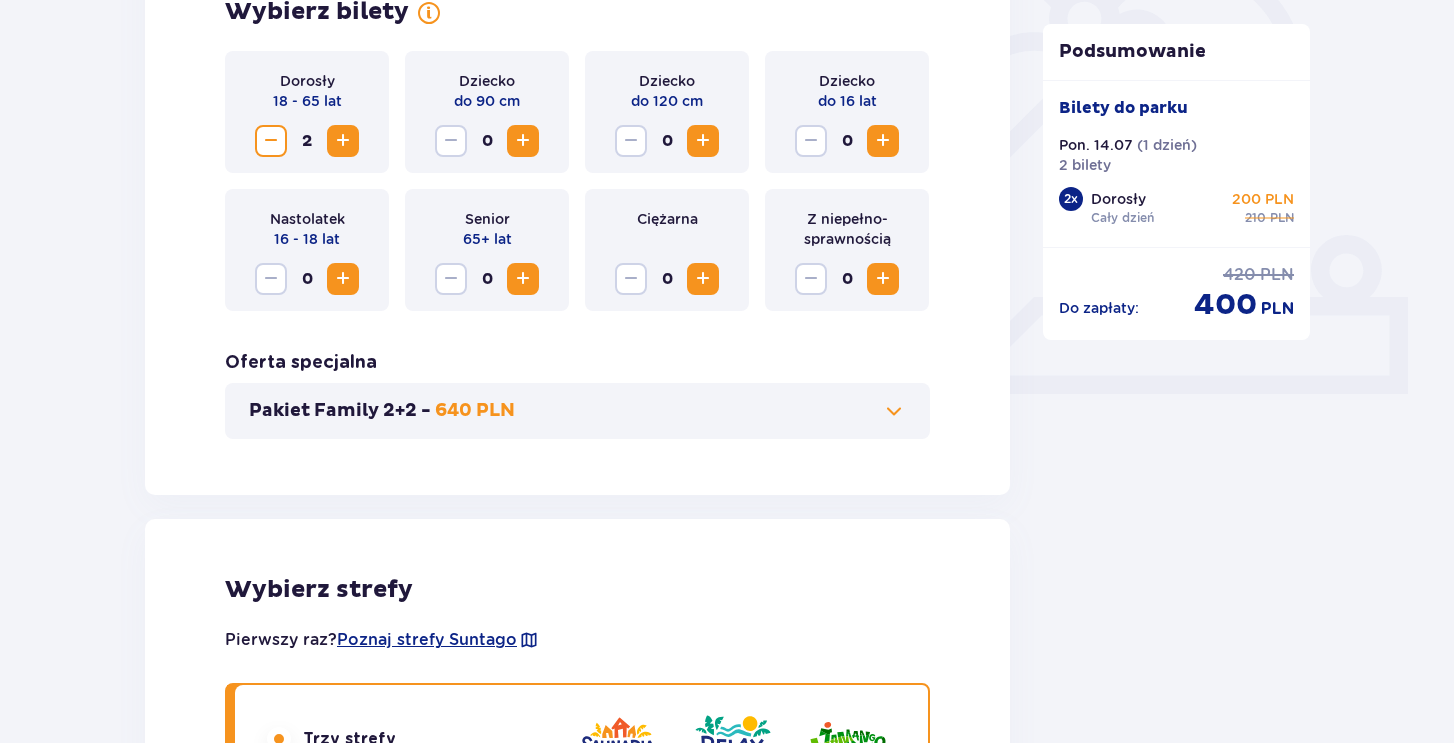 click on "Pakiet Family 2+2 -  640 PLN" at bounding box center [577, 411] 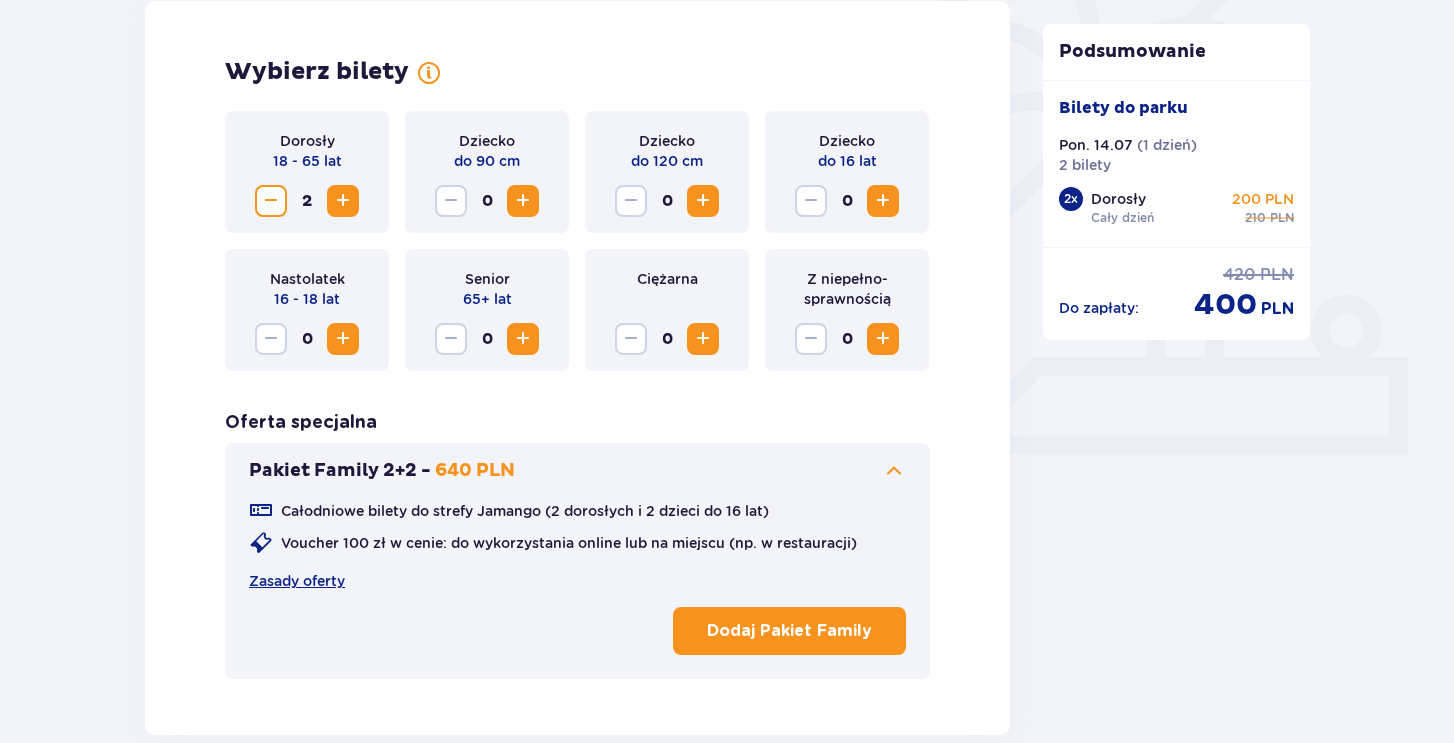 click on "Dorosły 18 - 65 lat 2 Dziecko do 90 cm 0 Dziecko do 120 cm 0 Dziecko do 16 lat 0 Nastolatek 16 - 18 lat 0 Senior 65+ lat 0 Ciężarna 0 Z niepełno­sprawnością 0 Oferta specjalna Pakiet Family 2+2 -  640 PLN Całodniowe bilety do strefy Jamango (2 dorosłych i 2 dzieci do 16 lat) Voucher 100 zł w cenie: do wykorzystania online lub na miejscu (np. w restauracji) Zasady oferty Dodaj Pakiet Family" at bounding box center (577, 395) 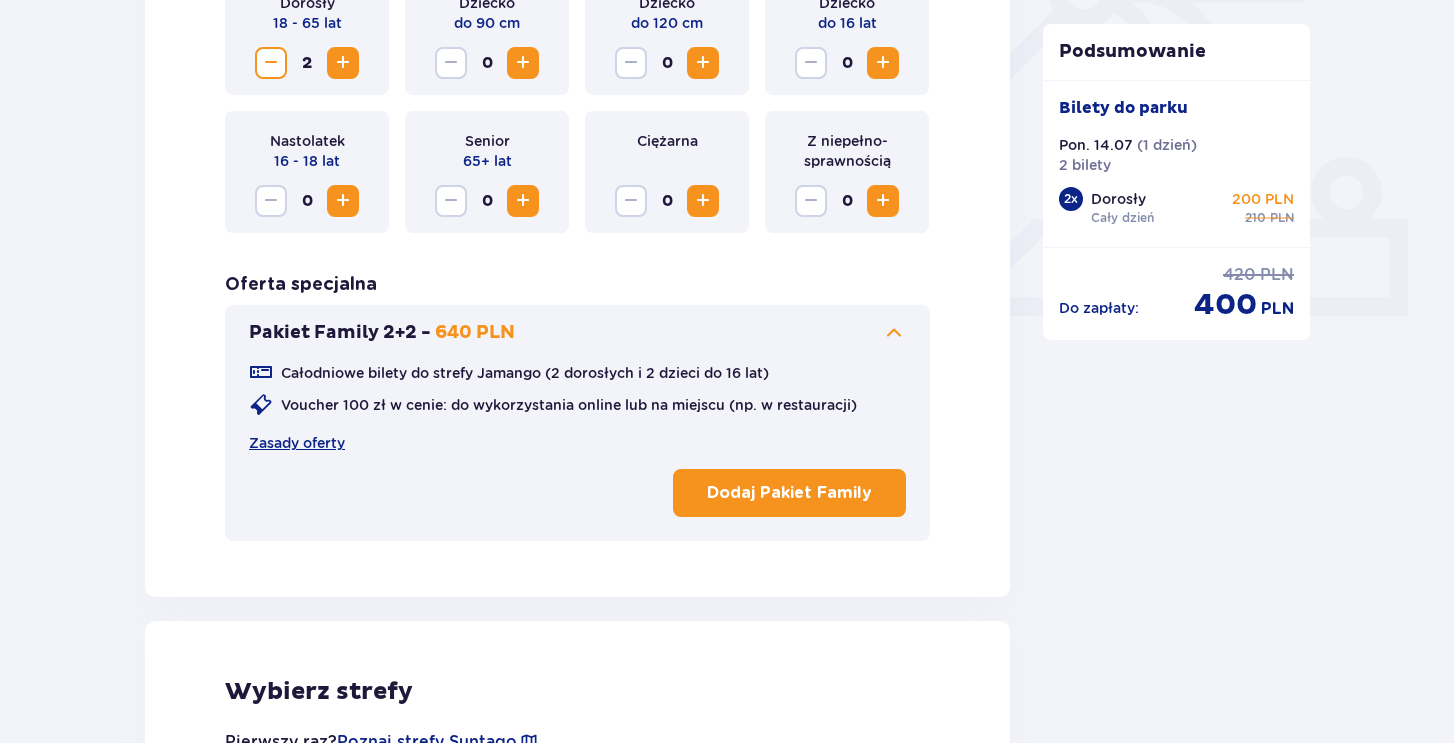 scroll, scrollTop: 729, scrollLeft: 0, axis: vertical 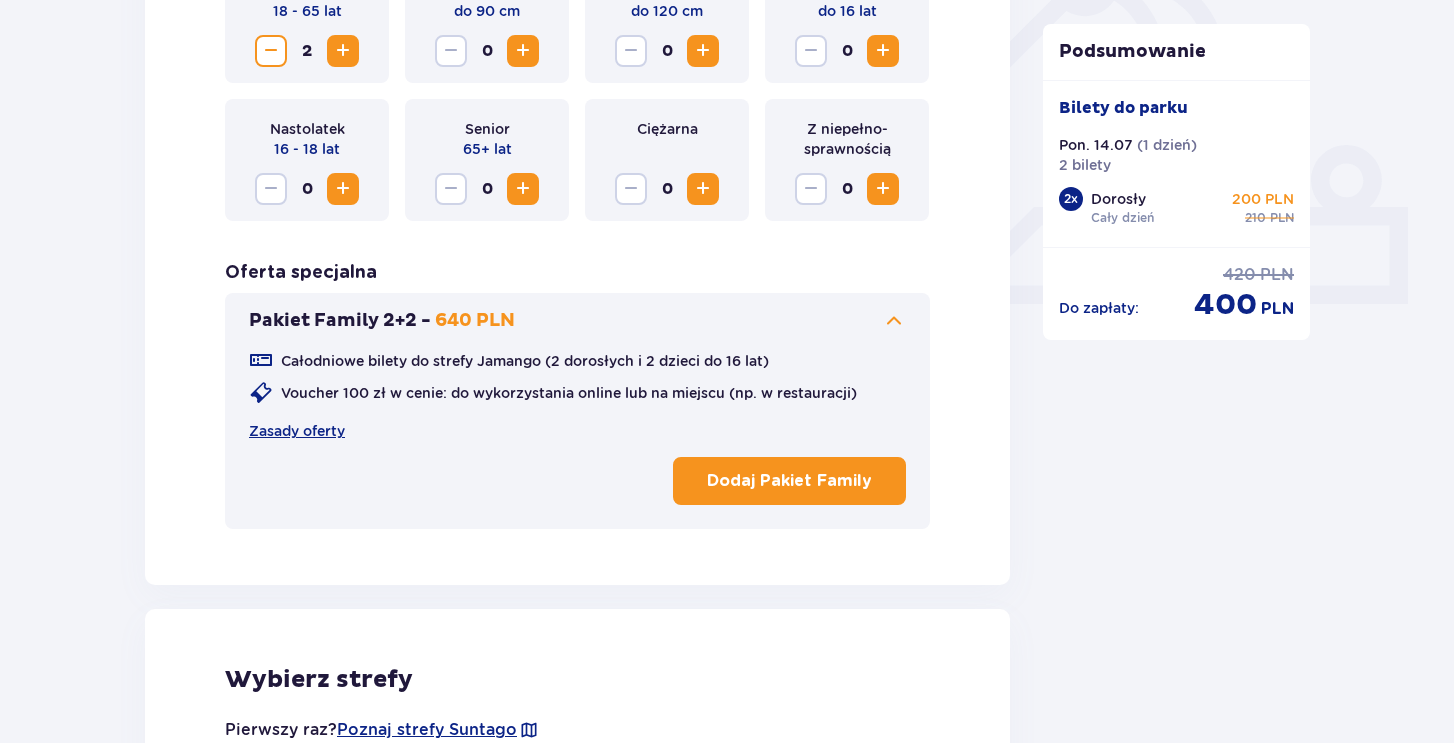click on "Pakiet Family 2+2 -" at bounding box center [340, 321] 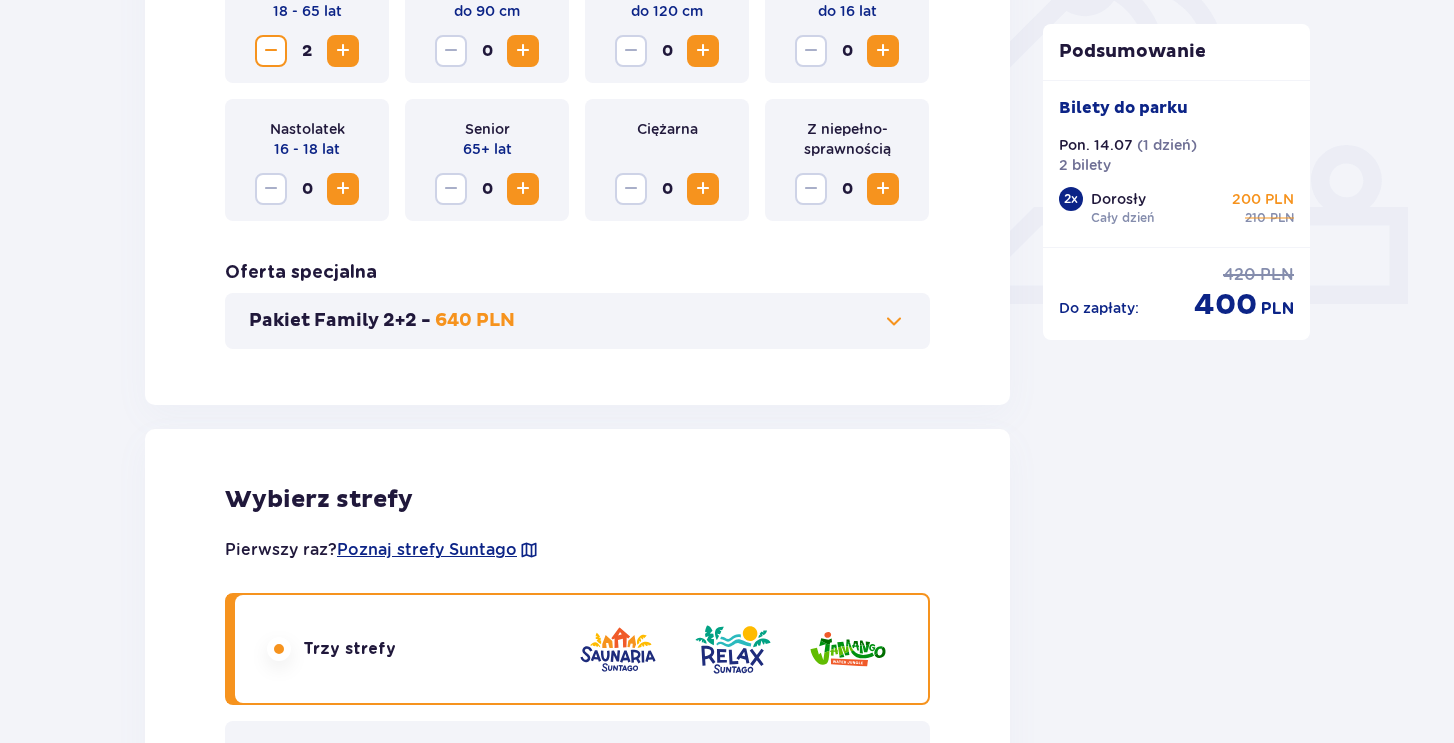 click on "Pakiet Family 2+2 -" at bounding box center (340, 321) 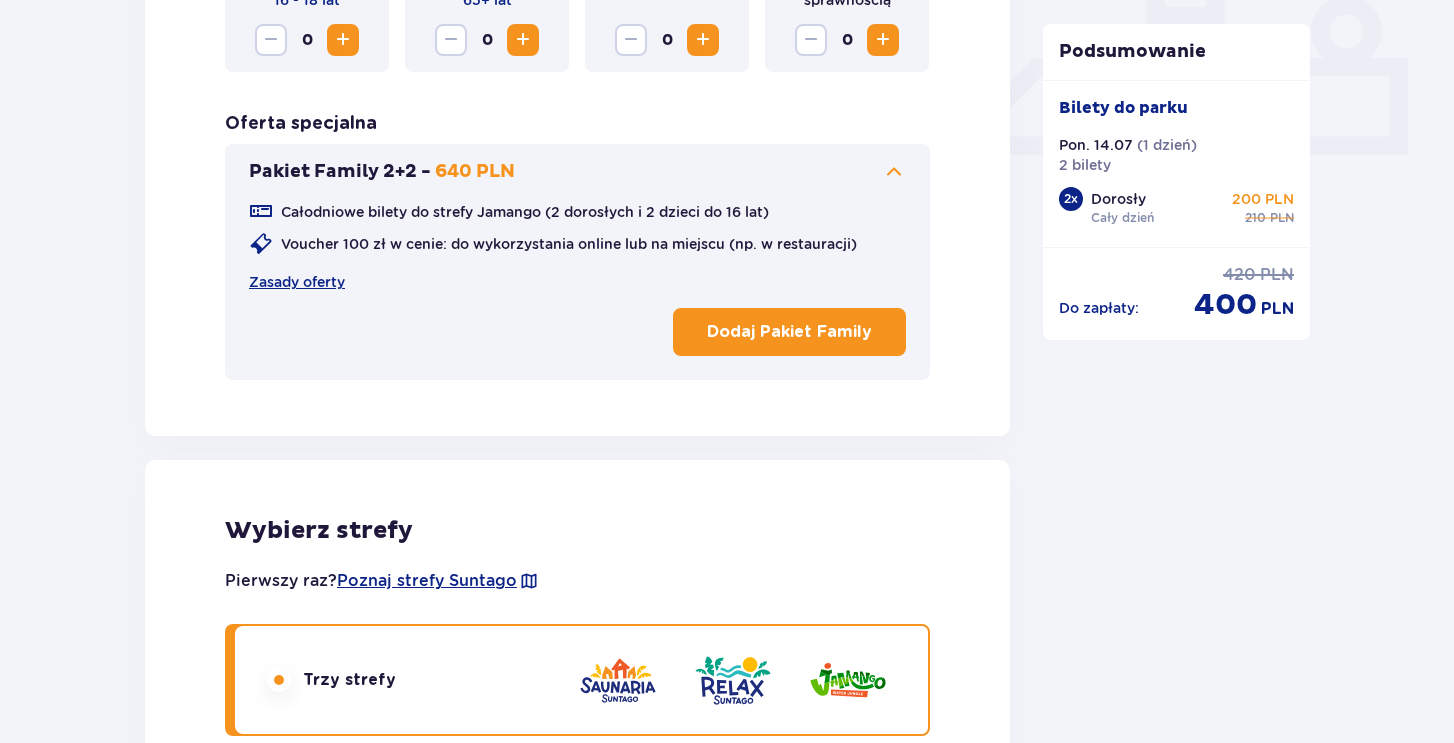 scroll, scrollTop: 849, scrollLeft: 0, axis: vertical 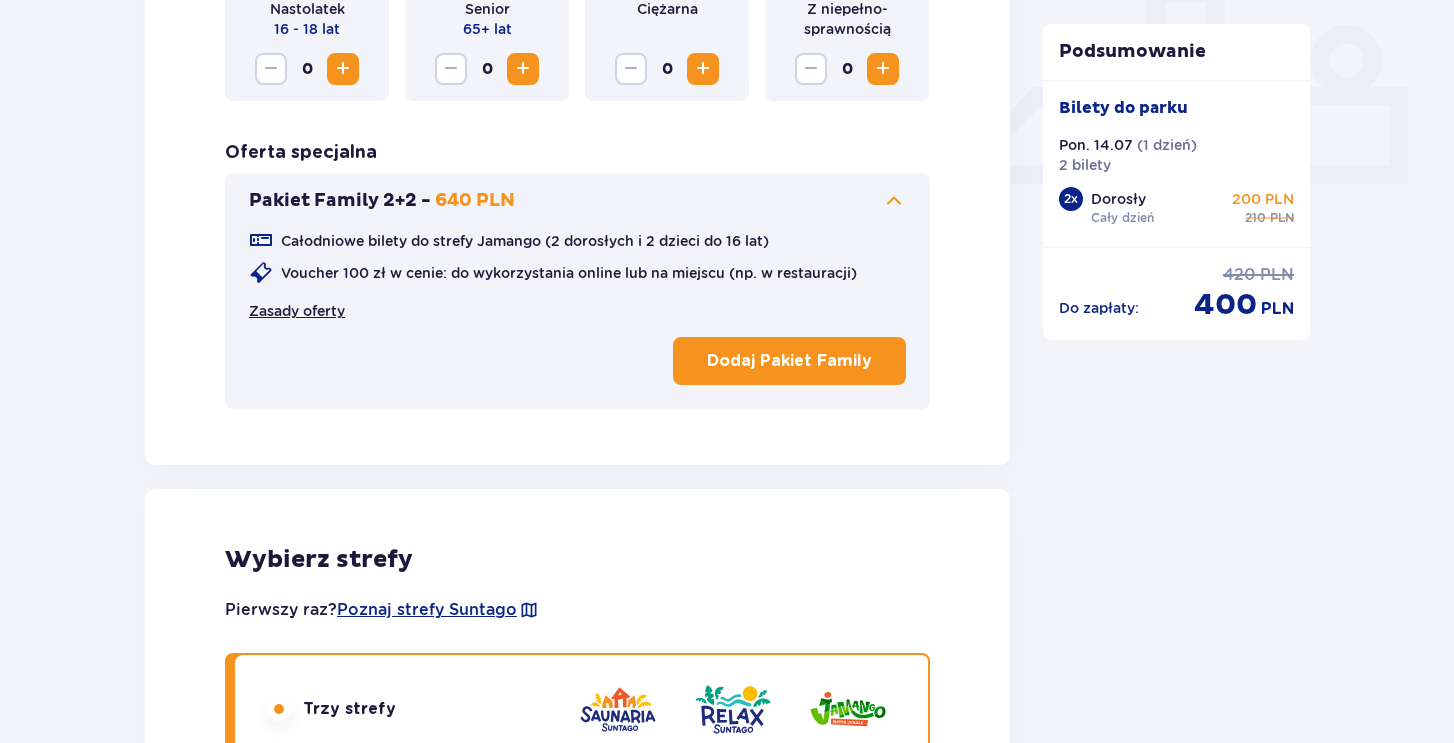 click on "Zasady oferty" at bounding box center [297, 311] 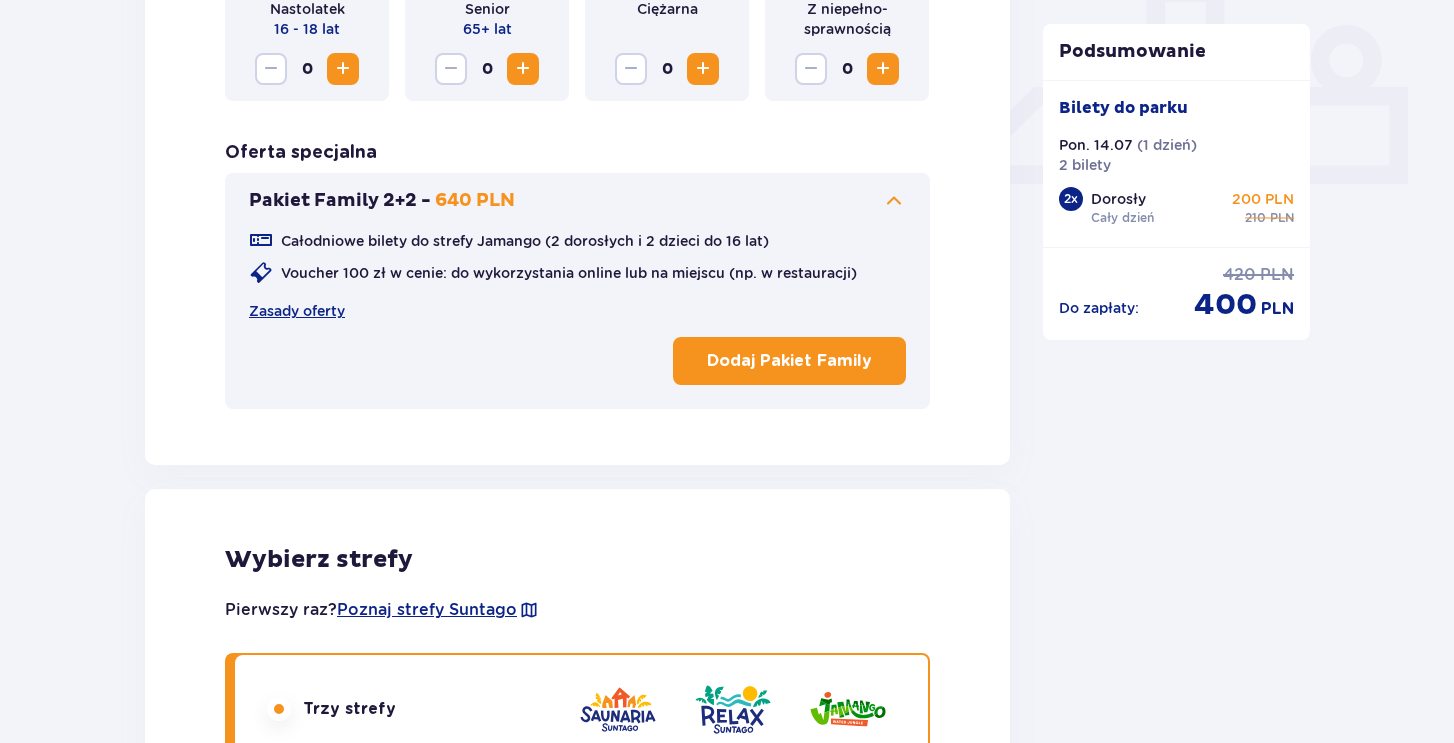 click on "Dodaj Pakiet Family" at bounding box center [789, 361] 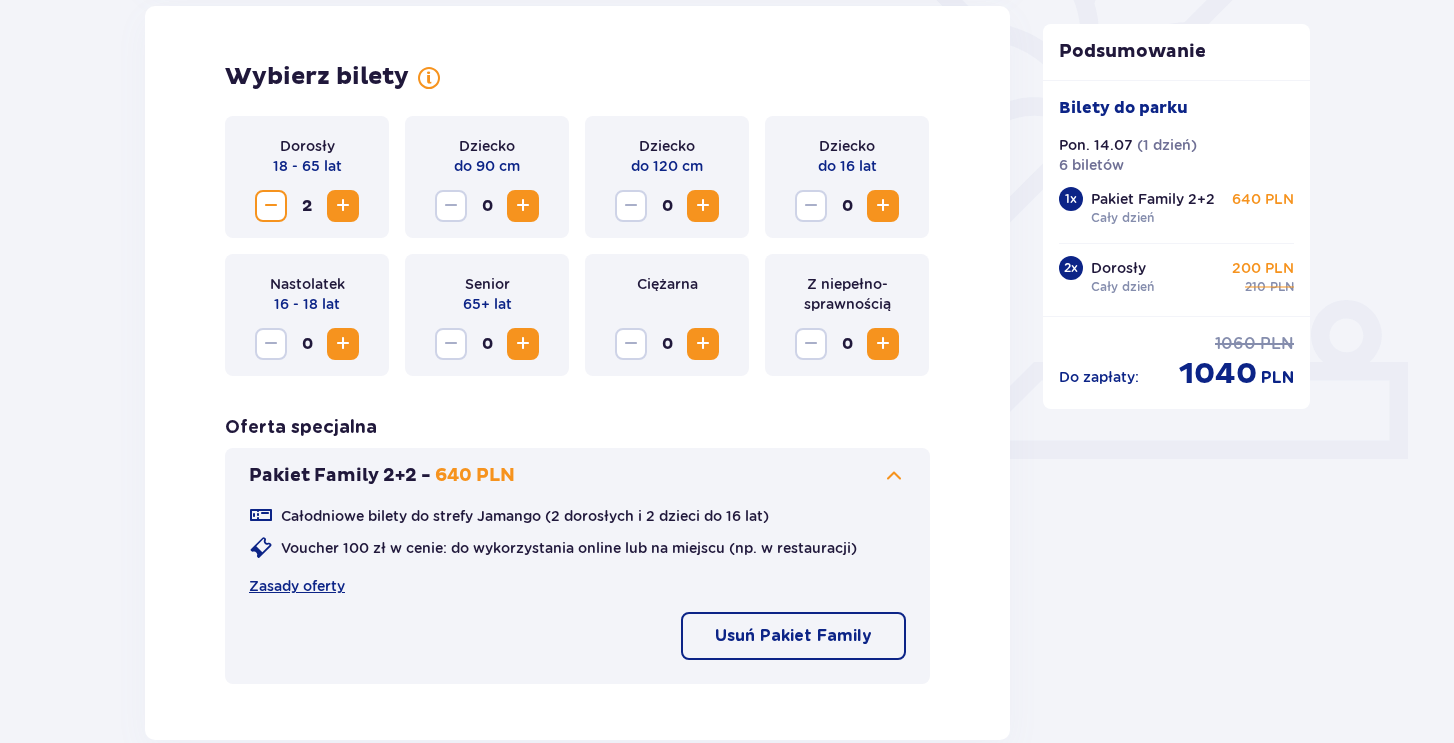 scroll, scrollTop: 568, scrollLeft: 0, axis: vertical 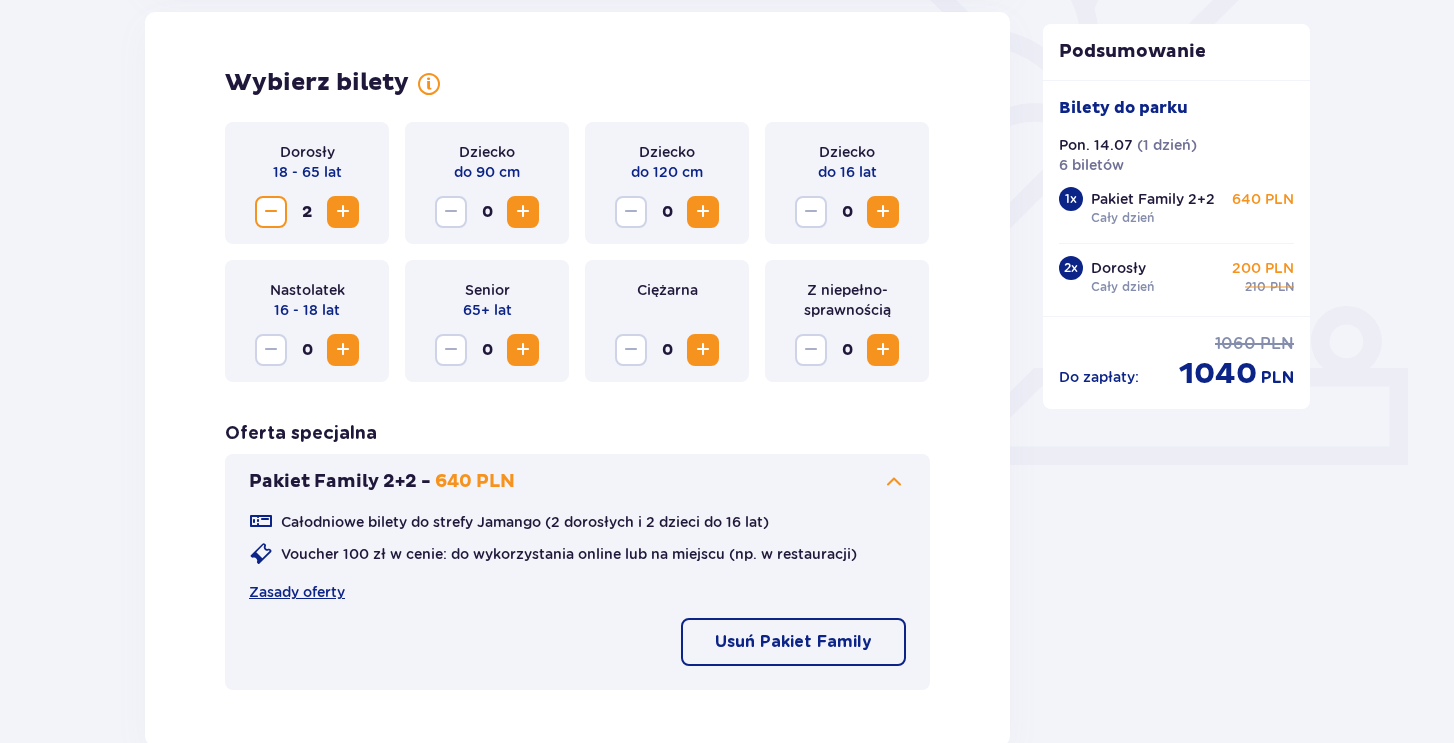 click at bounding box center [883, 212] 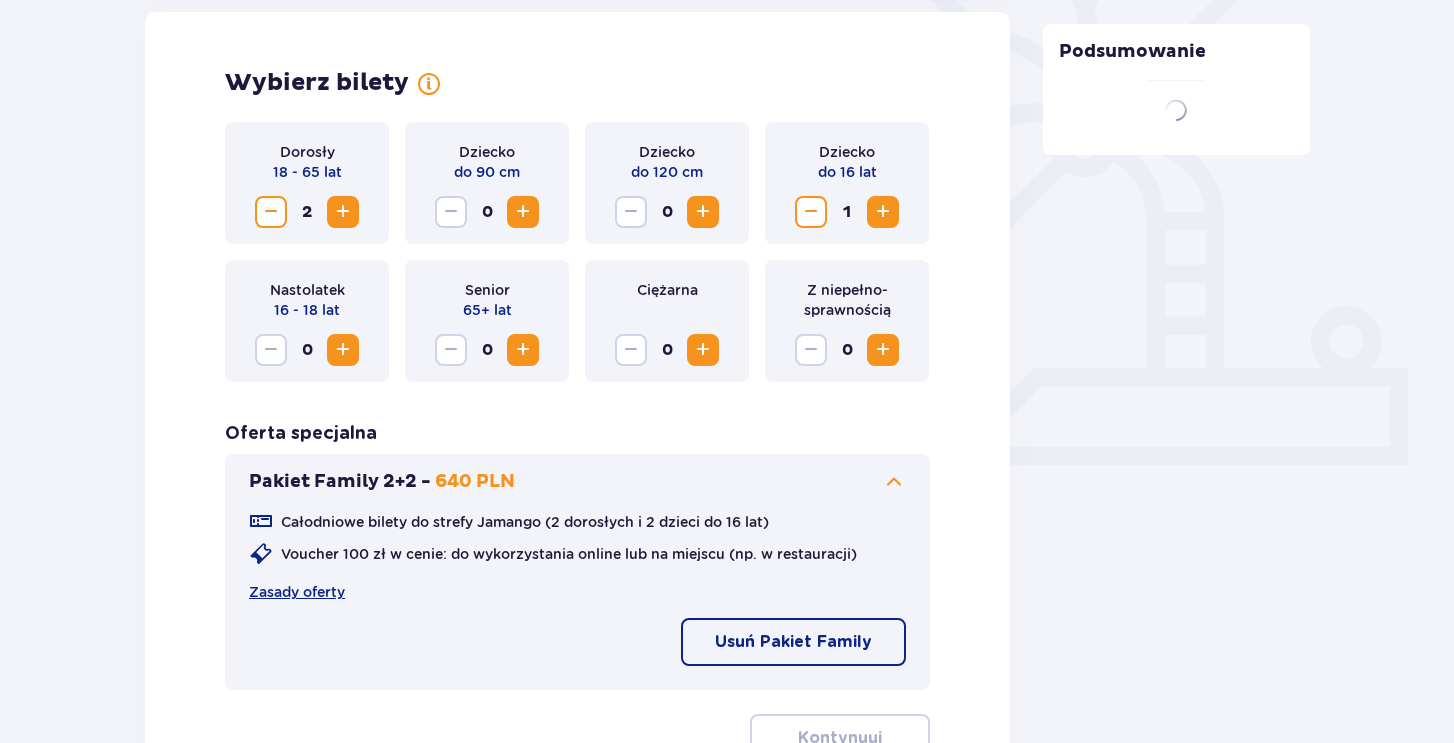 click at bounding box center [883, 212] 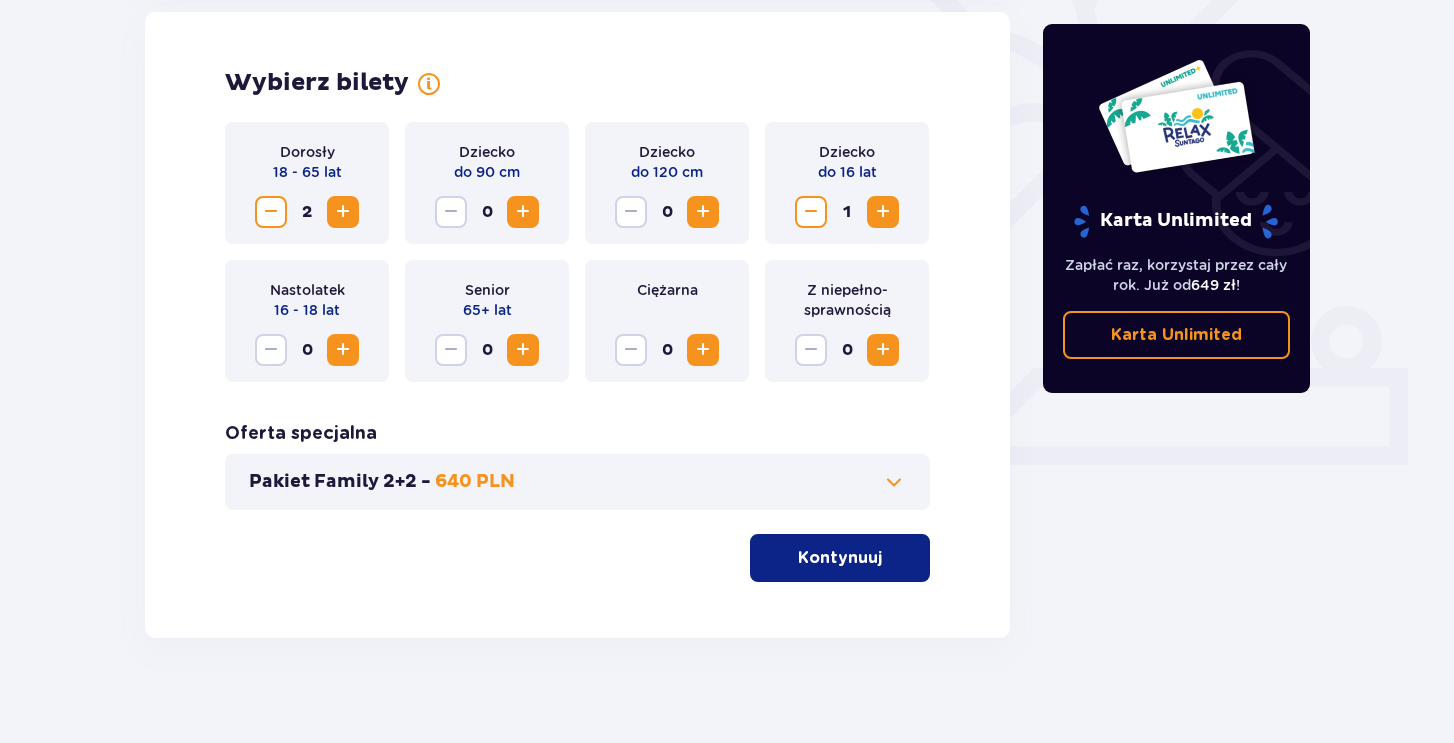 click at bounding box center (883, 212) 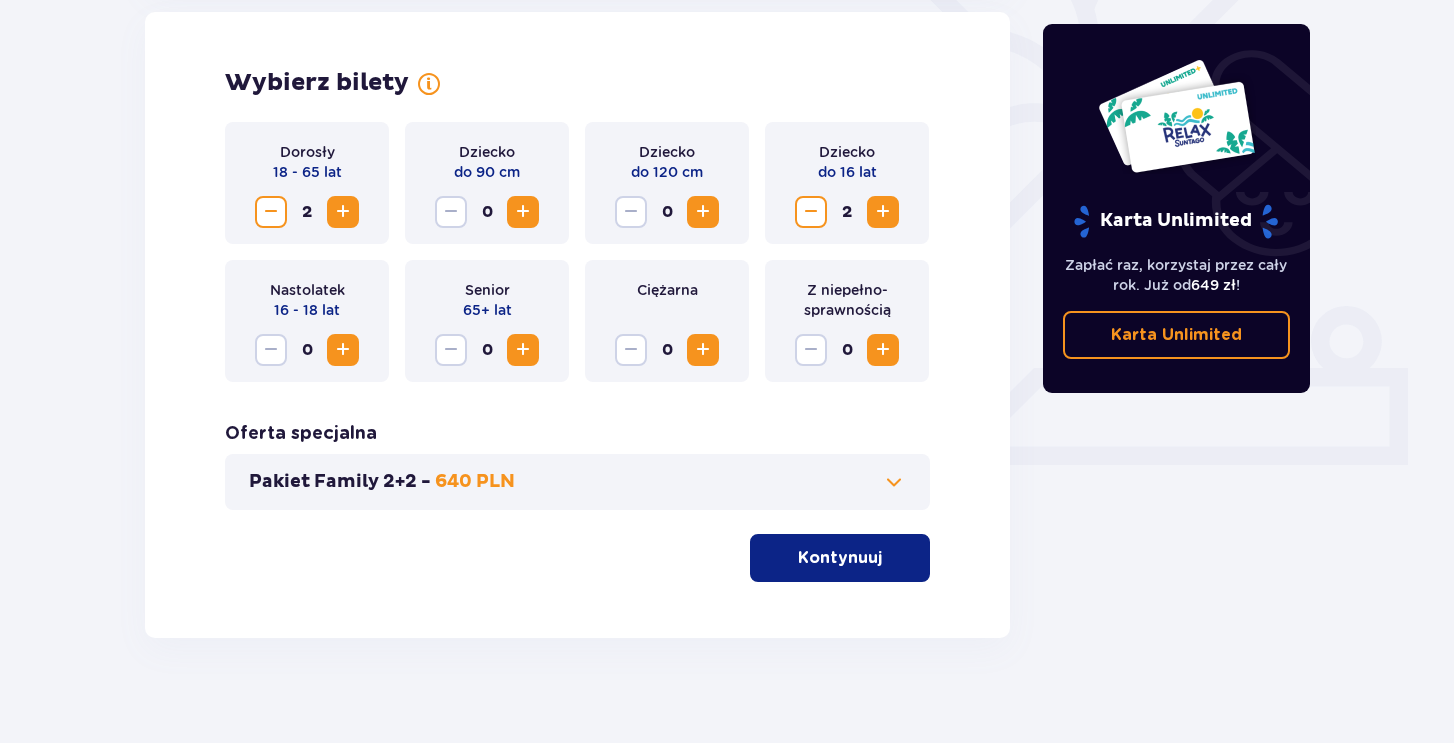 scroll, scrollTop: 583, scrollLeft: 0, axis: vertical 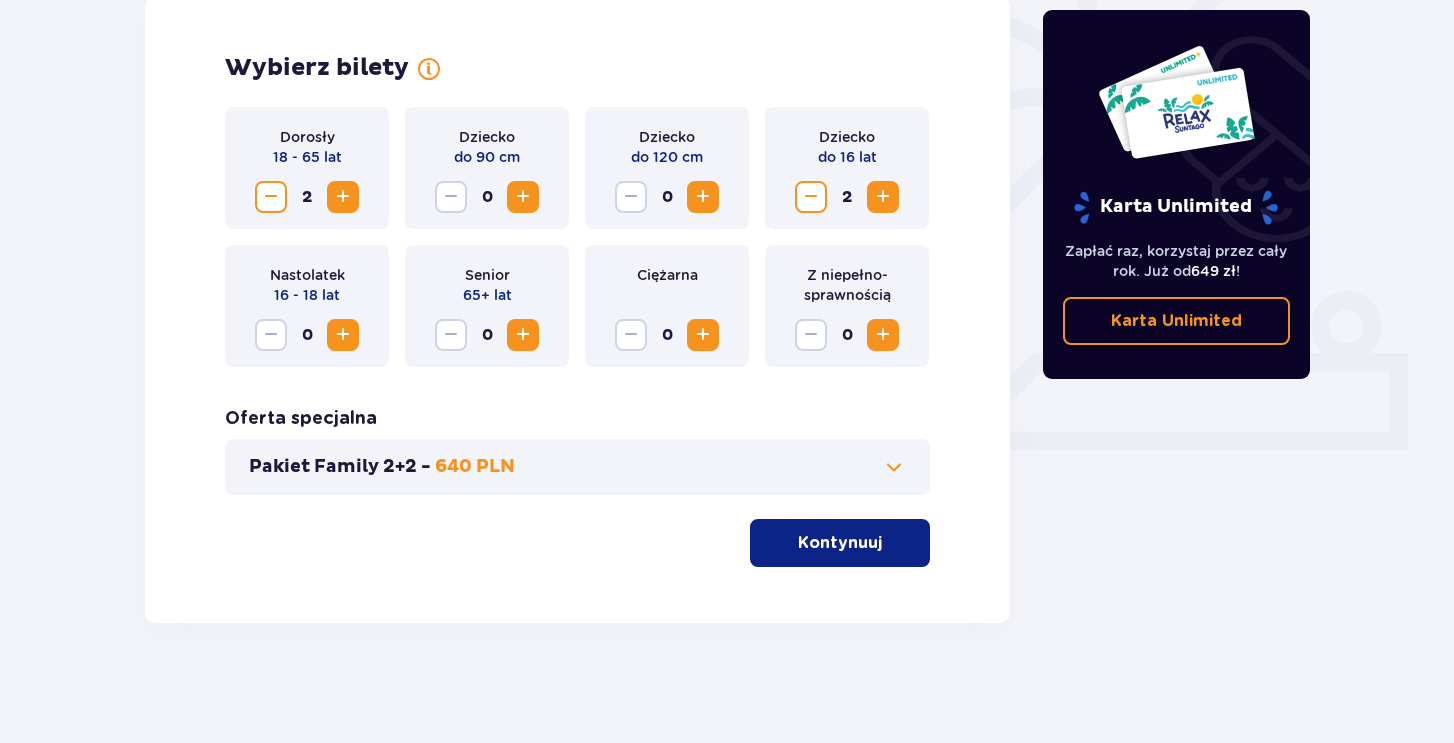 click on "Kontynuuj" at bounding box center (840, 543) 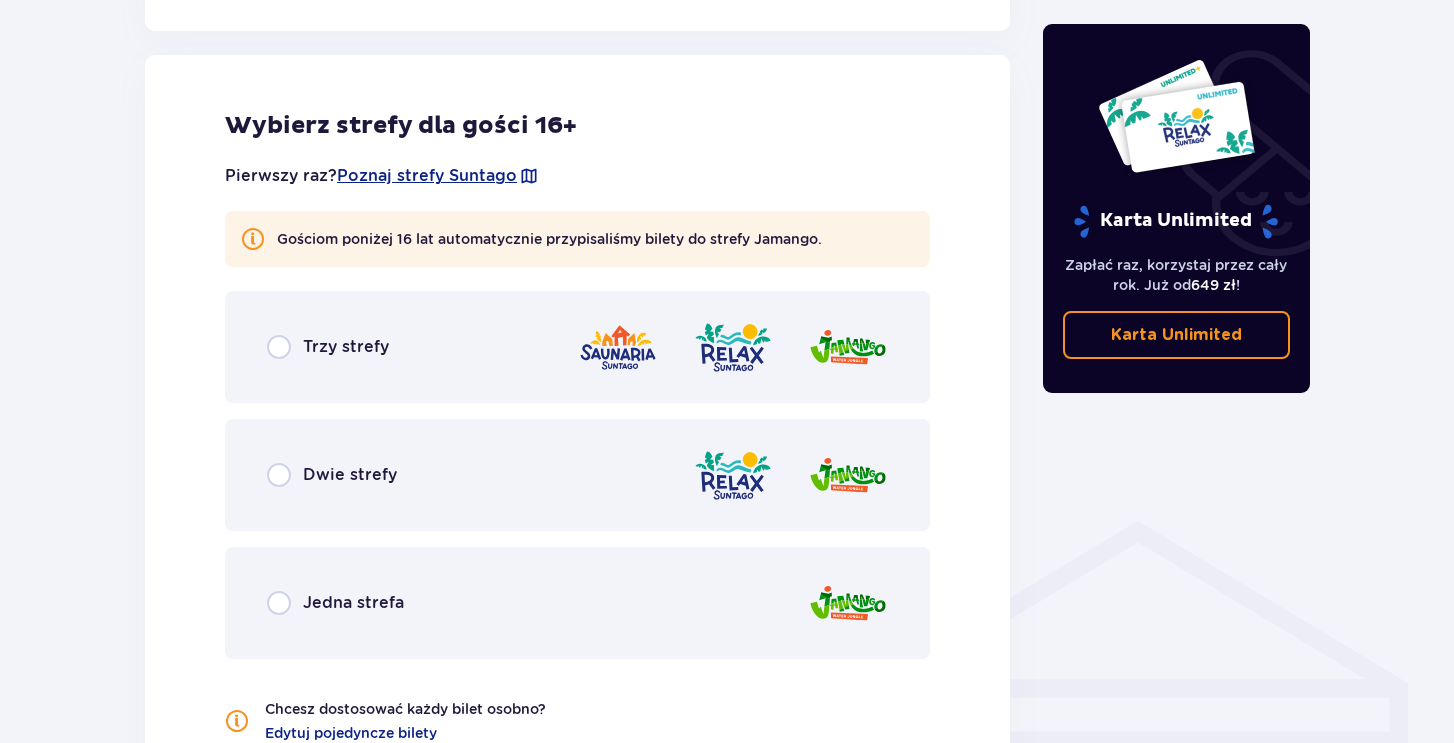 scroll, scrollTop: 1110, scrollLeft: 0, axis: vertical 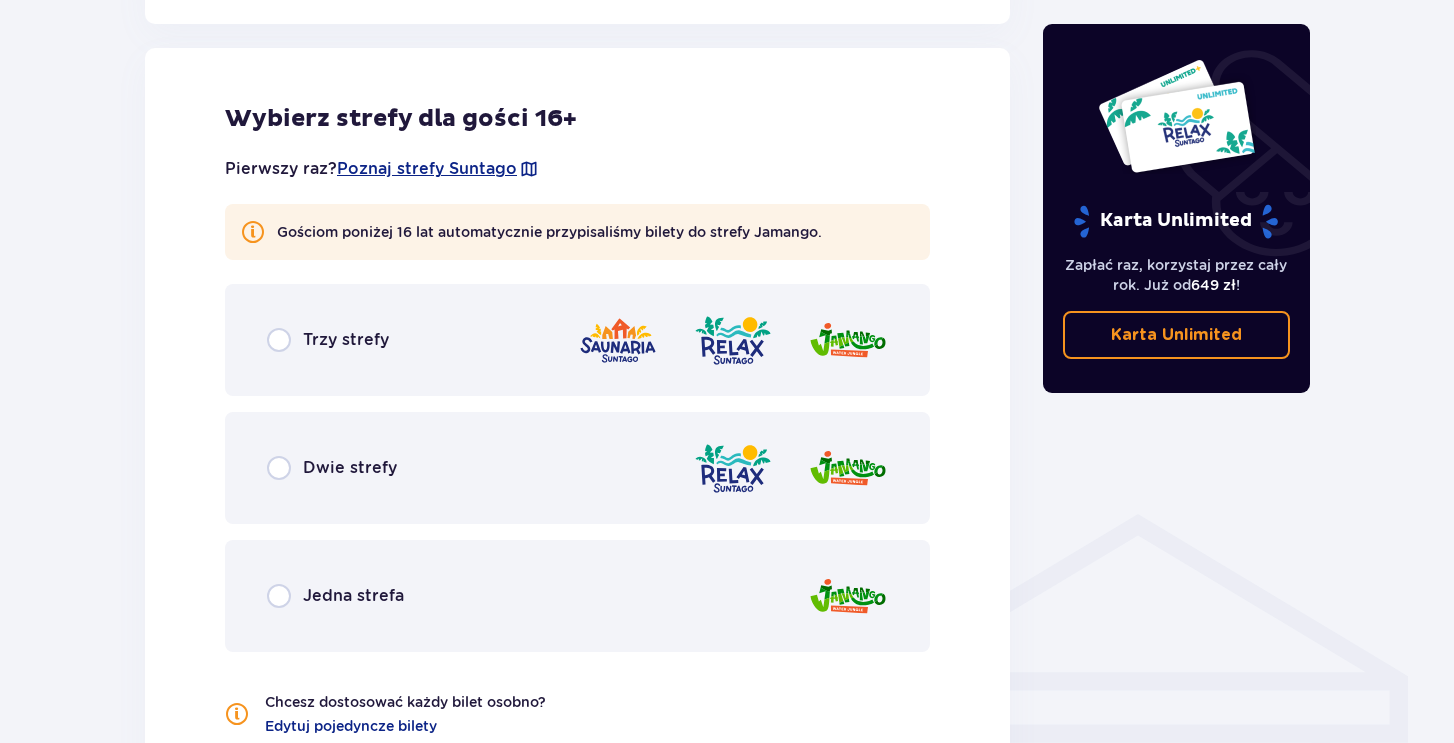 click on "Trzy strefy" at bounding box center (577, 340) 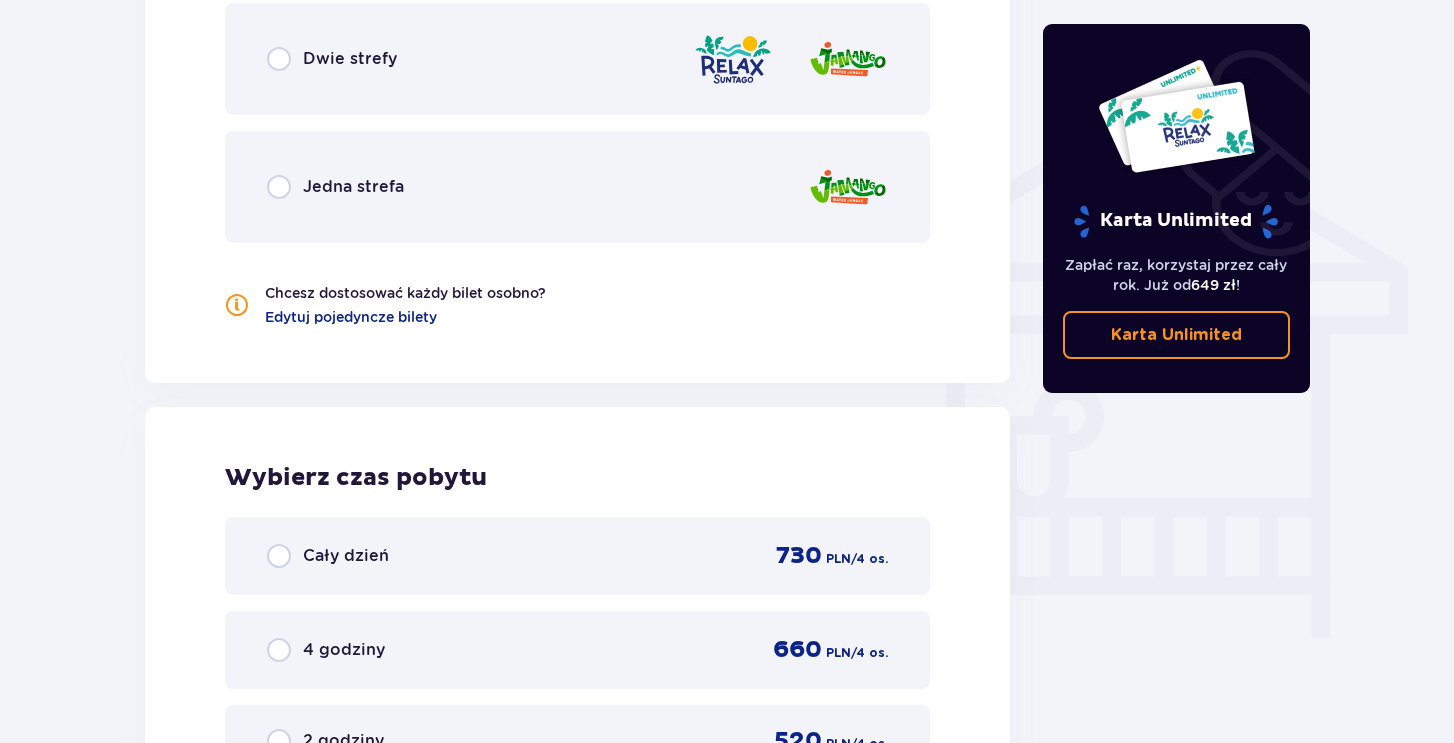 click on "Dwie strefy" at bounding box center [577, 59] 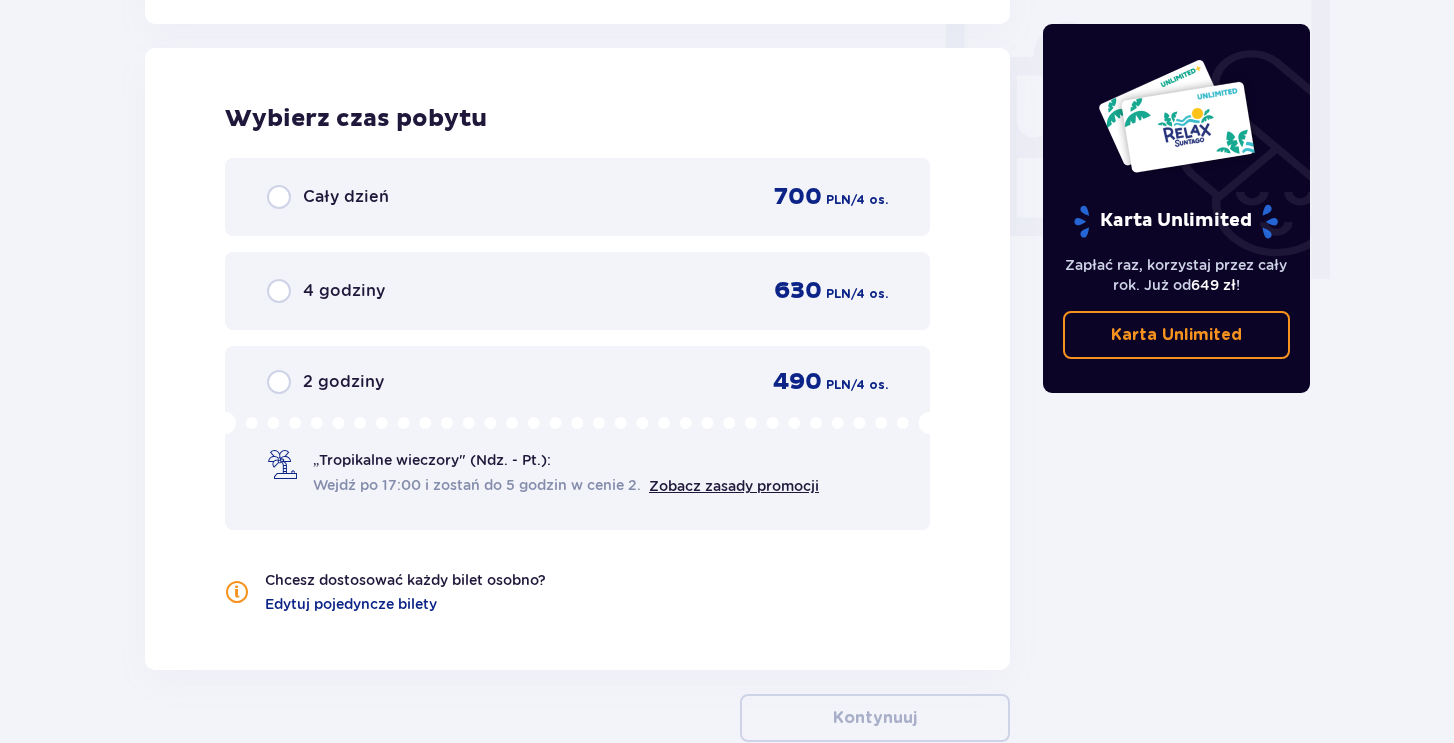 scroll, scrollTop: 1997, scrollLeft: 0, axis: vertical 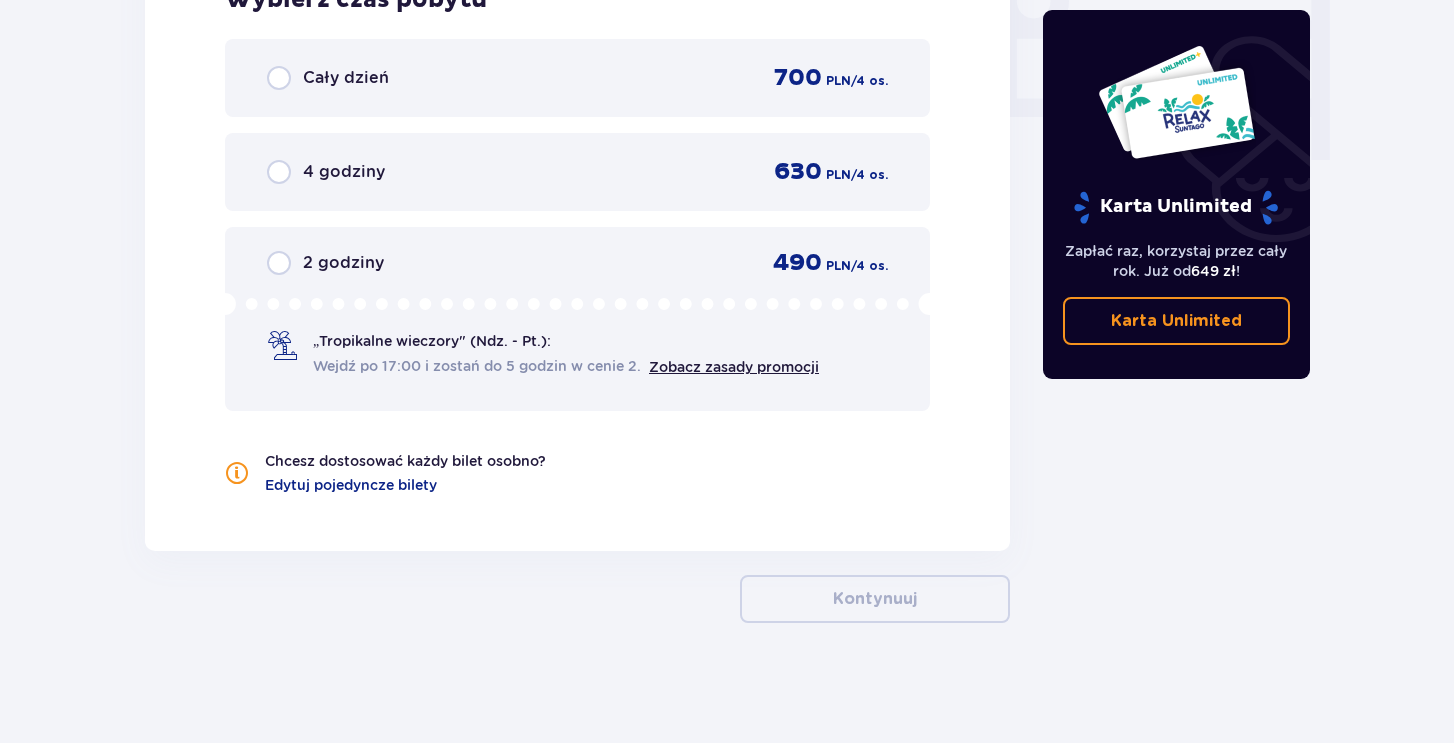 click on "Wybierz czas pobytu Cały dzień 700 PLN / 4 os. 4 godziny 630 PLN / 4 os. 2 godziny 490 PLN / 4 os. „Tropikalne wieczory" (Ndz. - Pt.): Wejdź po 17:00 i zostań do 5 godzin w cenie 2. Zobacz zasady promocji Chcesz dostosować każdy bilet osobno? Edytuj pojedyncze bilety" at bounding box center (577, 240) 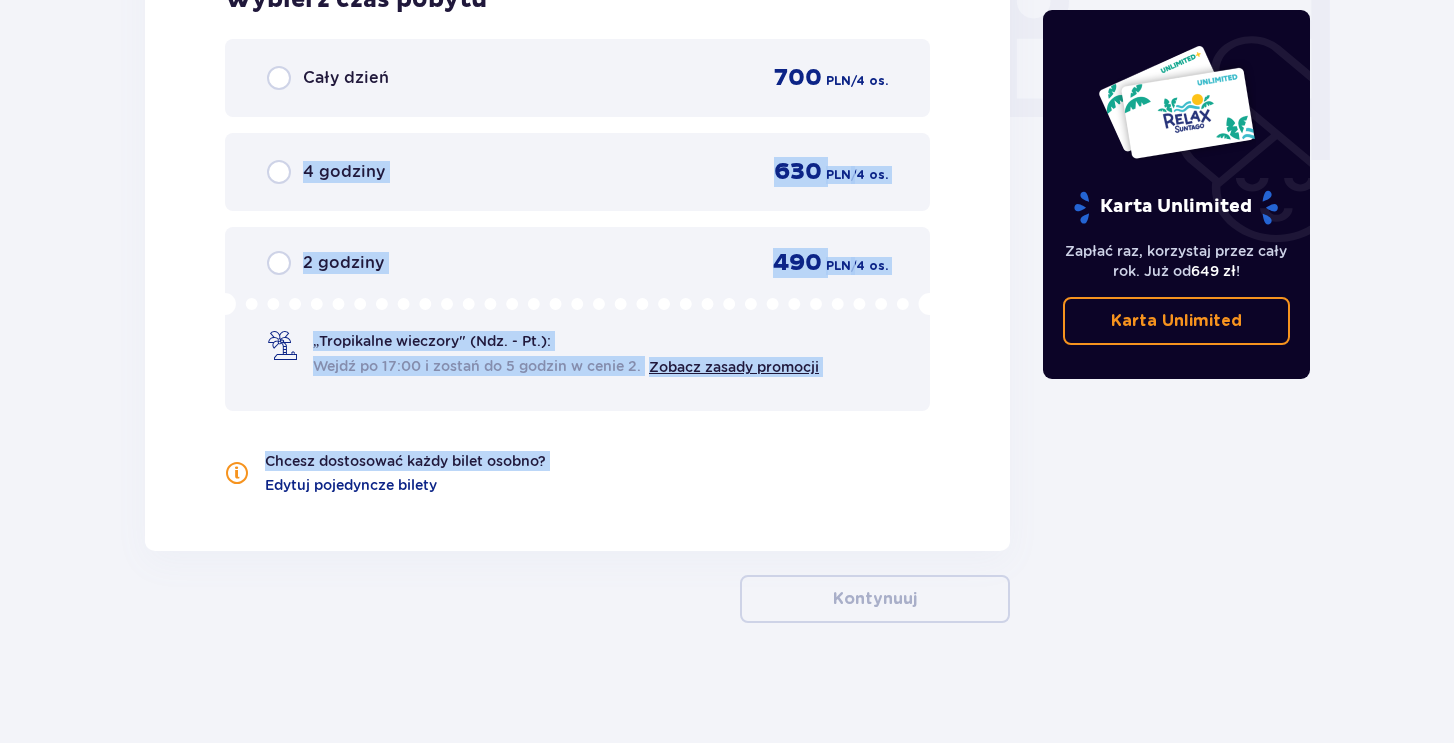 drag, startPoint x: 193, startPoint y: 177, endPoint x: 777, endPoint y: 493, distance: 664.012 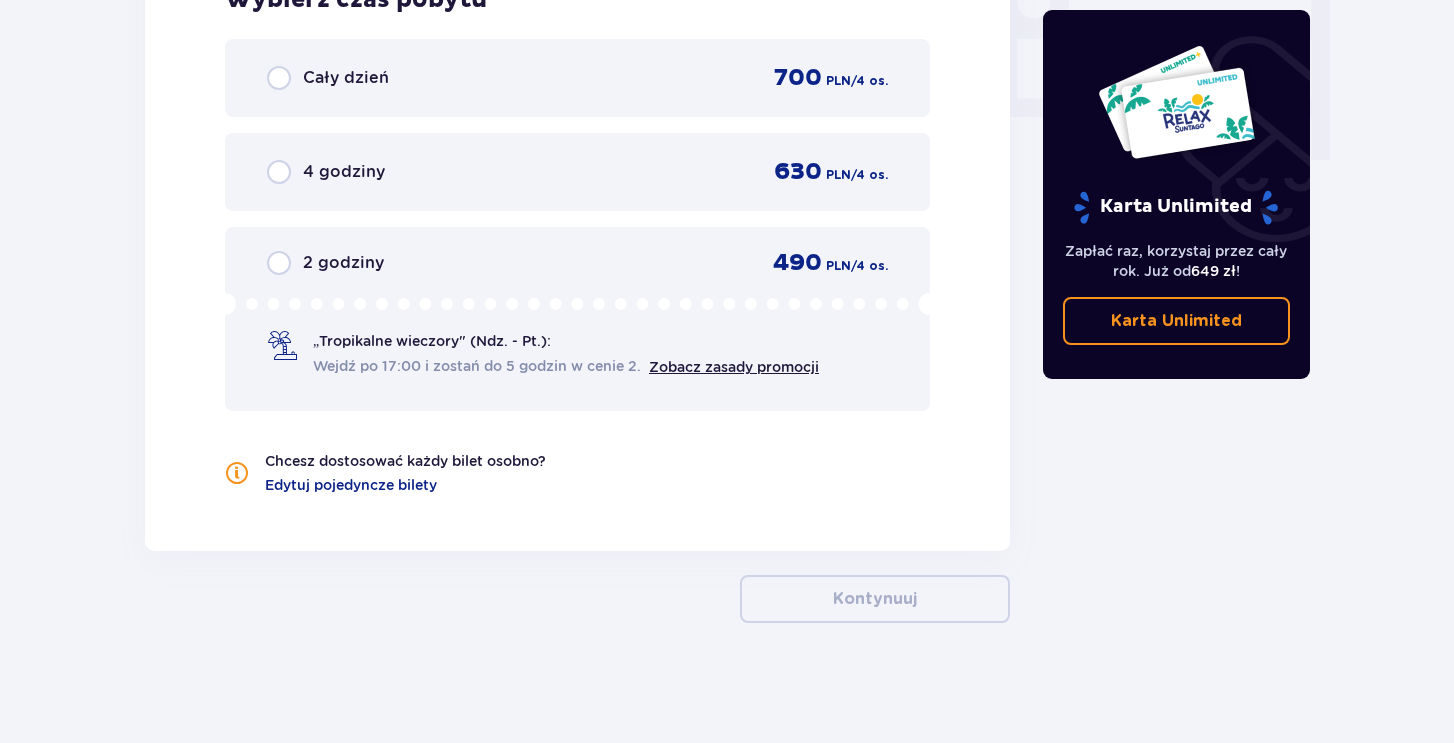 click on "Chcesz dostosować każdy bilet osobno? Edytuj pojedyncze bilety" at bounding box center [577, 473] 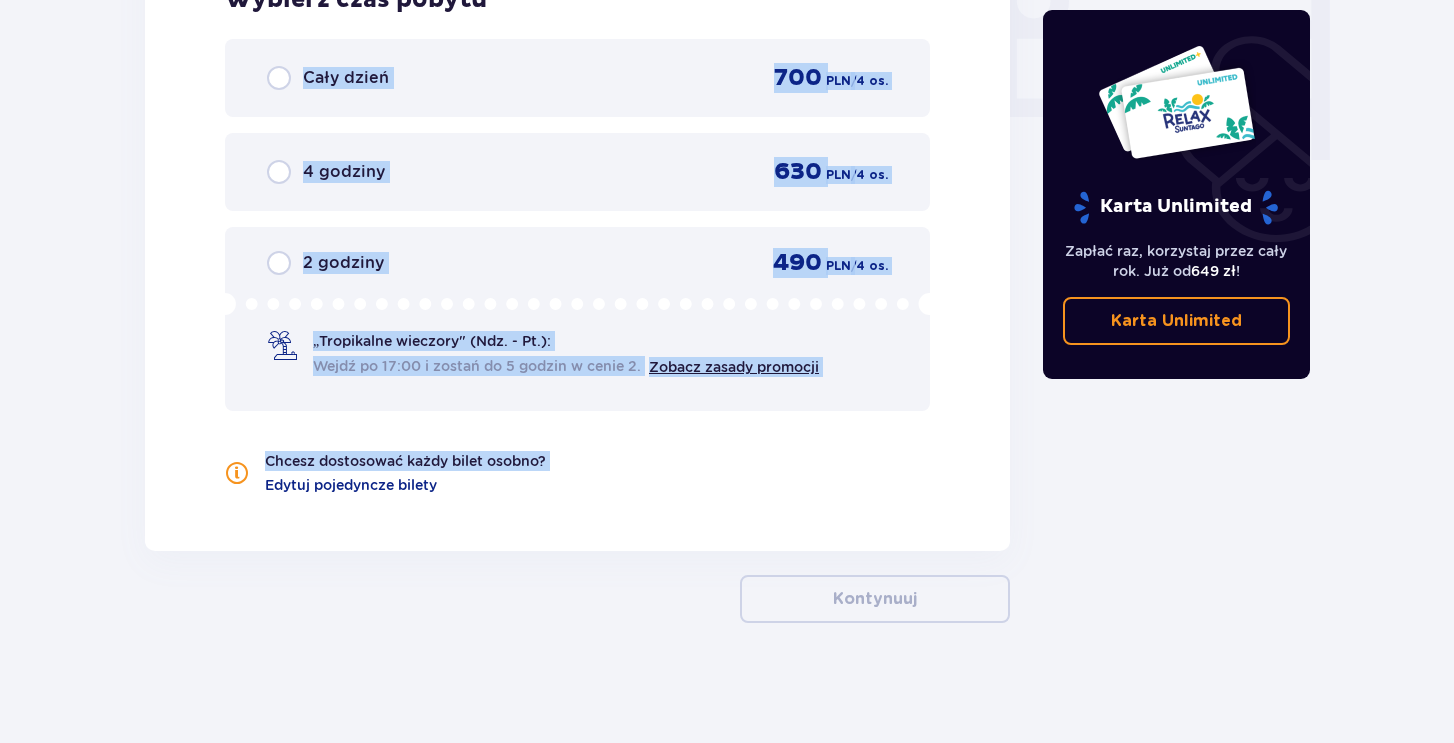 drag, startPoint x: 558, startPoint y: 343, endPoint x: 221, endPoint y: 44, distance: 450.5219 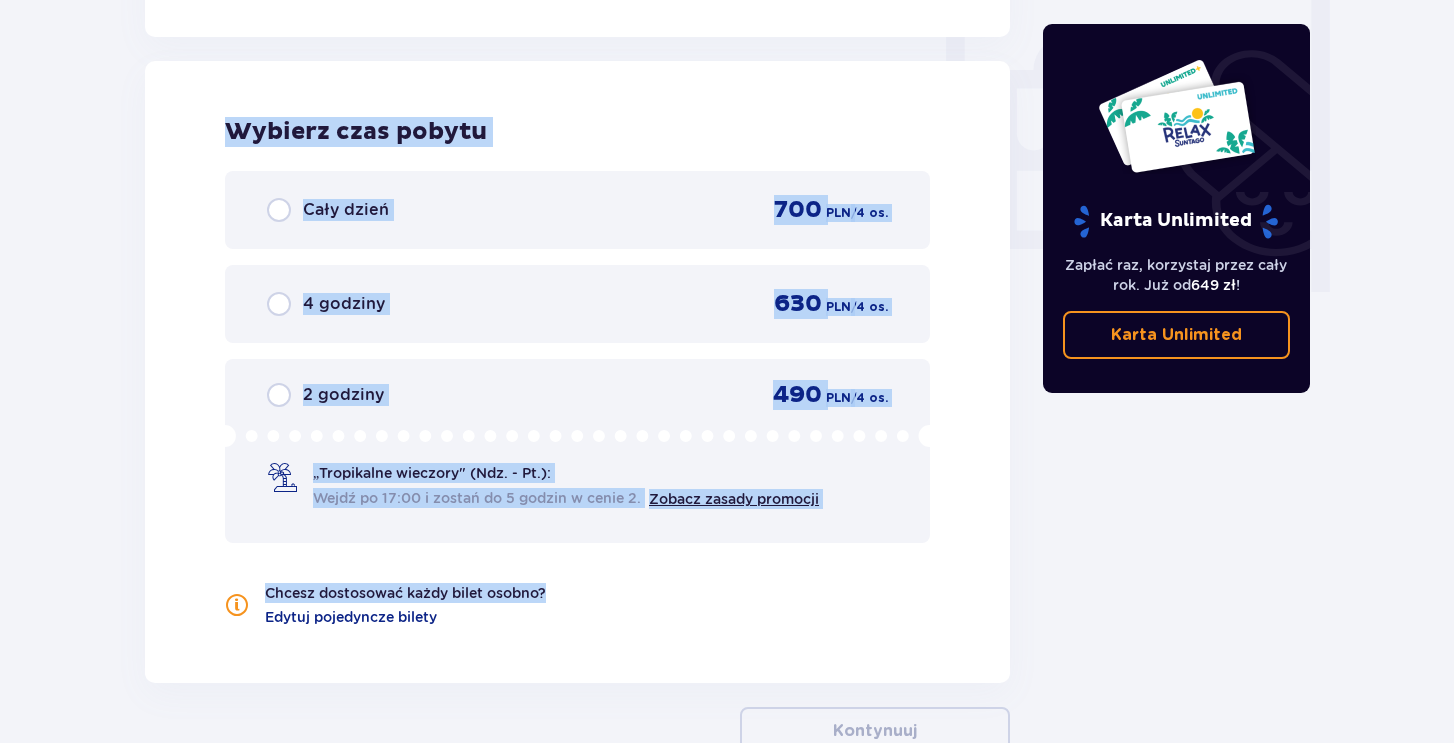 drag, startPoint x: 262, startPoint y: 147, endPoint x: 603, endPoint y: 641, distance: 600.2641 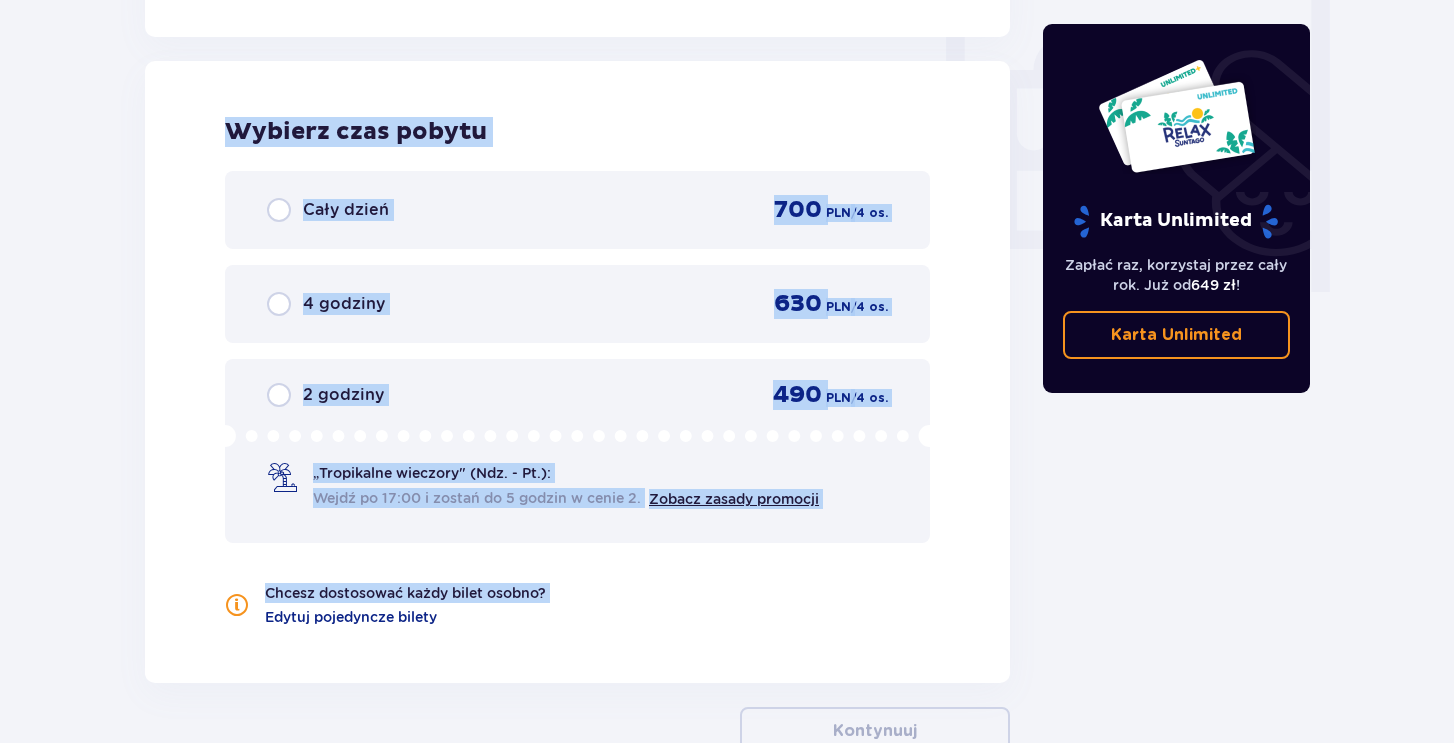 drag, startPoint x: 395, startPoint y: 333, endPoint x: 529, endPoint y: 680, distance: 371.97446 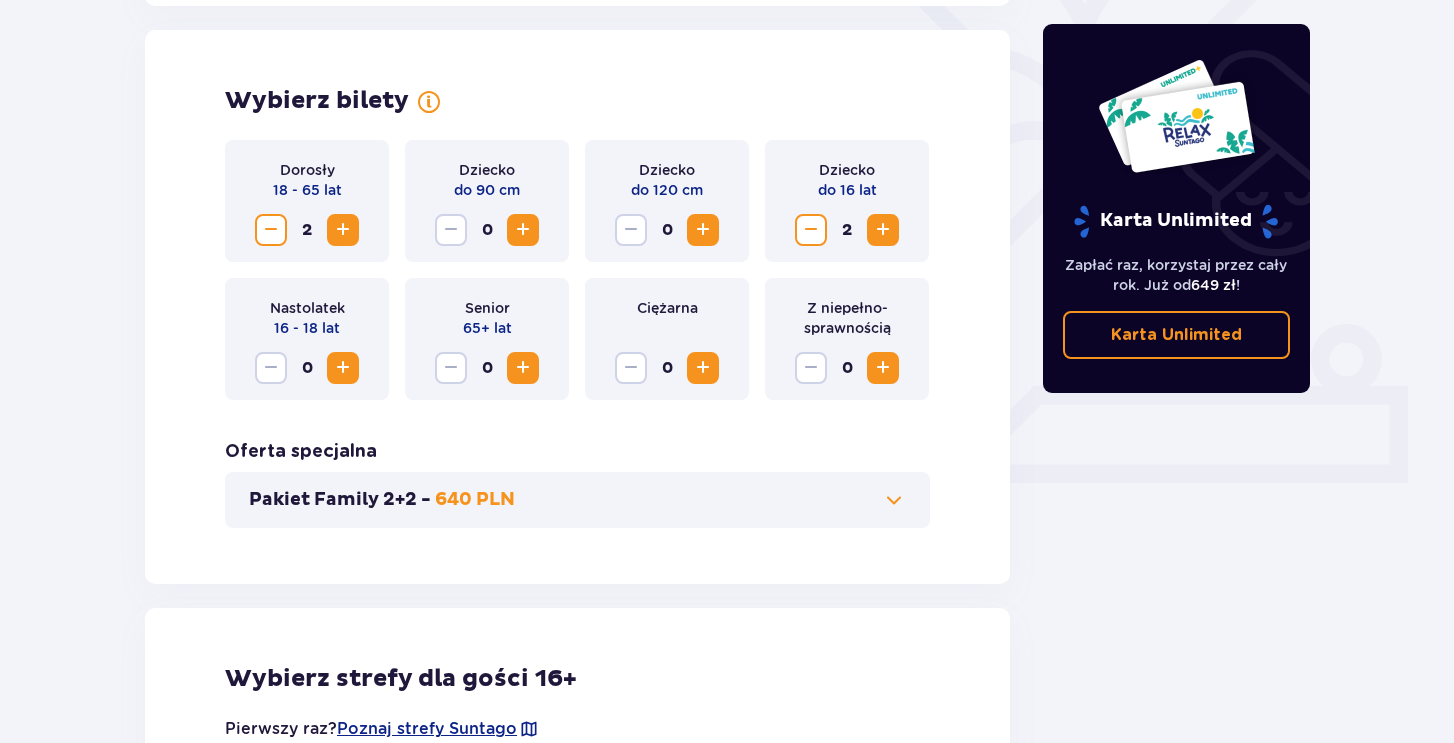 scroll, scrollTop: 553, scrollLeft: 0, axis: vertical 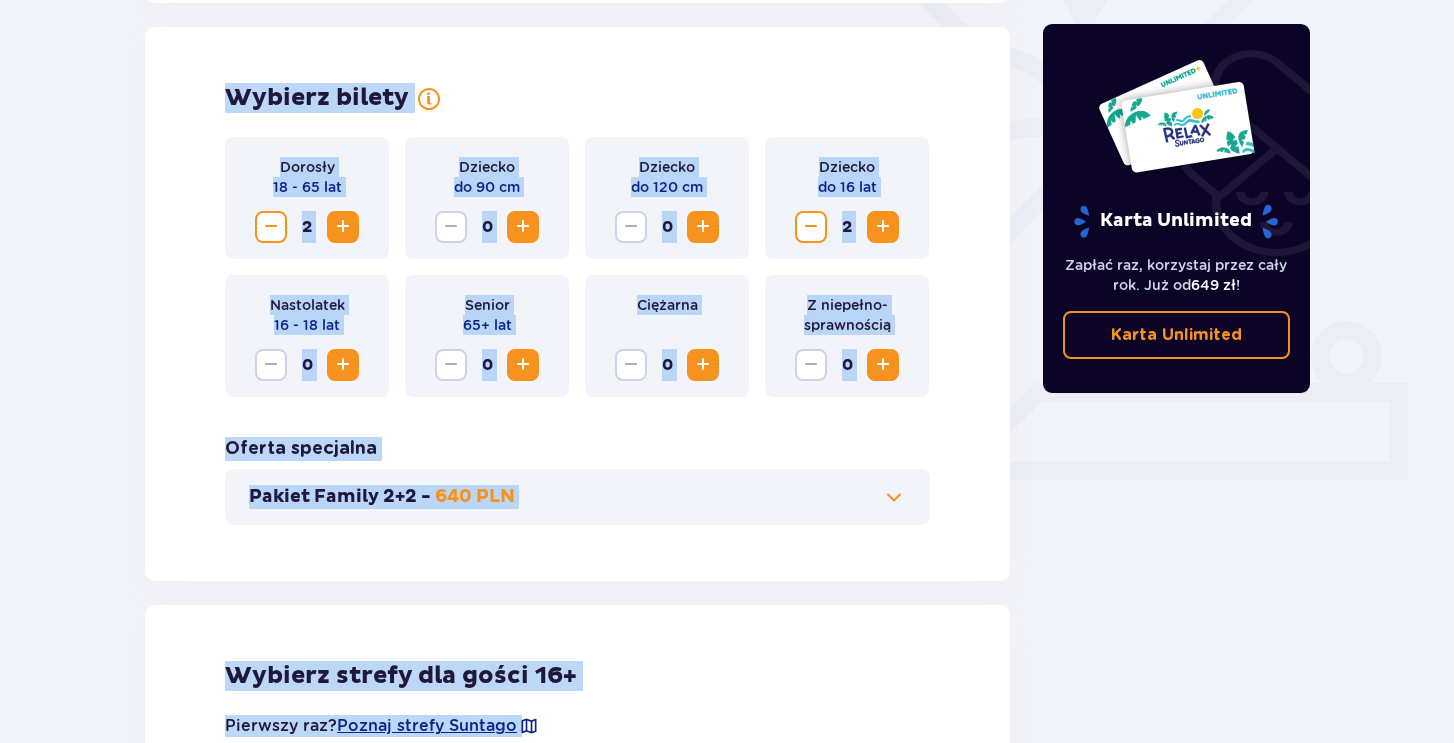 drag, startPoint x: 229, startPoint y: 90, endPoint x: 832, endPoint y: 704, distance: 860.5841 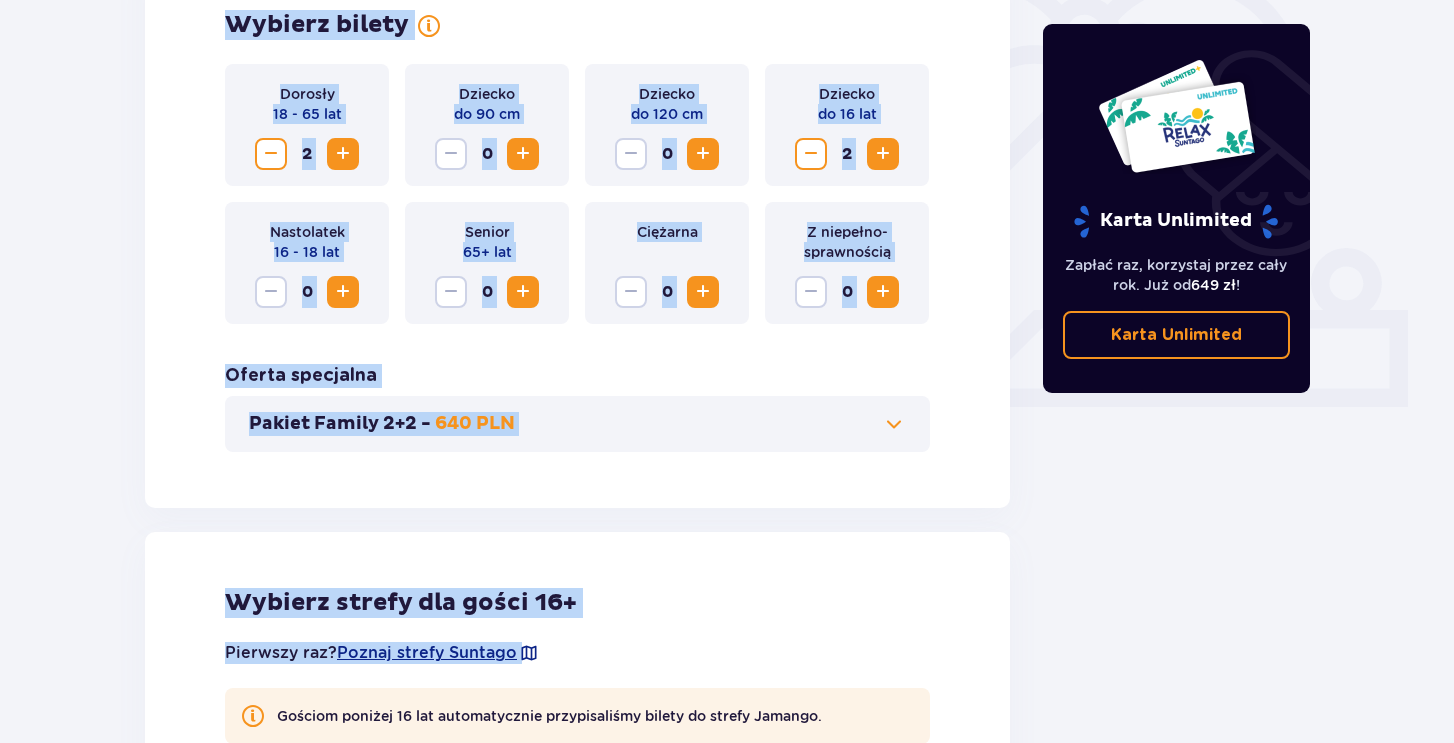 scroll, scrollTop: 508, scrollLeft: 0, axis: vertical 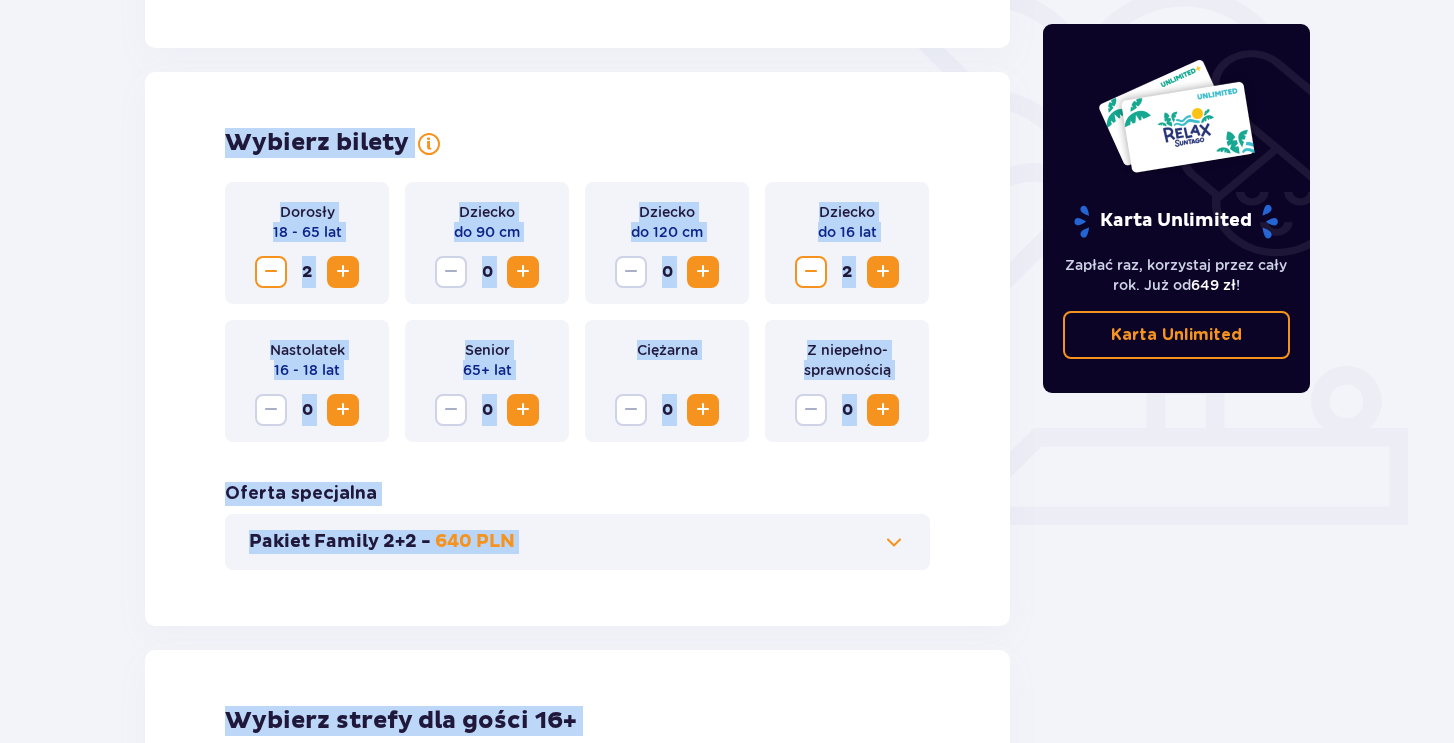 click on "Wybierz bilety Dorosły 18 - 65 lat 2 Dziecko do 90 cm 0 Dziecko do 120 cm 0 Dziecko do 16 lat 2 Nastolatek 16 - 18 lat 0 Senior 65+ lat 0 Ciężarna 0 Z niepełno­sprawnością 0 Oferta specjalna Pakiet Family 2+2 -  640 PLN" at bounding box center [577, 349] 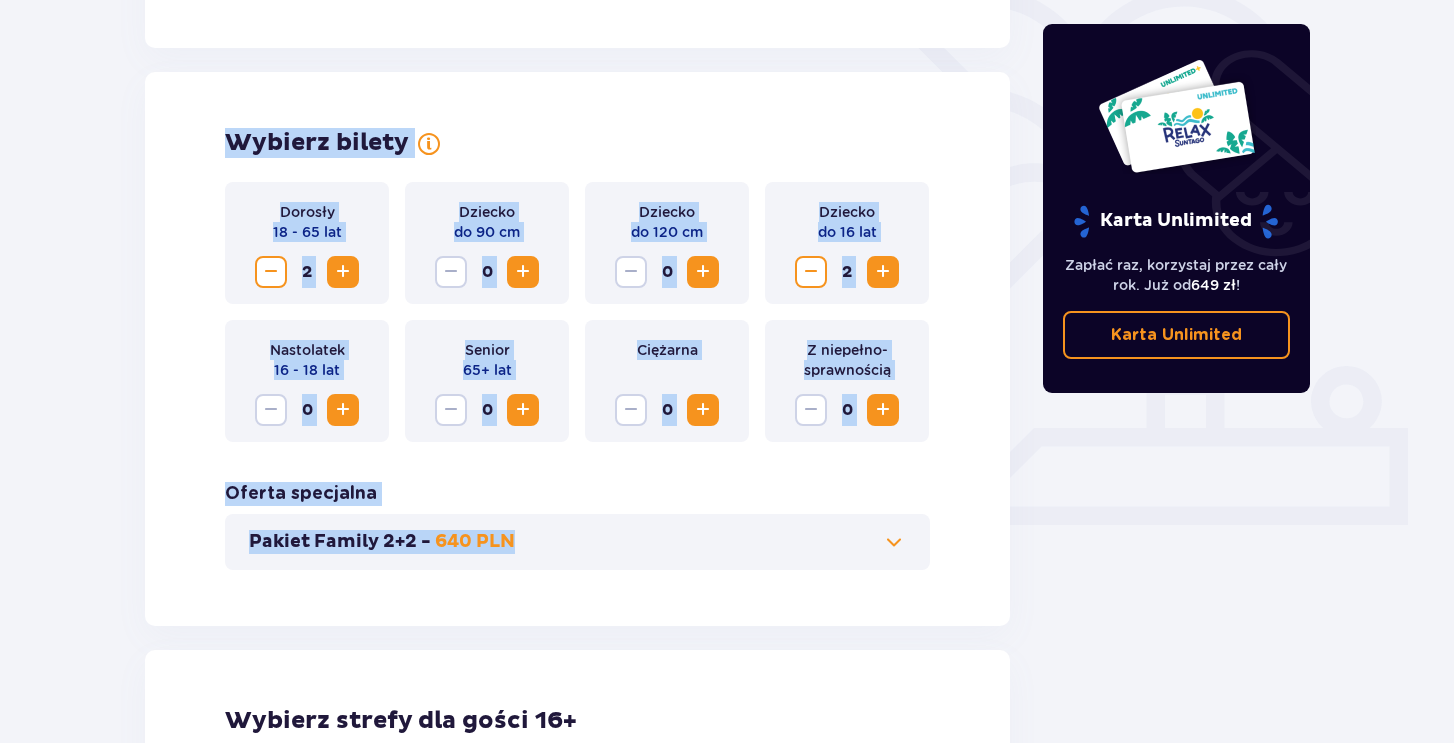 drag, startPoint x: 222, startPoint y: 129, endPoint x: 682, endPoint y: 583, distance: 646.3095 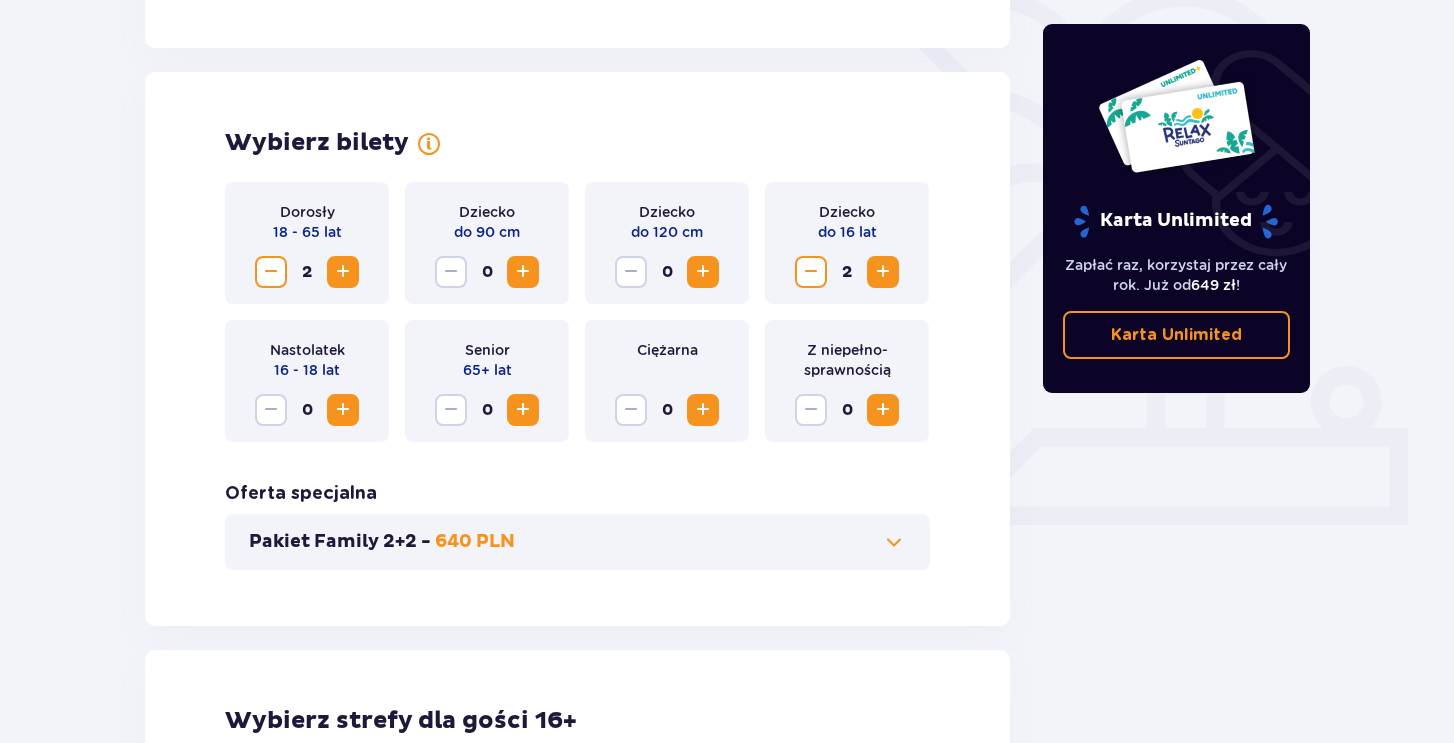click on "Wybierz bilety Dorosły 18 - 65 lat 2 Dziecko do 90 cm 0 Dziecko do 120 cm 0 Dziecko do 16 lat 2 Nastolatek 16 - 18 lat 0 Senior 65+ lat 0 Ciężarna 0 Z niepełno­sprawnością 0 Oferta specjalna Pakiet Family 2+2 -  640 PLN" at bounding box center [577, 349] 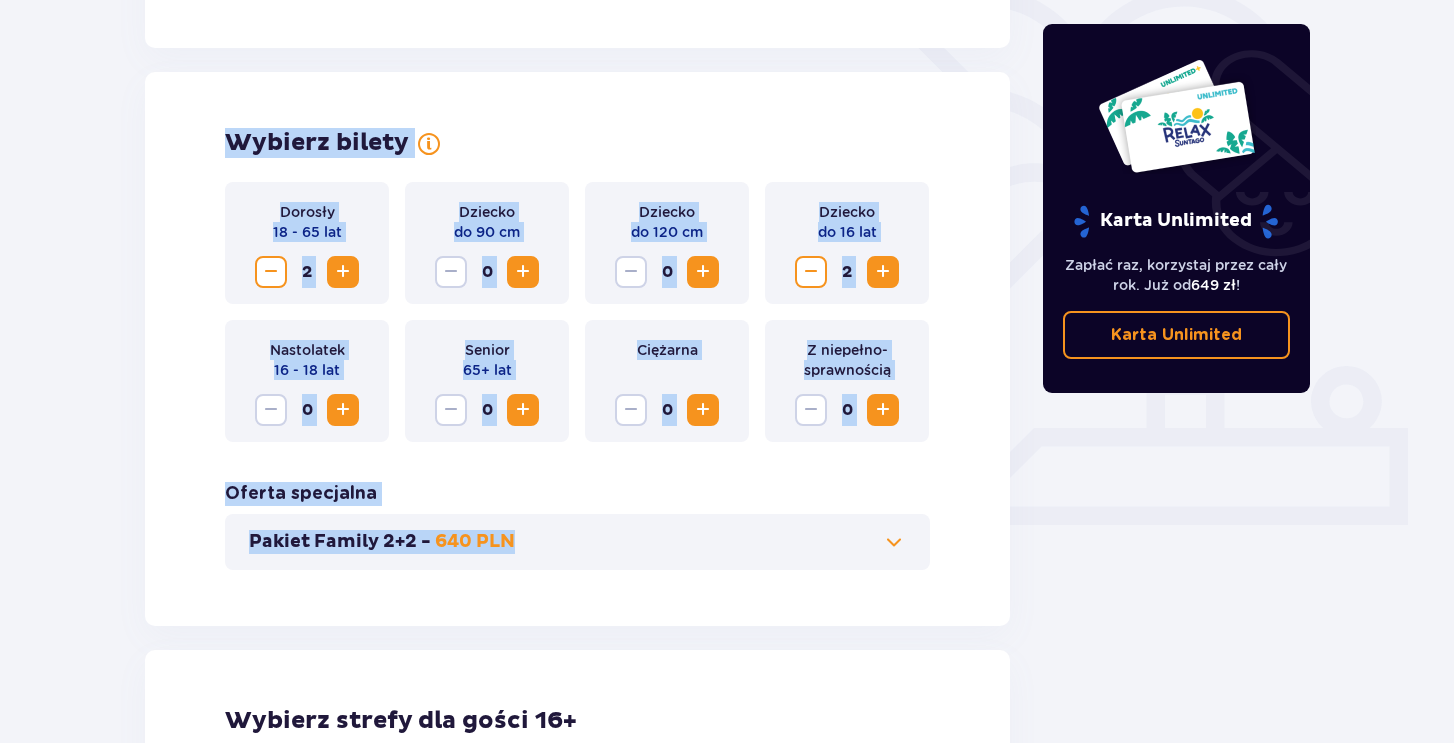 drag, startPoint x: 682, startPoint y: 586, endPoint x: 227, endPoint y: 100, distance: 665.7485 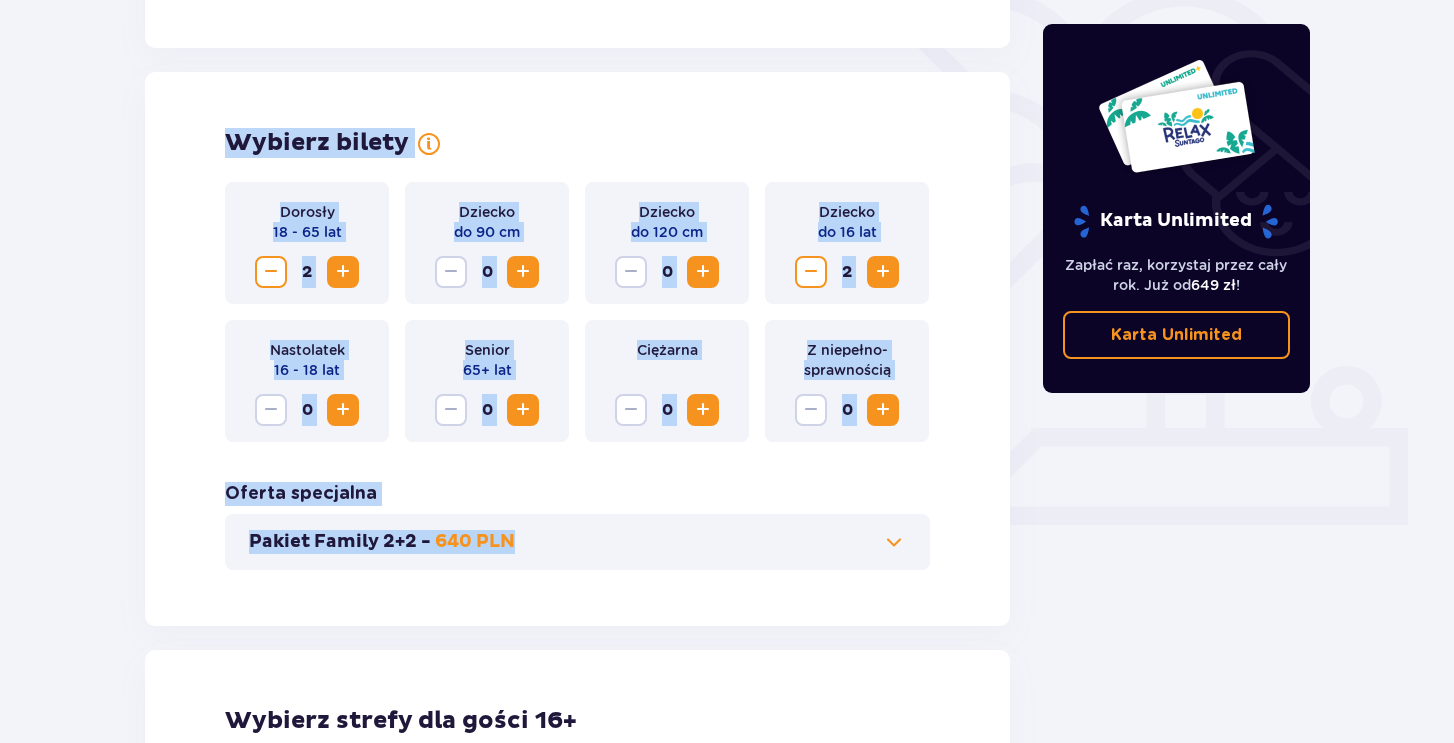 scroll, scrollTop: 0, scrollLeft: 0, axis: both 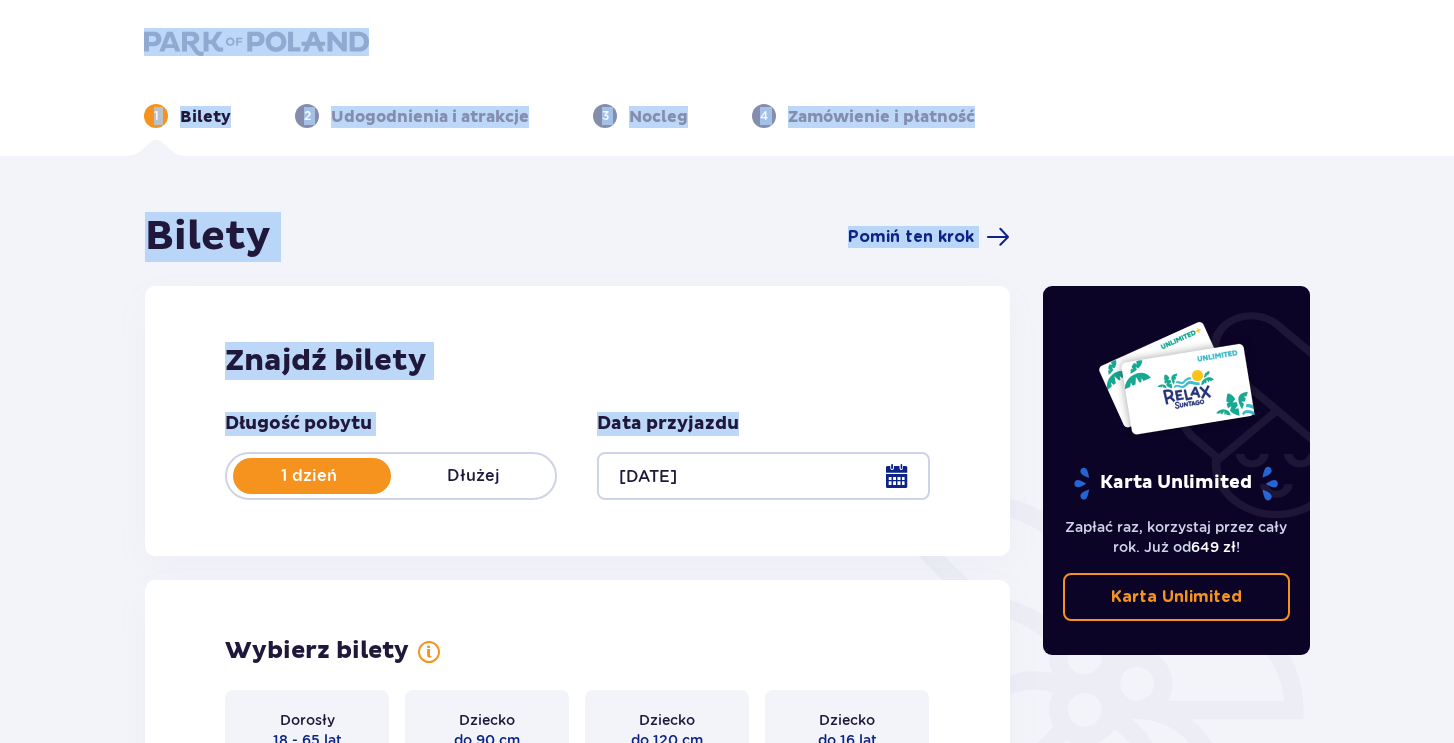drag, startPoint x: 139, startPoint y: 59, endPoint x: 721, endPoint y: 556, distance: 765.332 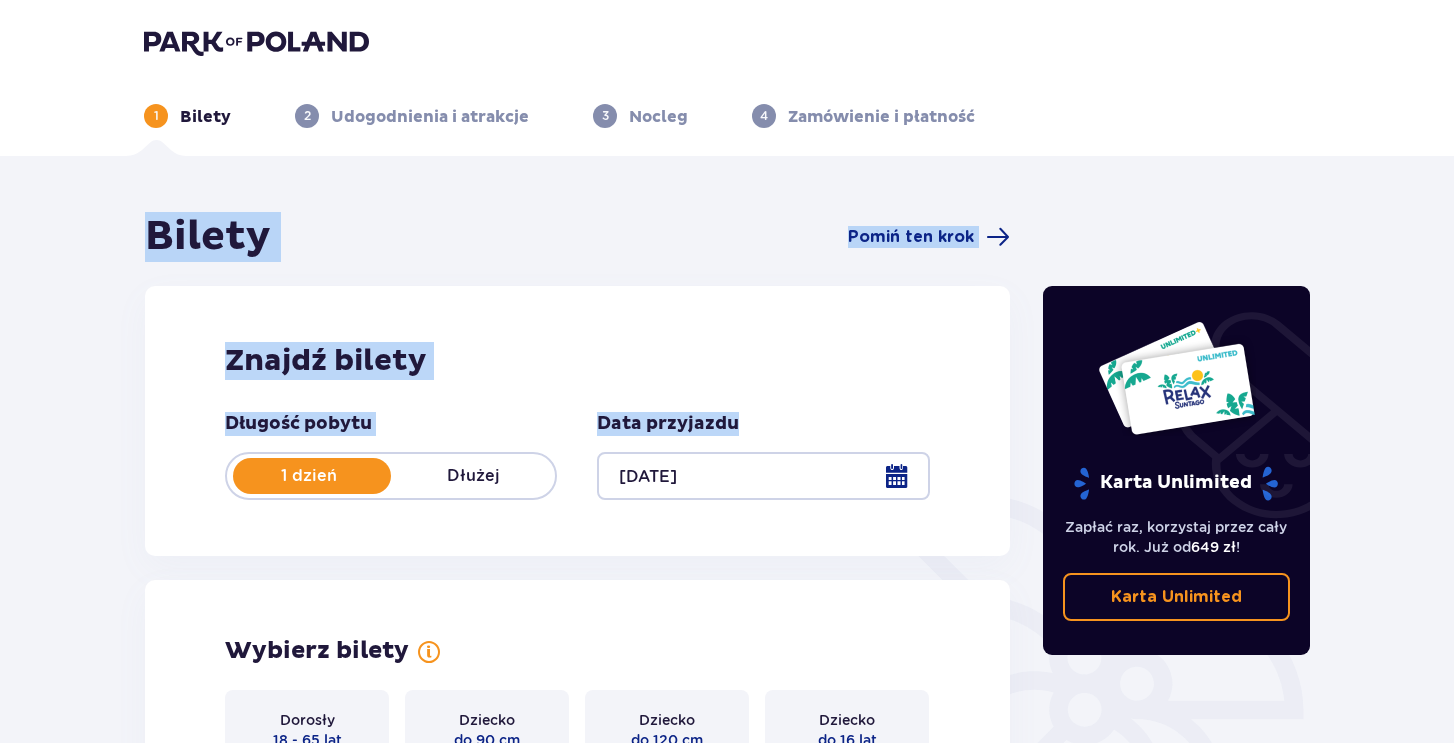 drag, startPoint x: 320, startPoint y: 286, endPoint x: 653, endPoint y: 547, distance: 423.09573 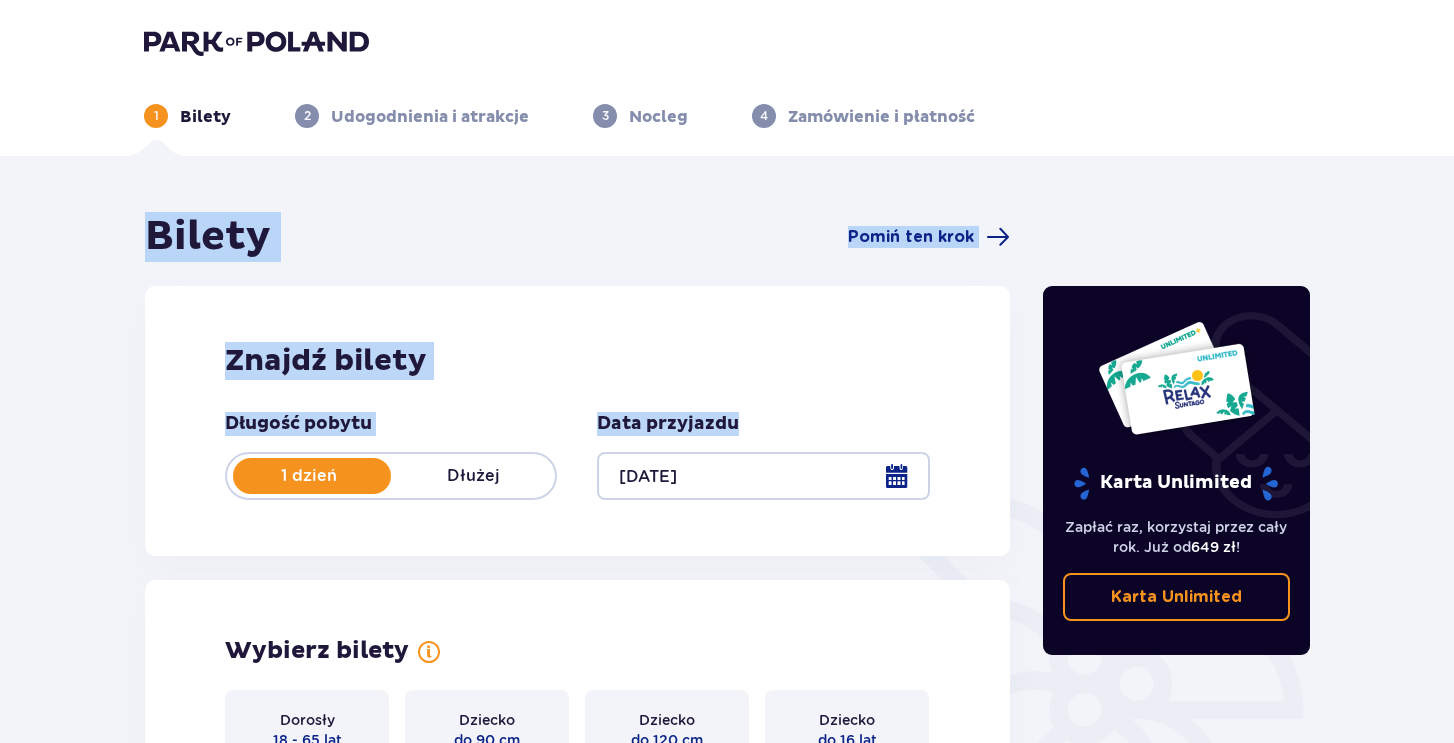 drag, startPoint x: 653, startPoint y: 547, endPoint x: 152, endPoint y: 244, distance: 585.4998 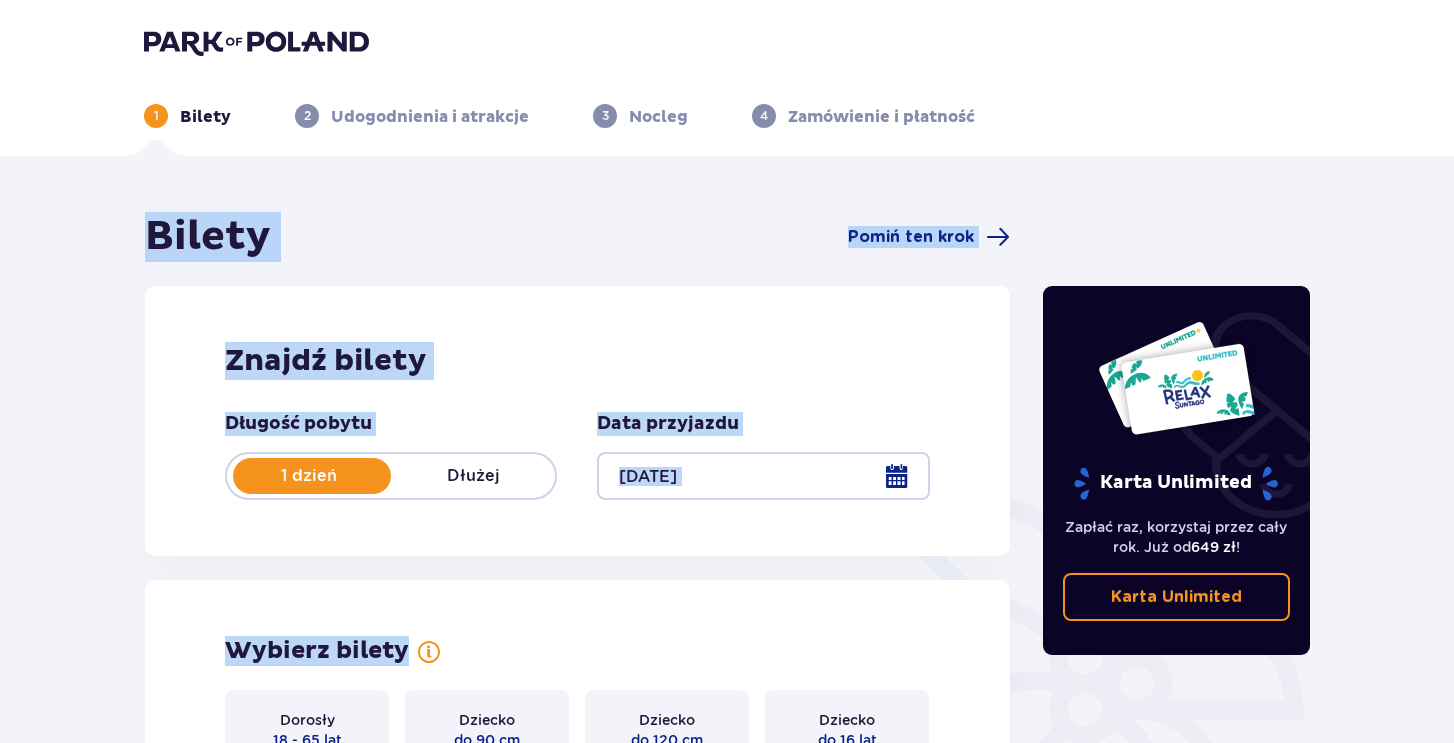 drag, startPoint x: 132, startPoint y: 237, endPoint x: 635, endPoint y: 573, distance: 604.9008 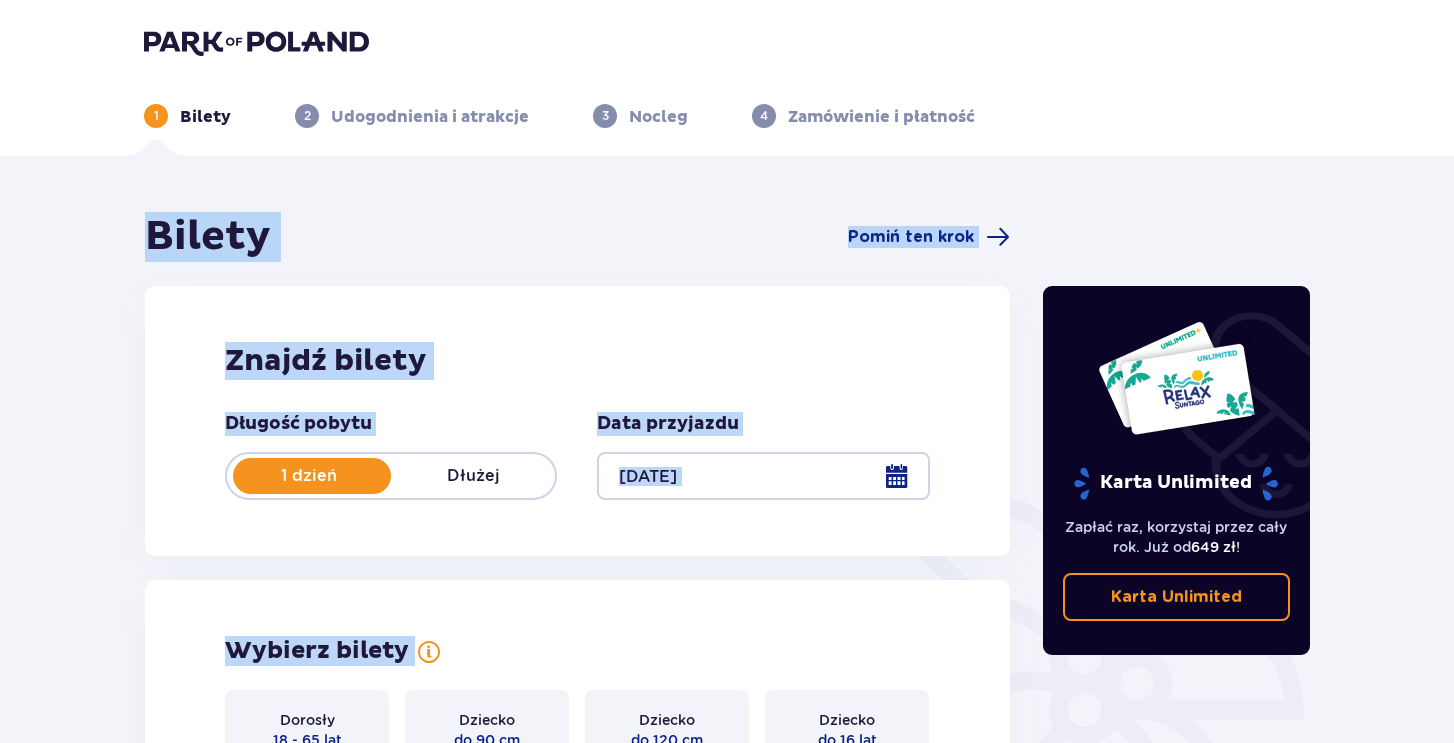 drag, startPoint x: 635, startPoint y: 573, endPoint x: 94, endPoint y: 190, distance: 662.8499 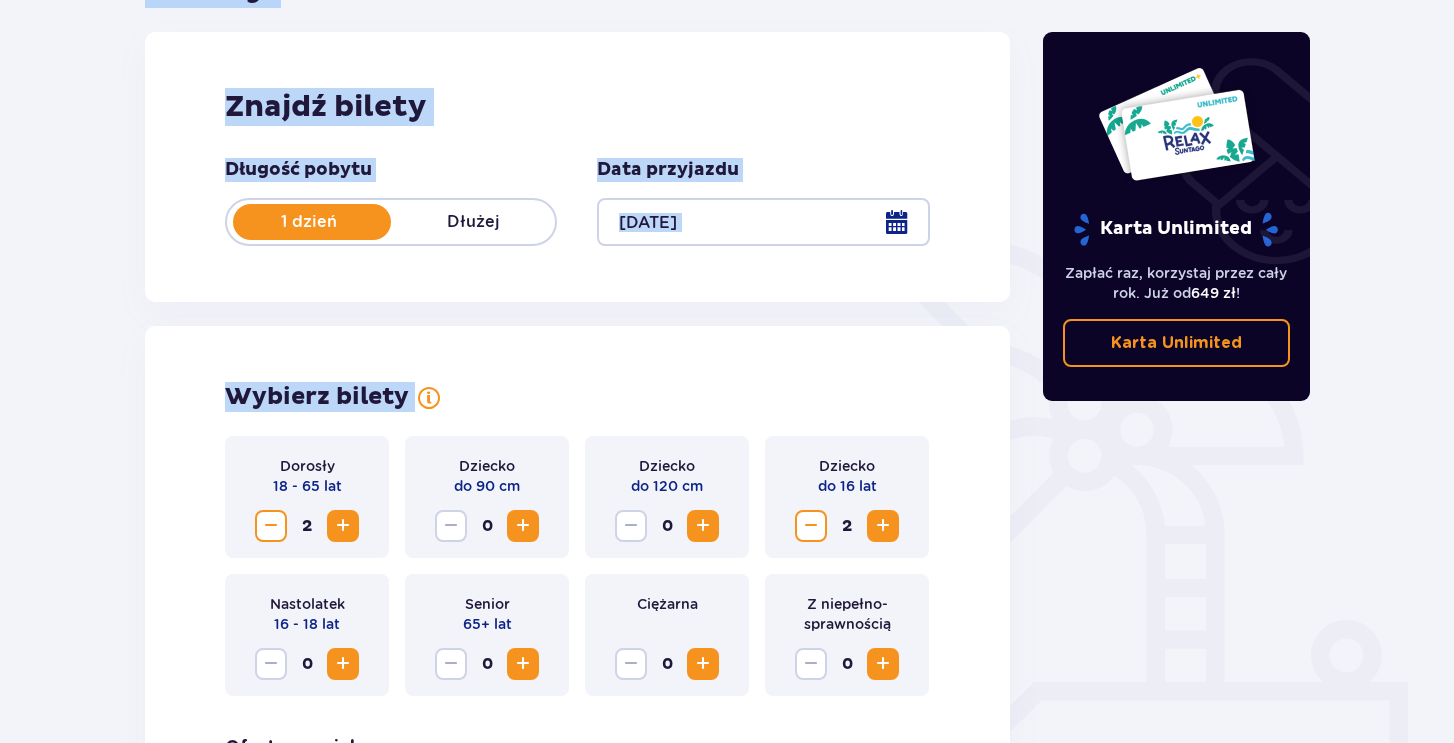 scroll, scrollTop: 279, scrollLeft: 0, axis: vertical 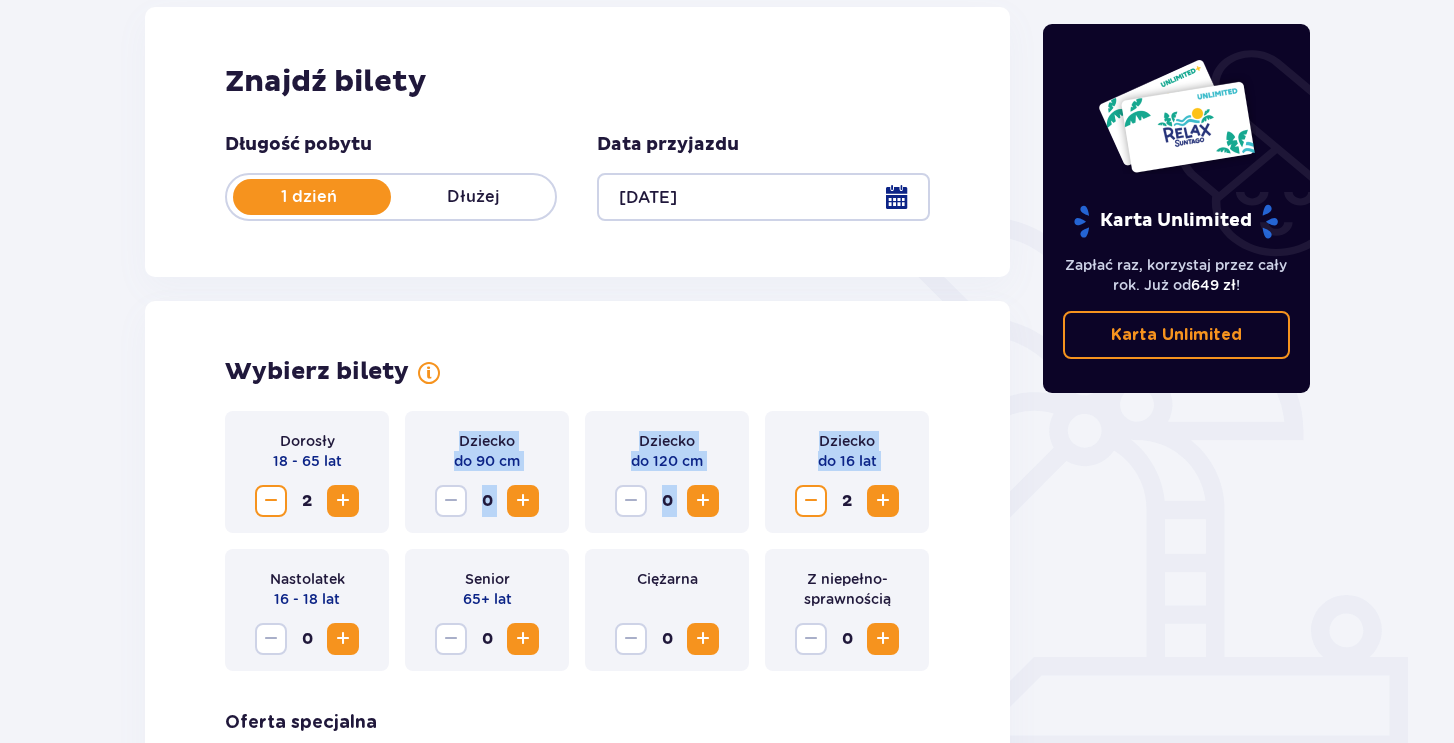 drag, startPoint x: 758, startPoint y: 467, endPoint x: 388, endPoint y: 476, distance: 370.10944 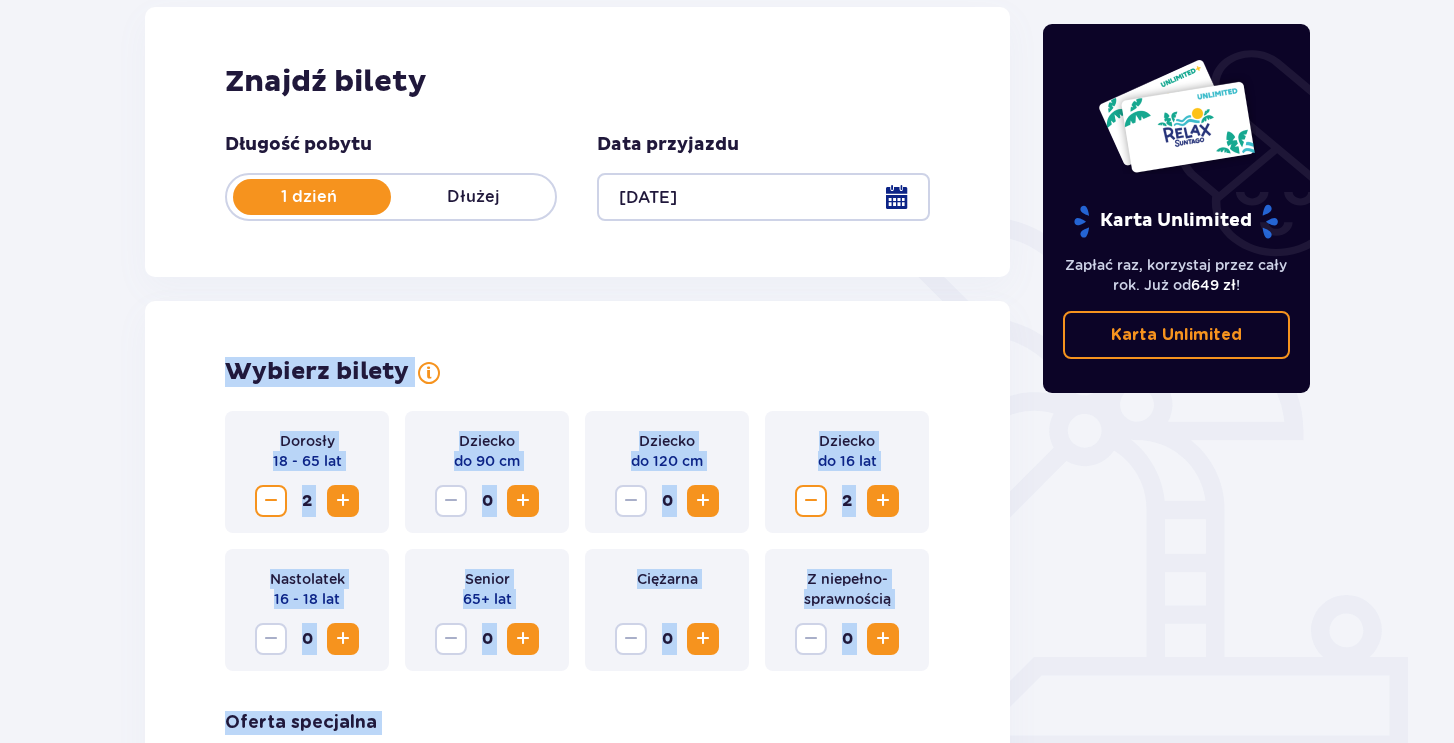 drag, startPoint x: 204, startPoint y: 358, endPoint x: 841, endPoint y: 702, distance: 723.951 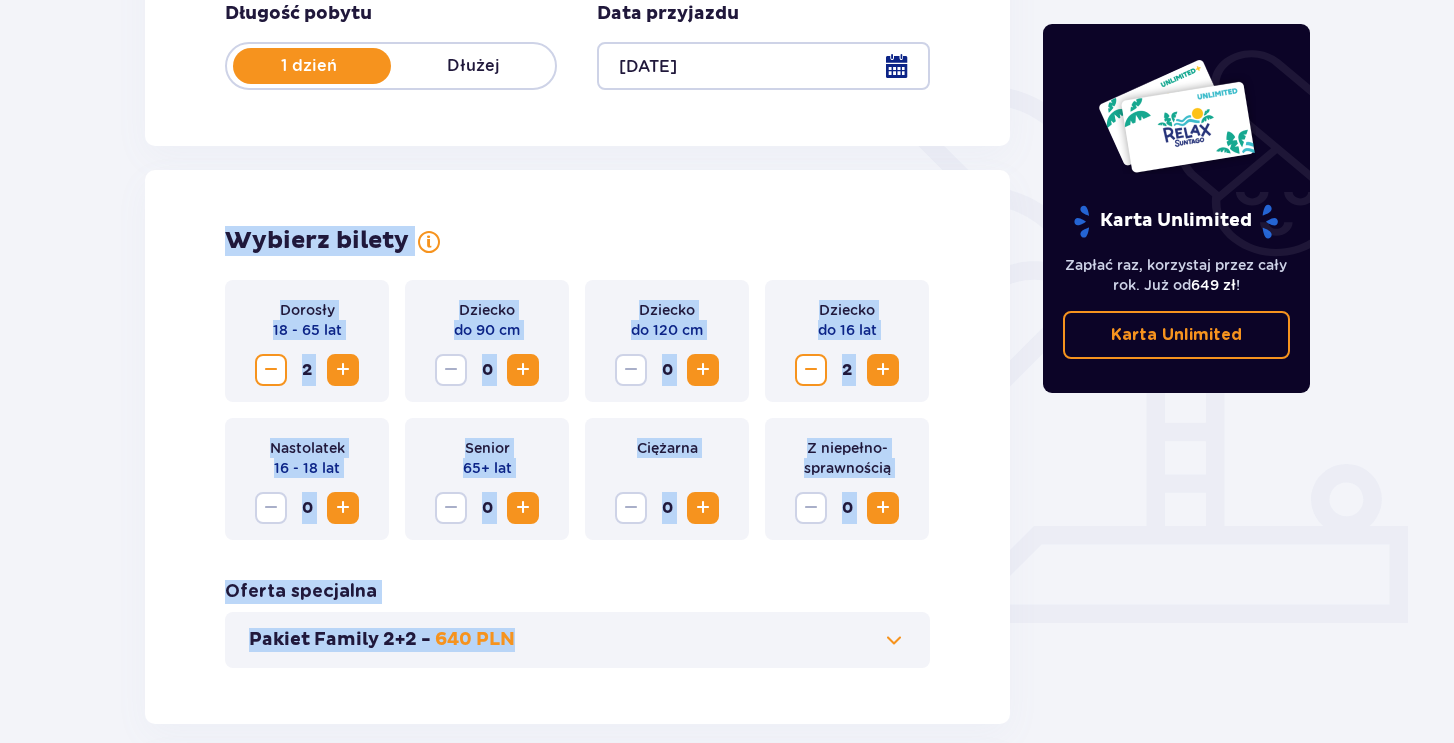 scroll, scrollTop: 434, scrollLeft: 0, axis: vertical 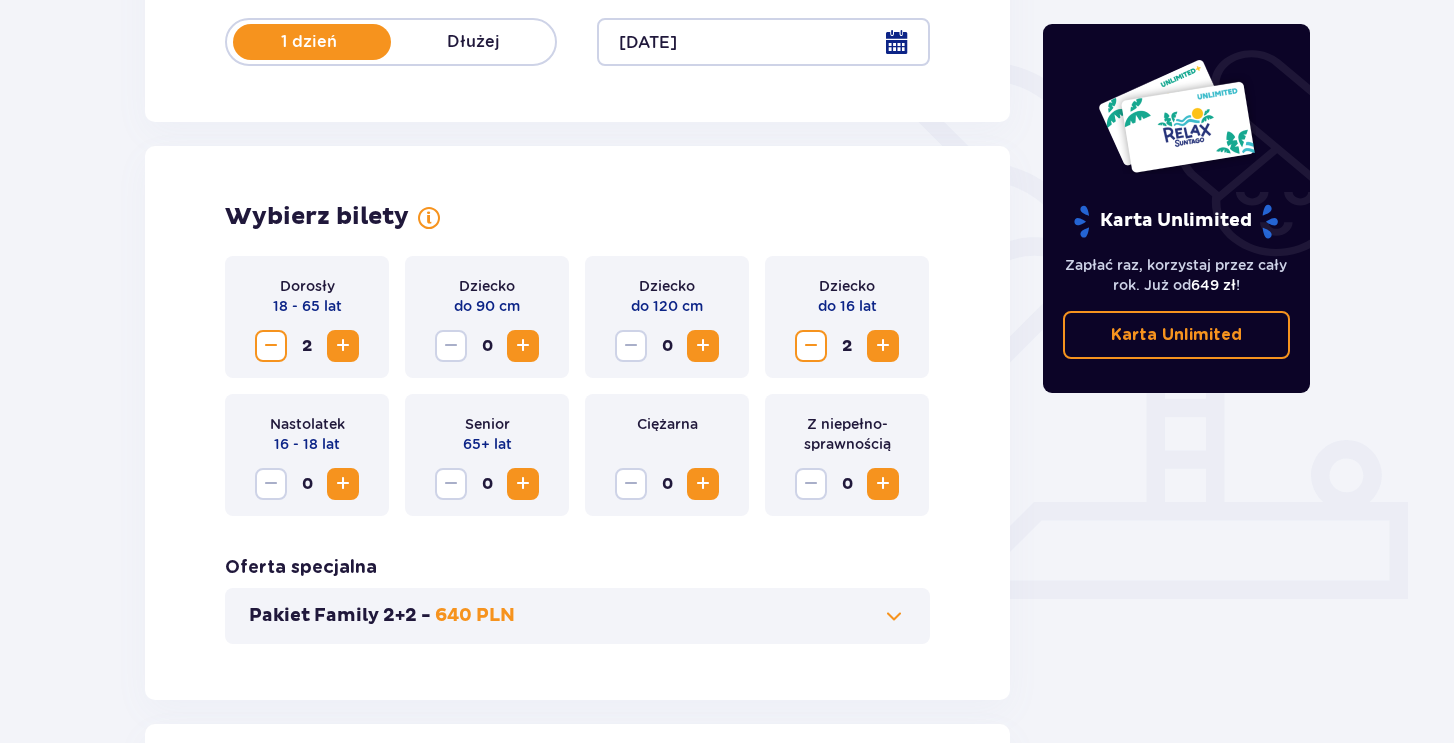 click on "Wybierz bilety Dorosły 18 - 65 lat 2 Dziecko do 90 cm 0 Dziecko do 120 cm 0 Dziecko do 16 lat 2 Nastolatek 16 - 18 lat 0 Senior 65+ lat 0 Ciężarna 0 Z niepełno­sprawnością 0 Oferta specjalna Pakiet Family 2+2 -  640 PLN" at bounding box center (577, 423) 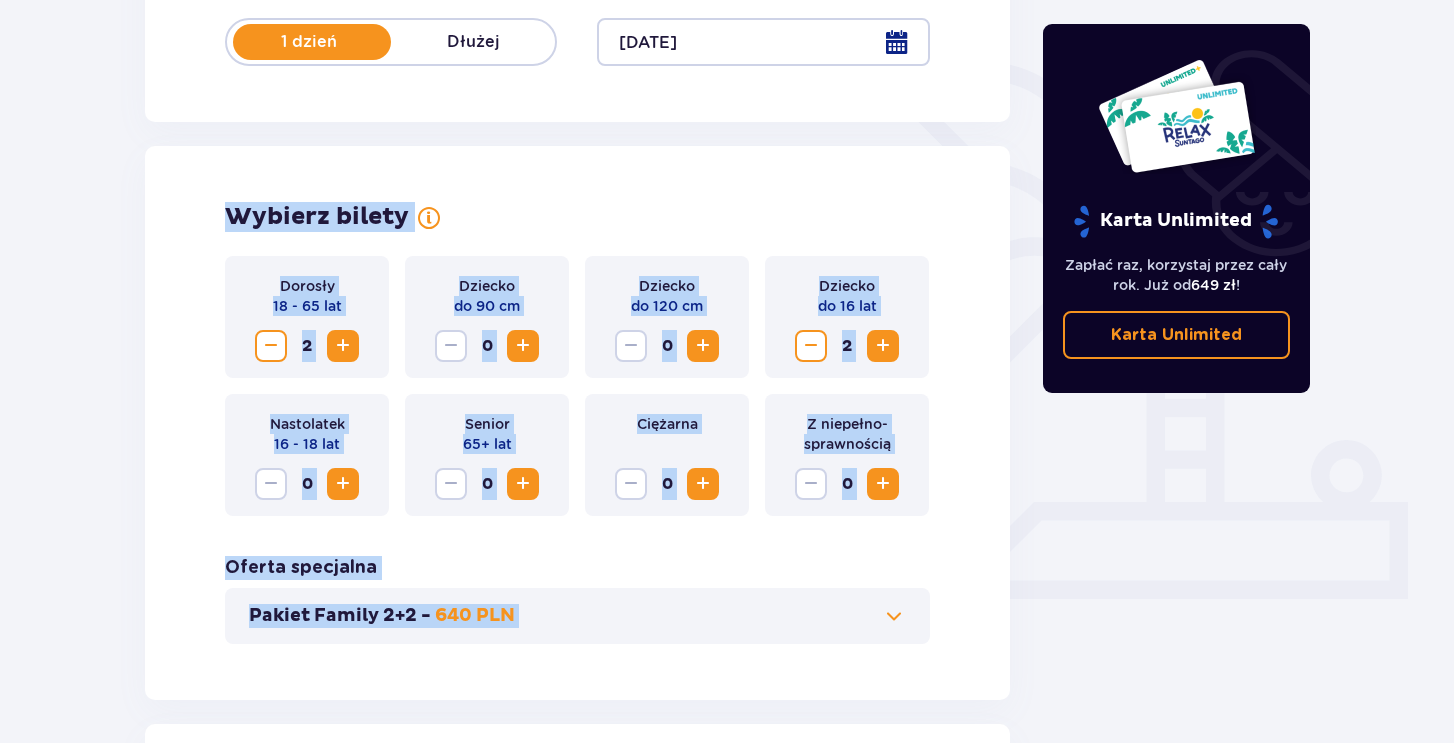 drag, startPoint x: 212, startPoint y: 199, endPoint x: 726, endPoint y: 668, distance: 695.8139 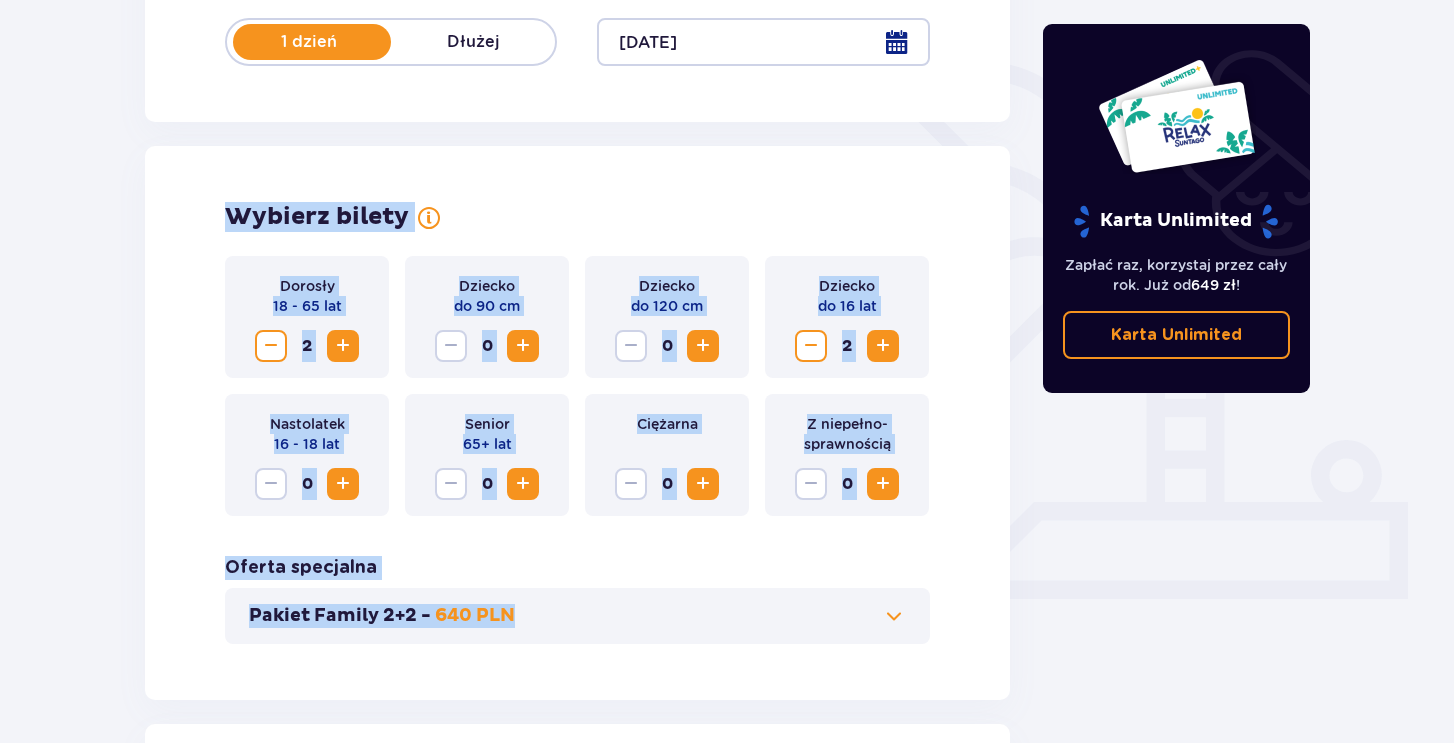drag, startPoint x: 143, startPoint y: 186, endPoint x: 589, endPoint y: 663, distance: 653.0276 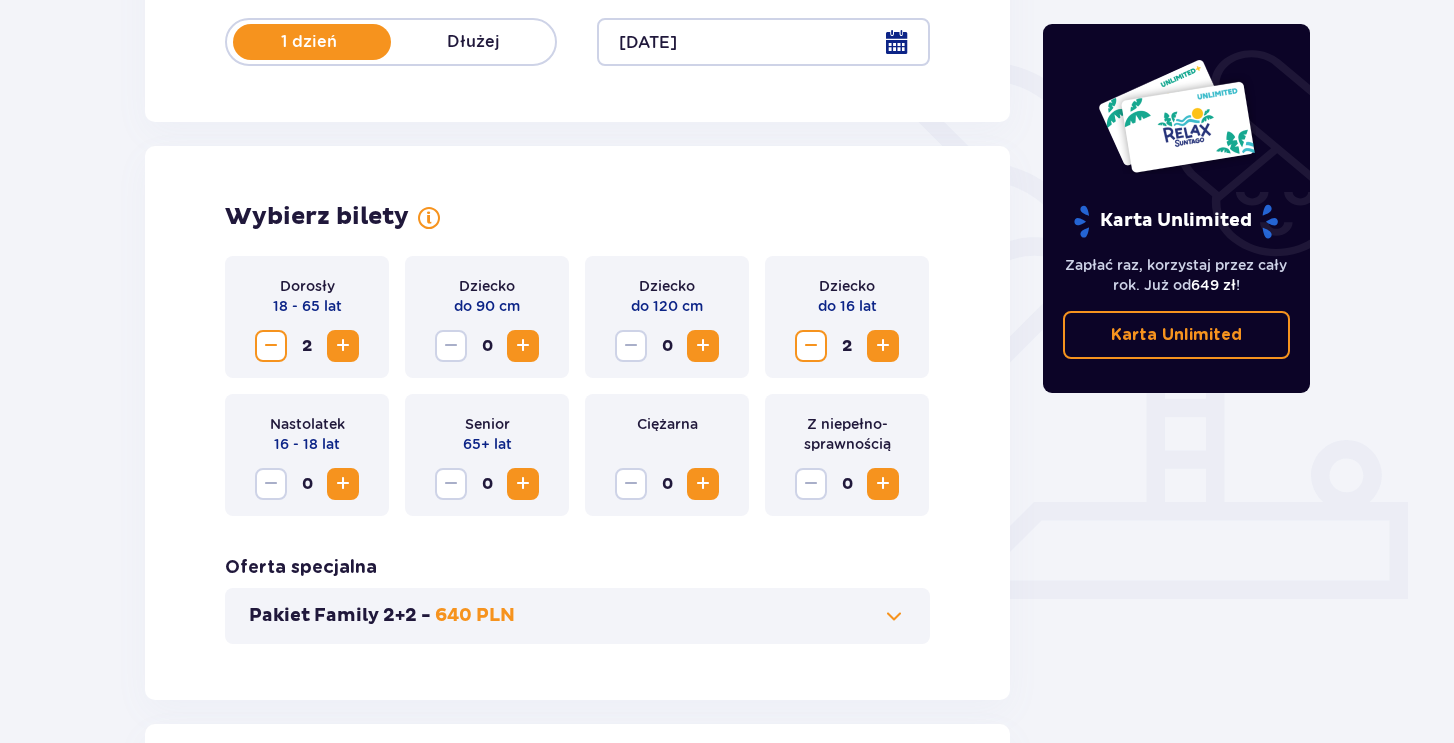 click on "Wybierz bilety Dorosły 18 - 65 lat 2 Dziecko do 90 cm 0 Dziecko do 120 cm 0 Dziecko do 16 lat 2 Nastolatek 16 - 18 lat 0 Senior 65+ lat 0 Ciężarna 0 Z niepełno­sprawnością 0 Oferta specjalna Pakiet Family 2+2 -  640 PLN" at bounding box center [577, 423] 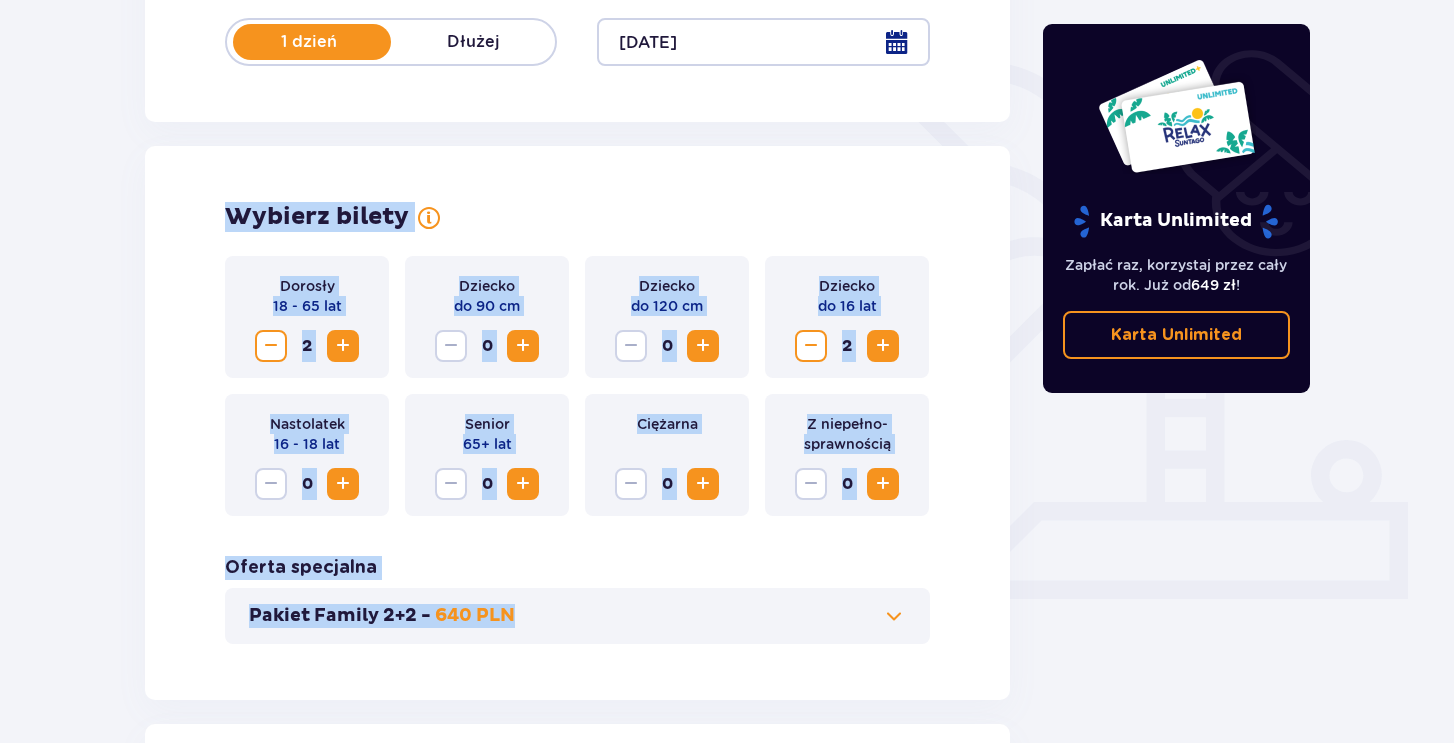 drag, startPoint x: 208, startPoint y: 180, endPoint x: 588, endPoint y: 672, distance: 621.6623 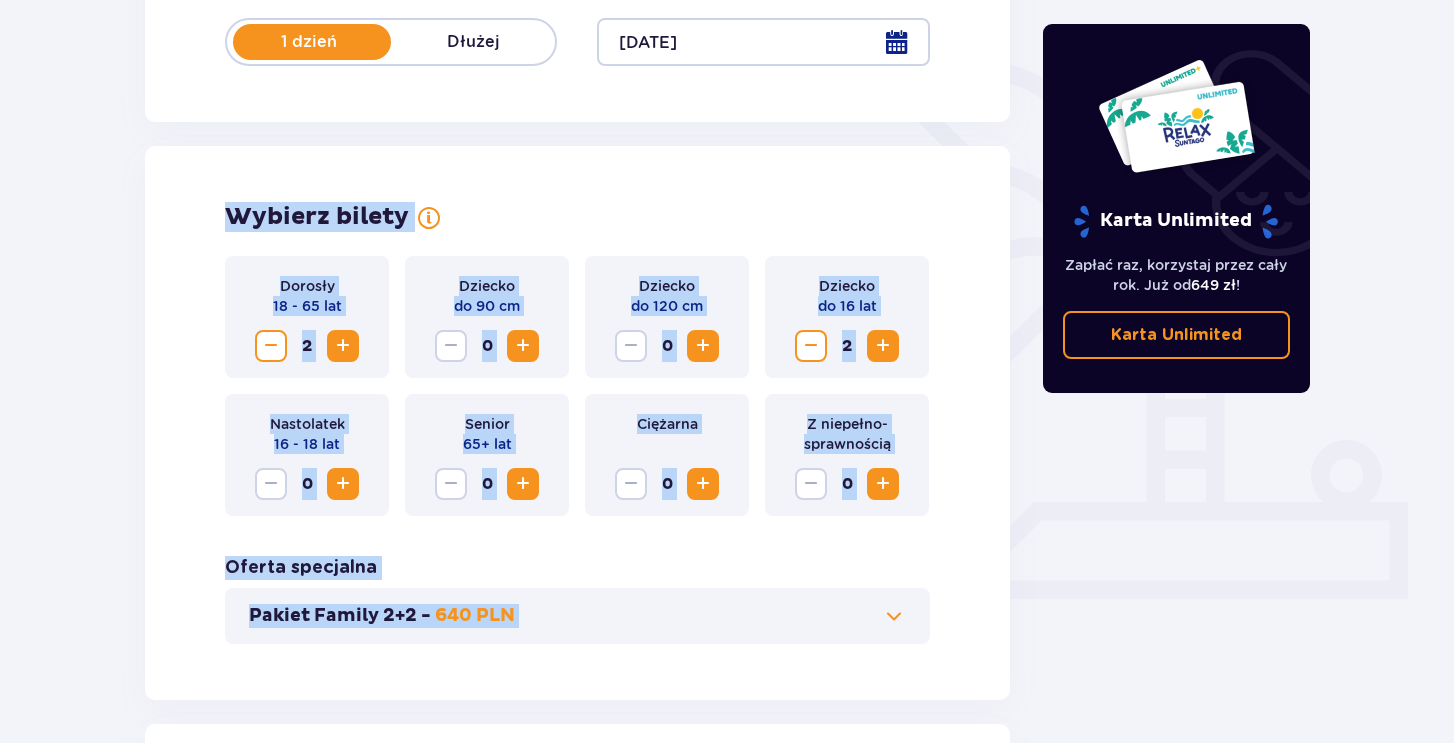 drag, startPoint x: 321, startPoint y: 366, endPoint x: 486, endPoint y: 711, distance: 382.42645 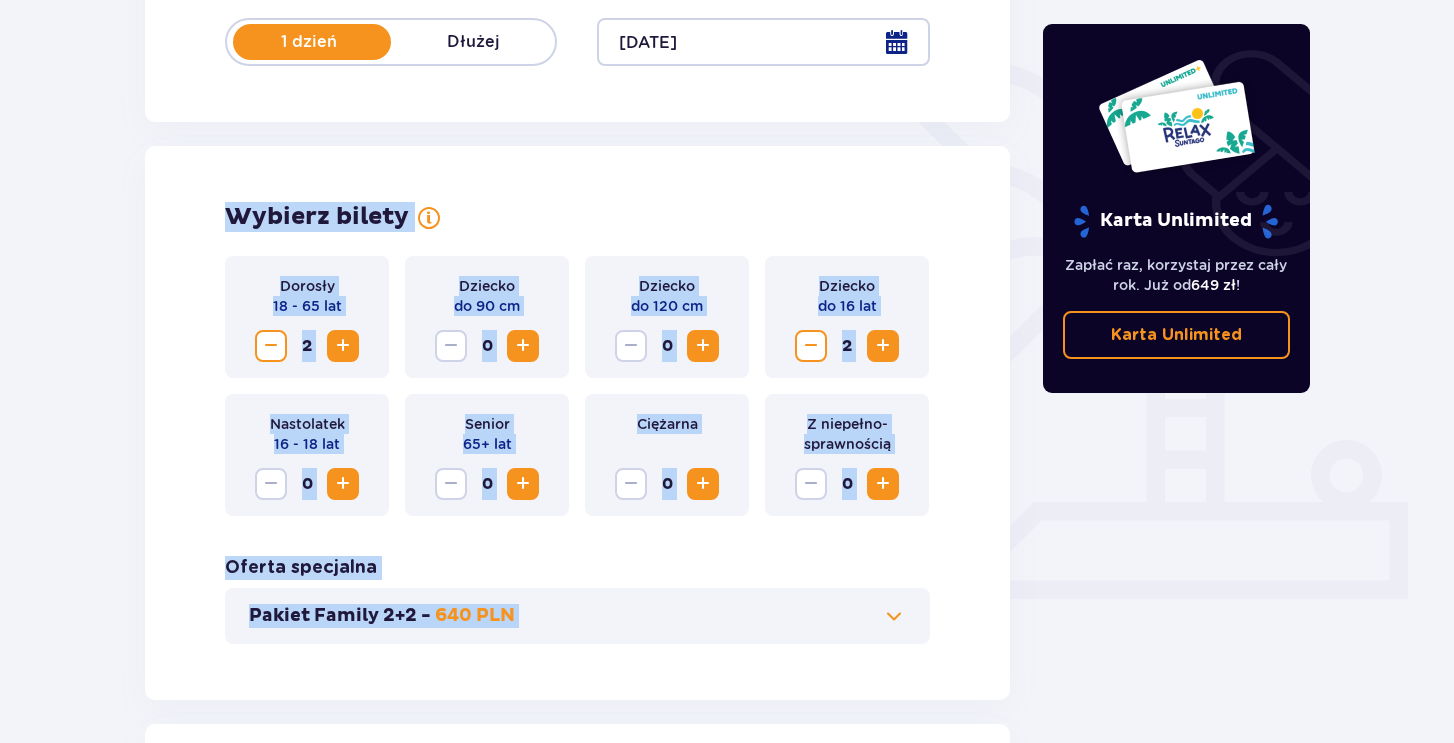 drag, startPoint x: 486, startPoint y: 711, endPoint x: 189, endPoint y: 186, distance: 603.1865 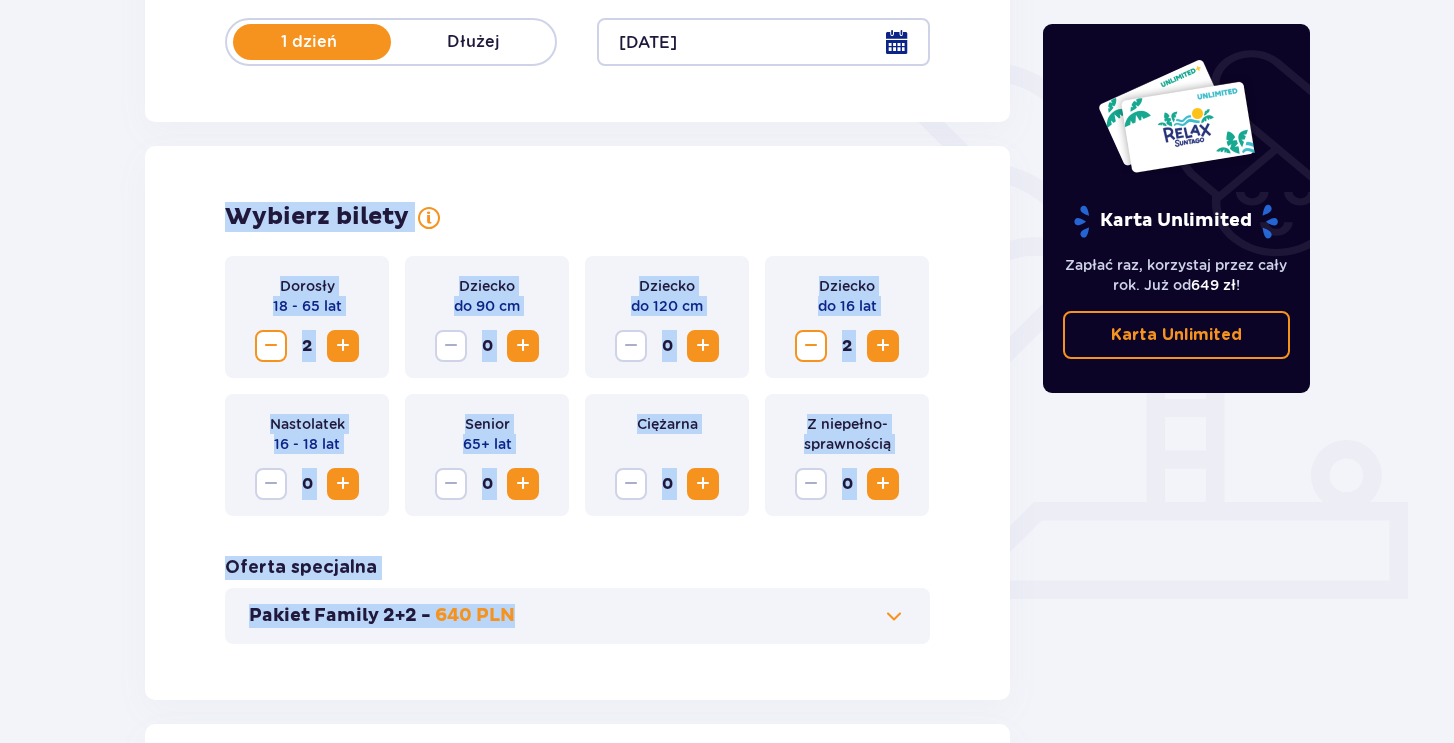 drag, startPoint x: 189, startPoint y: 186, endPoint x: 499, endPoint y: 674, distance: 578.13837 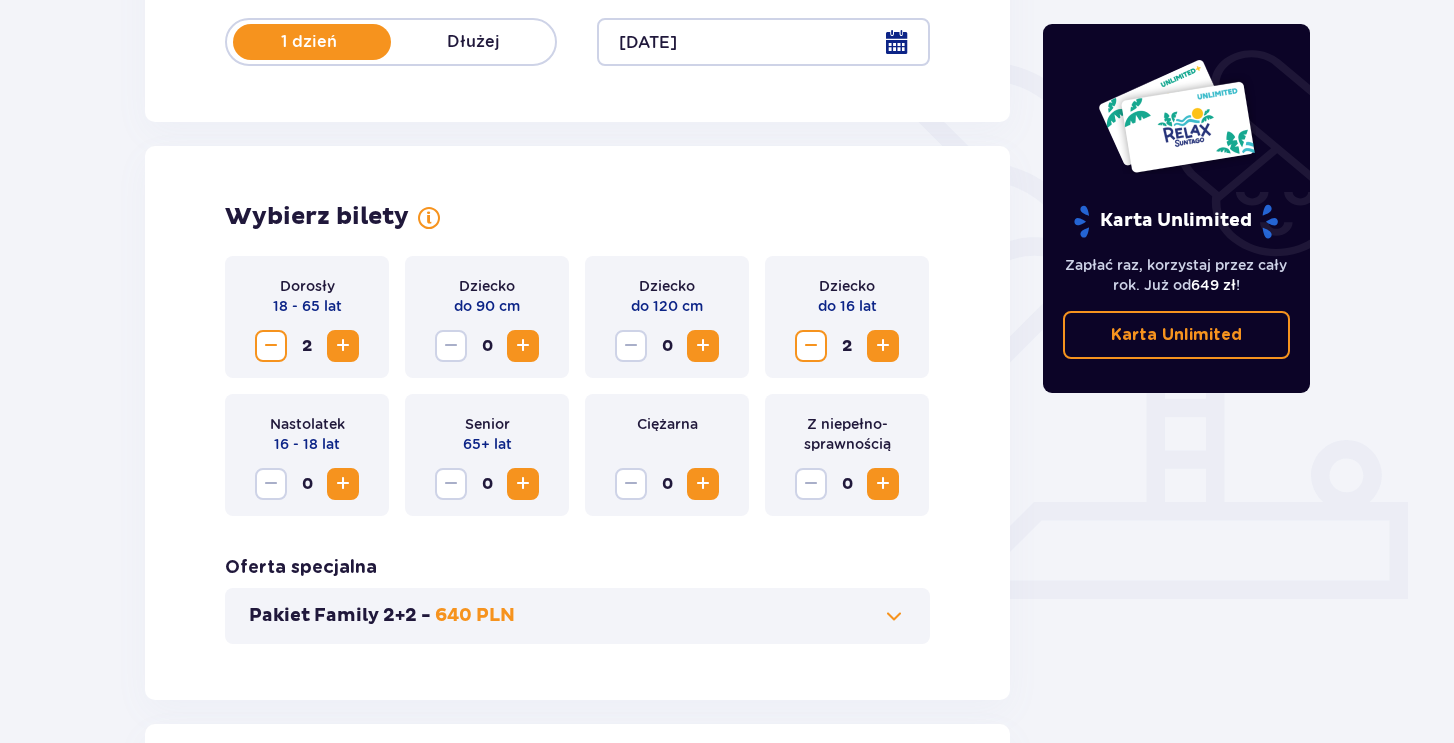 click on "Wybierz bilety Dorosły 18 - 65 lat 2 Dziecko do 90 cm 0 Dziecko do 120 cm 0 Dziecko do 16 lat 2 Nastolatek 16 - 18 lat 0 Senior 65+ lat 0 Ciężarna 0 Z niepełno­sprawnością 0 Oferta specjalna Pakiet Family 2+2 -  640 PLN" at bounding box center (577, 423) 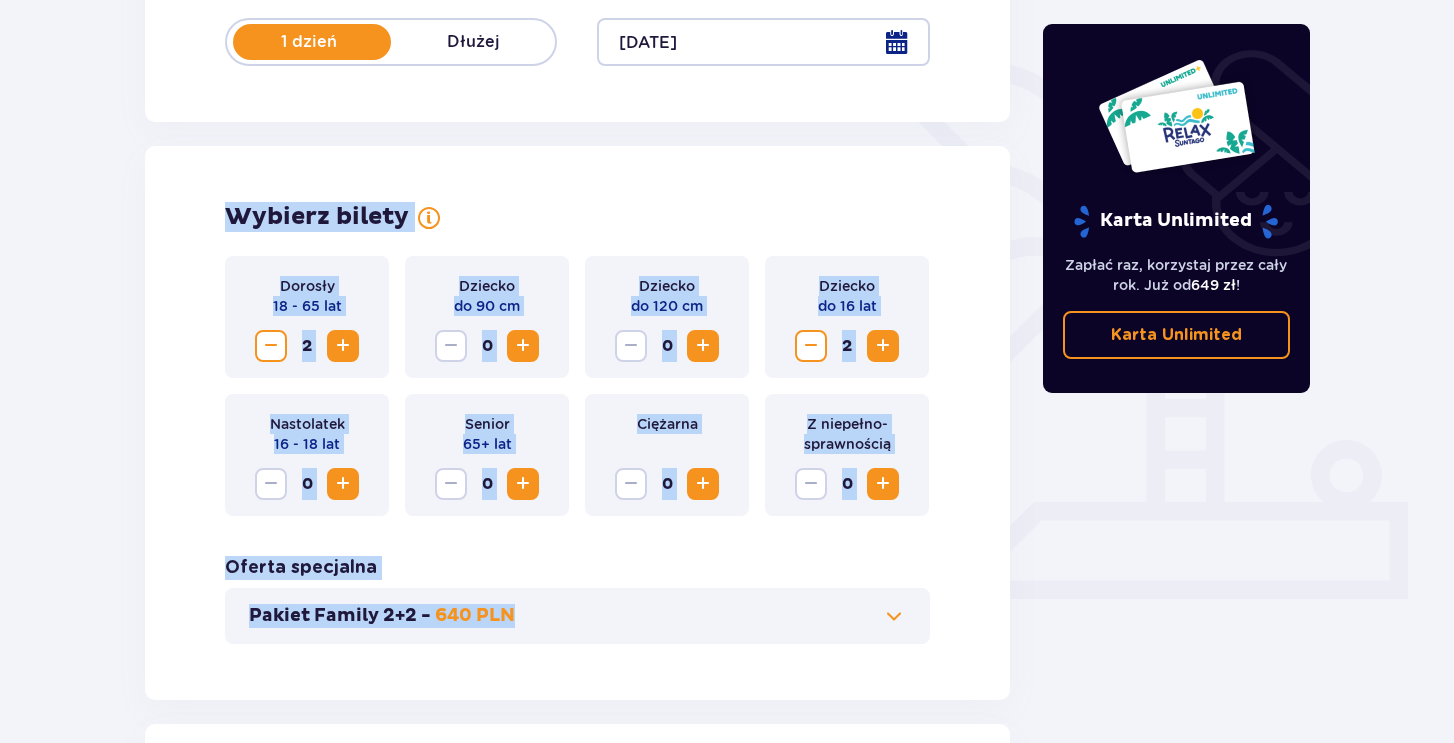 drag, startPoint x: 218, startPoint y: 204, endPoint x: 544, endPoint y: 688, distance: 583.5512 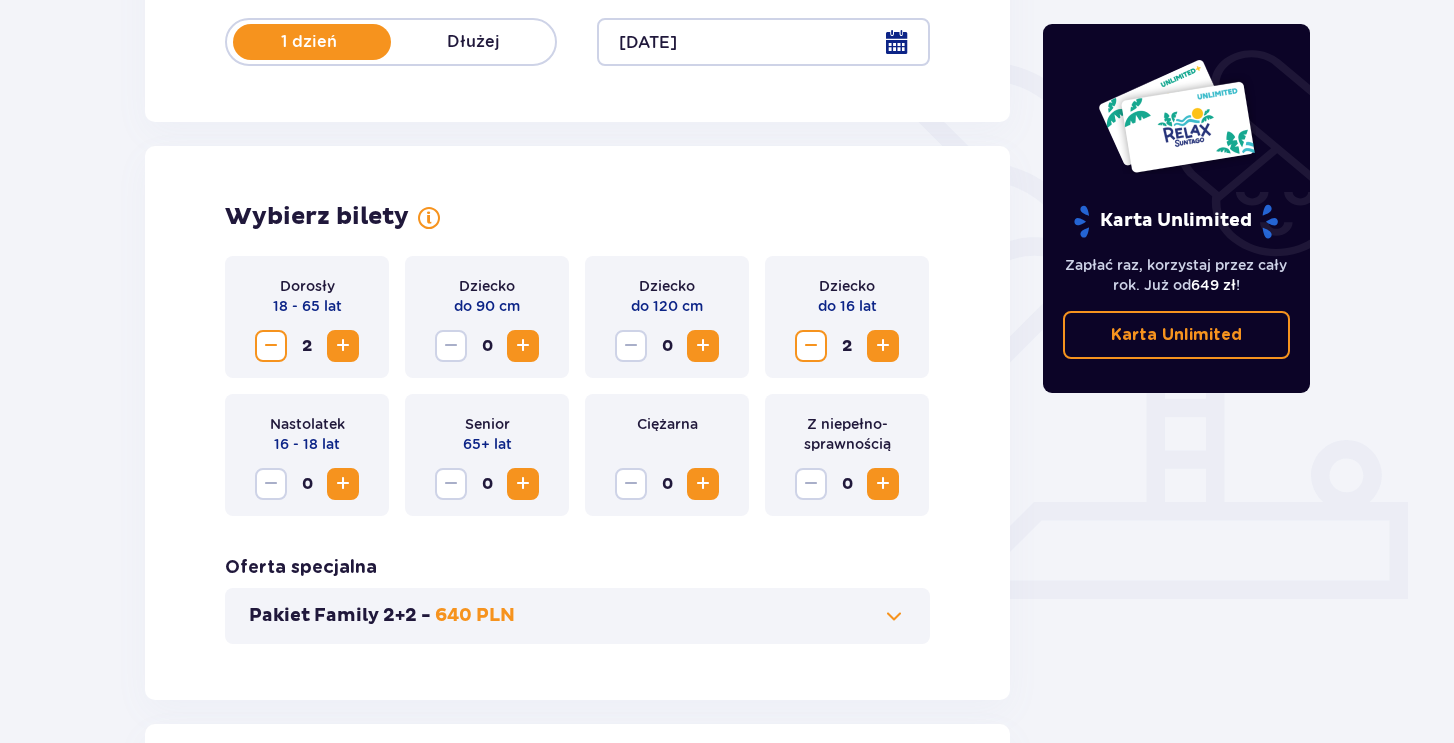 click on "Wybierz bilety Dorosły 18 - 65 lat 2 Dziecko do 90 cm 0 Dziecko do 120 cm 0 Dziecko do 16 lat 2 Nastolatek 16 - 18 lat 0 Senior 65+ lat 0 Ciężarna 0 Z niepełno­sprawnością 0 Oferta specjalna Pakiet Family 2+2 -  640 PLN" at bounding box center [577, 423] 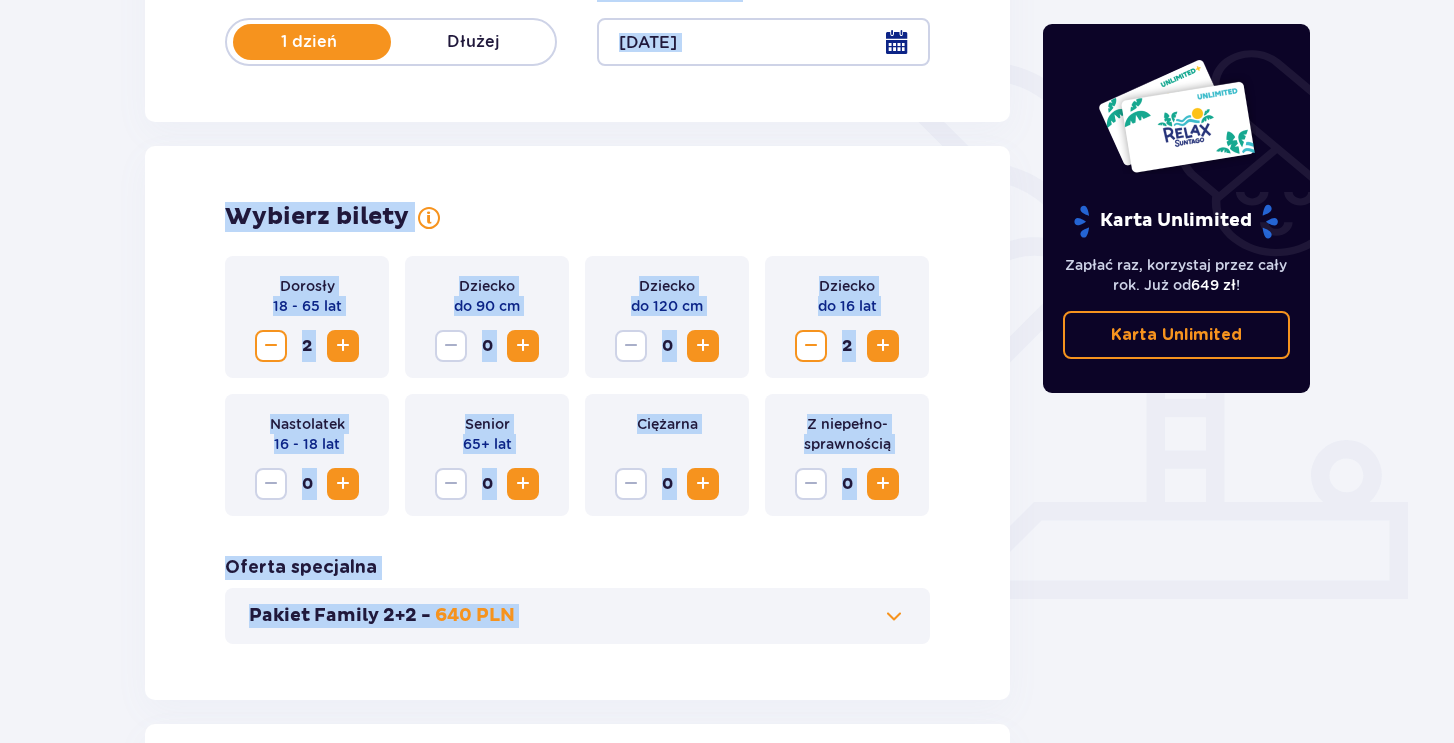 drag, startPoint x: 213, startPoint y: 133, endPoint x: 516, endPoint y: 719, distance: 659.7007 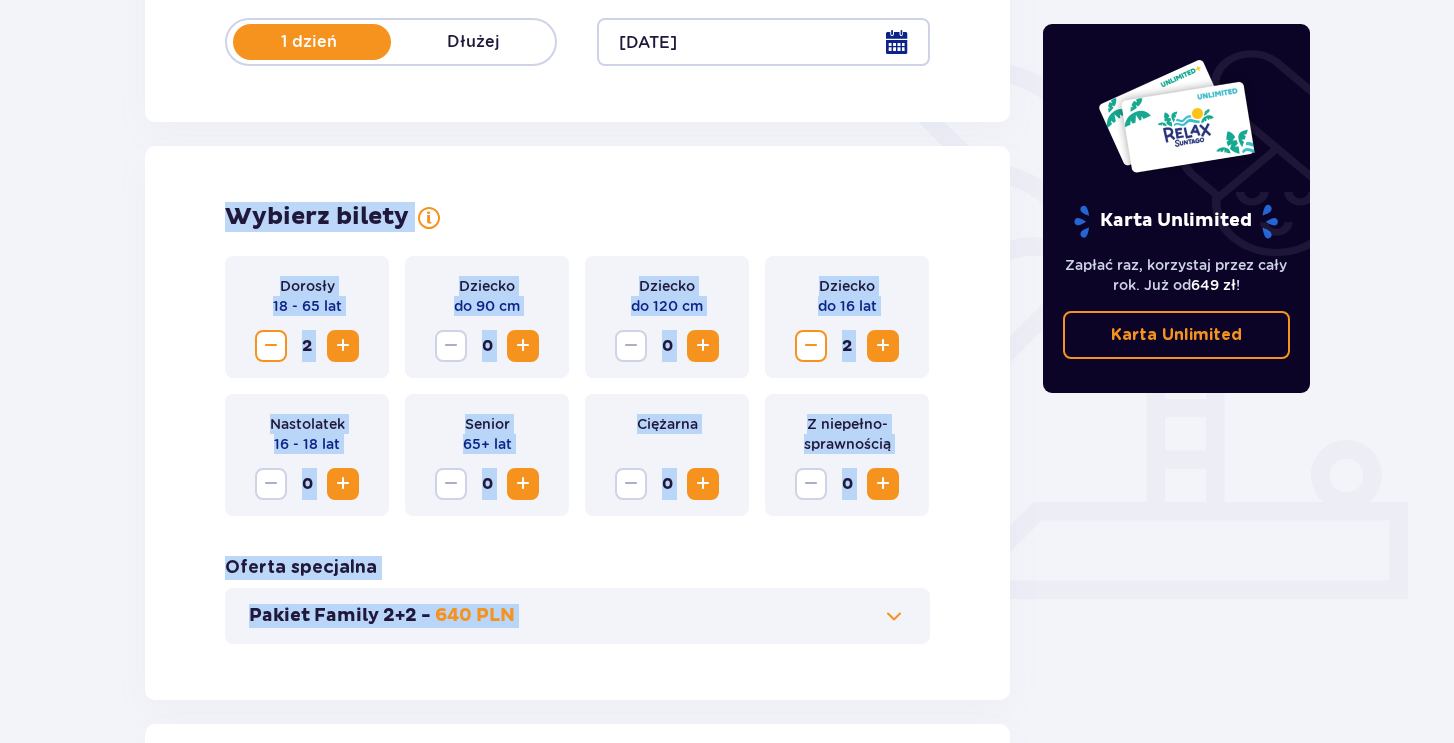 drag 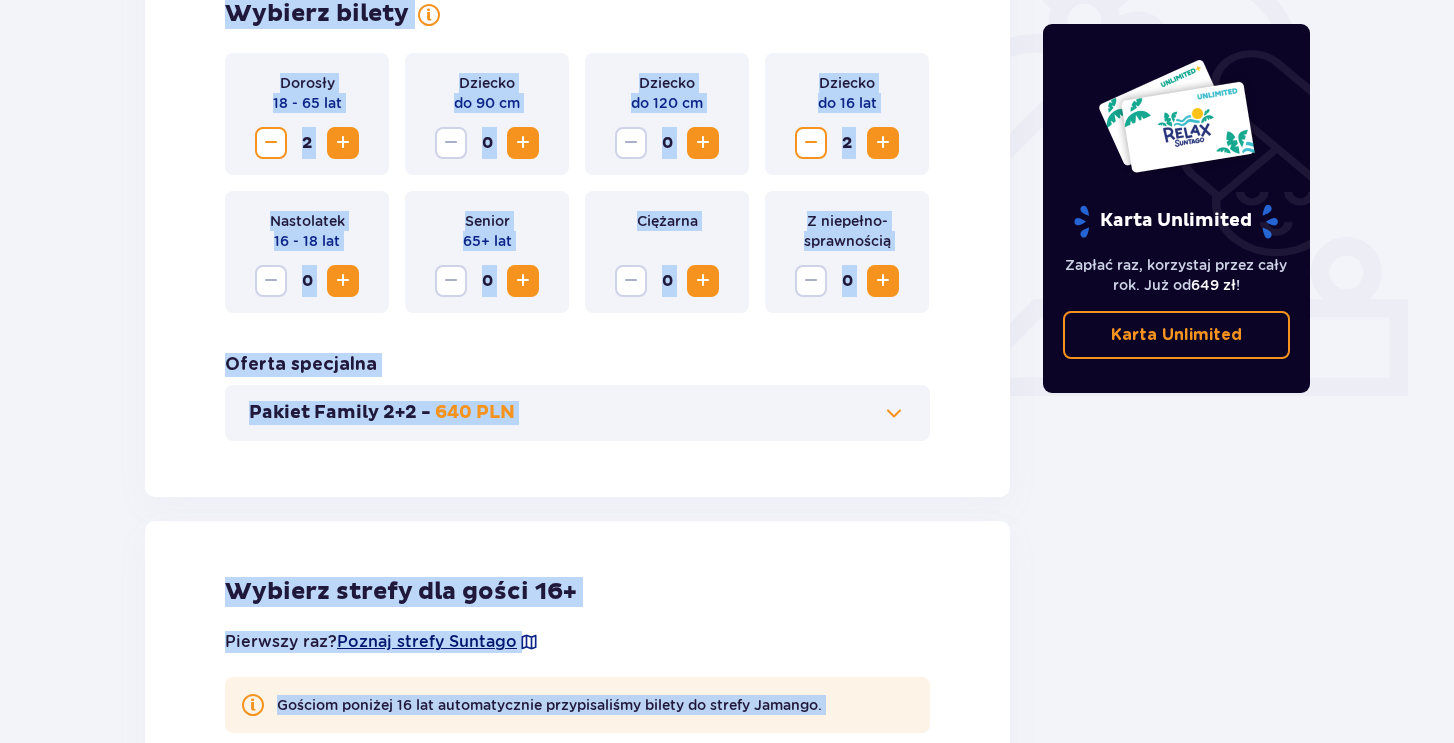scroll, scrollTop: 682, scrollLeft: 0, axis: vertical 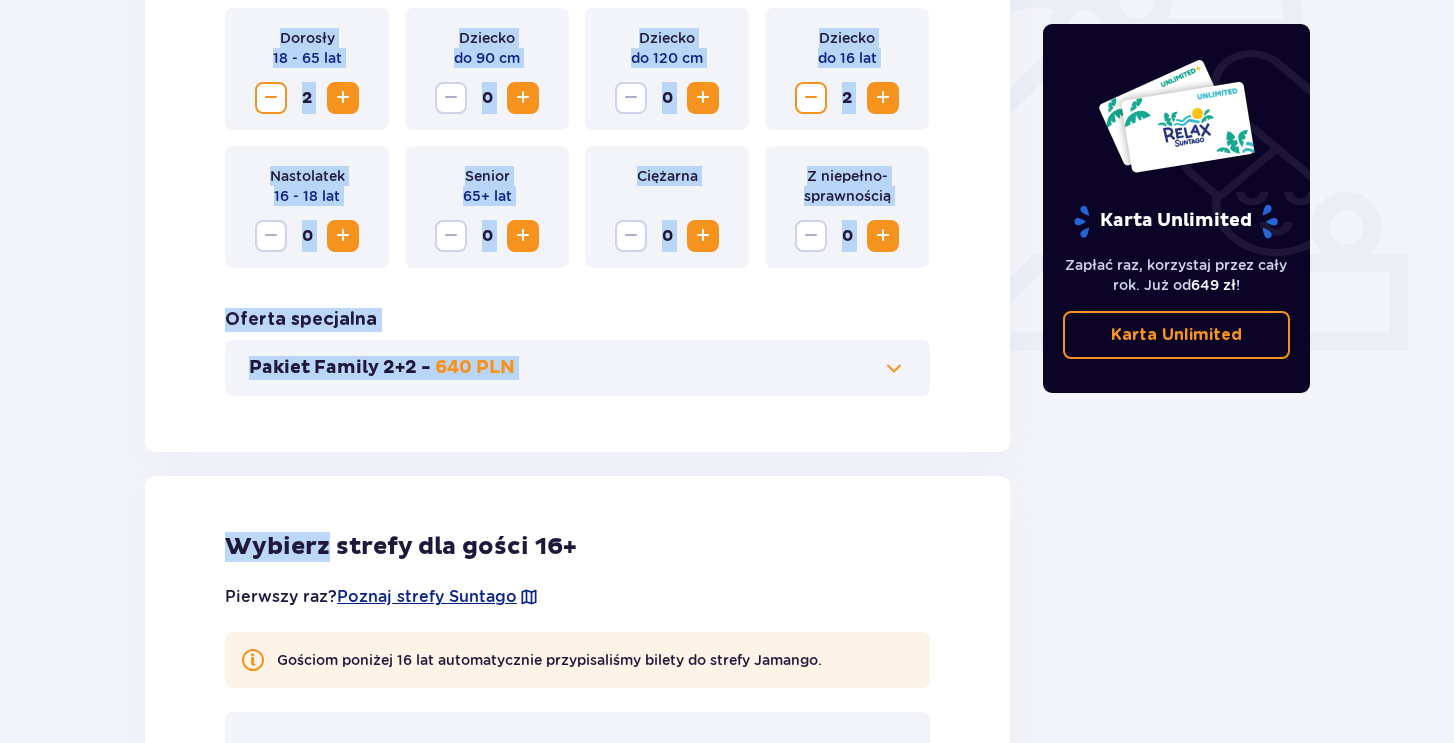 click on "Bilety Pomiń ten krok Znajdź bilety Długość pobytu 1 dzień Dłużej Data przyjazdu 14.07.25 Wybierz bilety Dorosły 18 - 65 lat 2 Dziecko do 90 cm 0 Dziecko do 120 cm 0 Dziecko do 16 lat 2 Nastolatek 16 - 18 lat 0 Senior 65+ lat 0 Ciężarna 0 Z niepełno­sprawnością 0 Oferta specjalna Pakiet Family 2+2 -  640 PLN Wybierz strefy dla gości 16+ Pierwszy raz?  Poznaj strefy Suntago Gościom poniżej 16 lat automatycznie przypisaliśmy bilety do strefy Jamango. Trzy strefy Dwie strefy Jedna strefa Chcesz dostosować każdy bilet osobno? Edytuj pojedyncze bilety Wybierz czas pobytu Cały dzień 700 PLN / 4 os. 4 godziny 630 PLN / 4 os. 2 godziny 490 PLN / 4 os. „Tropikalne wieczory" (Ndz. - Pt.): Wejdź po 17:00 i zostań do 5 godzin w cenie 2. Zobacz zasady promocji Chcesz dostosować każdy bilet osobno? Edytuj pojedyncze bilety Kontynuuj" at bounding box center [577, 734] 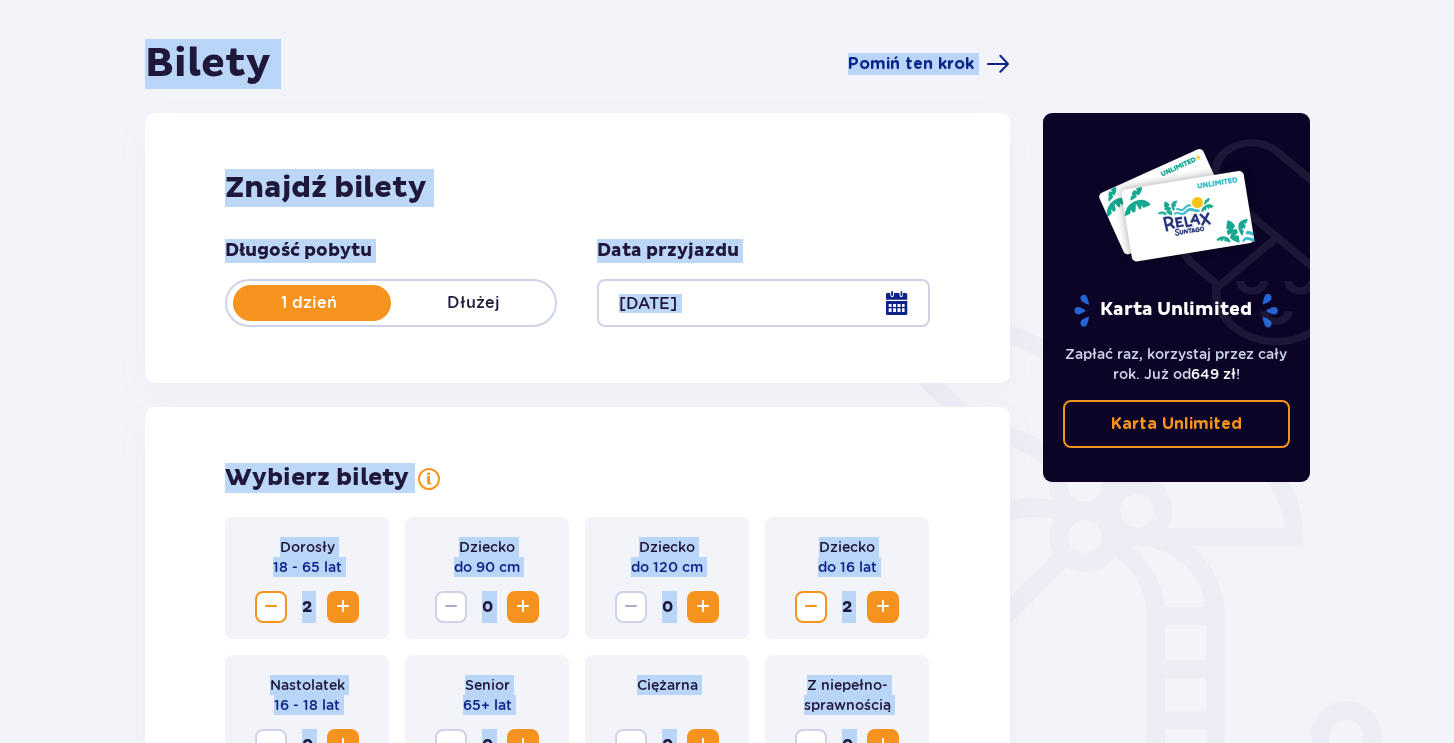 scroll, scrollTop: 0, scrollLeft: 0, axis: both 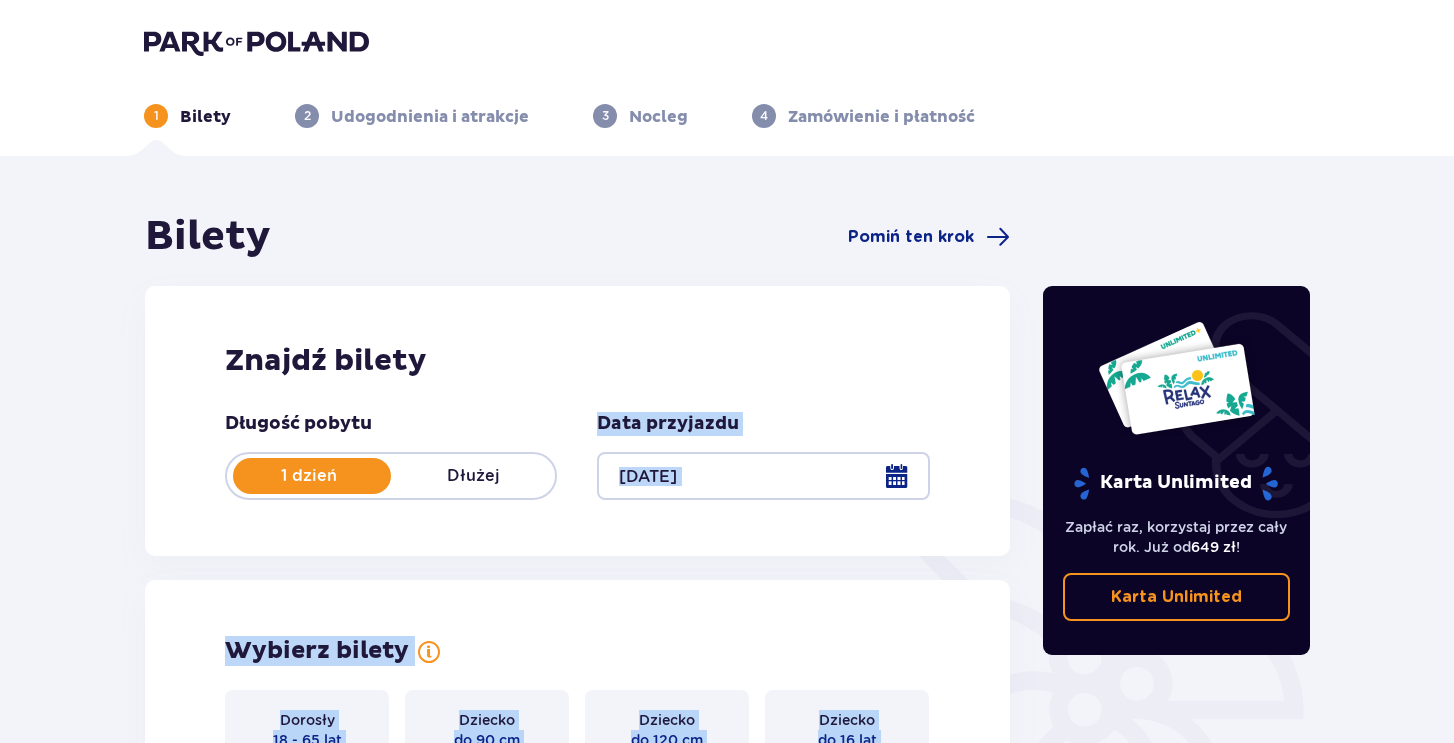 click on "Bilety Pomiń ten krok Znajdź bilety Długość pobytu 1 dzień Dłużej Data przyjazdu 14.07.25 Wybierz bilety Dorosły 18 - 65 lat 2 Dziecko do 90 cm 0 Dziecko do 120 cm 0 Dziecko do 16 lat 2 Nastolatek 16 - 18 lat 0 Senior 65+ lat 0 Ciężarna 0 Z niepełno­sprawnością 0 Oferta specjalna Pakiet Family 2+2 -  640 PLN Wybierz strefy dla gości 16+ Pierwszy raz?  Poznaj strefy Suntago Gościom poniżej 16 lat automatycznie przypisaliśmy bilety do strefy Jamango. Trzy strefy Dwie strefy Jedna strefa Chcesz dostosować każdy bilet osobno? Edytuj pojedyncze bilety Wybierz czas pobytu Cały dzień 700 PLN / 4 os. 4 godziny 630 PLN / 4 os. 2 godziny 490 PLN / 4 os. „Tropikalne wieczory" (Ndz. - Pt.): Wejdź po 17:00 i zostań do 5 godzin w cenie 2. Zobacz zasady promocji Chcesz dostosować każdy bilet osobno? Edytuj pojedyncze bilety Kontynuuj" at bounding box center (577, 1416) 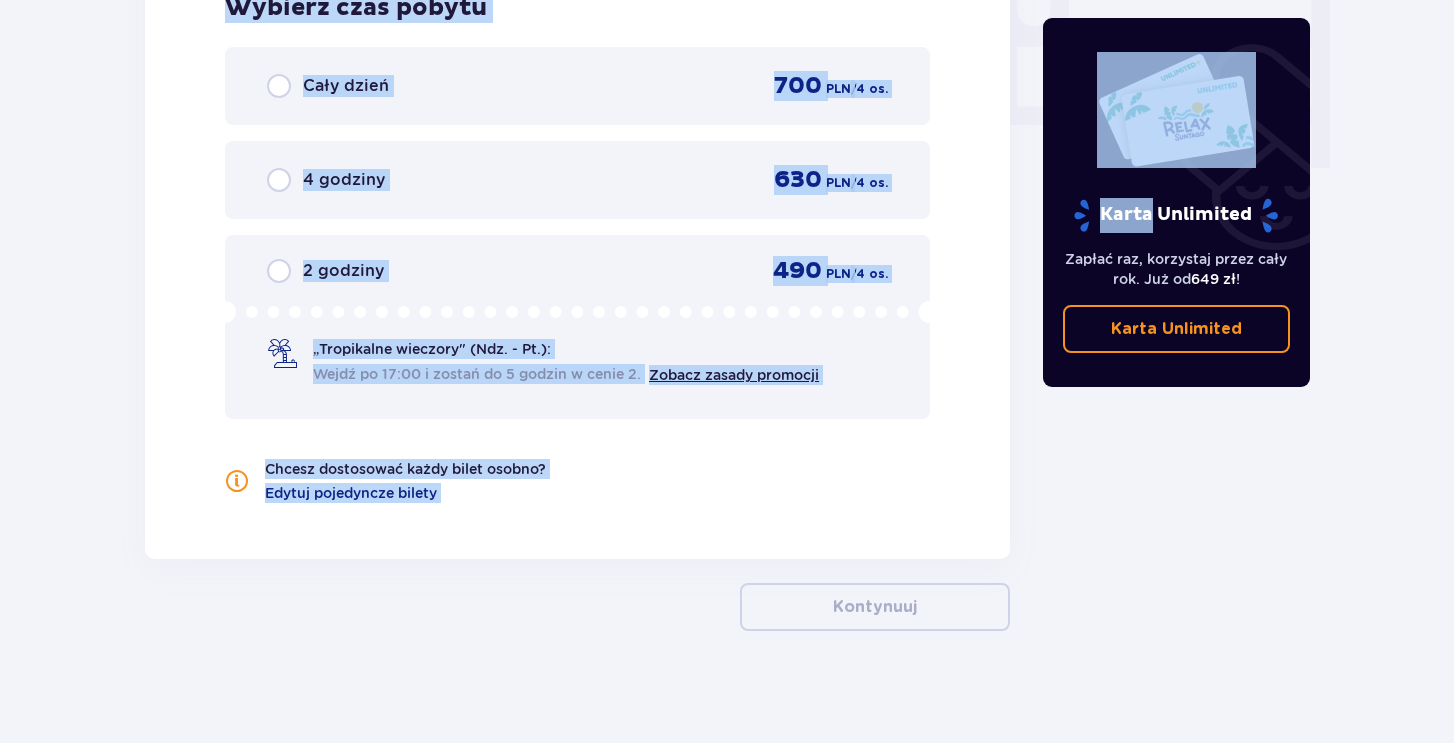scroll, scrollTop: 1997, scrollLeft: 0, axis: vertical 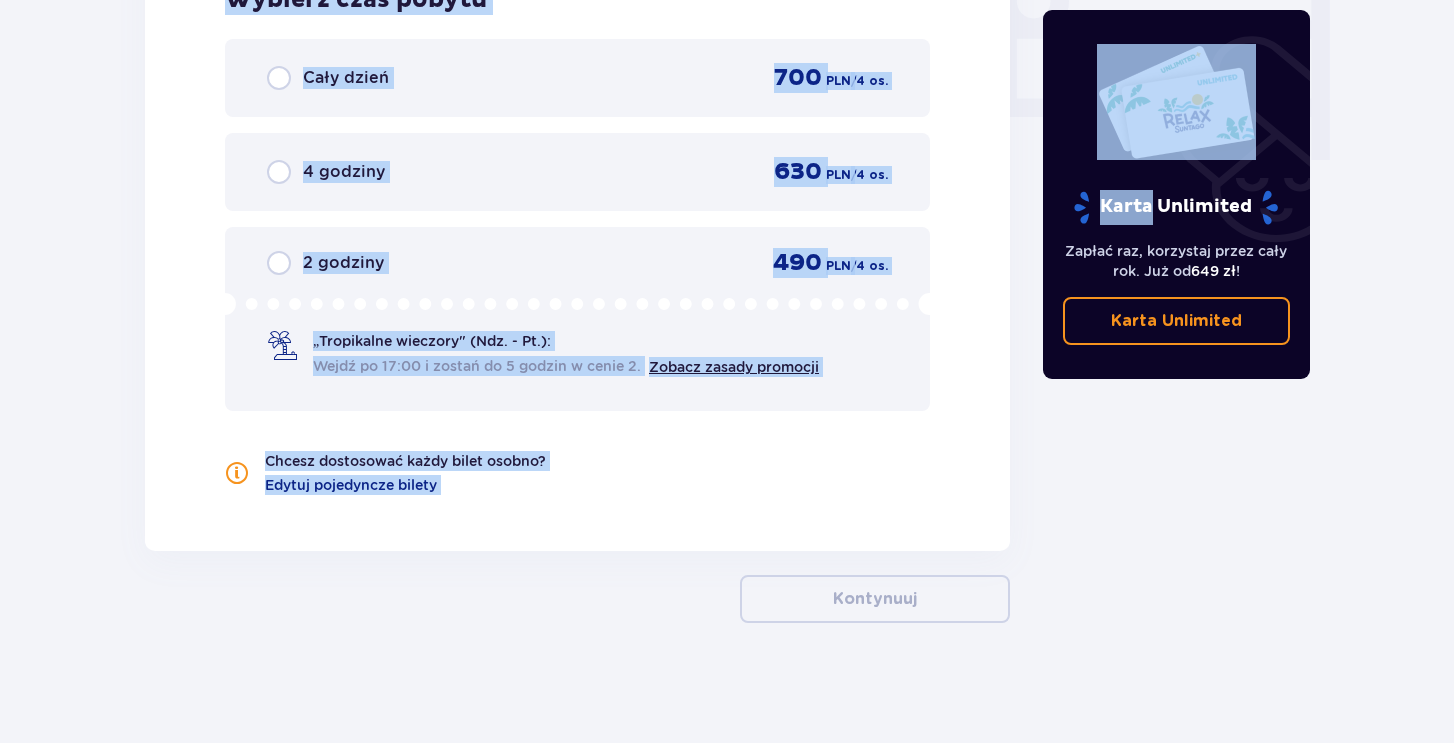 drag, startPoint x: 204, startPoint y: 395, endPoint x: 548, endPoint y: 559, distance: 381.09317 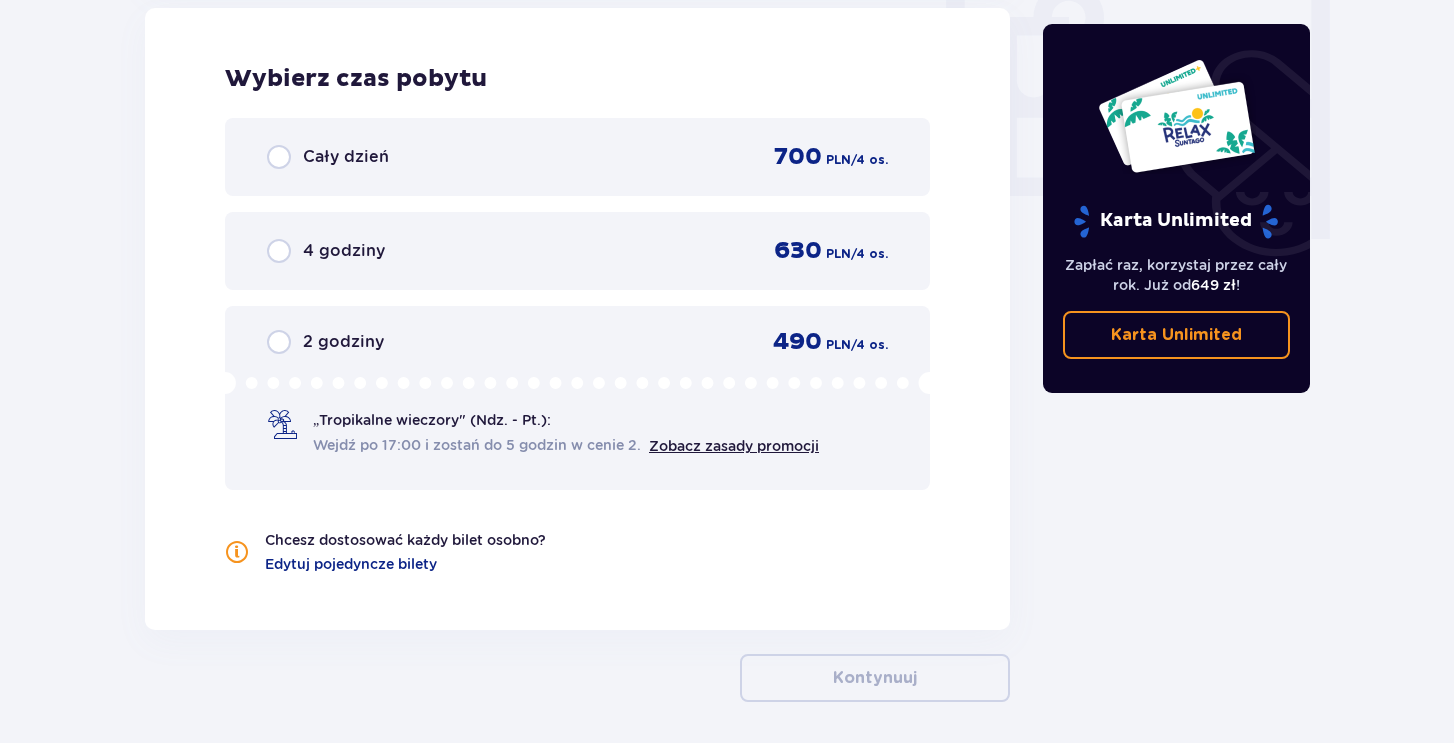 scroll, scrollTop: 1915, scrollLeft: 0, axis: vertical 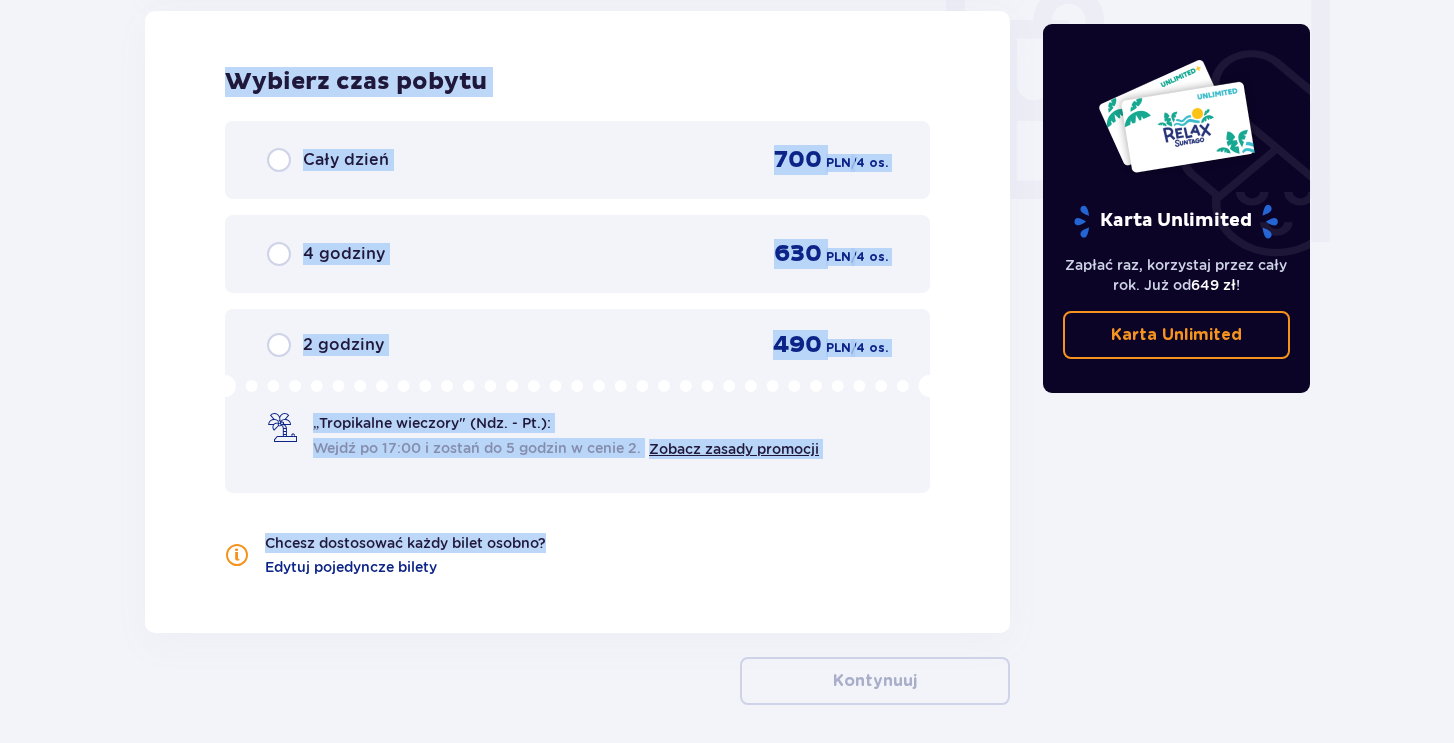 drag, startPoint x: 199, startPoint y: 68, endPoint x: 546, endPoint y: 611, distance: 644.40515 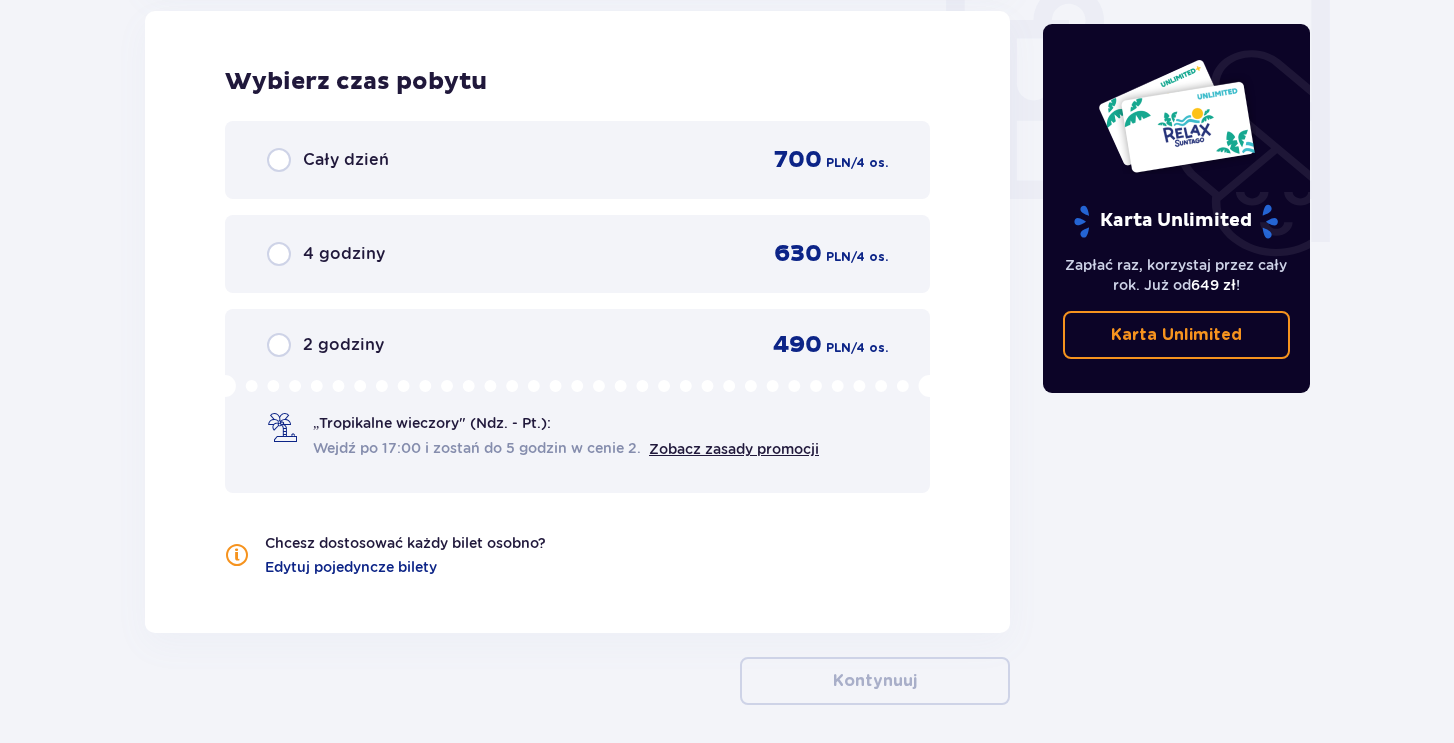 click on "Wybierz czas pobytu Cały dzień 700 PLN / 4 os. 4 godziny 630 PLN / 4 os. 2 godziny 490 PLN / 4 os. „Tropikalne wieczory" (Ndz. - Pt.): Wejdź po 17:00 i zostań do 5 godzin w cenie 2. Zobacz zasady promocji Chcesz dostosować każdy bilet osobno? Edytuj pojedyncze bilety" at bounding box center [577, 322] 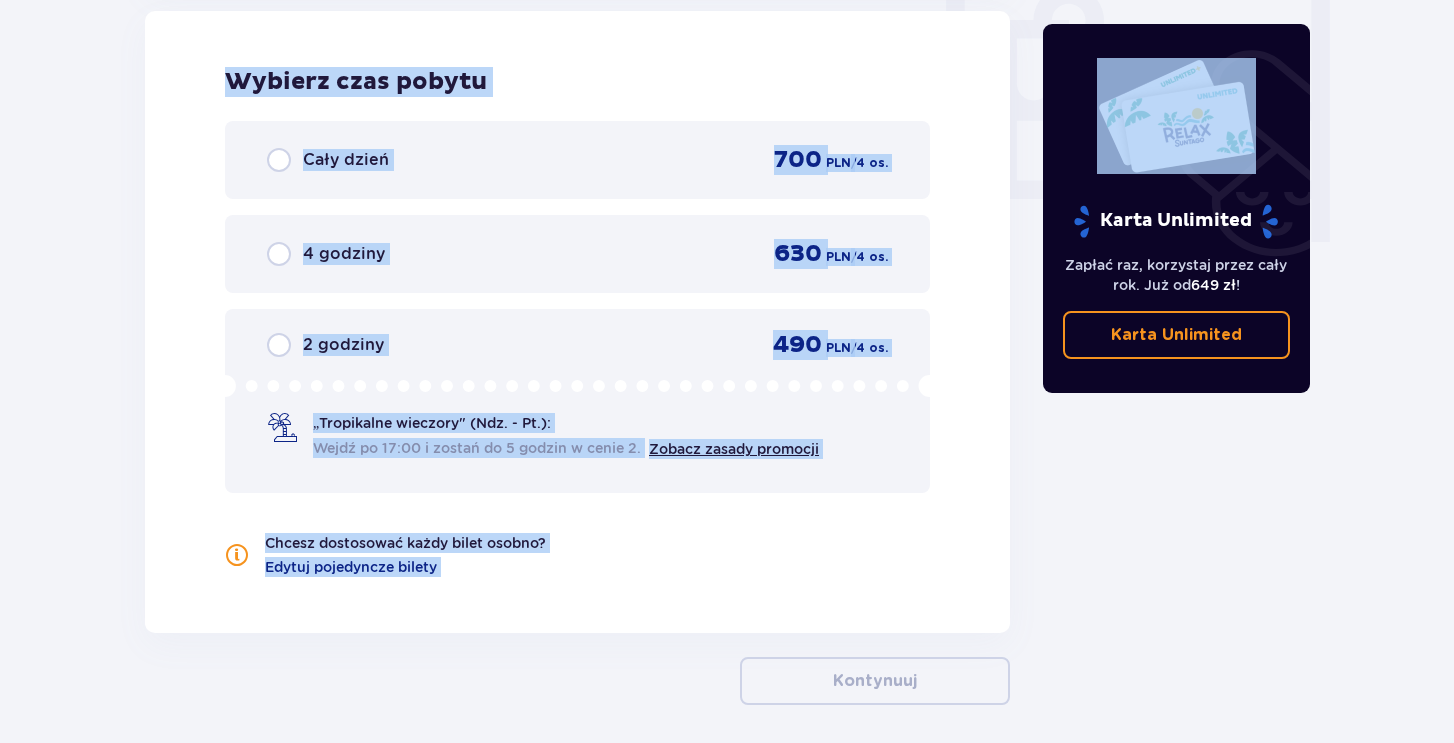 drag, startPoint x: 480, startPoint y: 612, endPoint x: 156, endPoint y: 53, distance: 646.10913 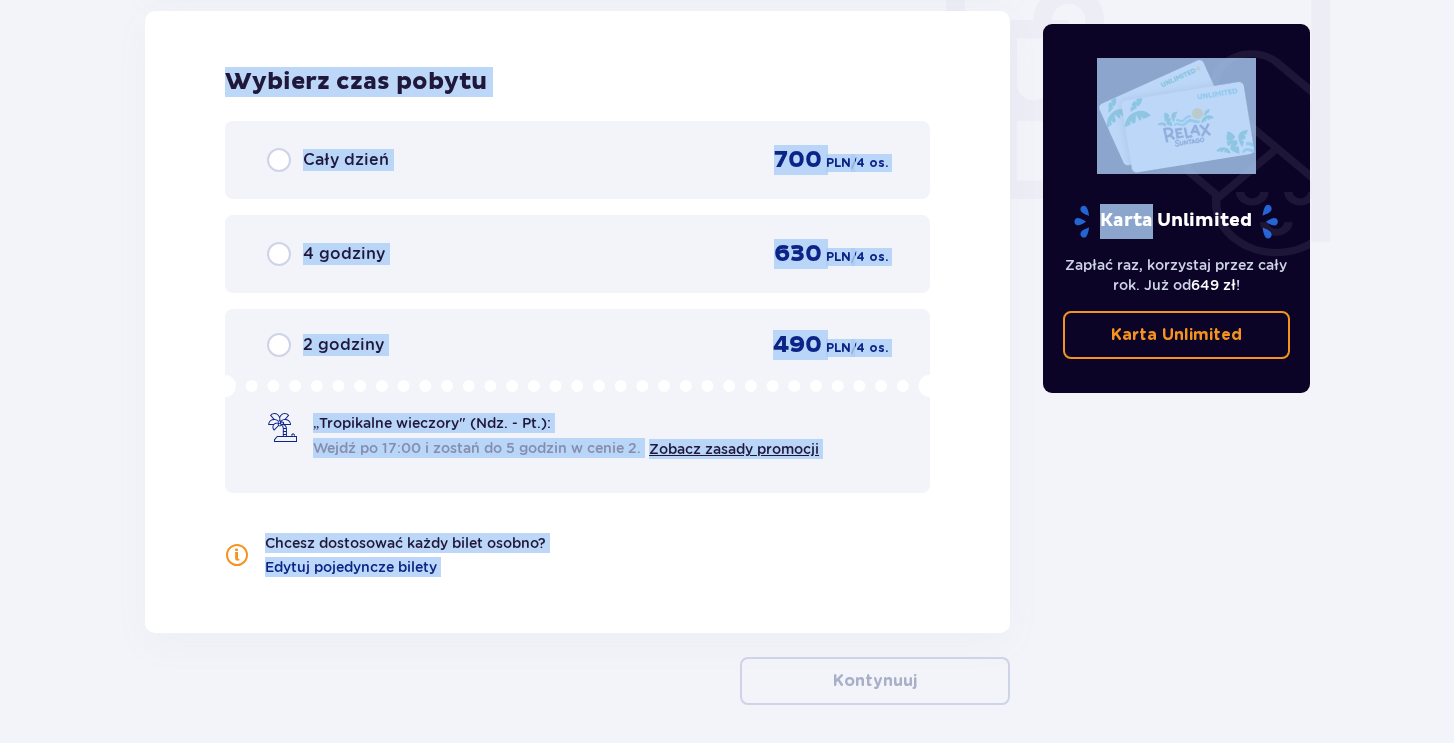 drag, startPoint x: 158, startPoint y: 52, endPoint x: 541, endPoint y: 700, distance: 752.7237 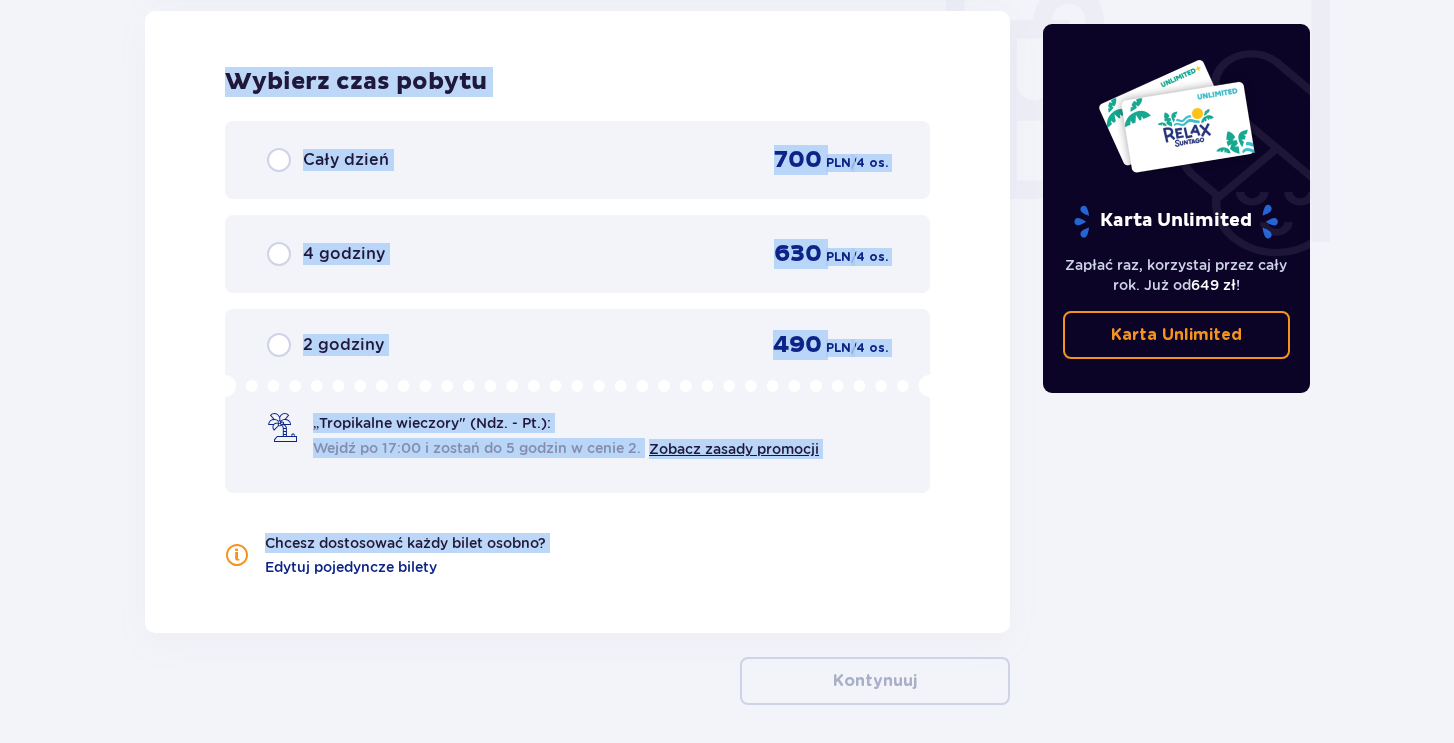 drag, startPoint x: 504, startPoint y: 617, endPoint x: 168, endPoint y: 45, distance: 663.38525 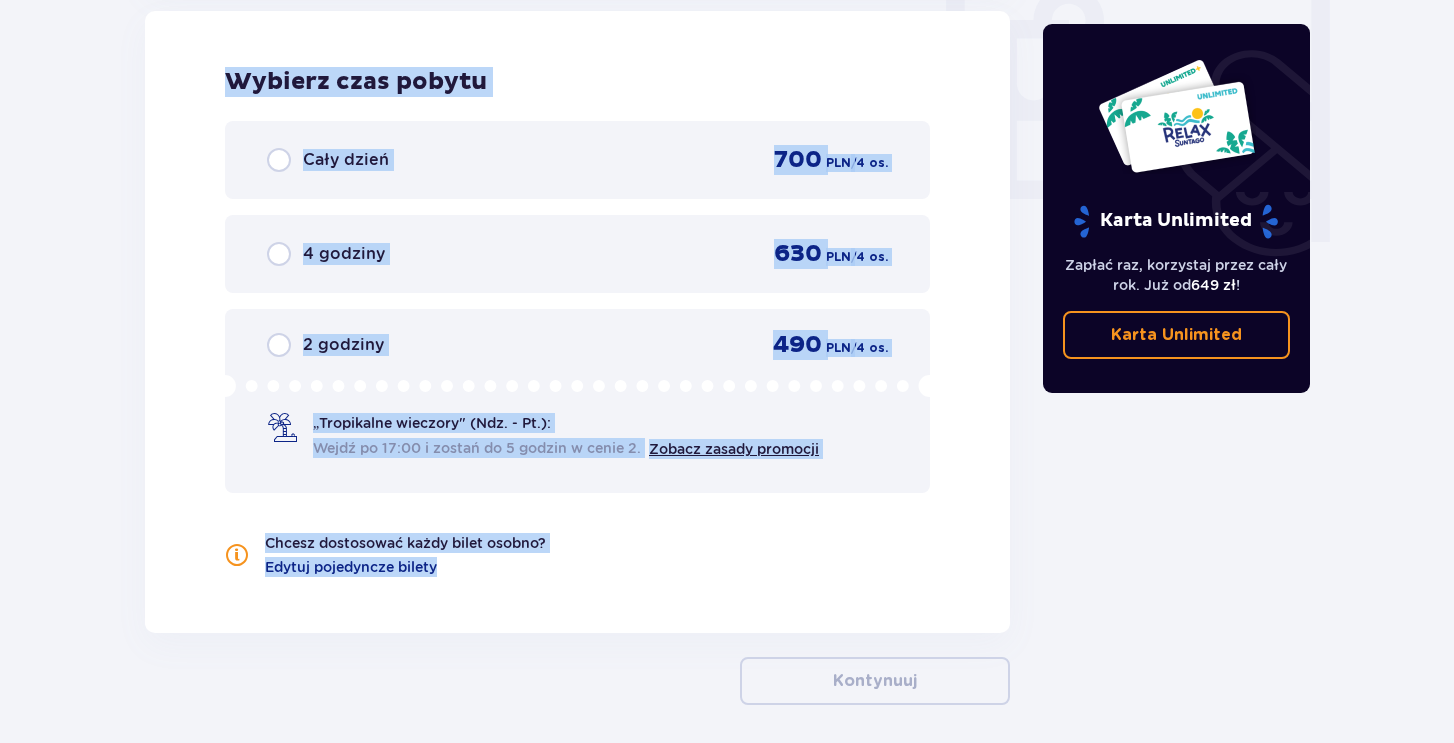 drag, startPoint x: 430, startPoint y: 630, endPoint x: 199, endPoint y: 79, distance: 597.46295 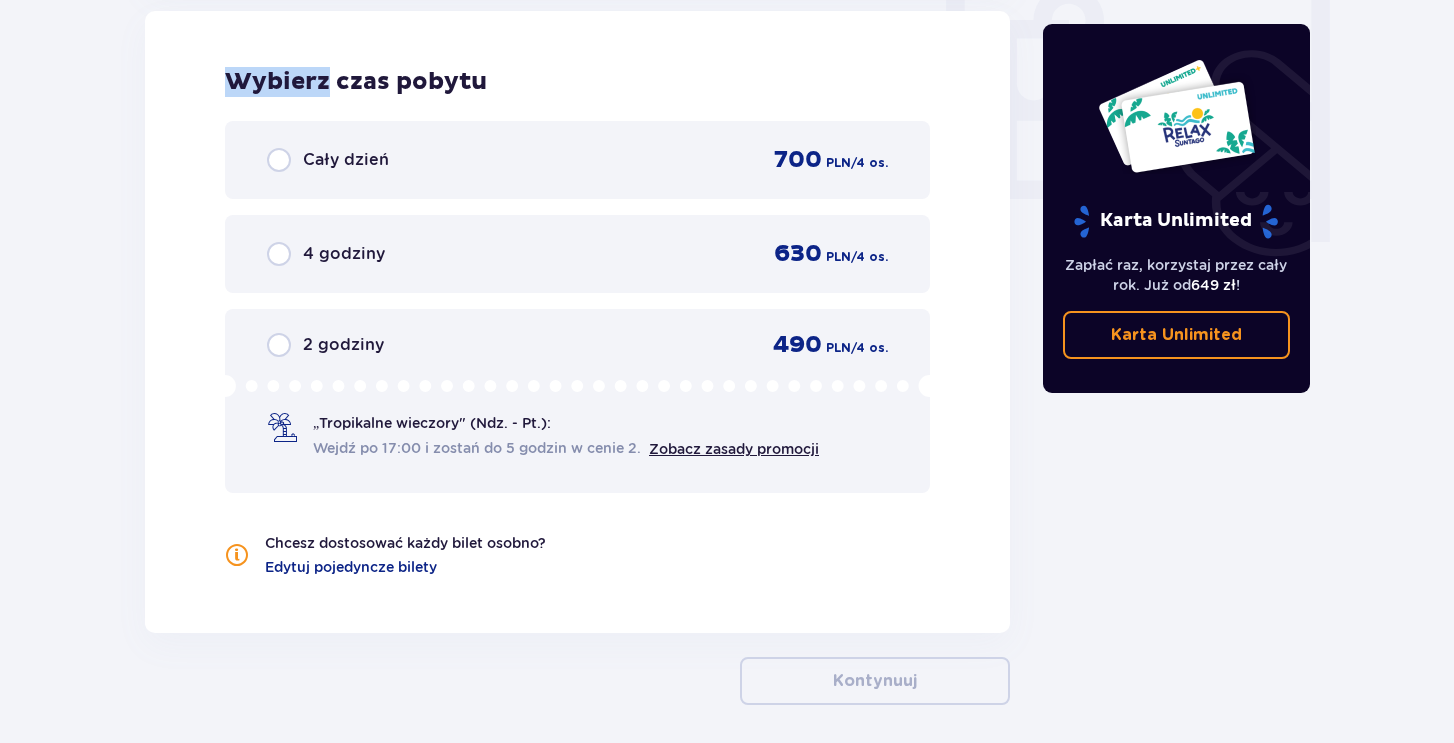 click on "Wybierz czas pobytu Cały dzień 700 PLN / 4 os. 4 godziny 630 PLN / 4 os. 2 godziny 490 PLN / 4 os. „Tropikalne wieczory" (Ndz. - Pt.): Wejdź po 17:00 i zostań do 5 godzin w cenie 2. Zobacz zasady promocji Chcesz dostosować każdy bilet osobno? Edytuj pojedyncze bilety" at bounding box center [577, 322] 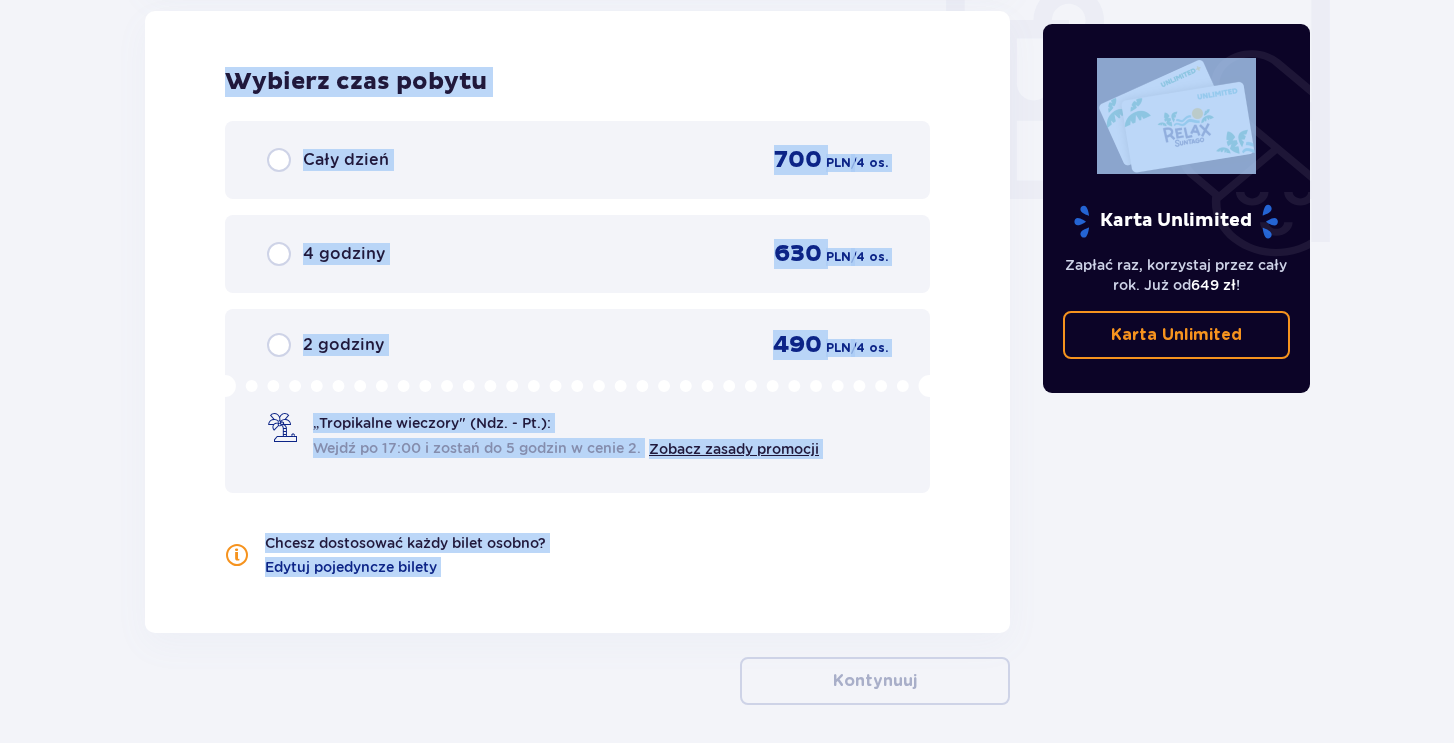 drag, startPoint x: 199, startPoint y: 79, endPoint x: 476, endPoint y: 626, distance: 613.1378 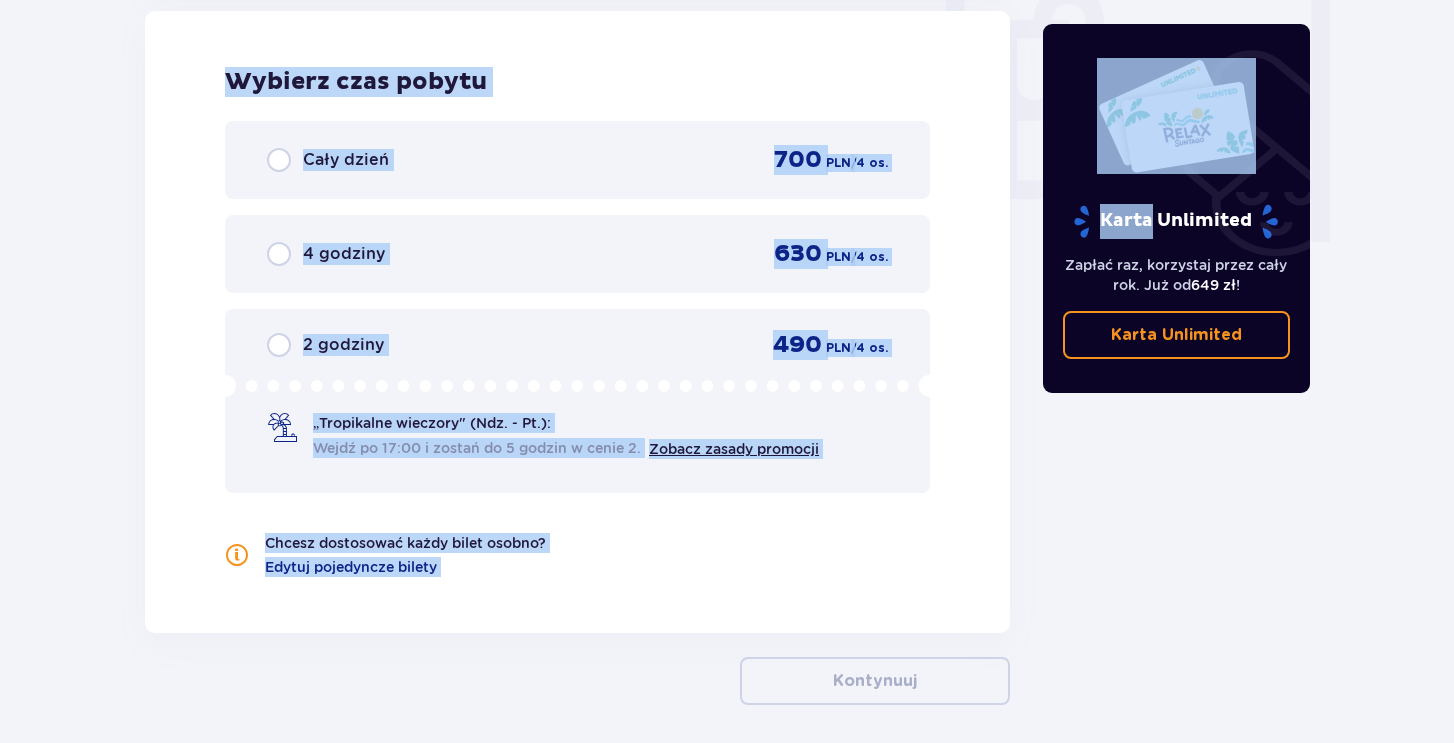 drag, startPoint x: 198, startPoint y: 65, endPoint x: 411, endPoint y: 634, distance: 607.56067 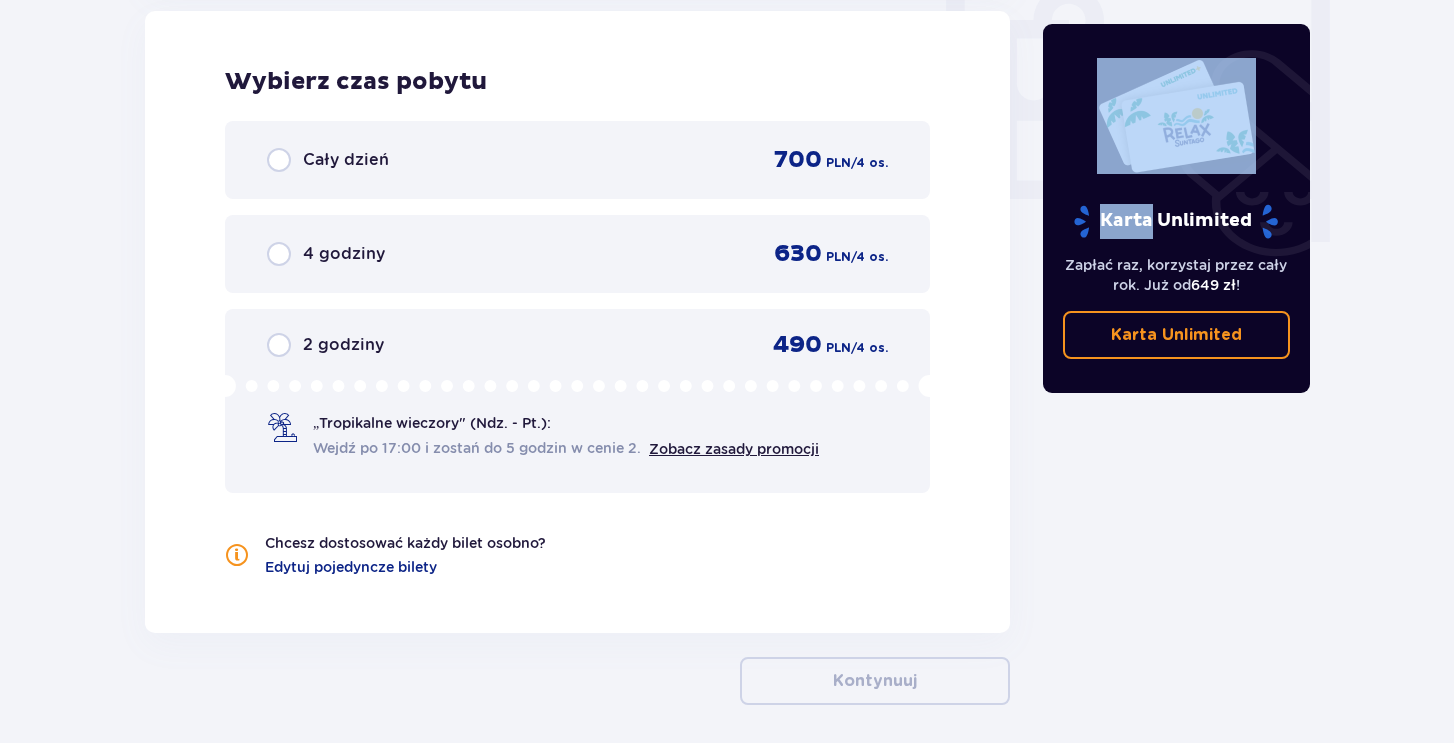 click on "Kontynuuj" at bounding box center [577, 669] 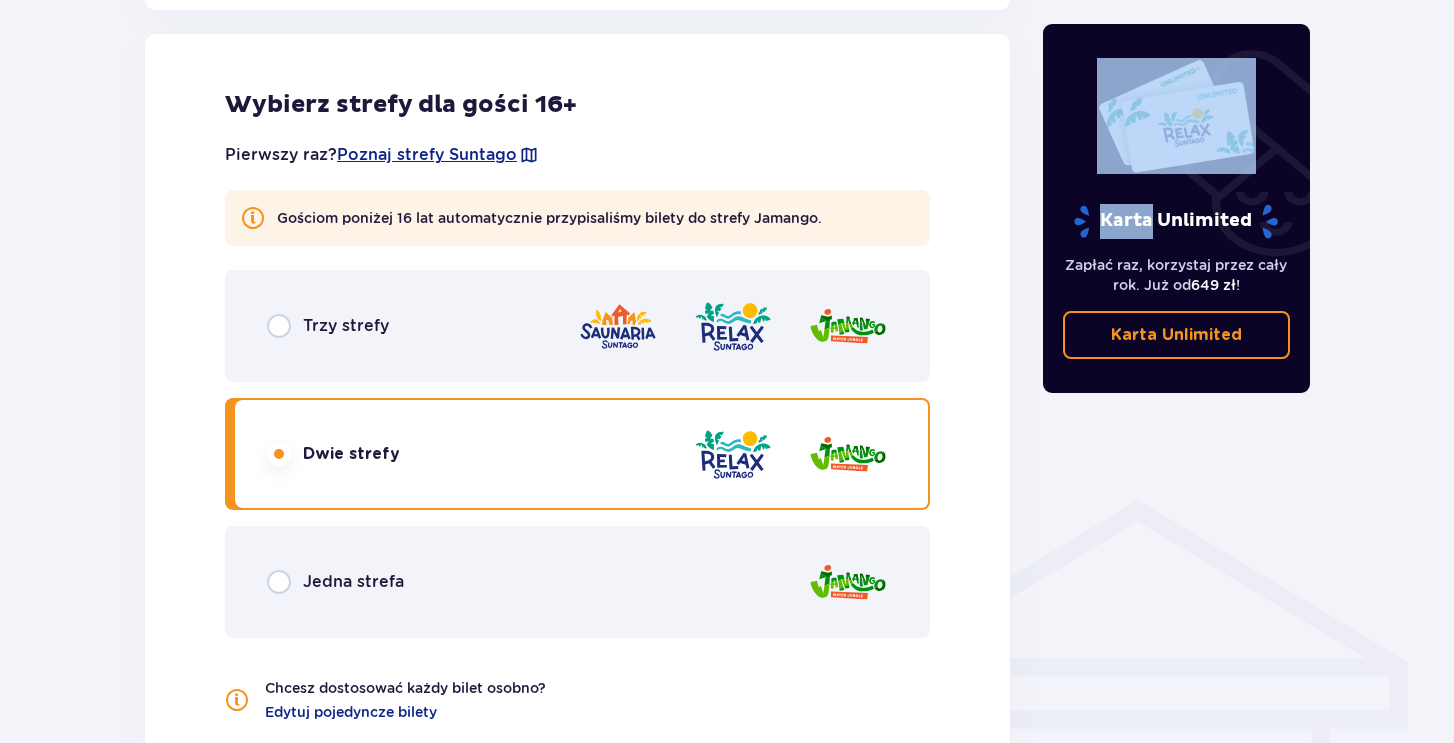 scroll, scrollTop: 1154, scrollLeft: 0, axis: vertical 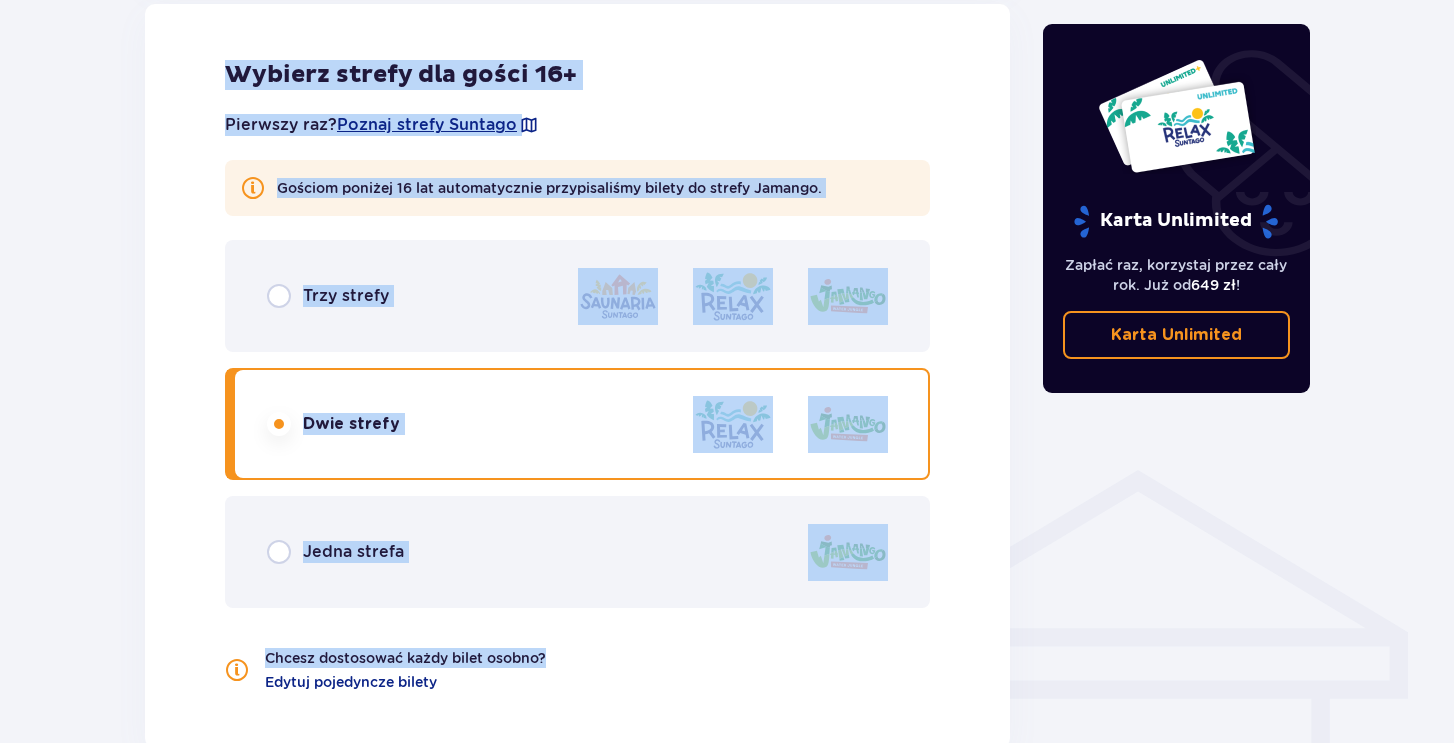 drag, startPoint x: 164, startPoint y: 36, endPoint x: 527, endPoint y: 725, distance: 778.77466 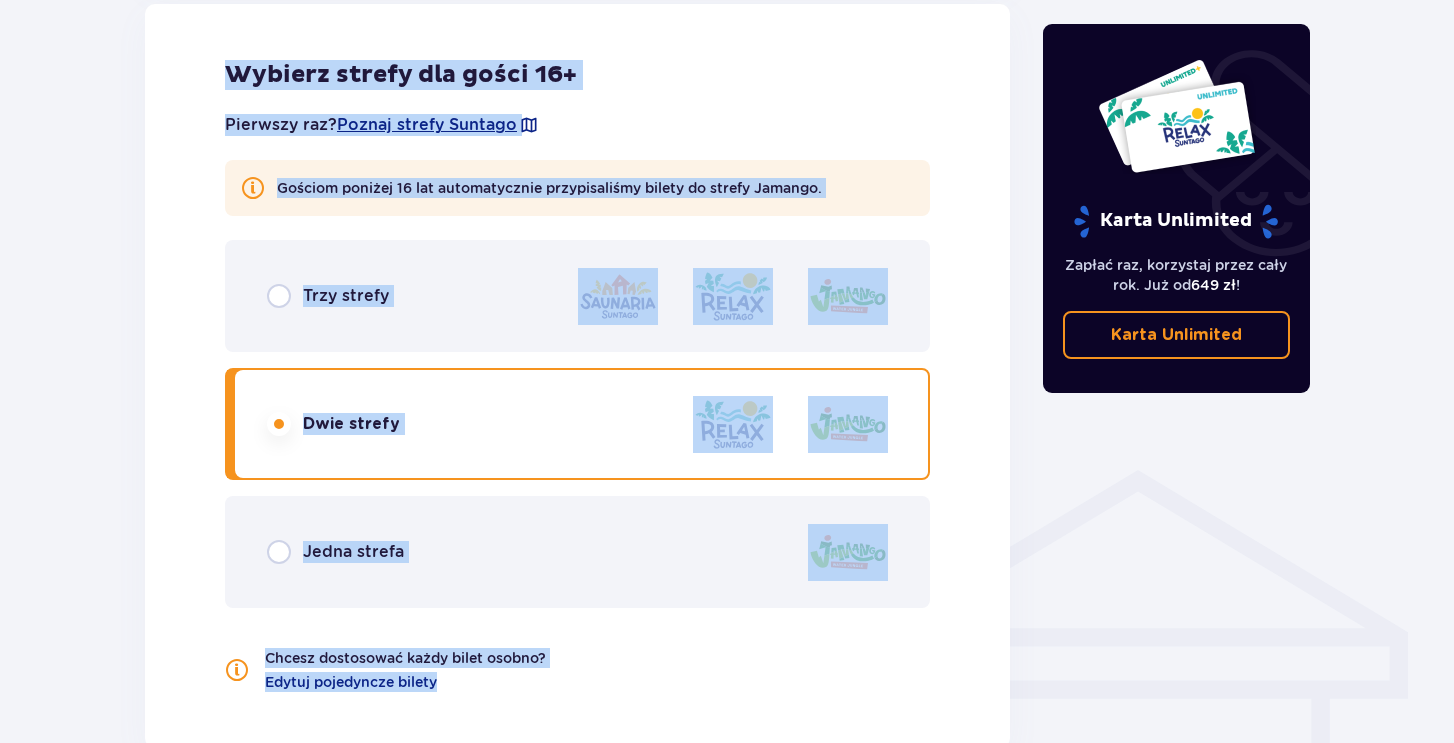 drag, startPoint x: 471, startPoint y: 719, endPoint x: 203, endPoint y: 66, distance: 705.8562 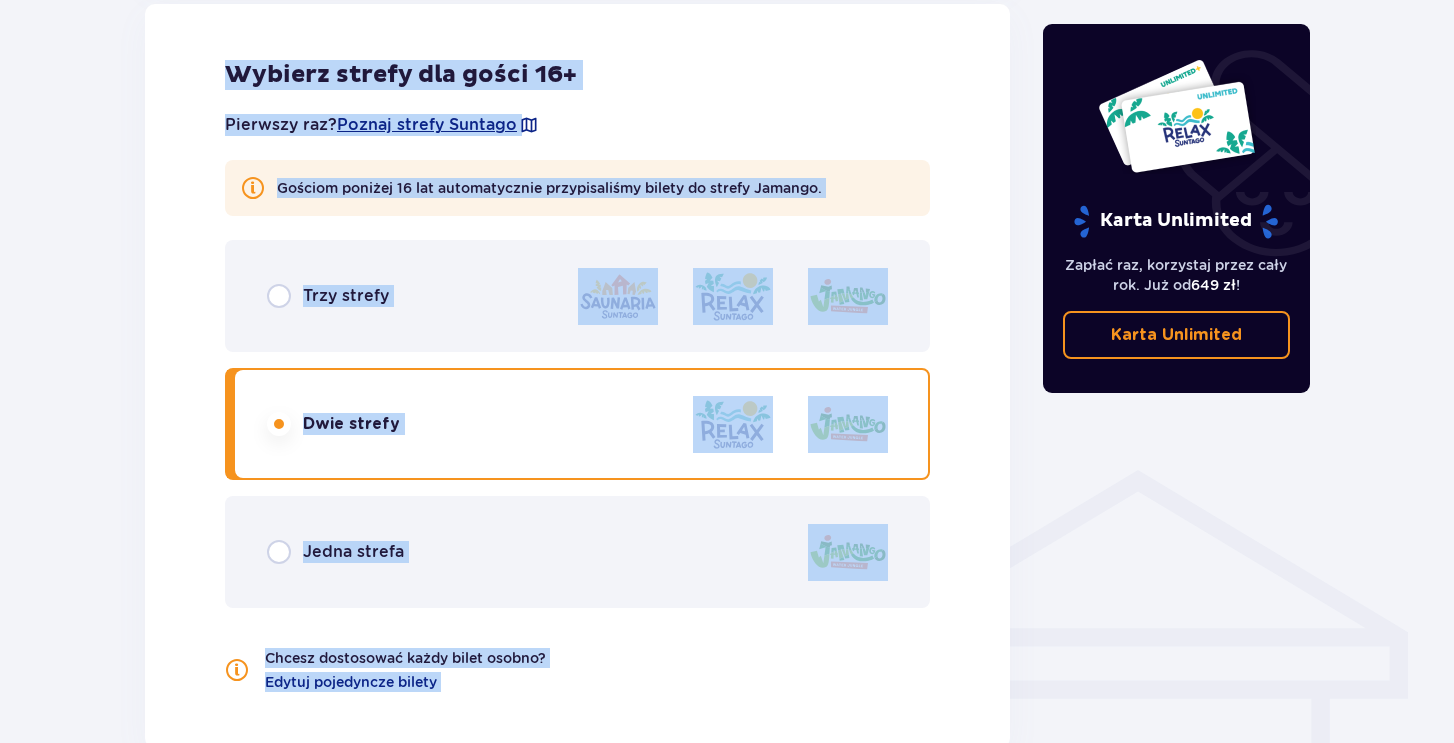drag, startPoint x: 203, startPoint y: 66, endPoint x: 448, endPoint y: 712, distance: 690.8987 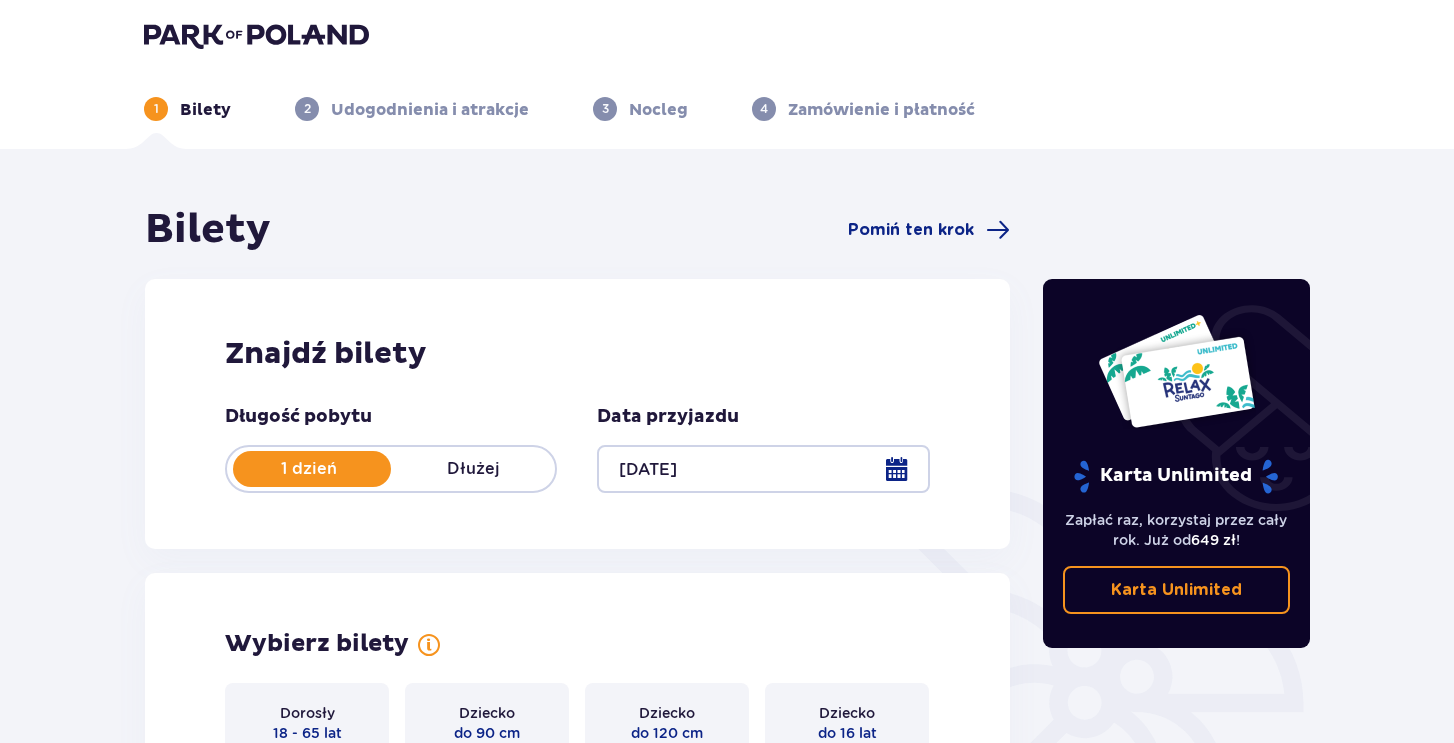 scroll, scrollTop: 0, scrollLeft: 0, axis: both 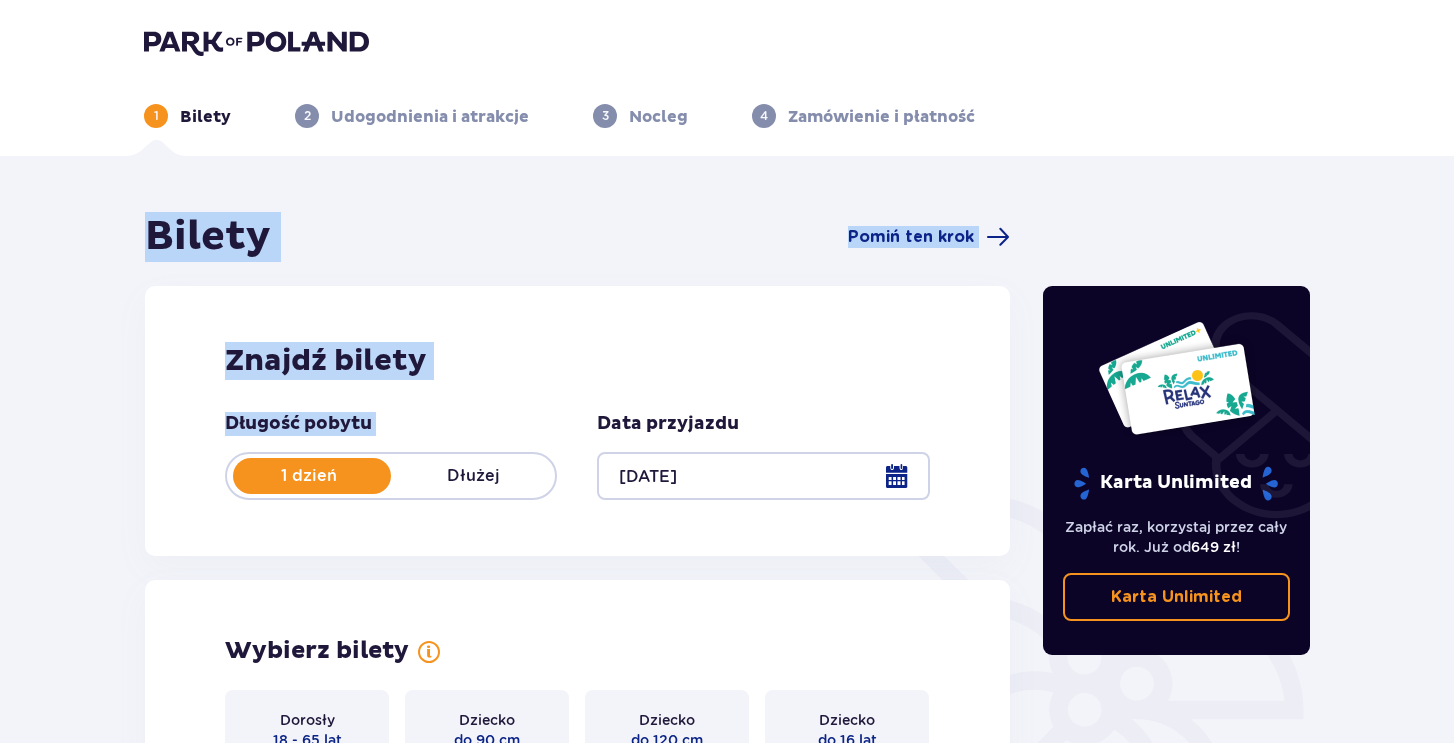 drag, startPoint x: 129, startPoint y: 250, endPoint x: 390, endPoint y: 538, distance: 388.6708 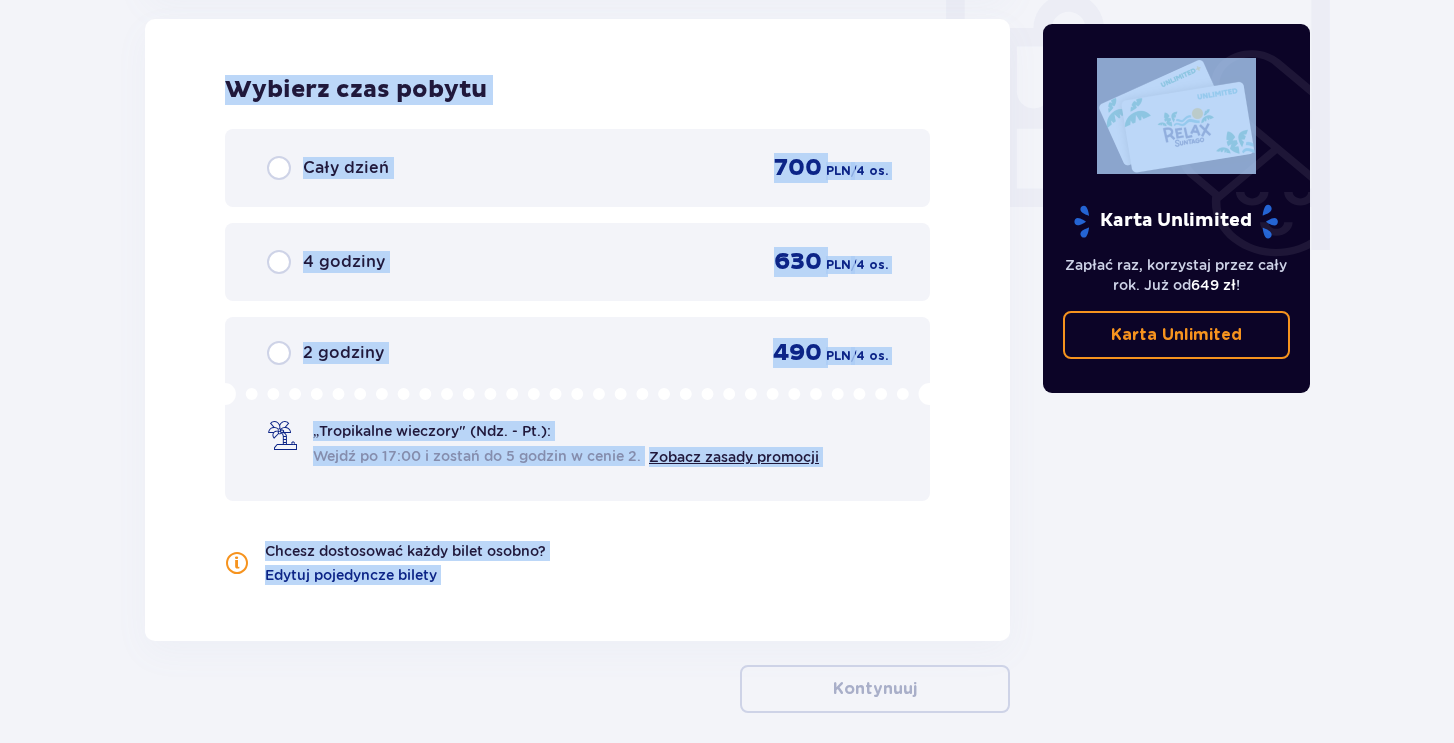 scroll, scrollTop: 1997, scrollLeft: 0, axis: vertical 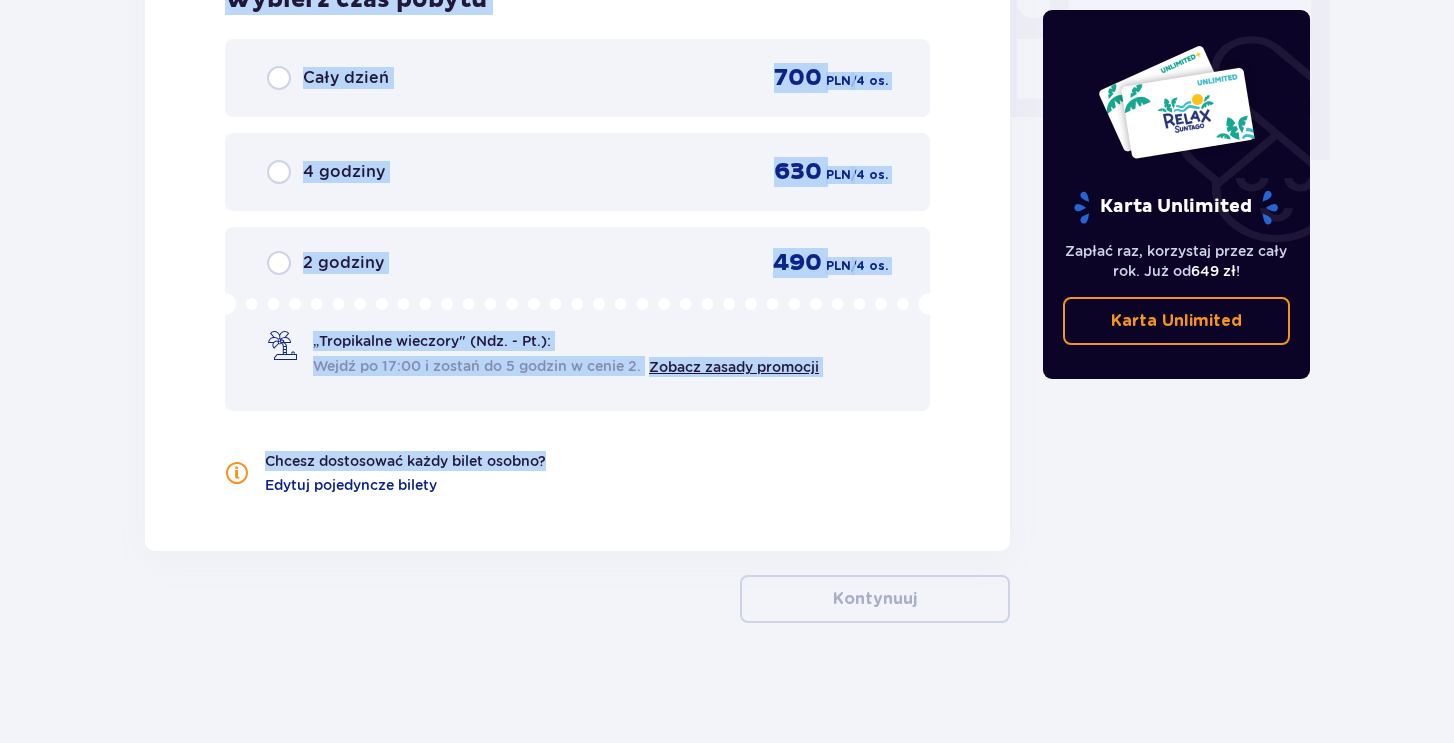 drag, startPoint x: 90, startPoint y: 187, endPoint x: 638, endPoint y: 513, distance: 637.6362 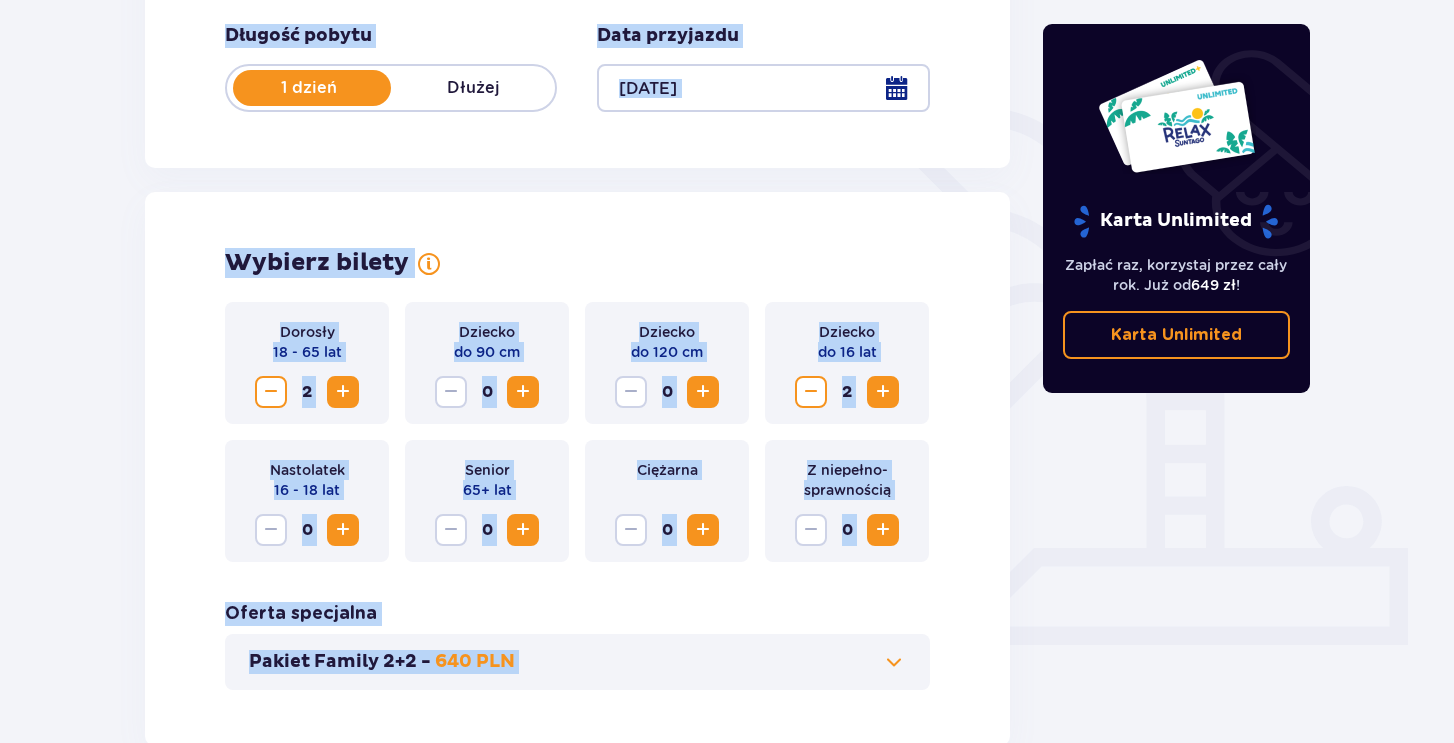 scroll, scrollTop: 0, scrollLeft: 0, axis: both 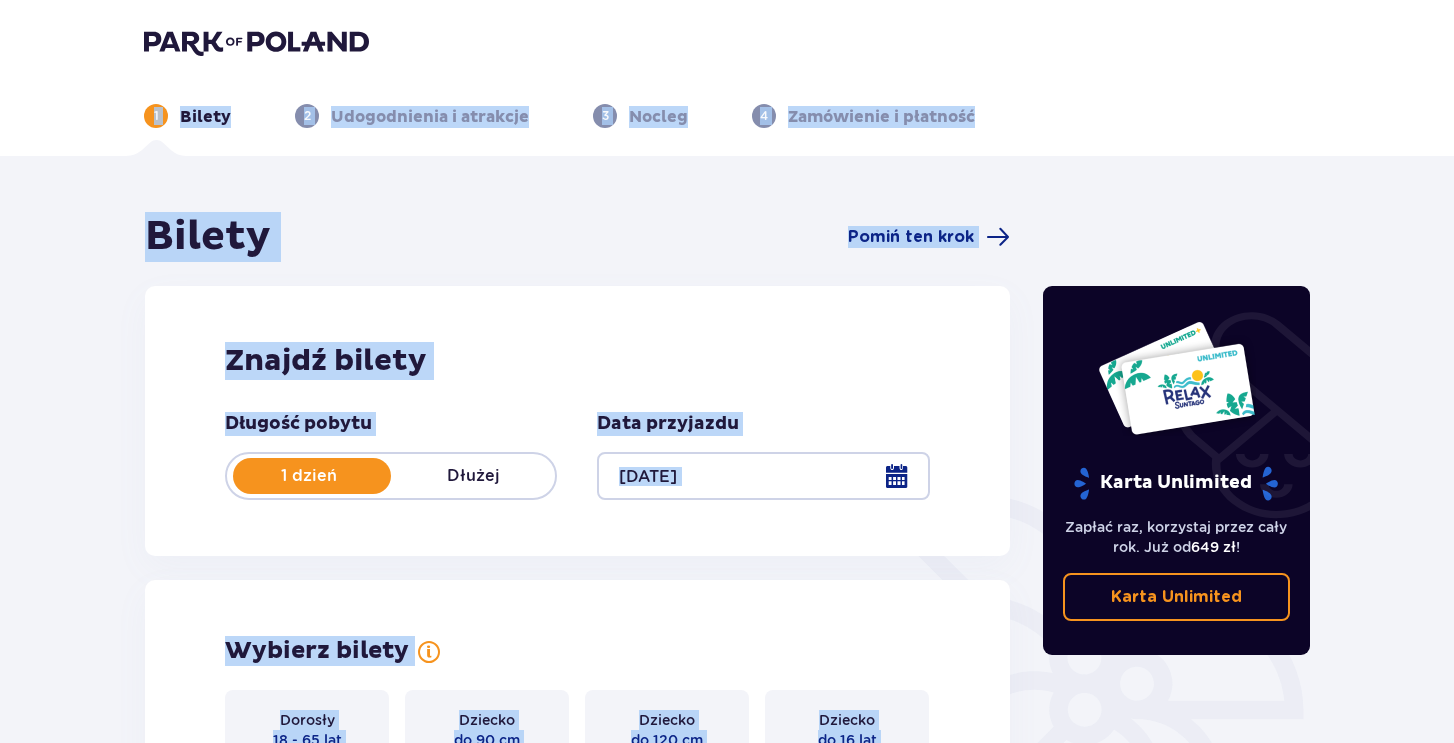 drag, startPoint x: 629, startPoint y: 533, endPoint x: 161, endPoint y: 147, distance: 606.64655 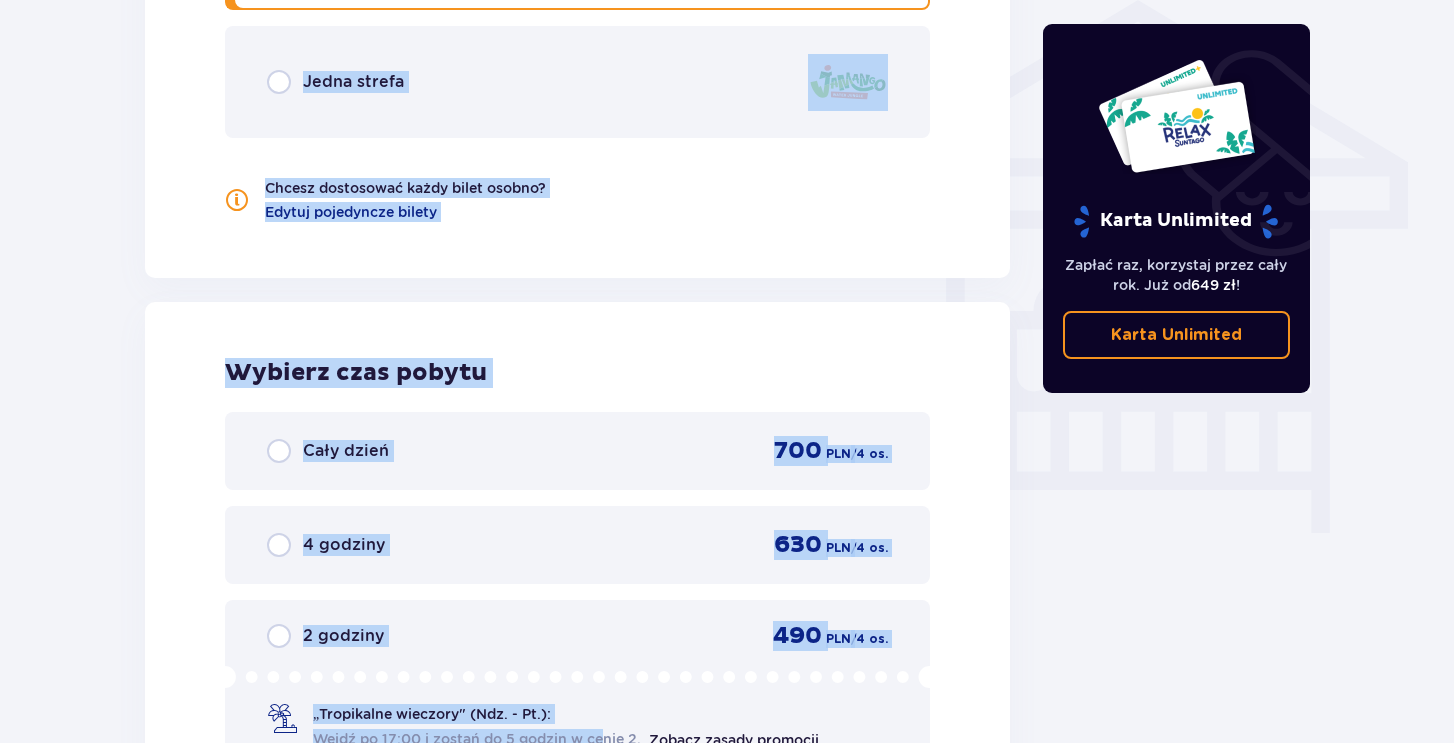 scroll, scrollTop: 1997, scrollLeft: 0, axis: vertical 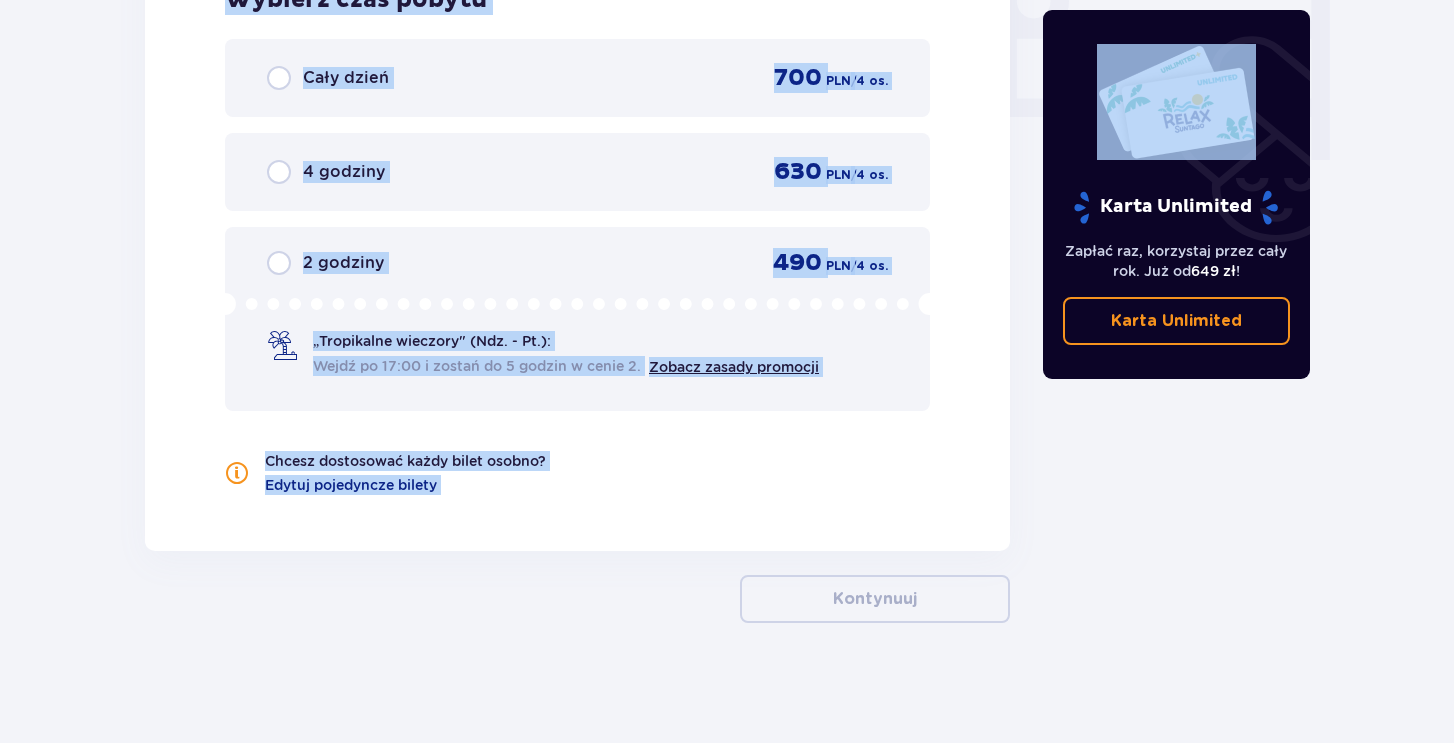 drag, startPoint x: 82, startPoint y: 30, endPoint x: 633, endPoint y: 797, distance: 944.3993 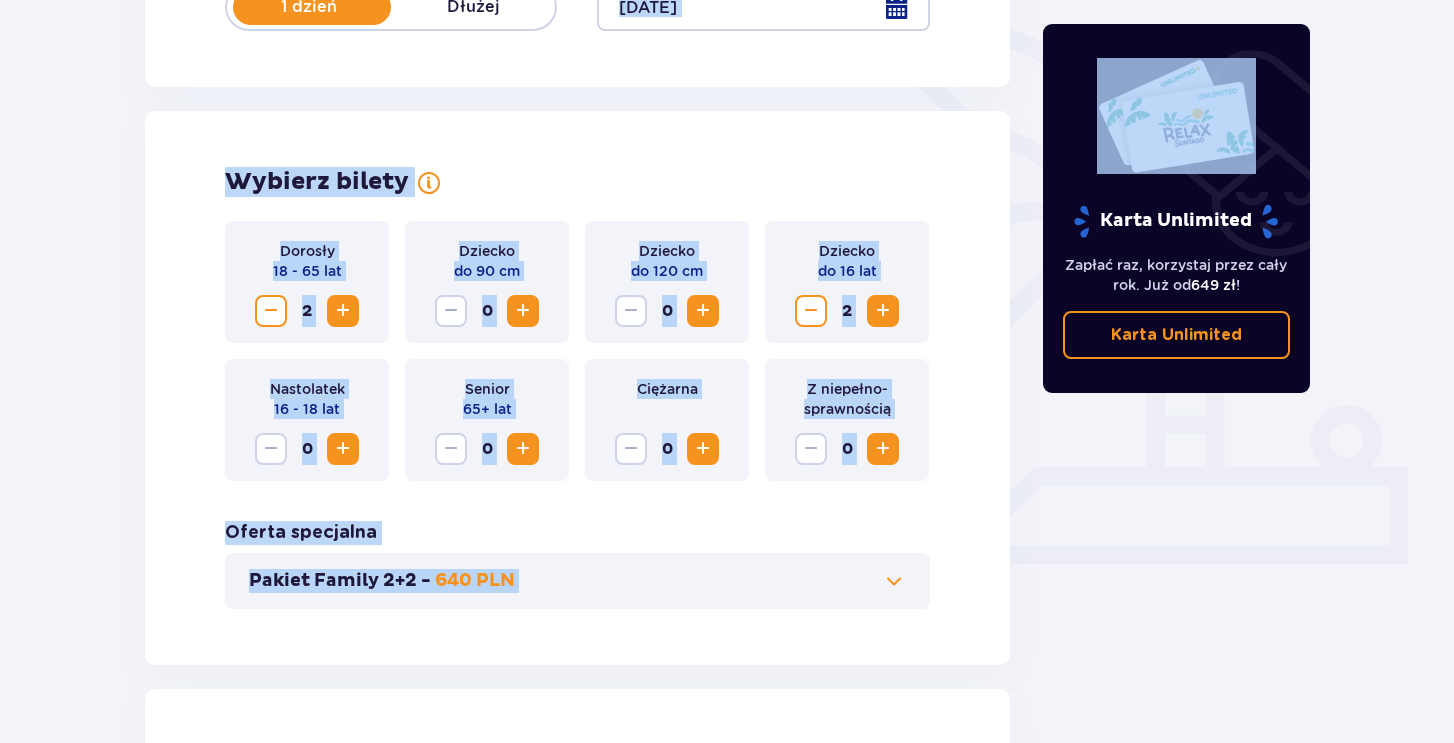 scroll, scrollTop: 0, scrollLeft: 0, axis: both 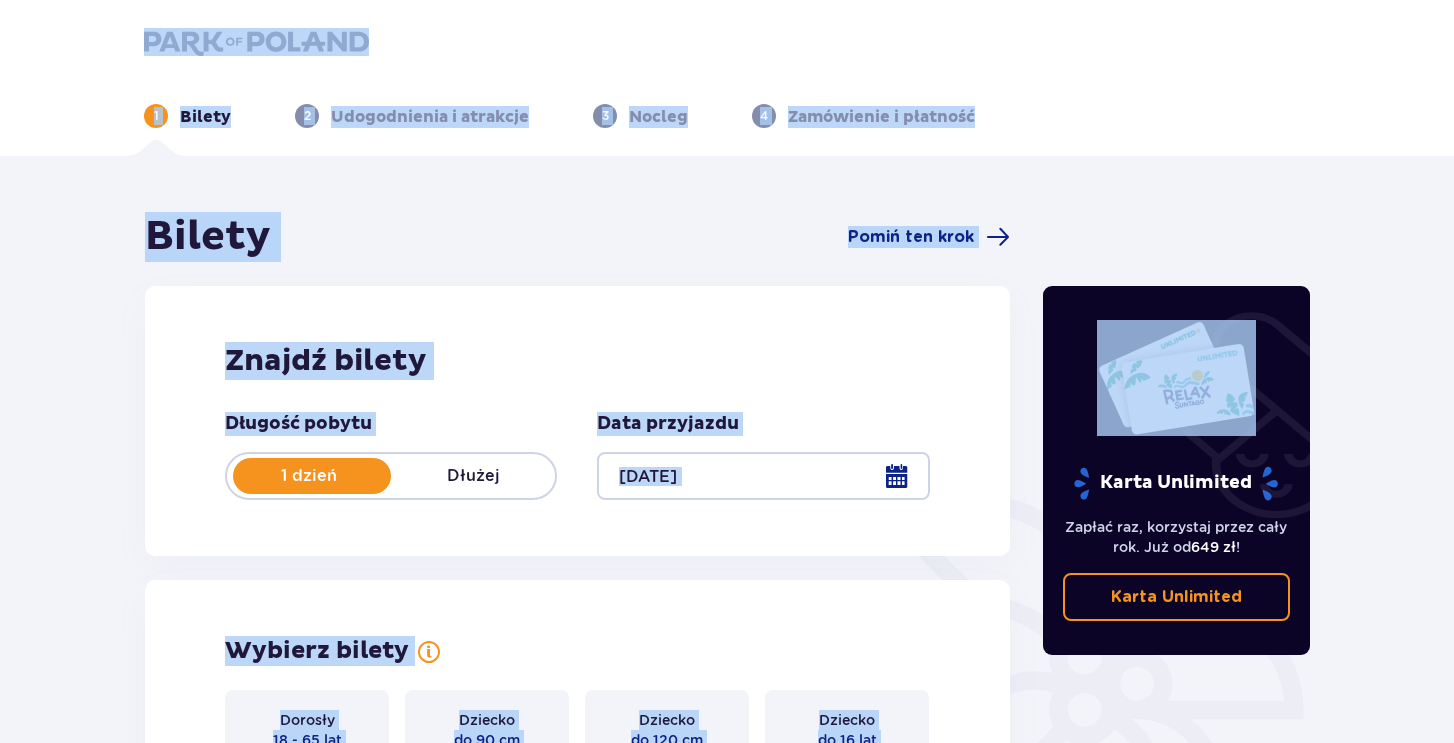 drag, startPoint x: 522, startPoint y: 559, endPoint x: 137, endPoint y: 24, distance: 659.12823 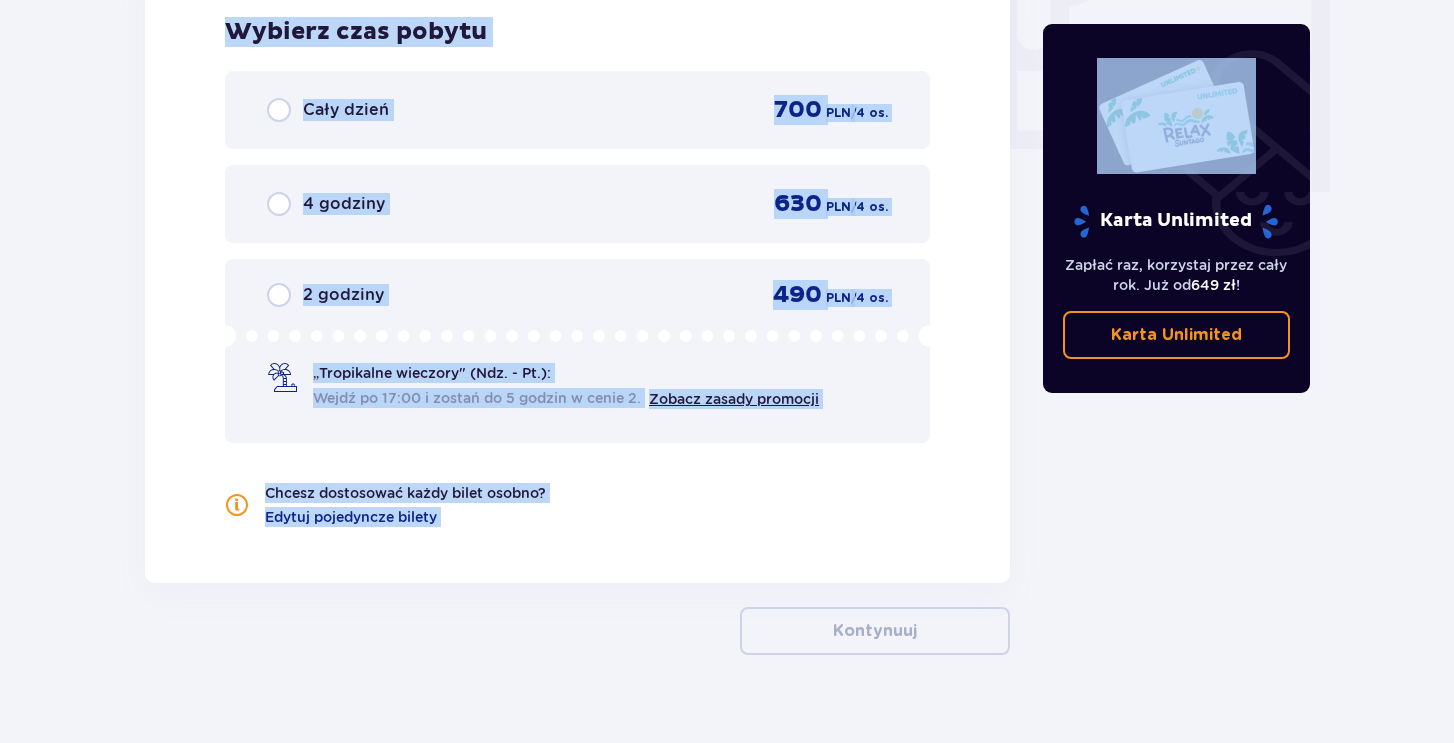 scroll, scrollTop: 1997, scrollLeft: 0, axis: vertical 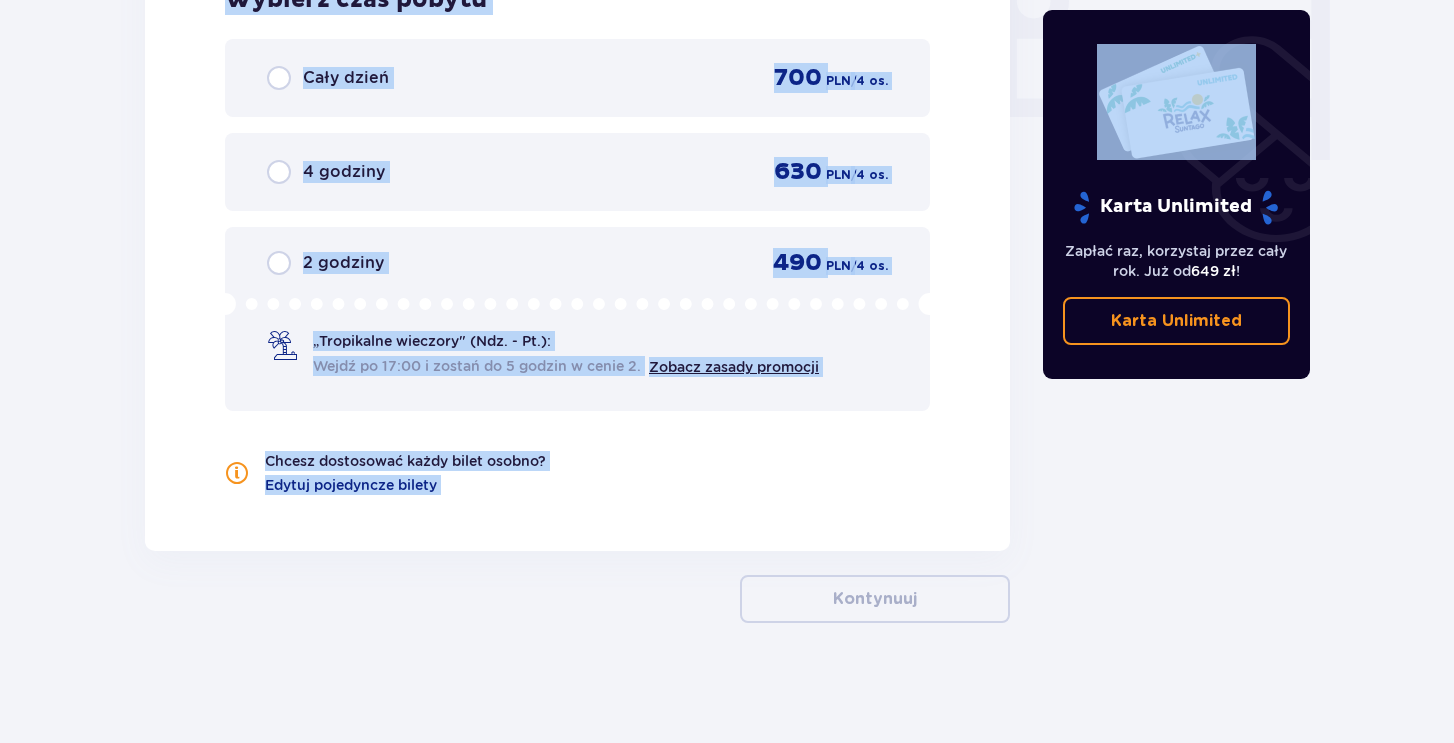drag, startPoint x: 128, startPoint y: 25, endPoint x: 413, endPoint y: 596, distance: 638.17395 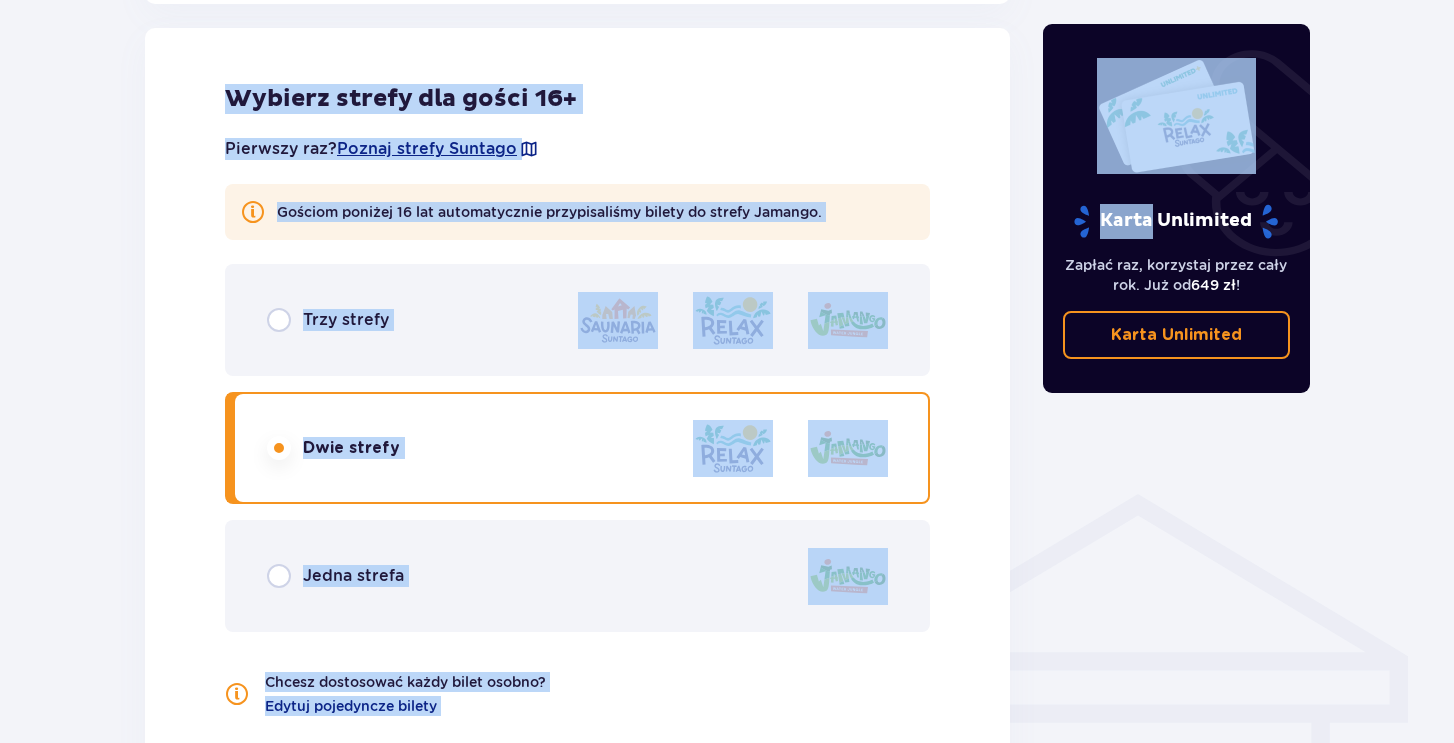 scroll, scrollTop: 0, scrollLeft: 0, axis: both 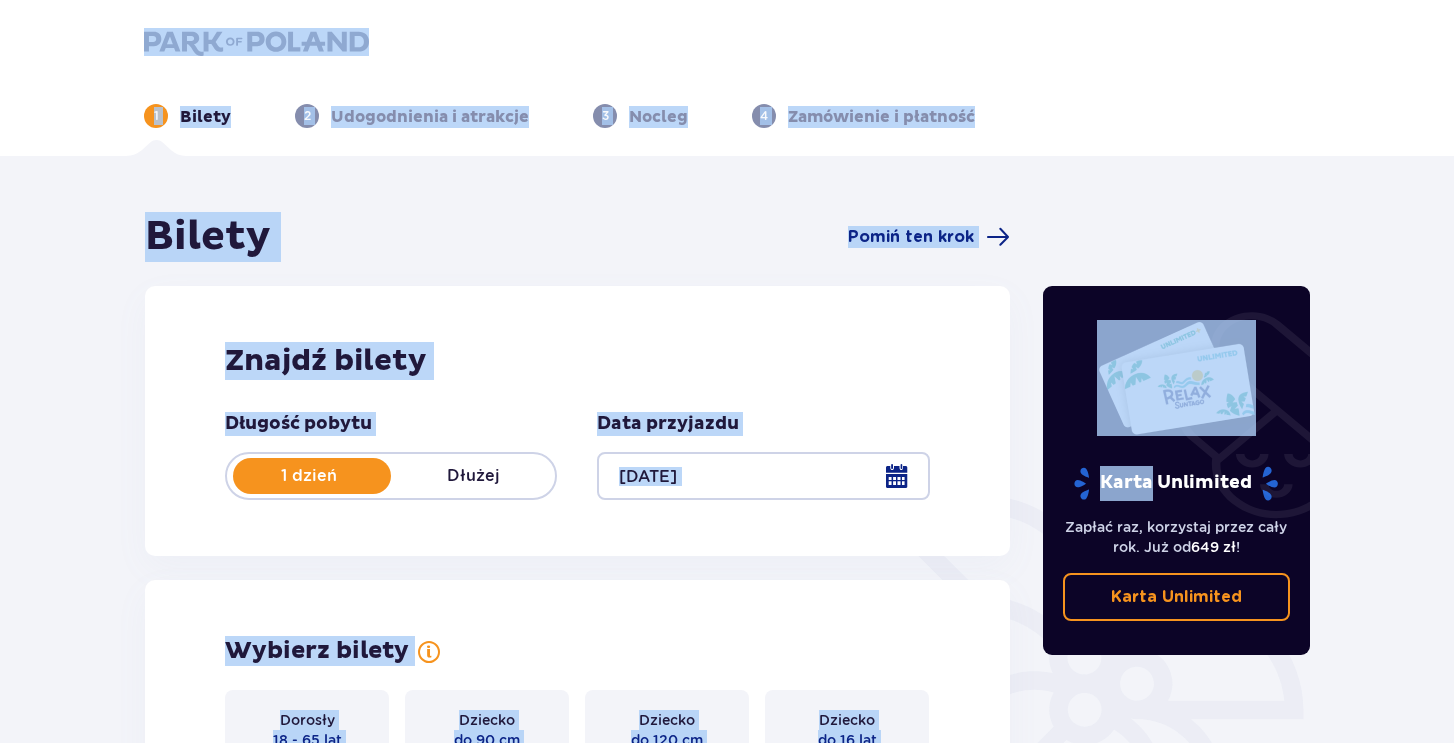 drag, startPoint x: 467, startPoint y: 557, endPoint x: 66, endPoint y: 13, distance: 675.8232 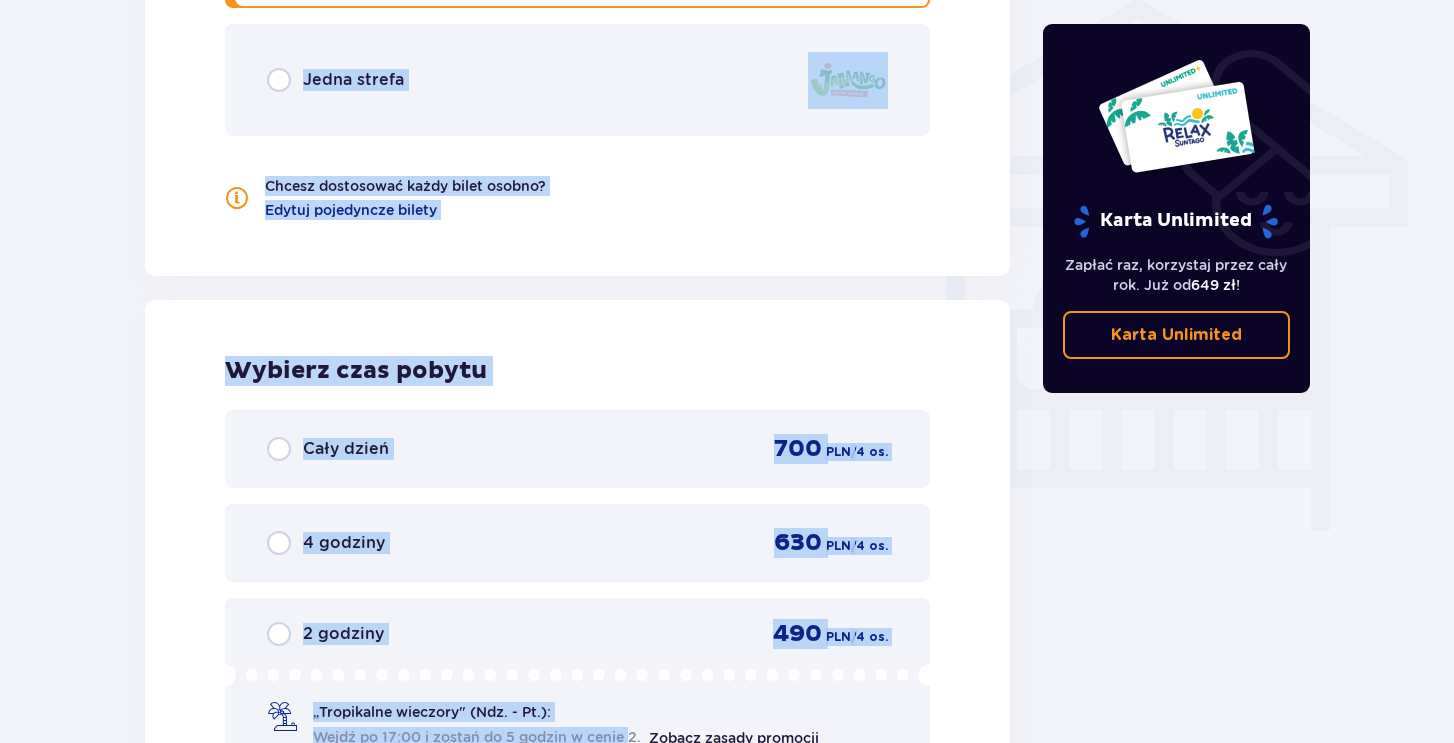 scroll, scrollTop: 1997, scrollLeft: 0, axis: vertical 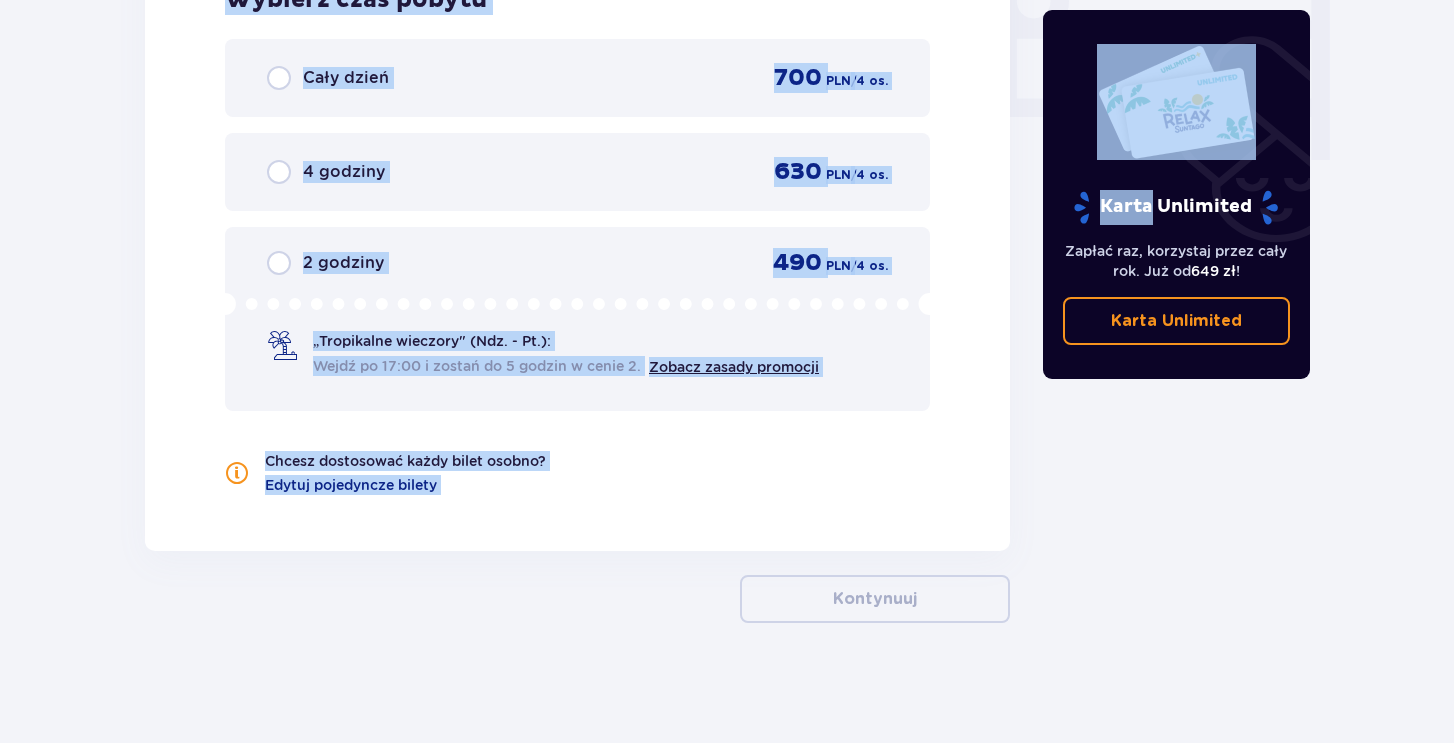 drag, startPoint x: 66, startPoint y: 21, endPoint x: 632, endPoint y: 797, distance: 960.4853 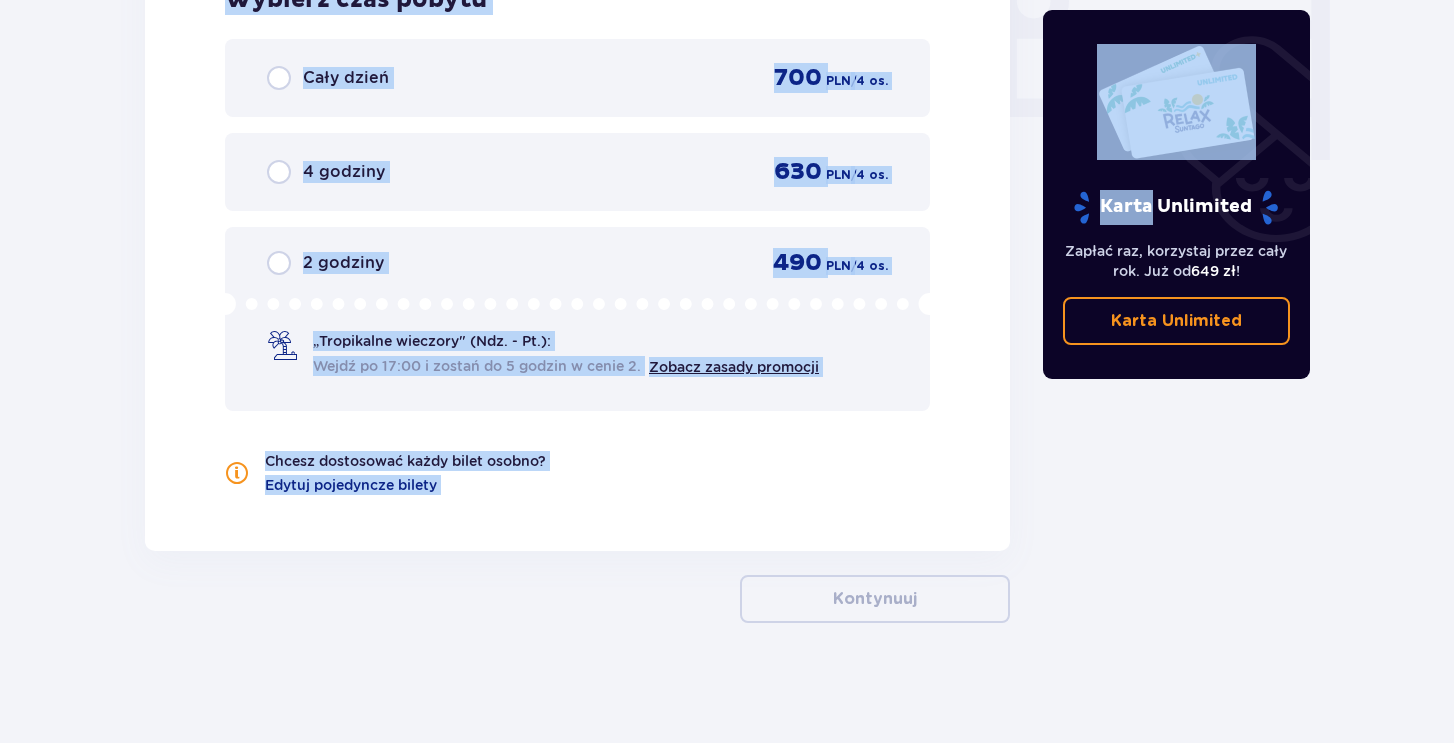 click on "Bilety Pomiń ten krok Znajdź bilety Długość pobytu 1 dzień Dłużej Data przyjazdu 14.07.25 Wybierz bilety Dorosły 18 - 65 lat 2 Dziecko do 90 cm 0 Dziecko do 120 cm 0 Dziecko do 16 lat 2 Nastolatek 16 - 18 lat 0 Senior 65+ lat 0 Ciężarna 0 Z niepełno­sprawnością 0 Oferta specjalna Pakiet Family 2+2 -  640 PLN Wybierz strefy dla gości 16+ Pierwszy raz?  Poznaj strefy Suntago Gościom poniżej 16 lat automatycznie przypisaliśmy bilety do strefy Jamango. Trzy strefy Dwie strefy Jedna strefa Chcesz dostosować każdy bilet osobno? Edytuj pojedyncze bilety Wybierz czas pobytu Cały dzień 700 PLN / 4 os. 4 godziny 630 PLN / 4 os. 2 godziny 490 PLN / 4 os. „Tropikalne wieczory" (Ndz. - Pt.): Wejdź po 17:00 i zostań do 5 godzin w cenie 2. Zobacz zasady promocji Chcesz dostosować każdy bilet osobno? Edytuj pojedyncze bilety Kontynuuj Karta Unlimited Zapłać raz, korzystaj przez cały rok. Już od  649 zł ! Karta Unlimited" at bounding box center (727, -549) 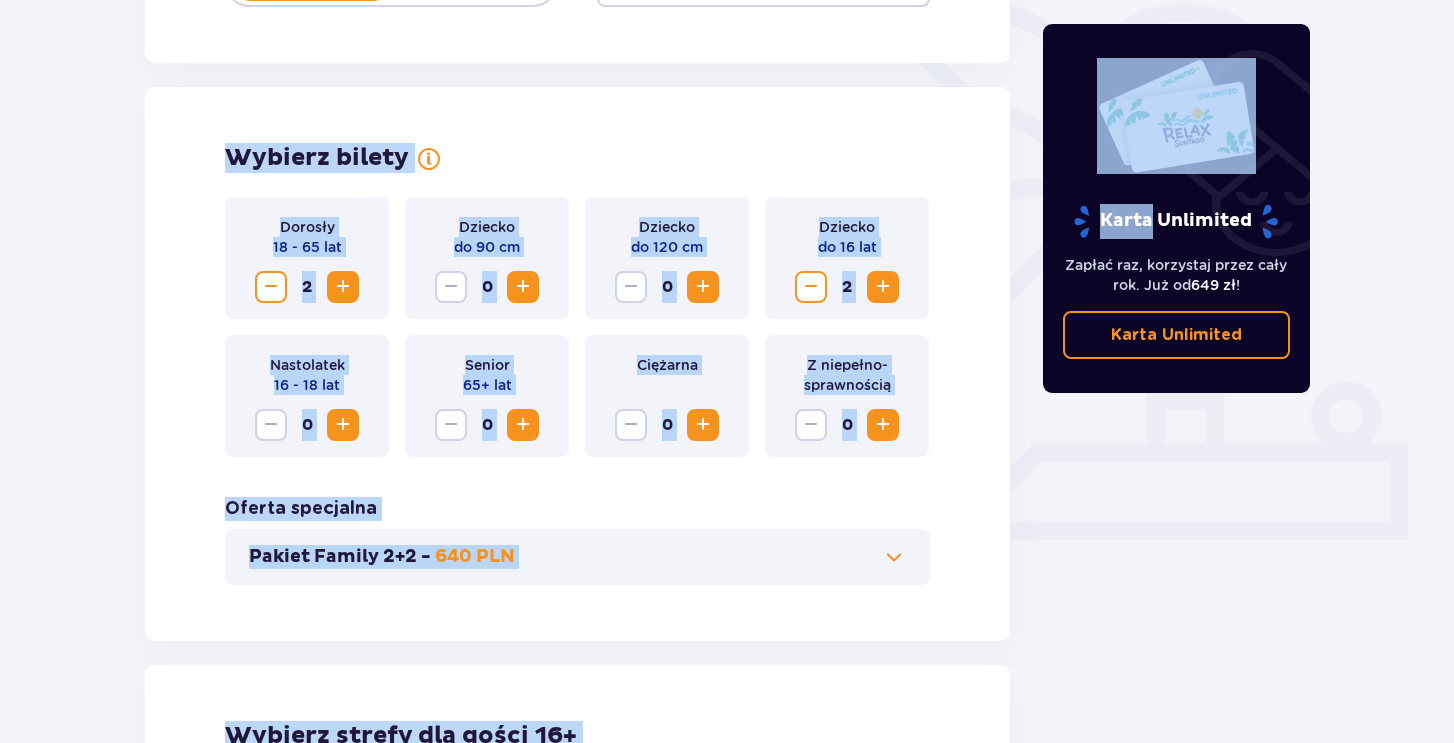 scroll, scrollTop: 0, scrollLeft: 0, axis: both 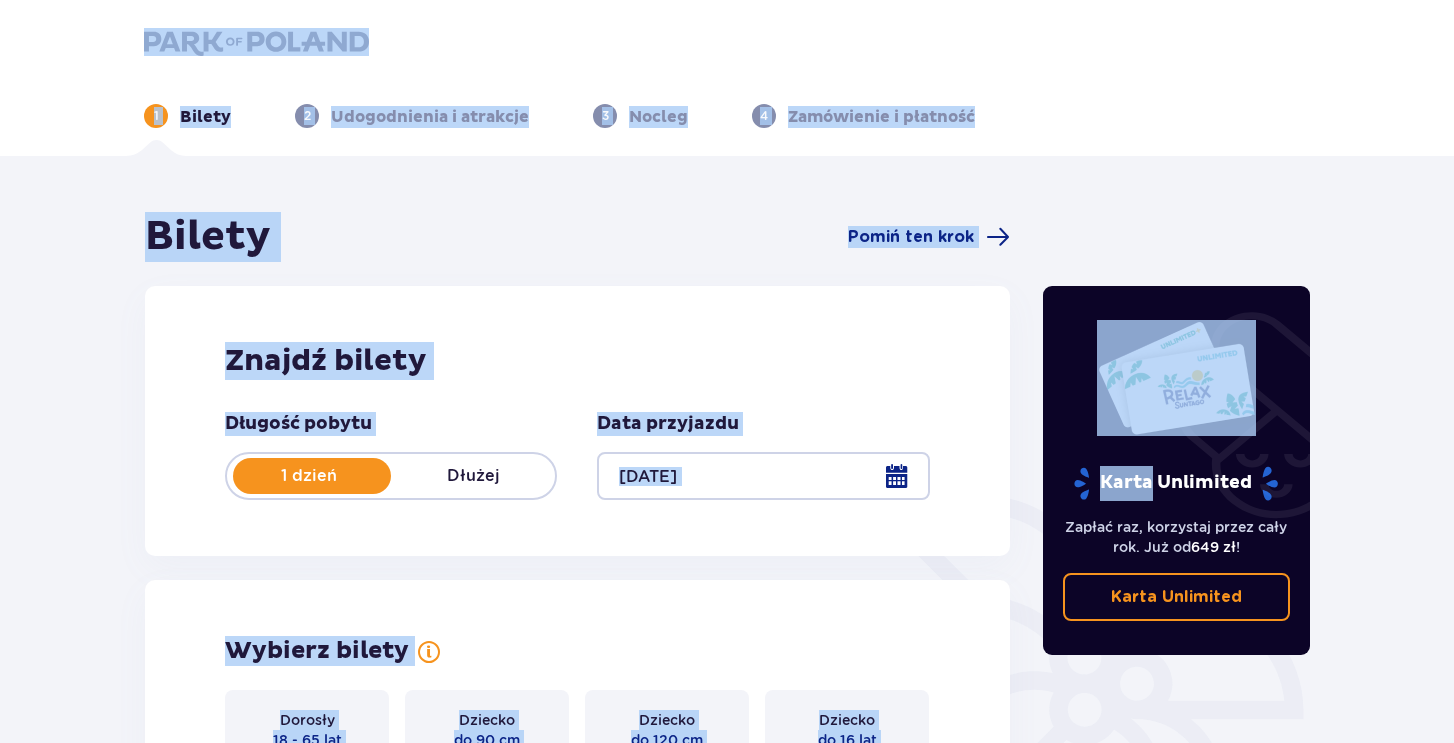 drag, startPoint x: 595, startPoint y: 625, endPoint x: 78, endPoint y: 37, distance: 782.96423 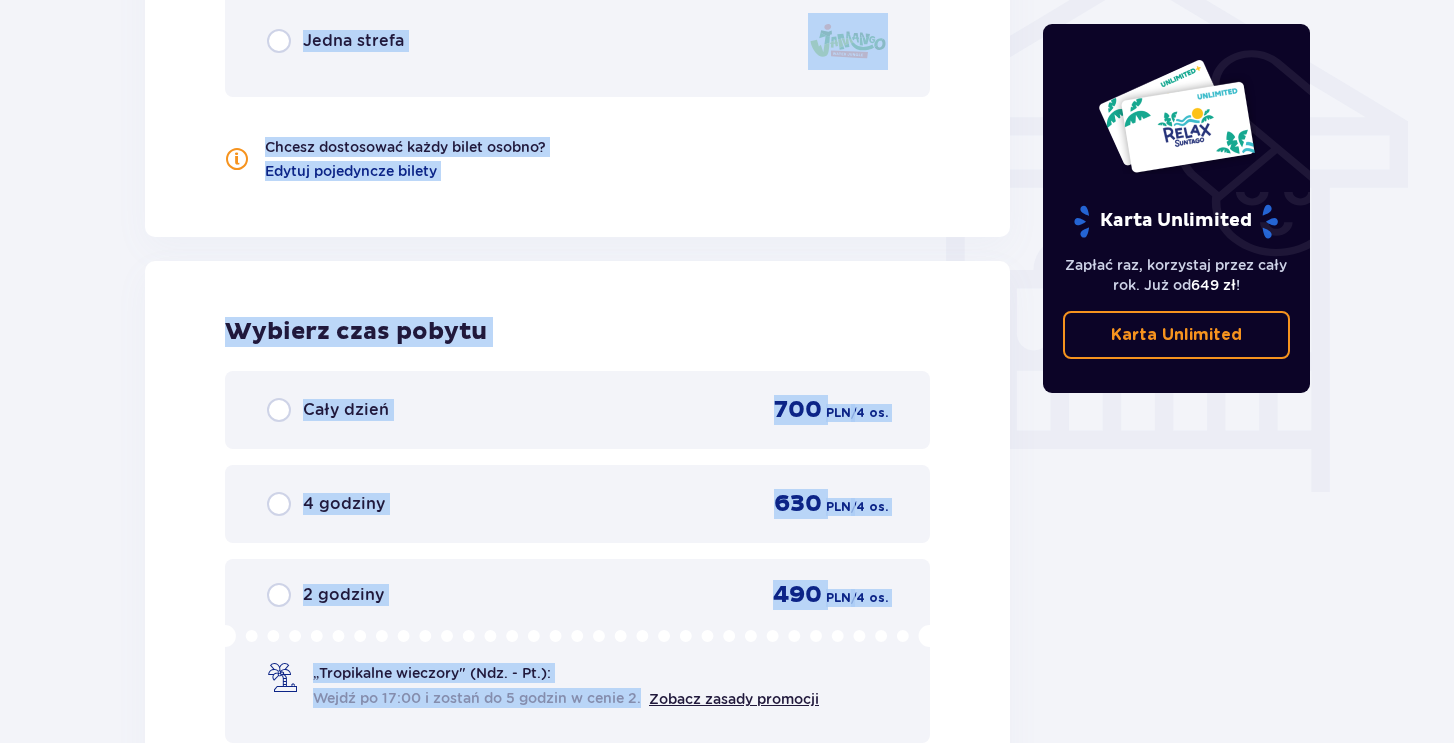 scroll, scrollTop: 1997, scrollLeft: 0, axis: vertical 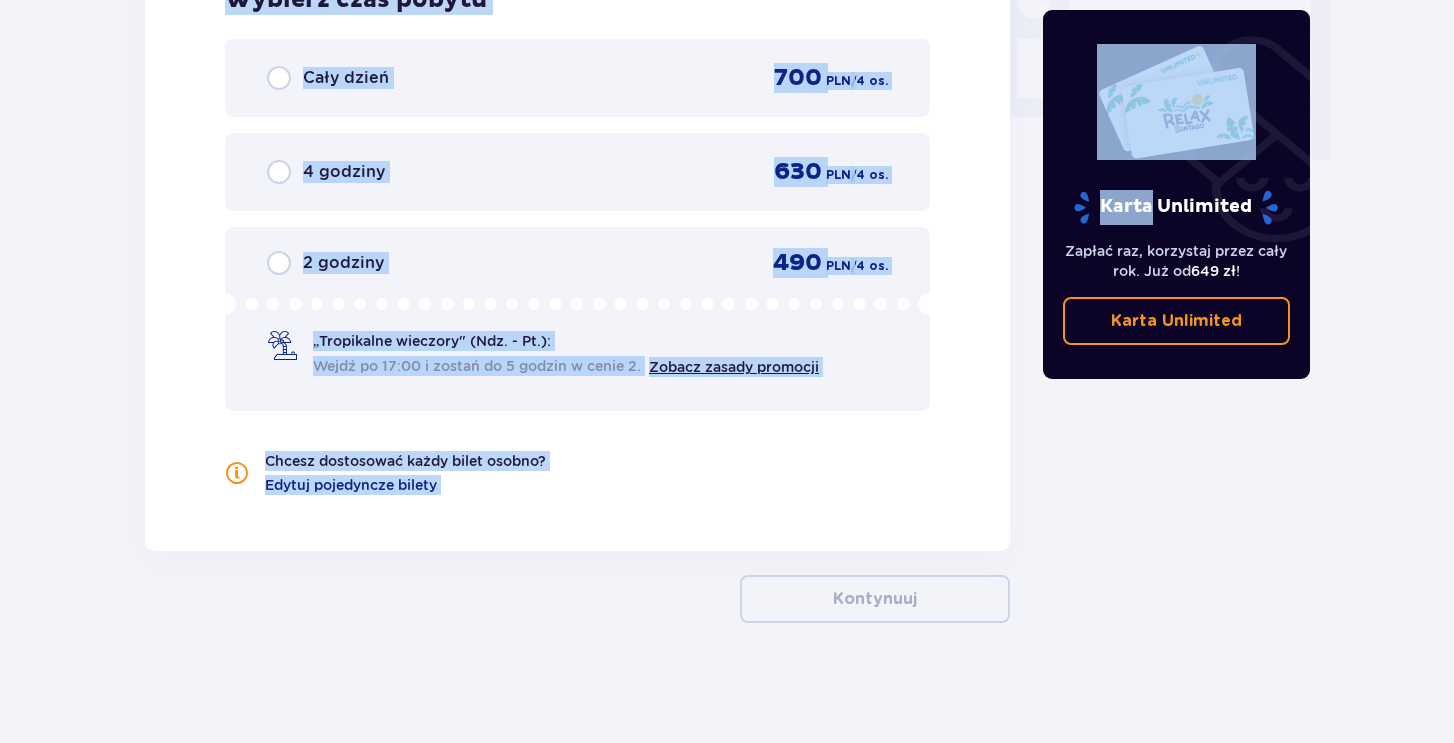 drag, startPoint x: 78, startPoint y: 37, endPoint x: 575, endPoint y: 688, distance: 819.0299 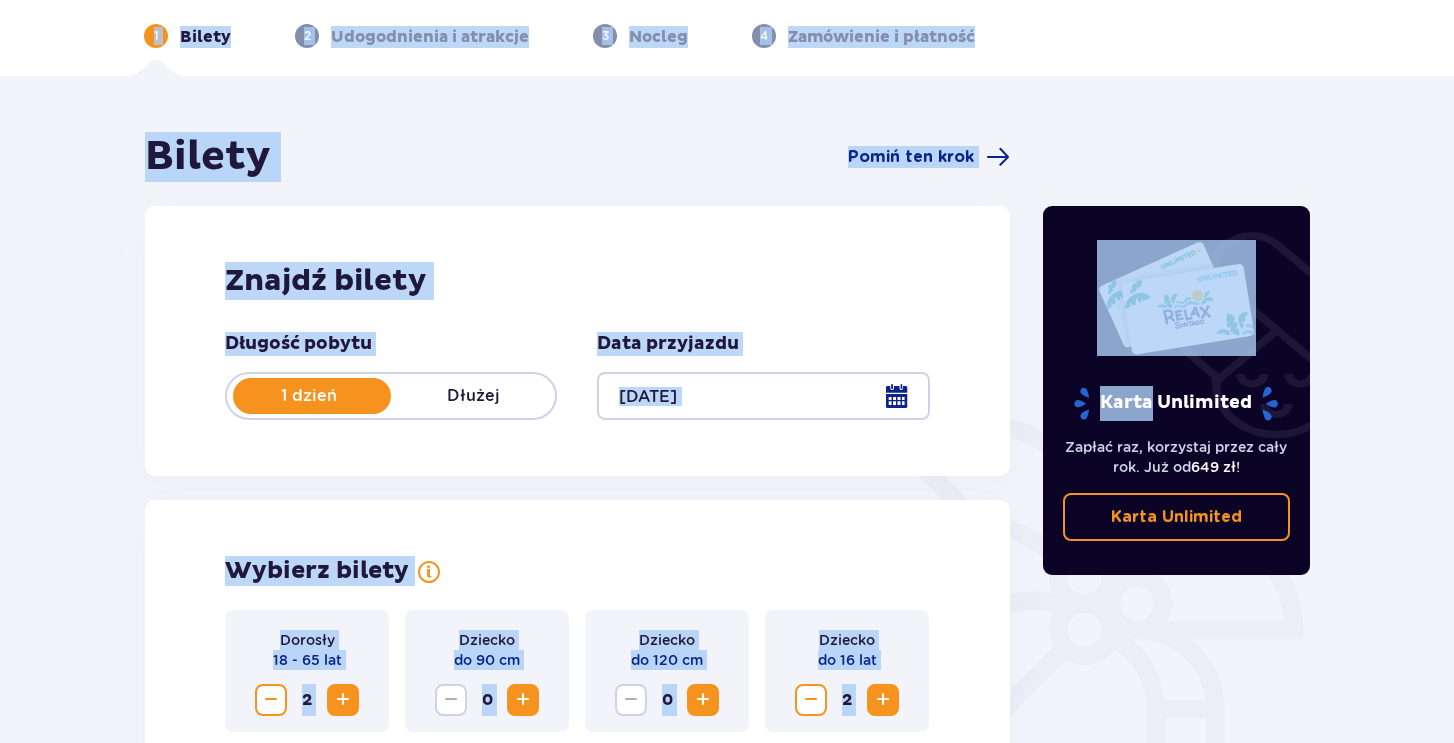 scroll, scrollTop: 0, scrollLeft: 0, axis: both 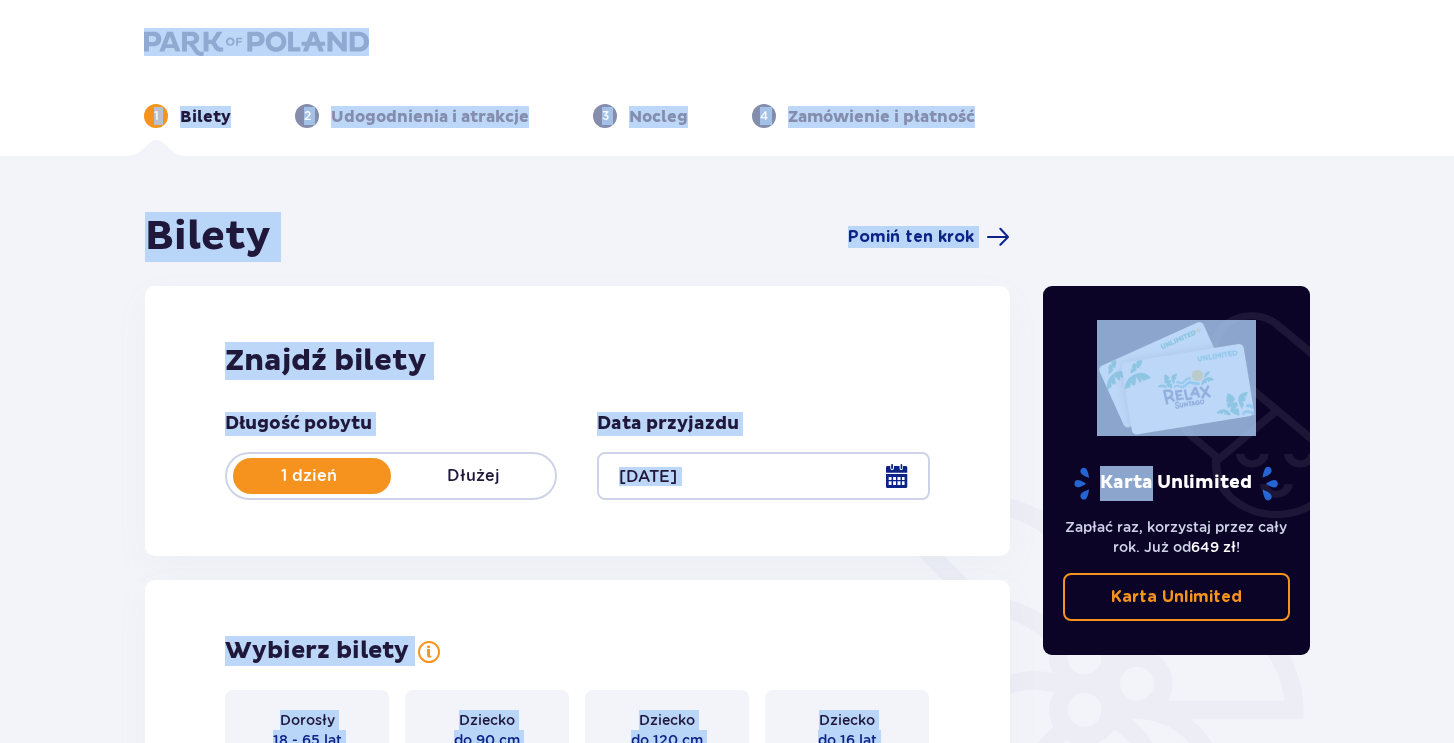 drag, startPoint x: 539, startPoint y: 616, endPoint x: 18, endPoint y: -65, distance: 857.4392 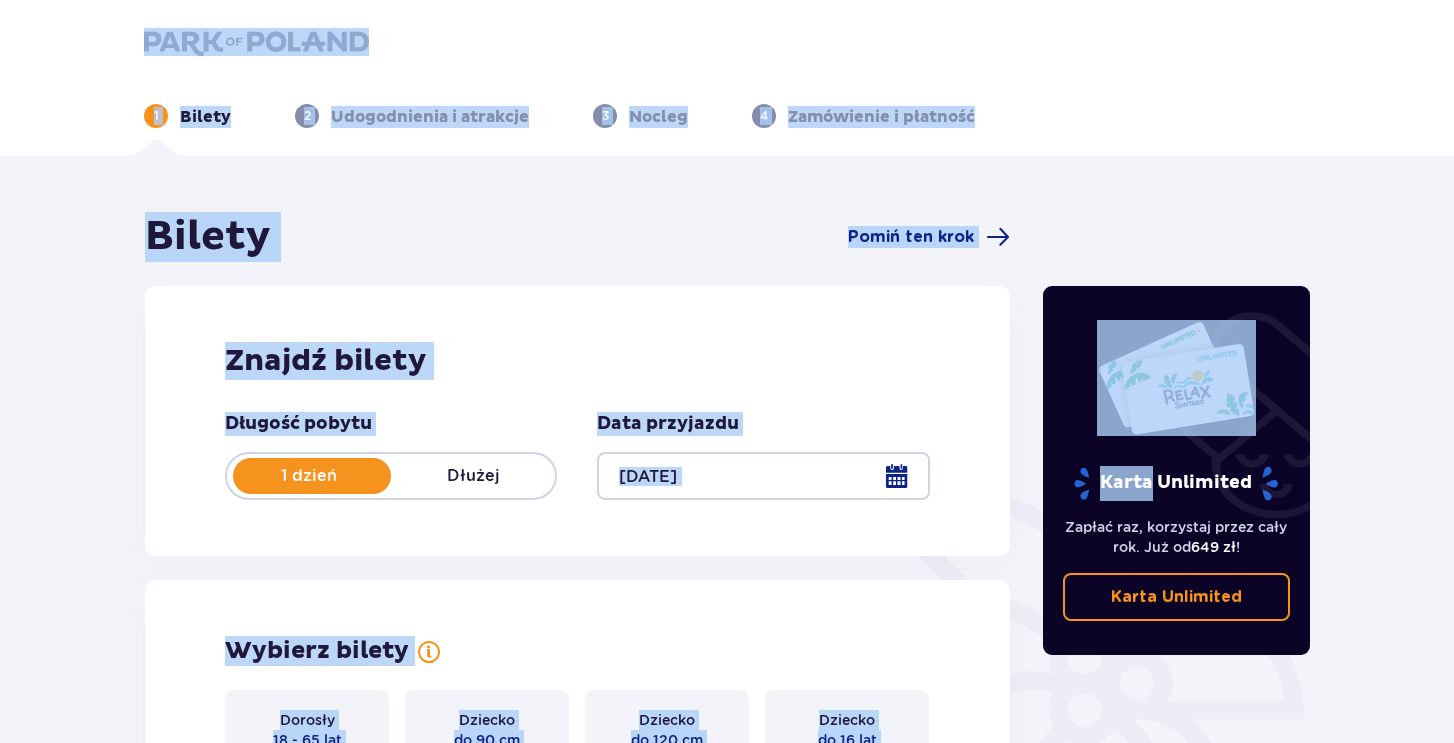 click on "1 Bilety 2 Udogodnienia i atrakcje 3 Nocleg 4 Zamówienie i płatność" at bounding box center [727, 78] 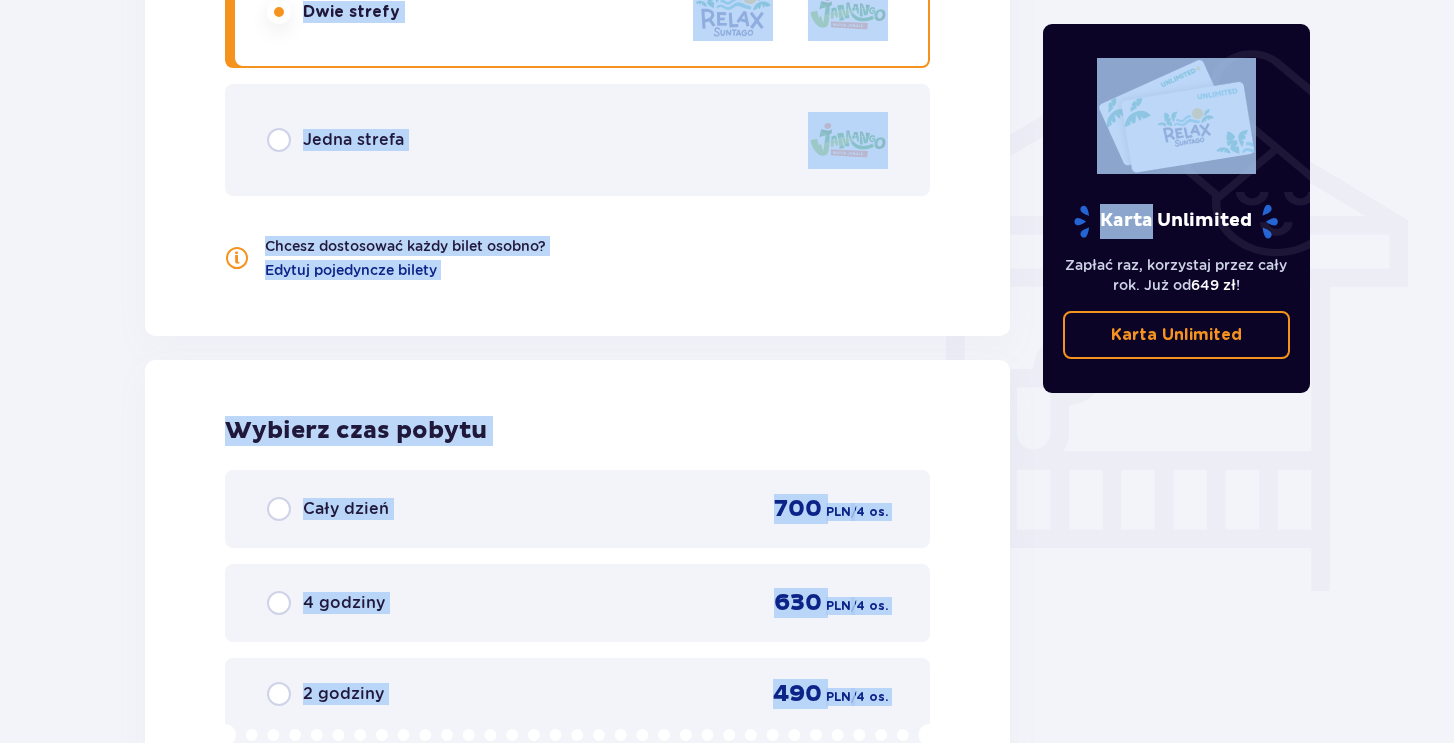 scroll, scrollTop: 1997, scrollLeft: 0, axis: vertical 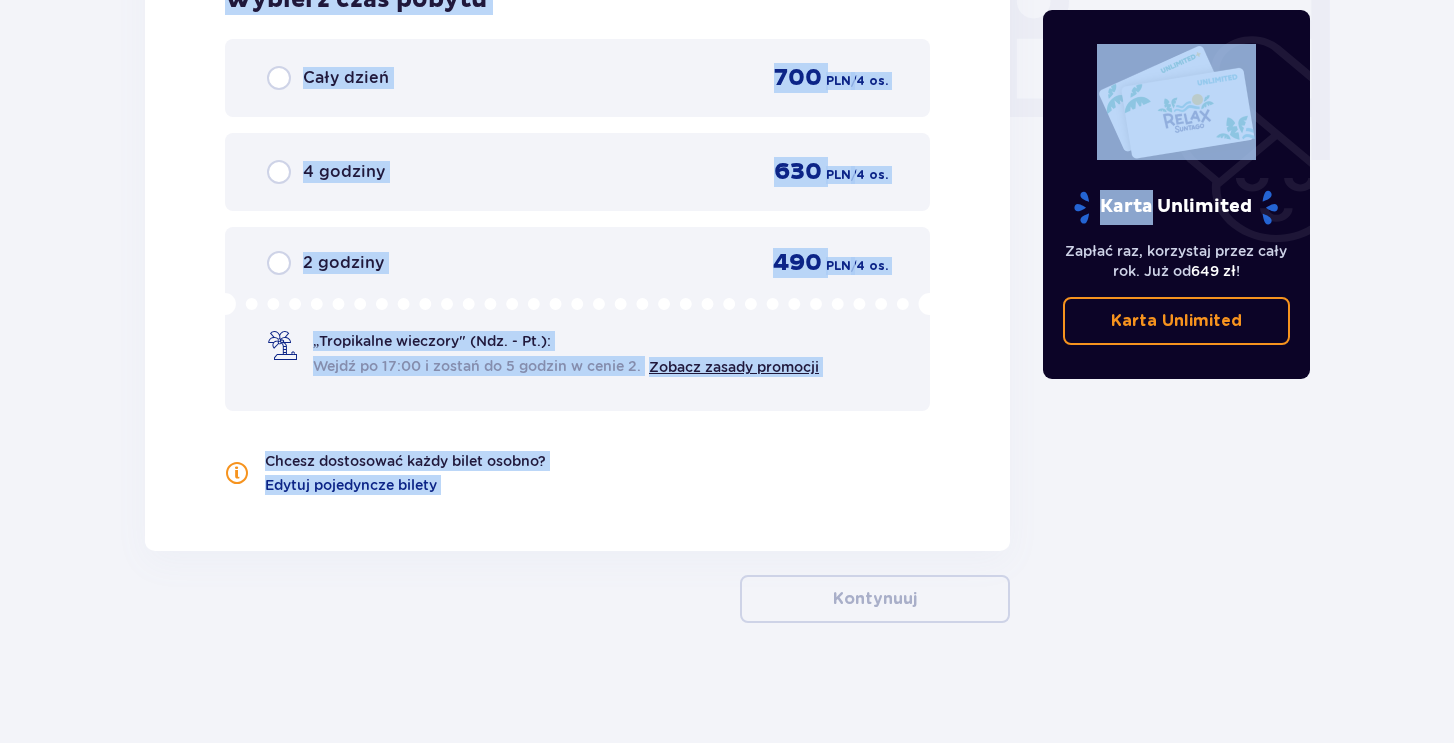 drag, startPoint x: 49, startPoint y: 38, endPoint x: 540, endPoint y: 590, distance: 738.77264 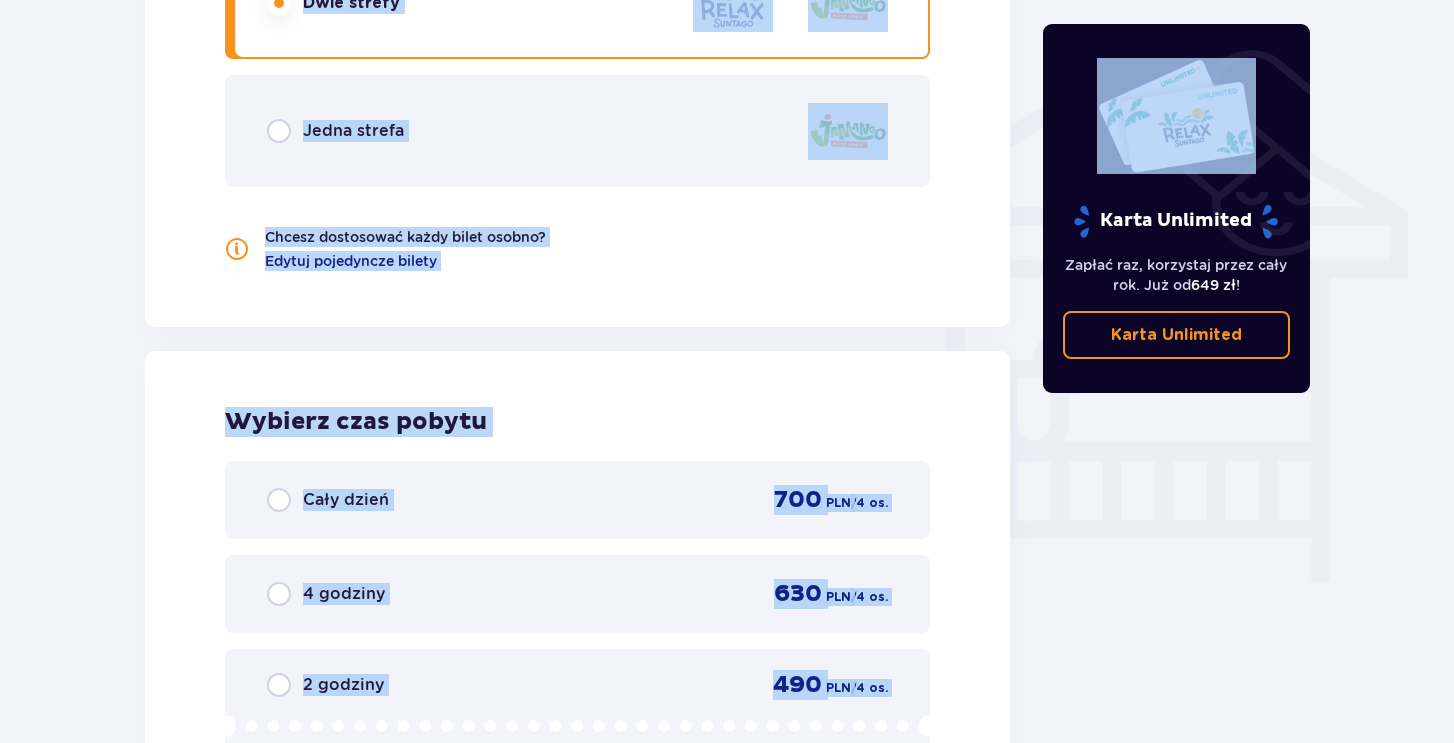 scroll, scrollTop: 0, scrollLeft: 0, axis: both 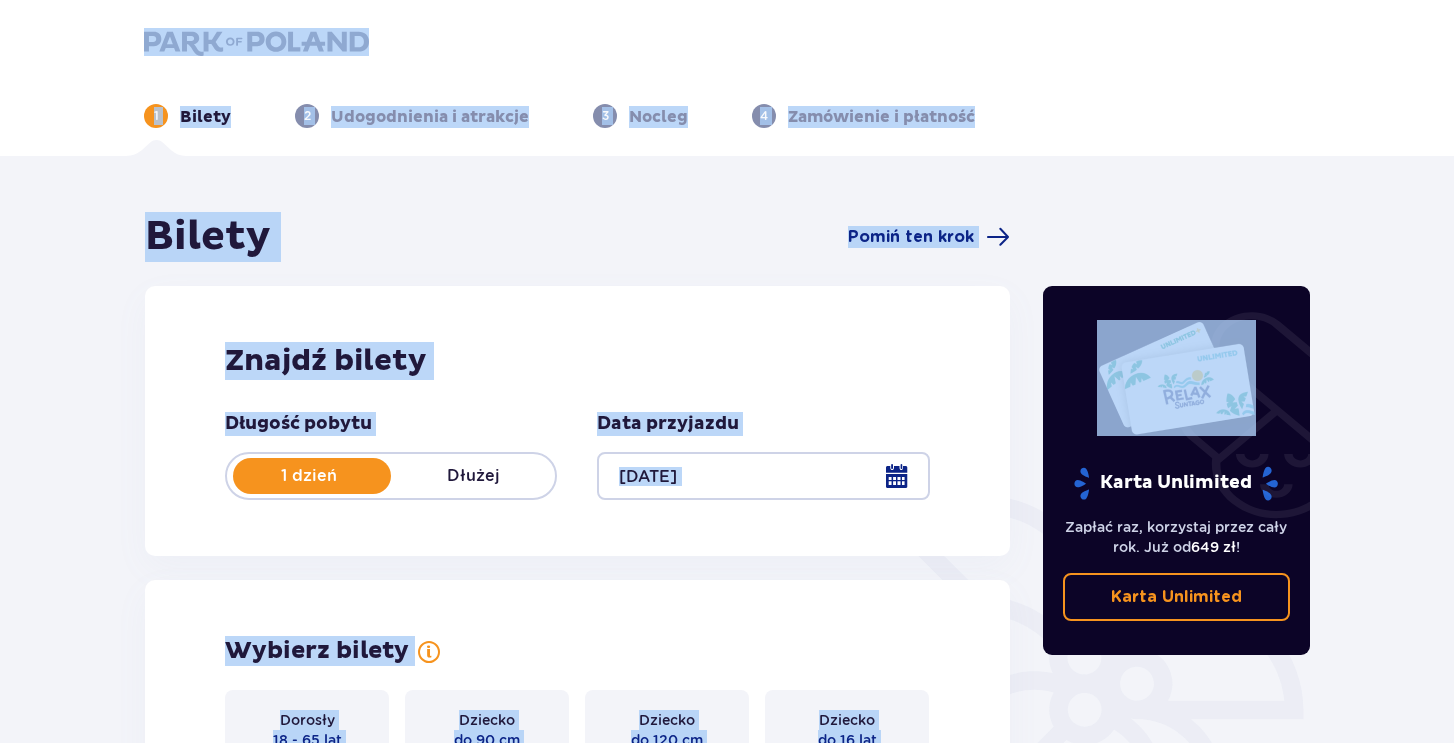 drag, startPoint x: 481, startPoint y: 555, endPoint x: 93, endPoint y: 2, distance: 675.53906 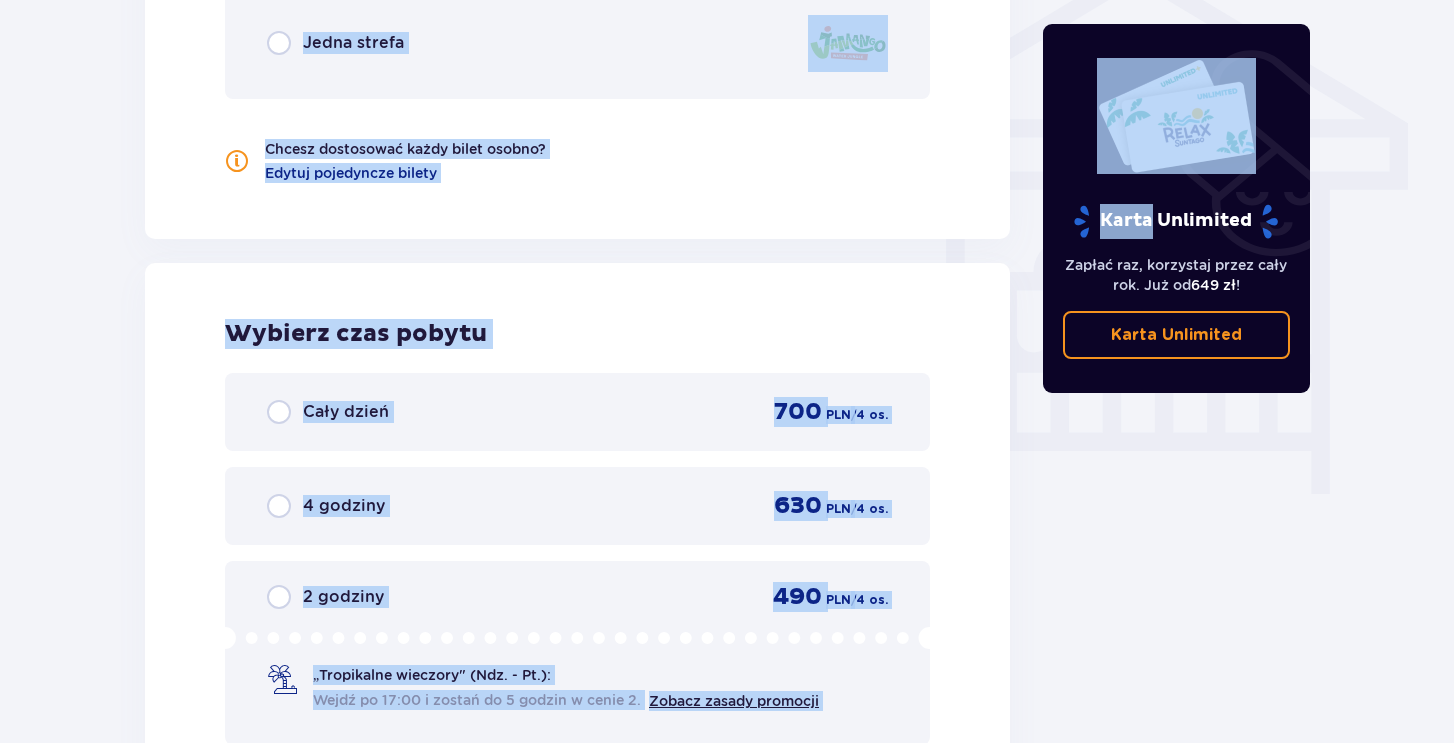 scroll, scrollTop: 1997, scrollLeft: 0, axis: vertical 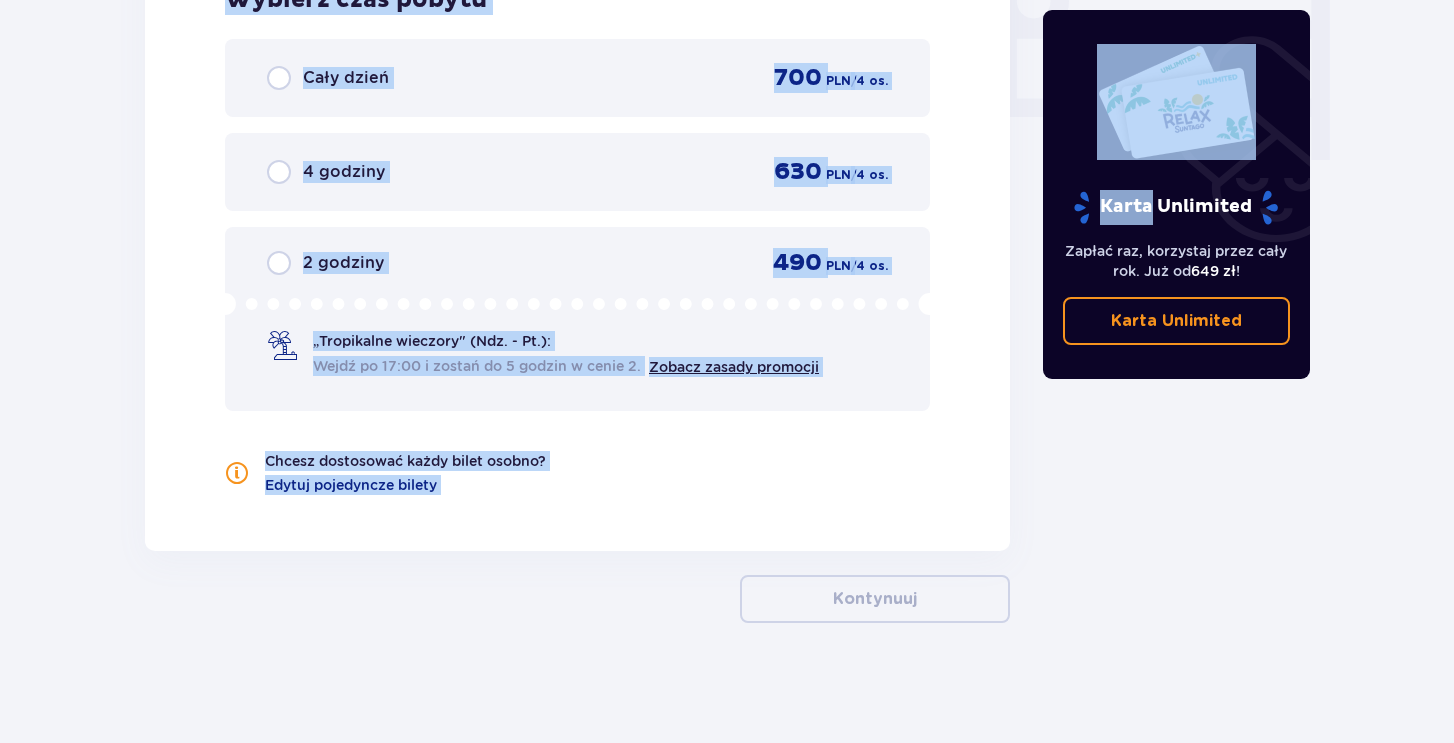 drag, startPoint x: 93, startPoint y: 2, endPoint x: 665, endPoint y: 786, distance: 970.48444 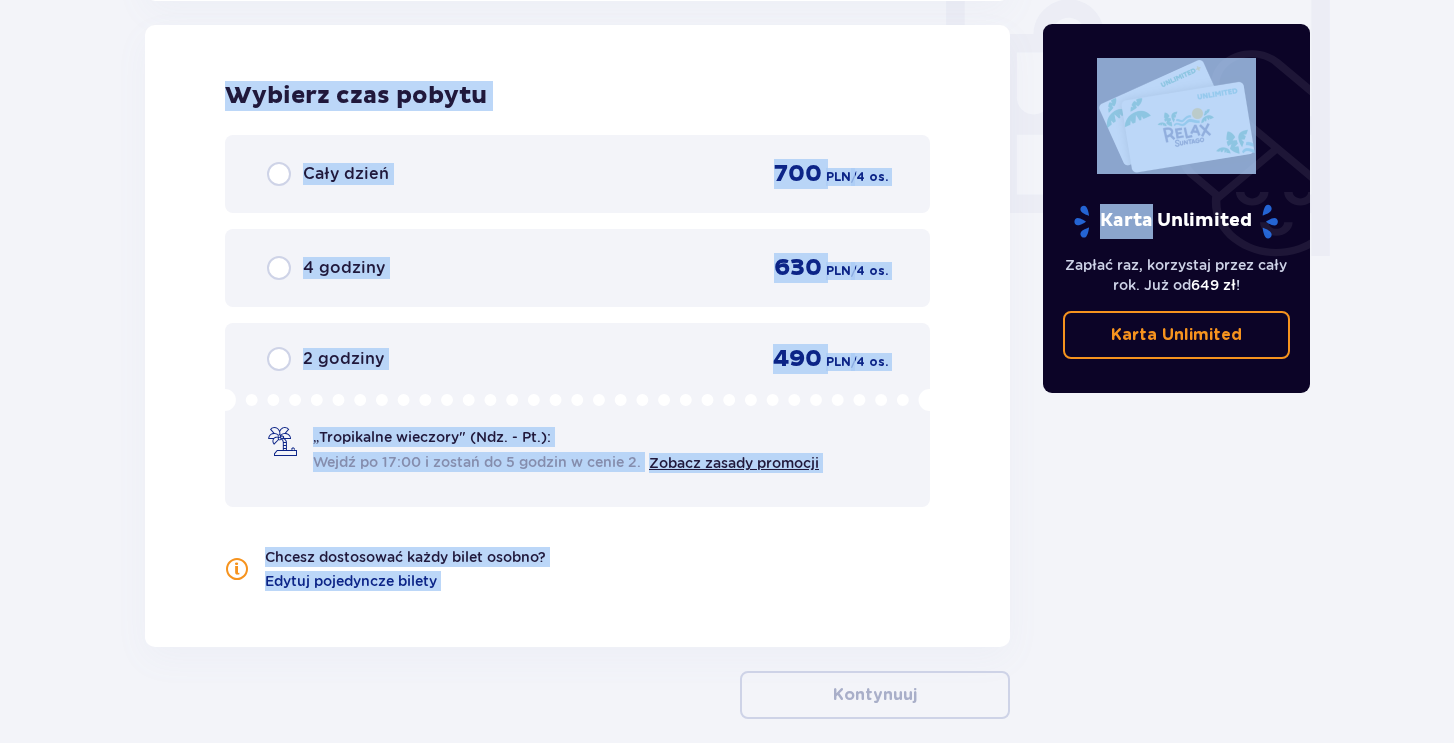 scroll, scrollTop: 1712, scrollLeft: 0, axis: vertical 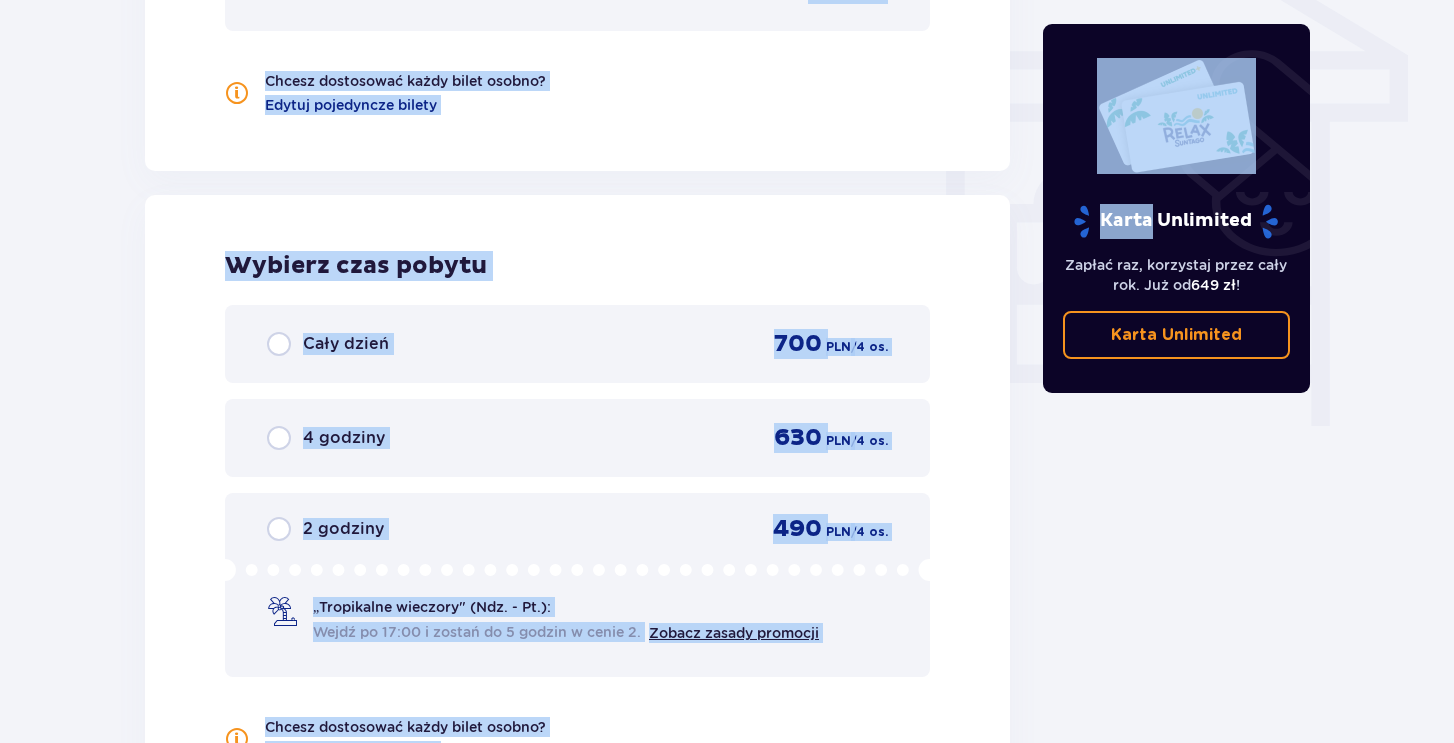 drag, startPoint x: 596, startPoint y: 636, endPoint x: 178, endPoint y: -12, distance: 771.1213 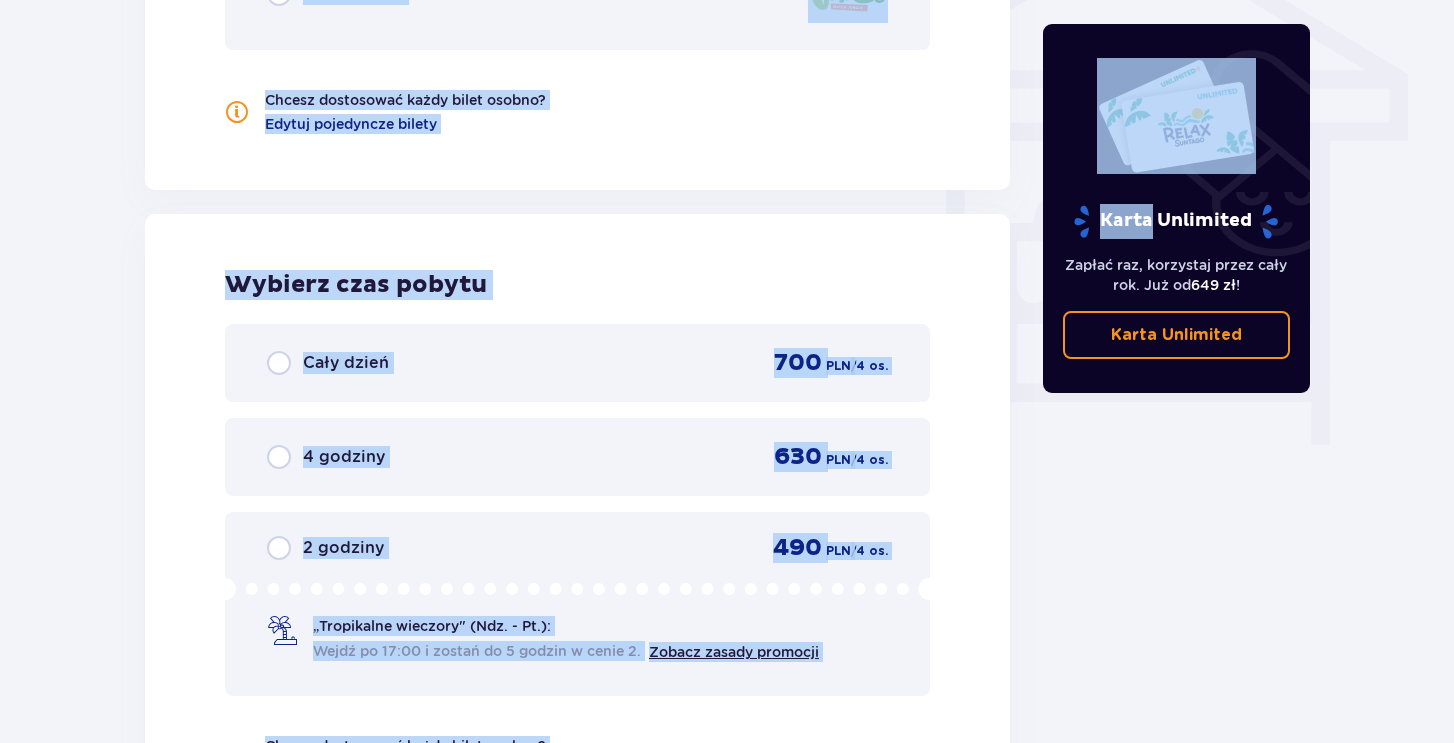 click on "Bilety Pomiń ten krok Znajdź bilety Długość pobytu 1 dzień Dłużej Data przyjazdu 14.07.25 Wybierz bilety Dorosły 18 - 65 lat 2 Dziecko do 90 cm 0 Dziecko do 120 cm 0 Dziecko do 16 lat 2 Nastolatek 16 - 18 lat 0 Senior 65+ lat 0 Ciężarna 0 Z niepełno­sprawnością 0 Oferta specjalna Pakiet Family 2+2 -  640 PLN Wybierz strefy dla gości 16+ Pierwszy raz?  Poznaj strefy Suntago Gościom poniżej 16 lat automatycznie przypisaliśmy bilety do strefy Jamango. Trzy strefy Dwie strefy Jedna strefa Chcesz dostosować każdy bilet osobno? Edytuj pojedyncze bilety Wybierz czas pobytu Cały dzień 700 PLN / 4 os. 4 godziny 630 PLN / 4 os. 2 godziny 490 PLN / 4 os. „Tropikalne wieczory" (Ndz. - Pt.): Wejdź po 17:00 i zostań do 5 godzin w cenie 2. Zobacz zasady promocji Chcesz dostosować każdy bilet osobno? Edytuj pojedyncze bilety Kontynuuj" at bounding box center (577, -296) 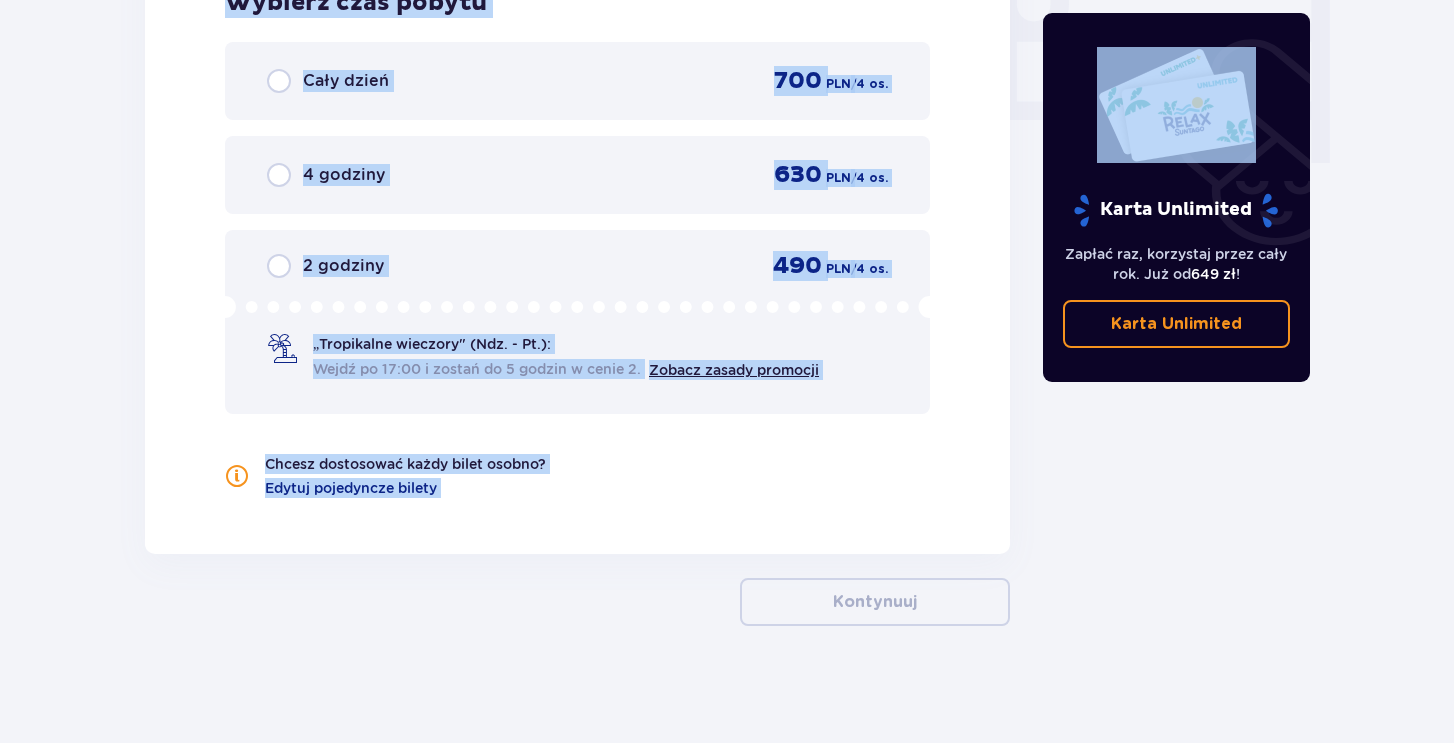 scroll, scrollTop: 1997, scrollLeft: 0, axis: vertical 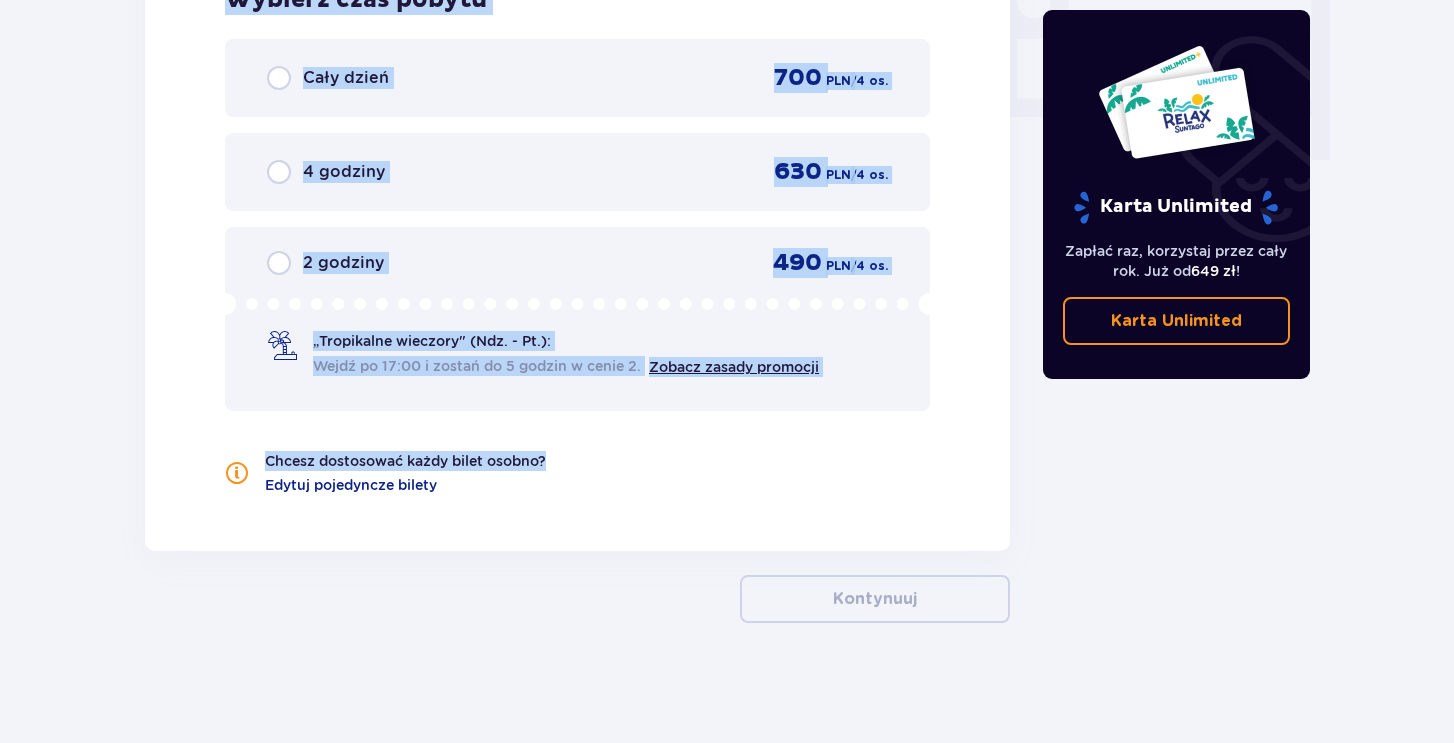 drag, startPoint x: 183, startPoint y: 302, endPoint x: 620, endPoint y: 511, distance: 484.40686 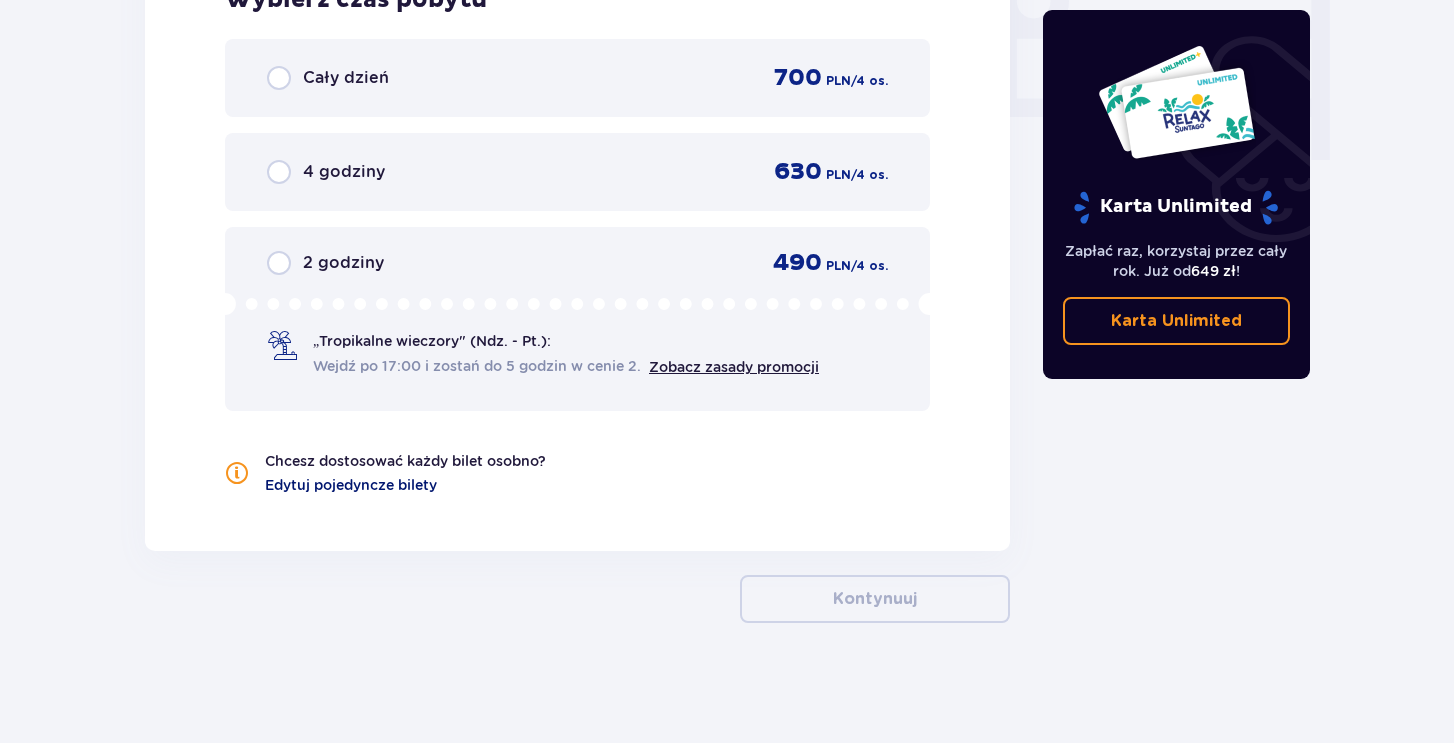 click on "Edytuj pojedyncze bilety" at bounding box center [351, 485] 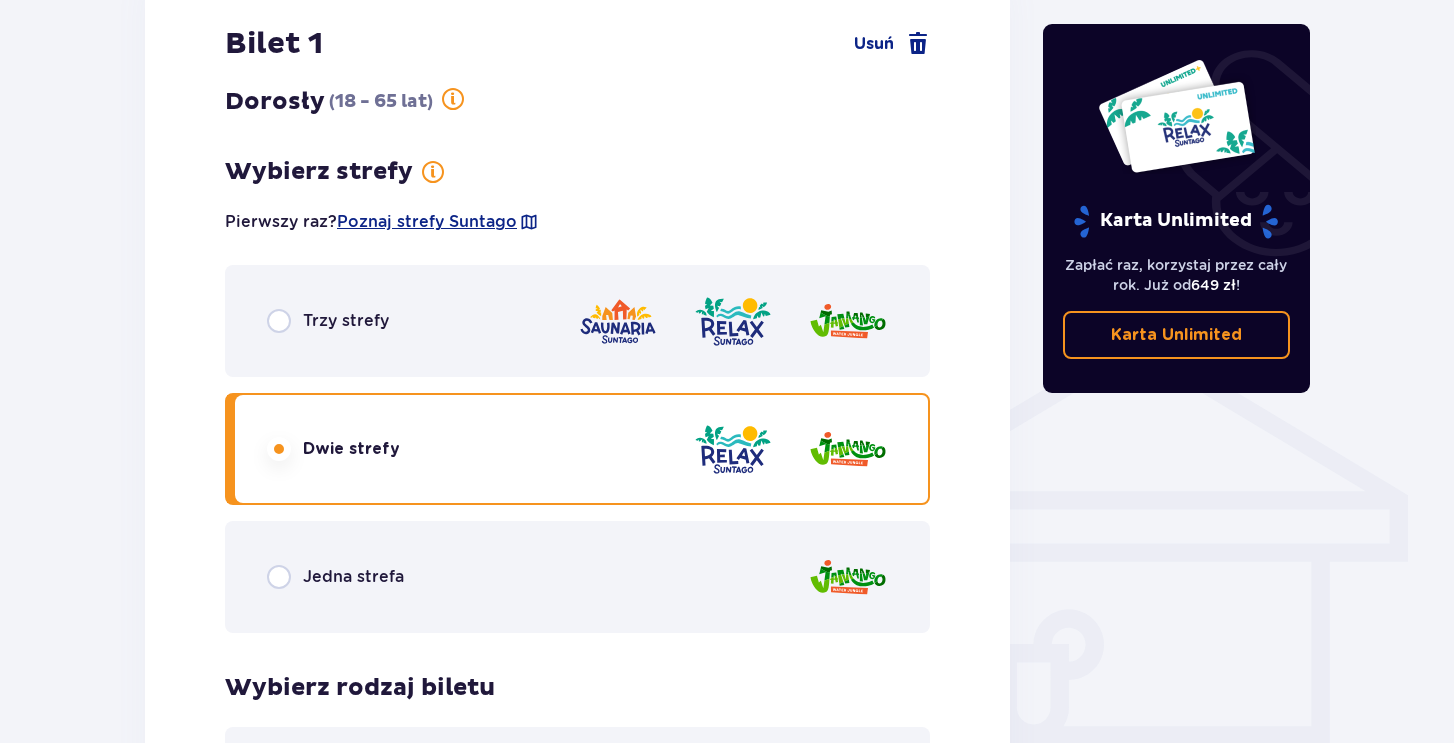 scroll, scrollTop: 1349, scrollLeft: 0, axis: vertical 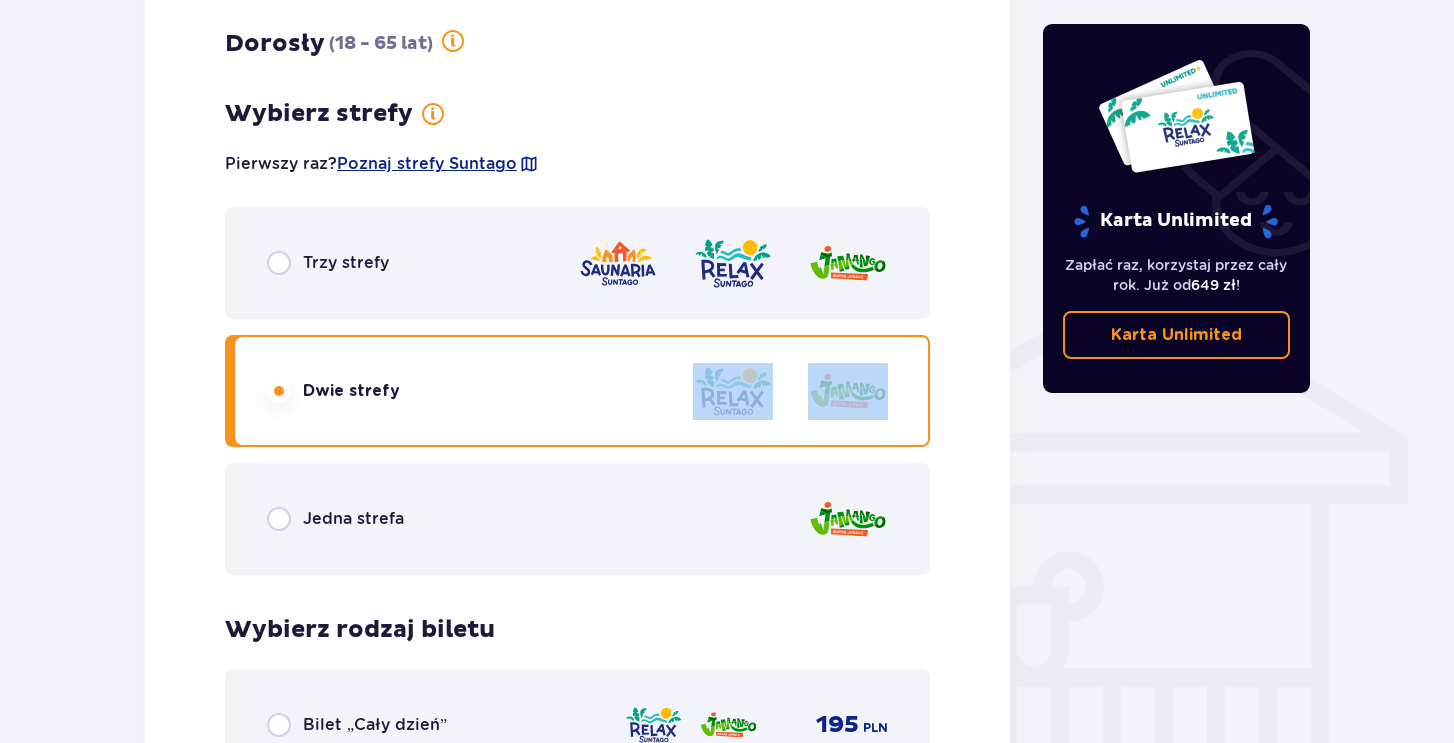 drag, startPoint x: 650, startPoint y: 367, endPoint x: 895, endPoint y: 415, distance: 249.65776 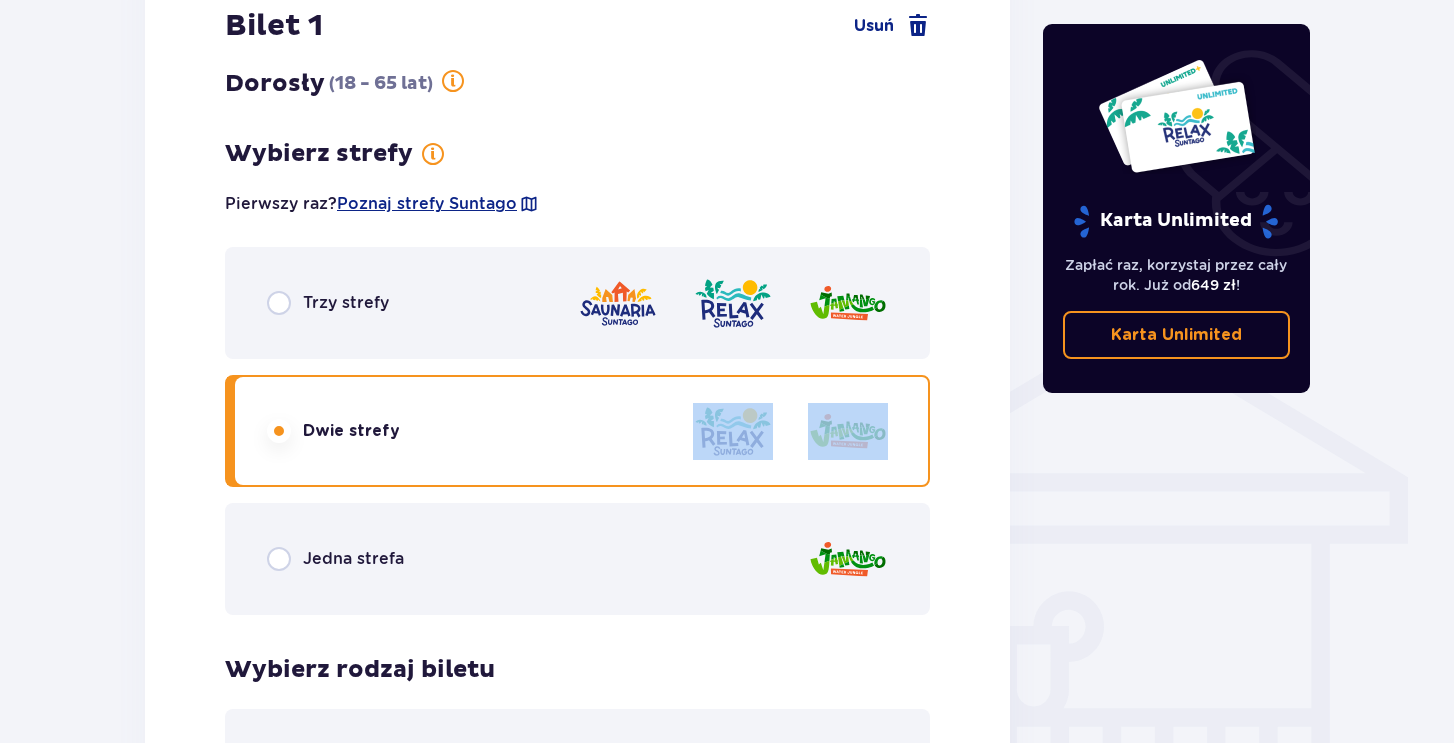 scroll, scrollTop: 1746, scrollLeft: 0, axis: vertical 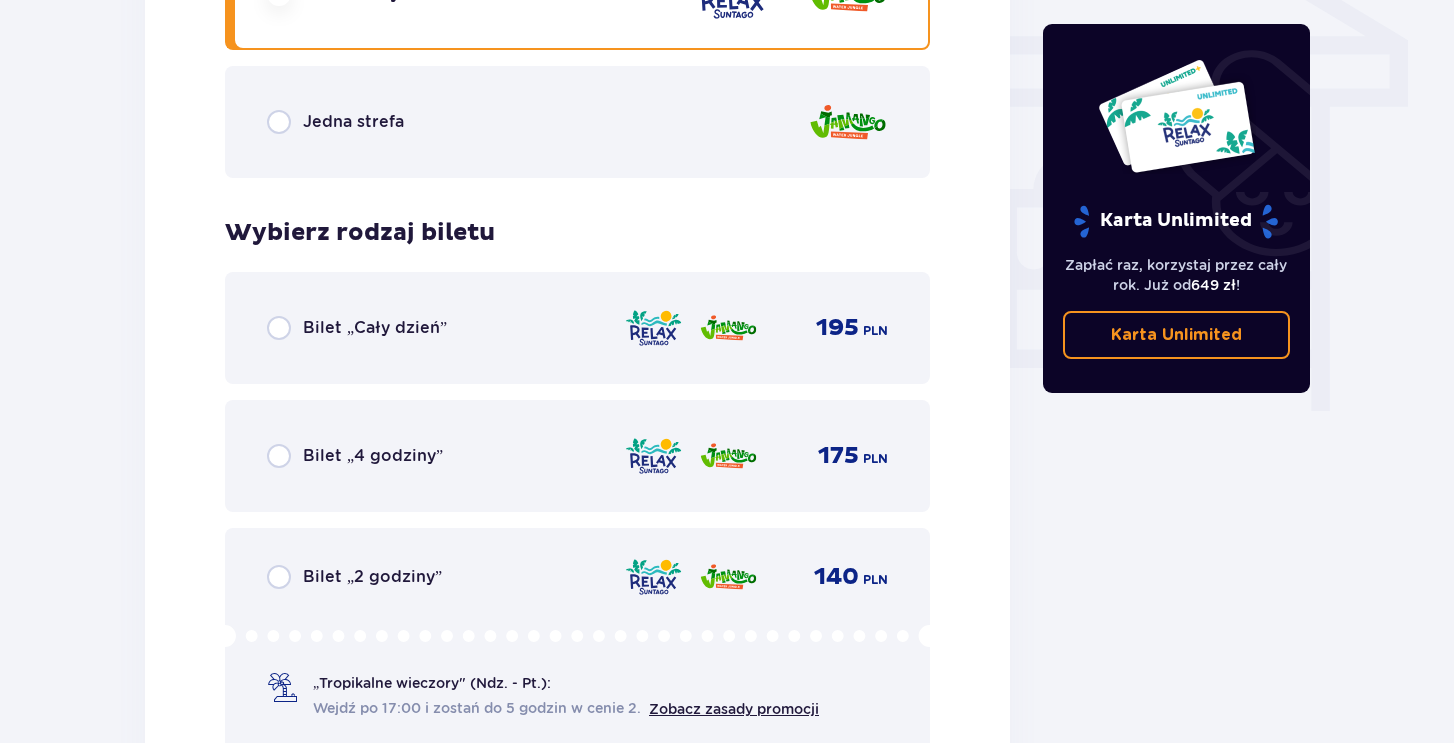 click on "Bilet „Cały dzień” 195 PLN Bilet „4 godziny” 175 PLN Bilet „2 godziny” 140 PLN „Tropikalne wieczory" (Ndz. - Pt.): Wejdź po 17:00 i zostań do 5 godzin w cenie 2. Zobacz zasady promocji" at bounding box center (577, 512) 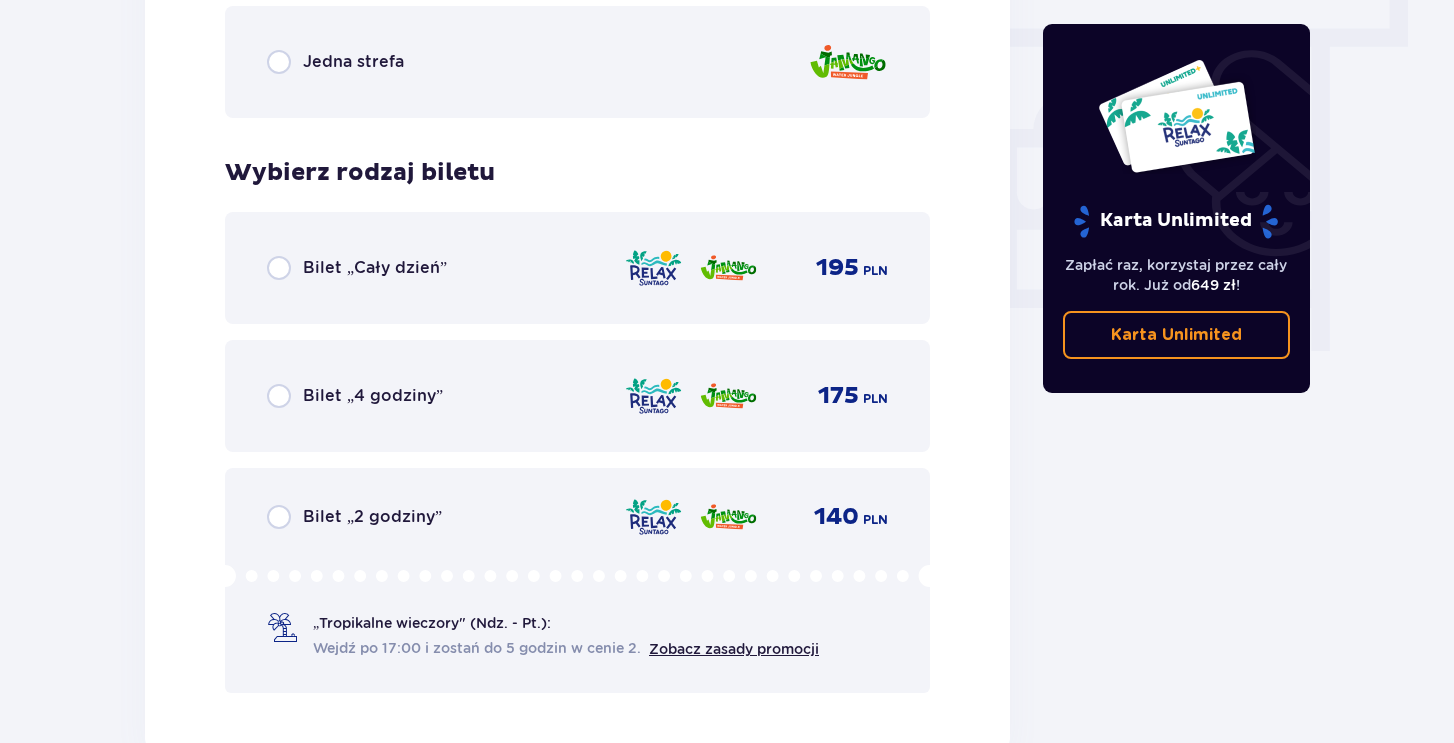 scroll, scrollTop: 1821, scrollLeft: 0, axis: vertical 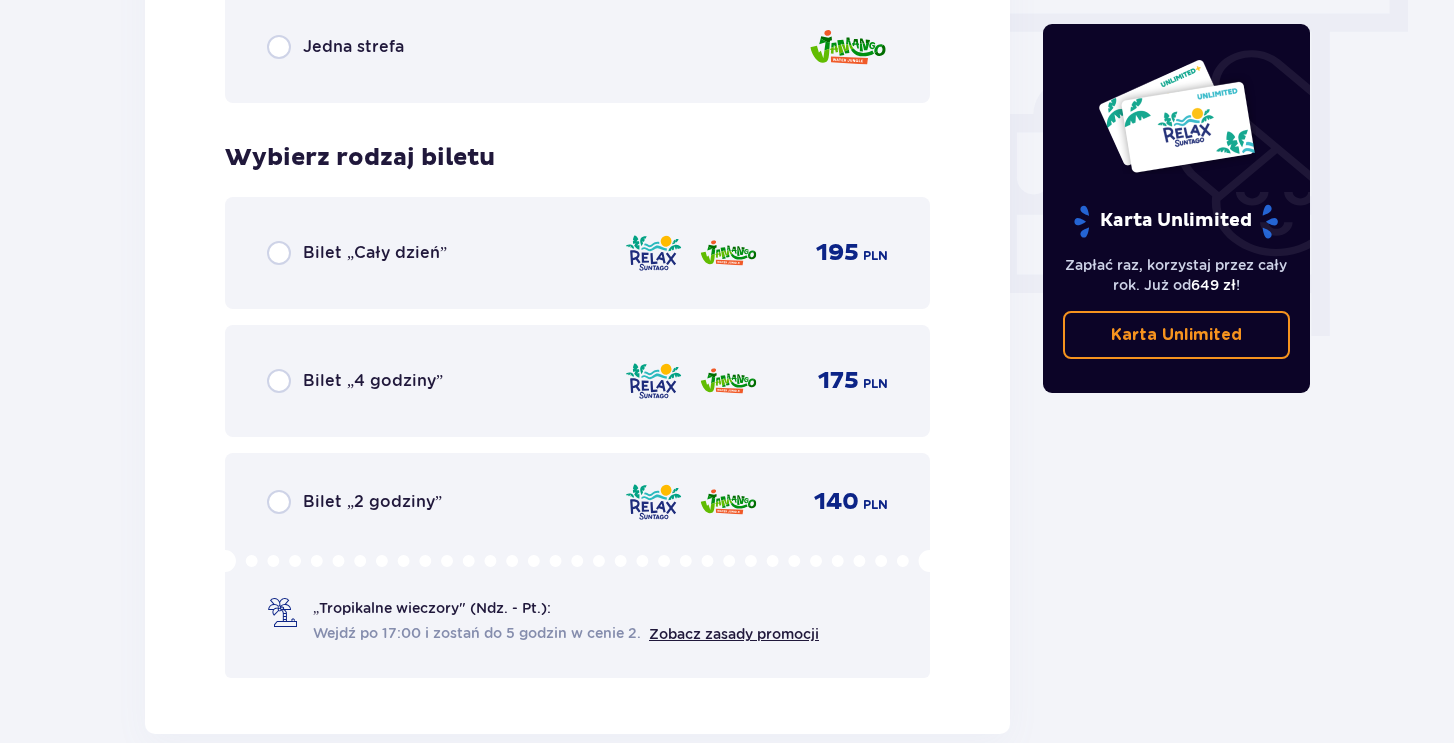 click at bounding box center (728, 253) 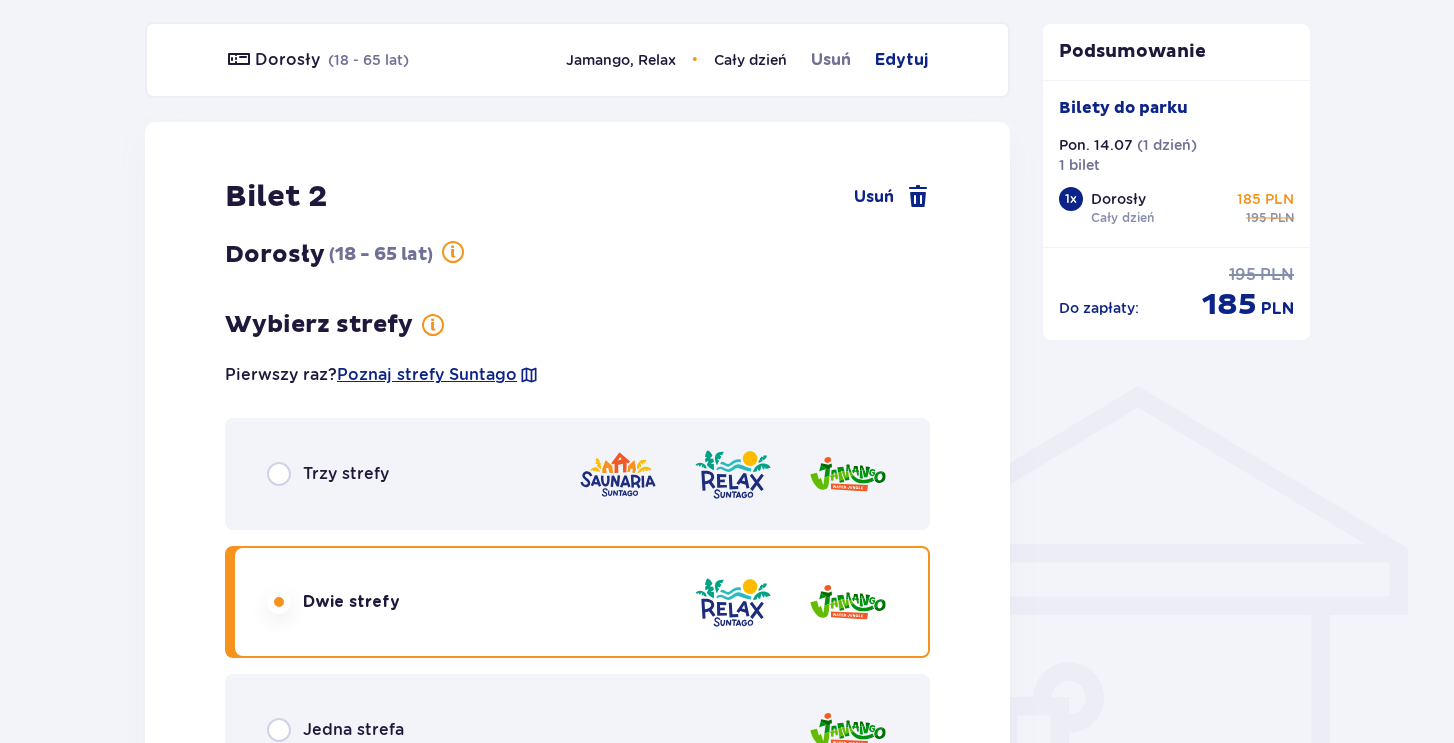 scroll, scrollTop: 0, scrollLeft: 0, axis: both 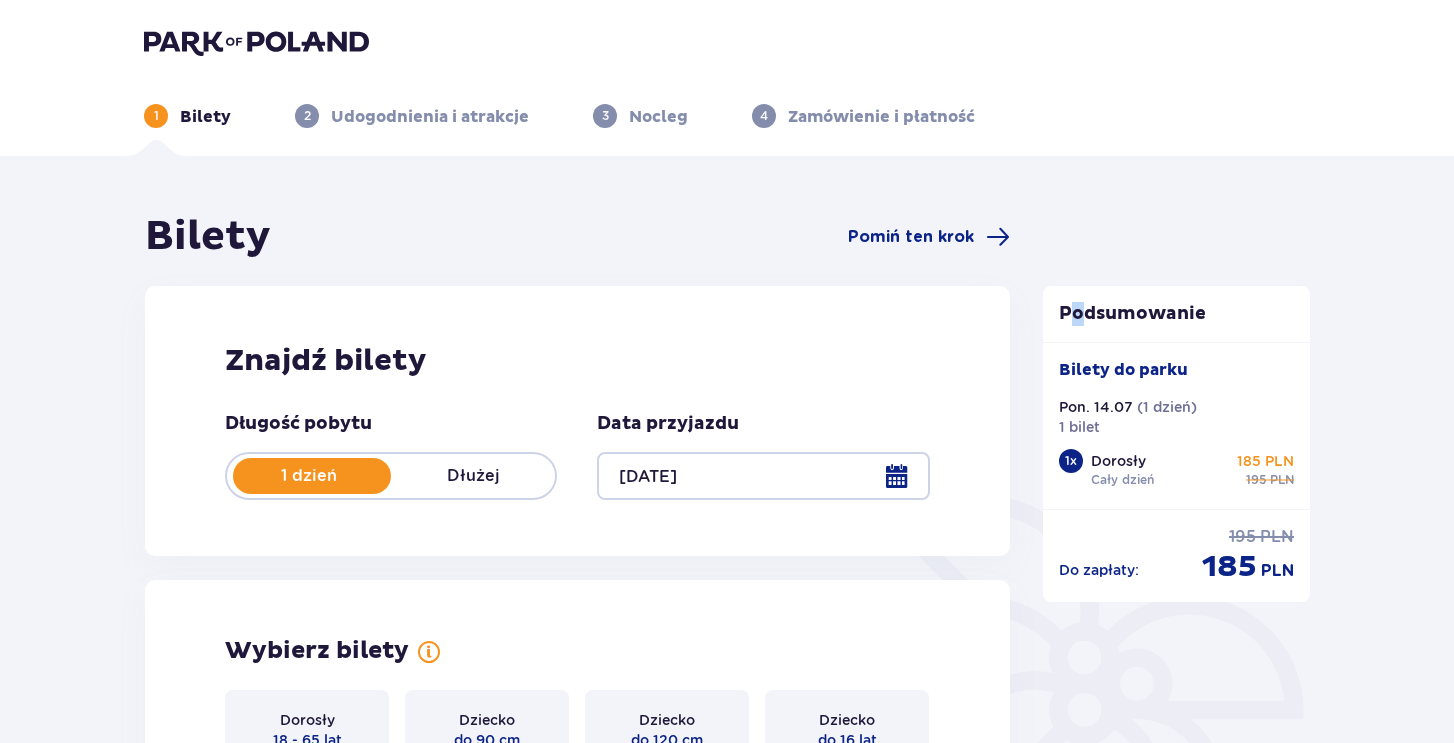 drag, startPoint x: 1072, startPoint y: 304, endPoint x: 1072, endPoint y: 325, distance: 21 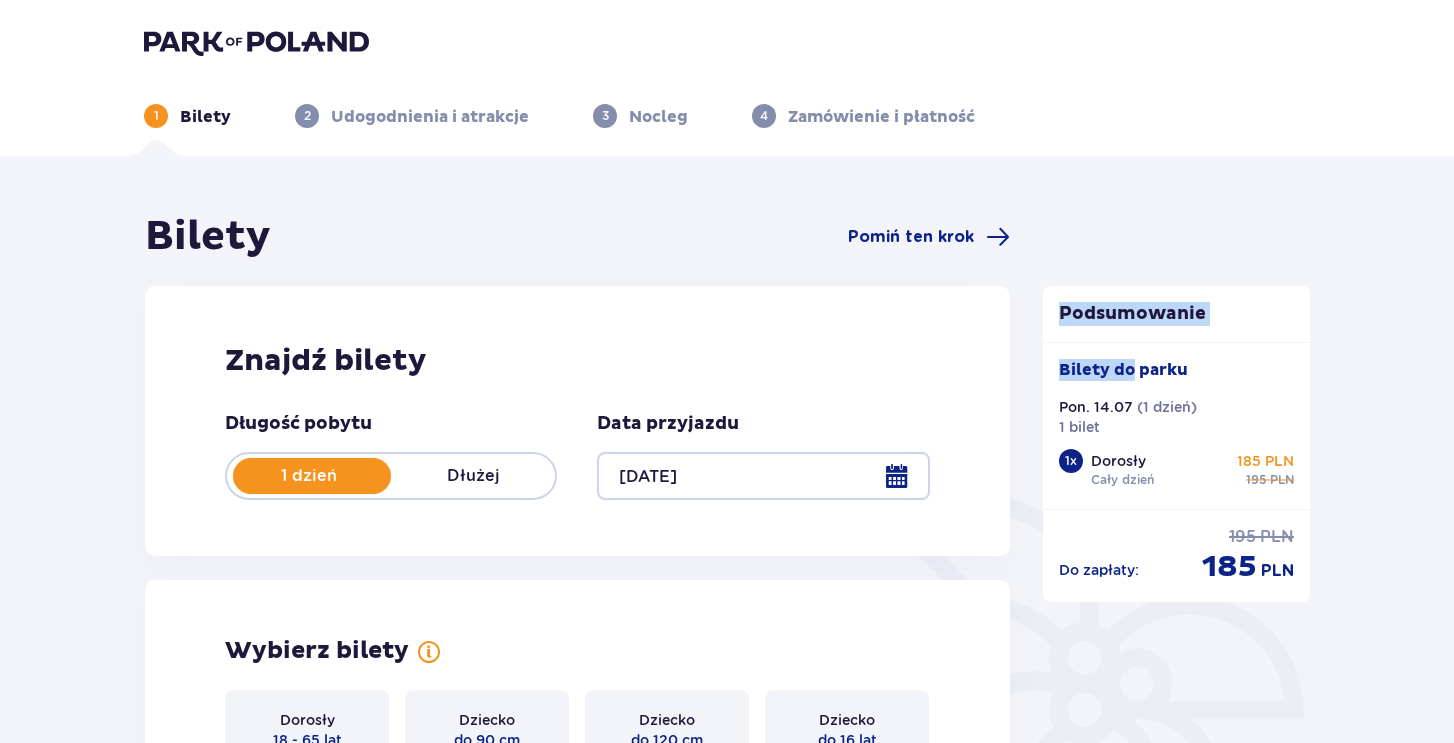 drag, startPoint x: 1066, startPoint y: 319, endPoint x: 1129, endPoint y: 378, distance: 86.313385 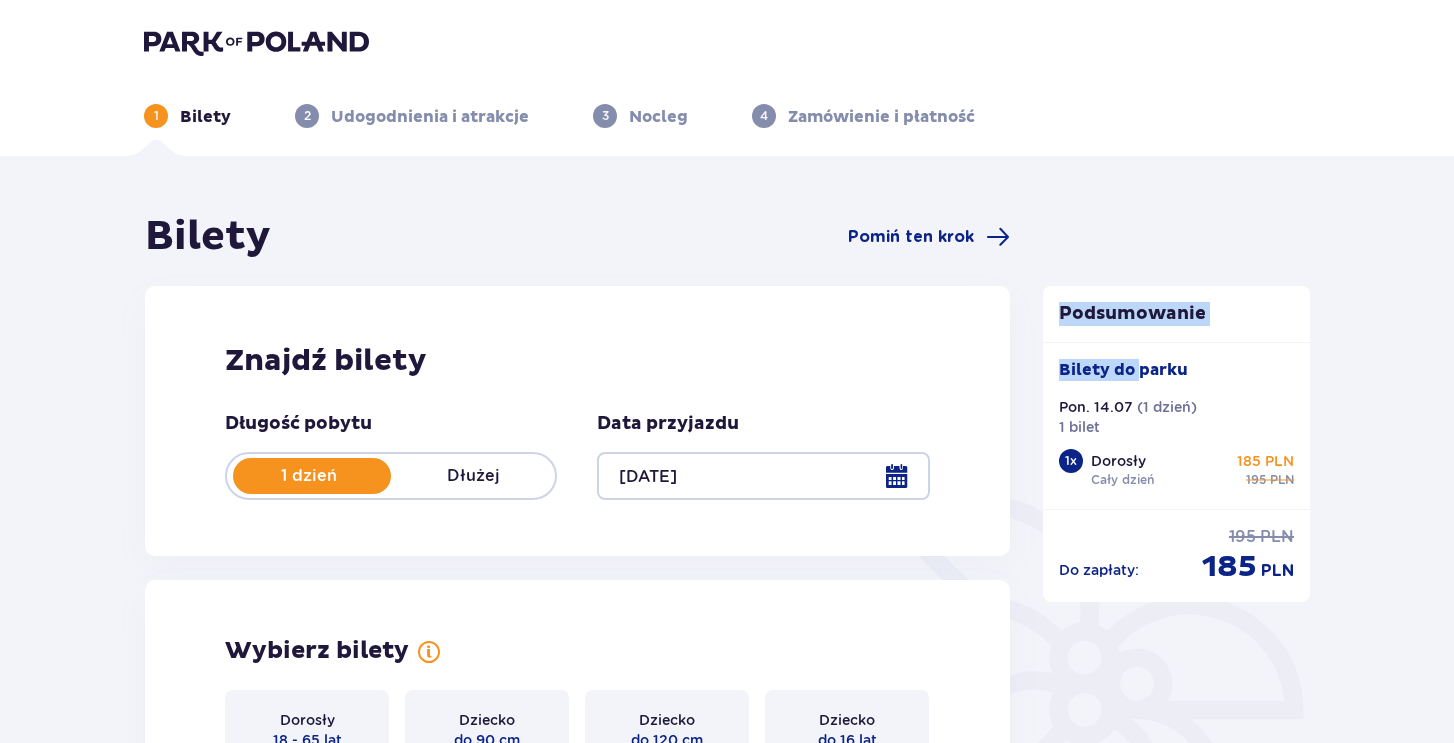 click on "Podsumowanie" at bounding box center (1177, 314) 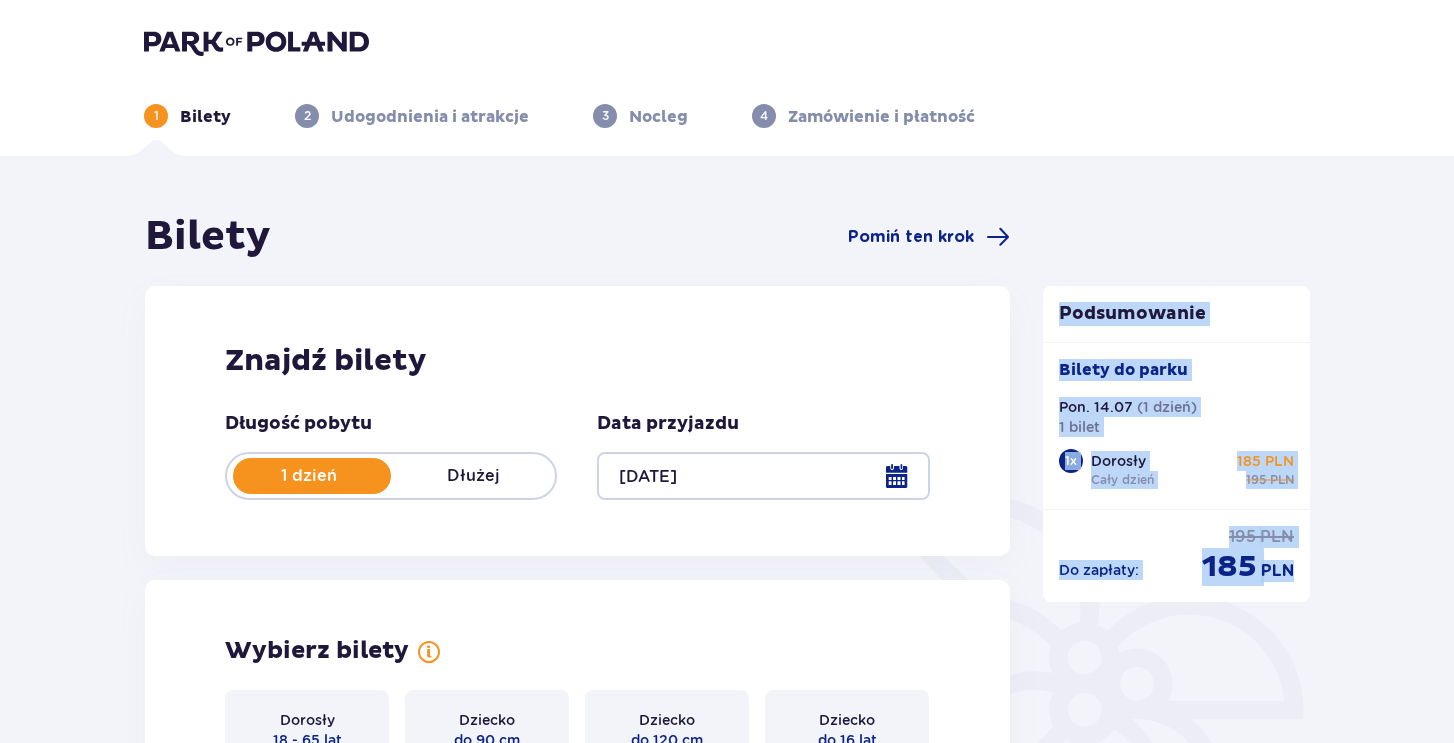 drag, startPoint x: 1060, startPoint y: 305, endPoint x: 1269, endPoint y: 600, distance: 361.53284 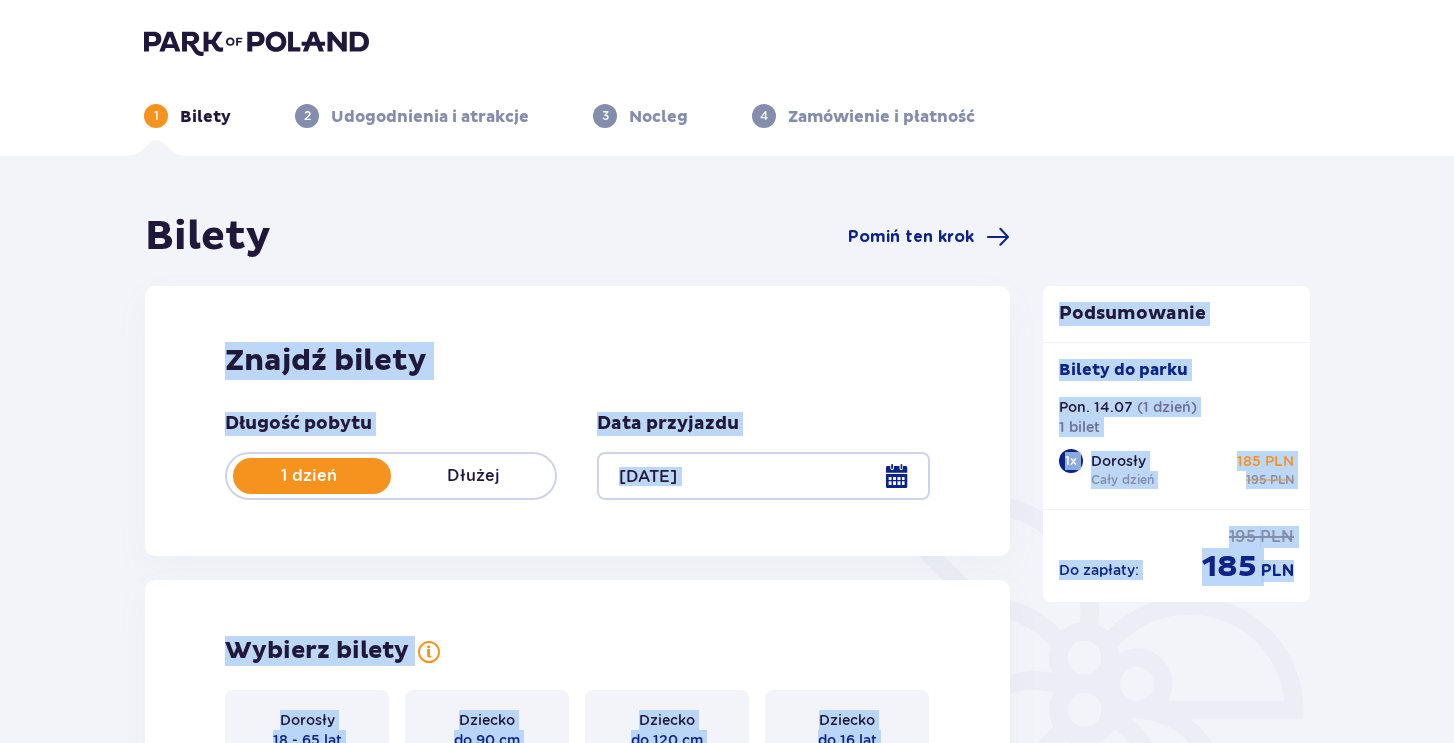 drag, startPoint x: 1295, startPoint y: 593, endPoint x: 1019, endPoint y: 279, distance: 418.0574 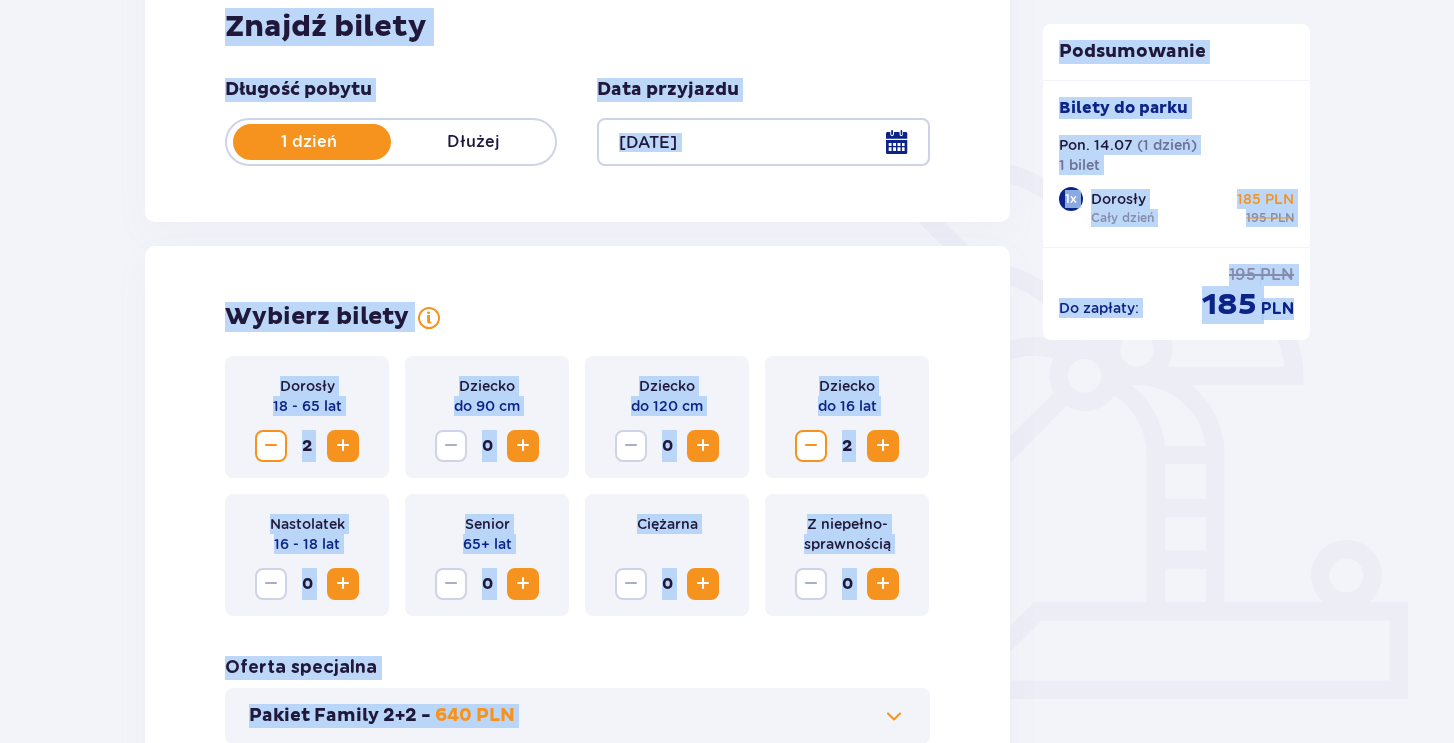 scroll, scrollTop: 344, scrollLeft: 0, axis: vertical 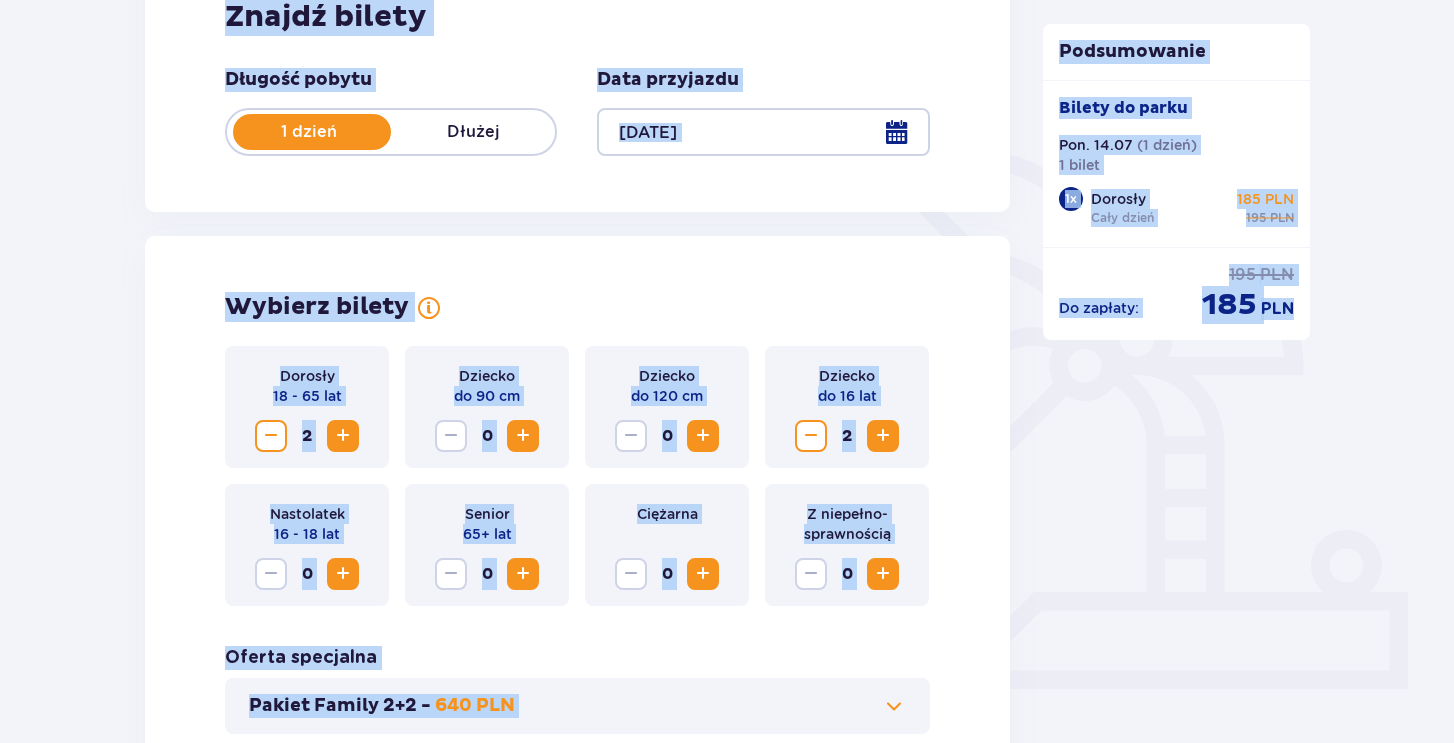 click on "Wybierz bilety Dorosły 18 - 65 lat 2 Dziecko do 90 cm 0 Dziecko do 120 cm 0 Dziecko do 16 lat 2 Nastolatek 16 - 18 lat 0 Senior 65+ lat 0 Ciężarna 0 Z niepełno­sprawnością 0 Oferta specjalna Pakiet Family 2+2 -  640 PLN" at bounding box center [577, 513] 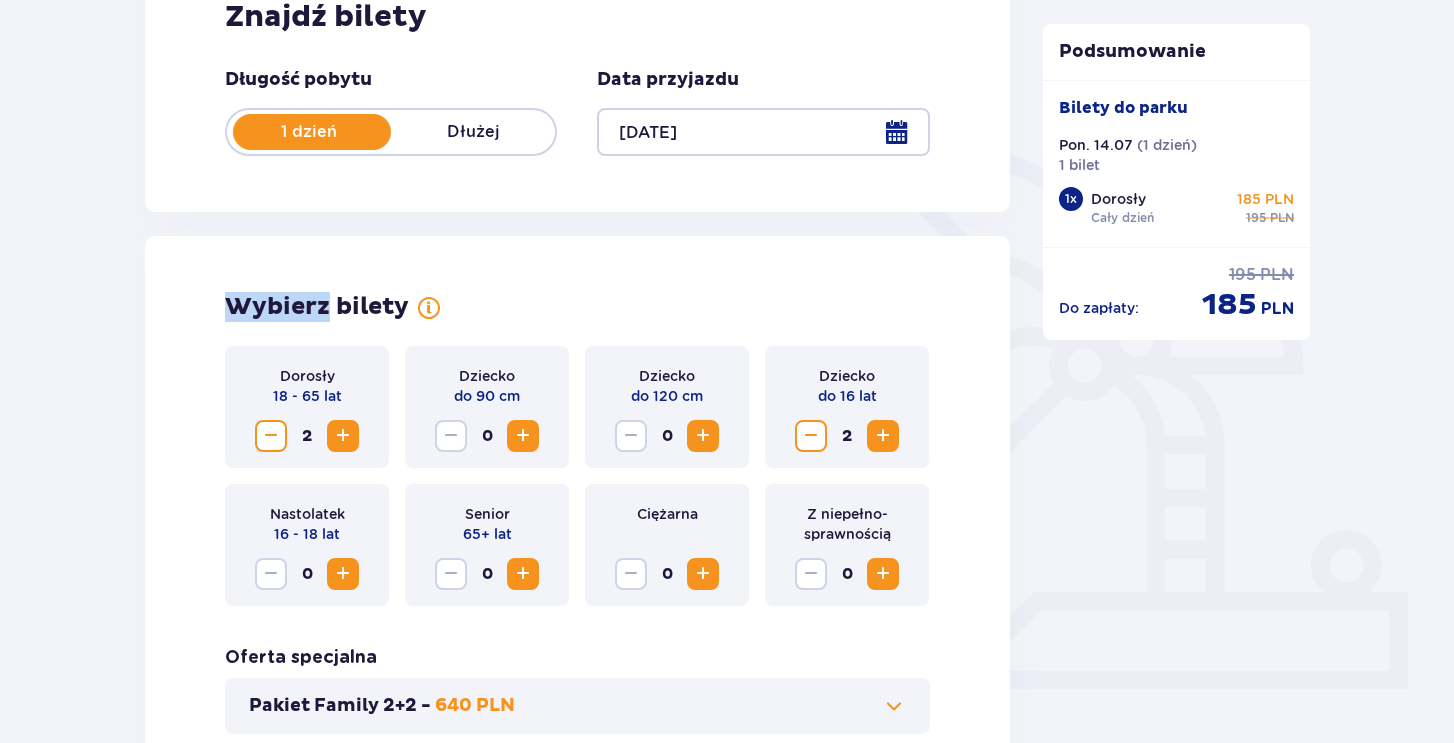 click on "Wybierz bilety Dorosły 18 - 65 lat 2 Dziecko do 90 cm 0 Dziecko do 120 cm 0 Dziecko do 16 lat 2 Nastolatek 16 - 18 lat 0 Senior 65+ lat 0 Ciężarna 0 Z niepełno­sprawnością 0 Oferta specjalna Pakiet Family 2+2 -  640 PLN" at bounding box center [577, 513] 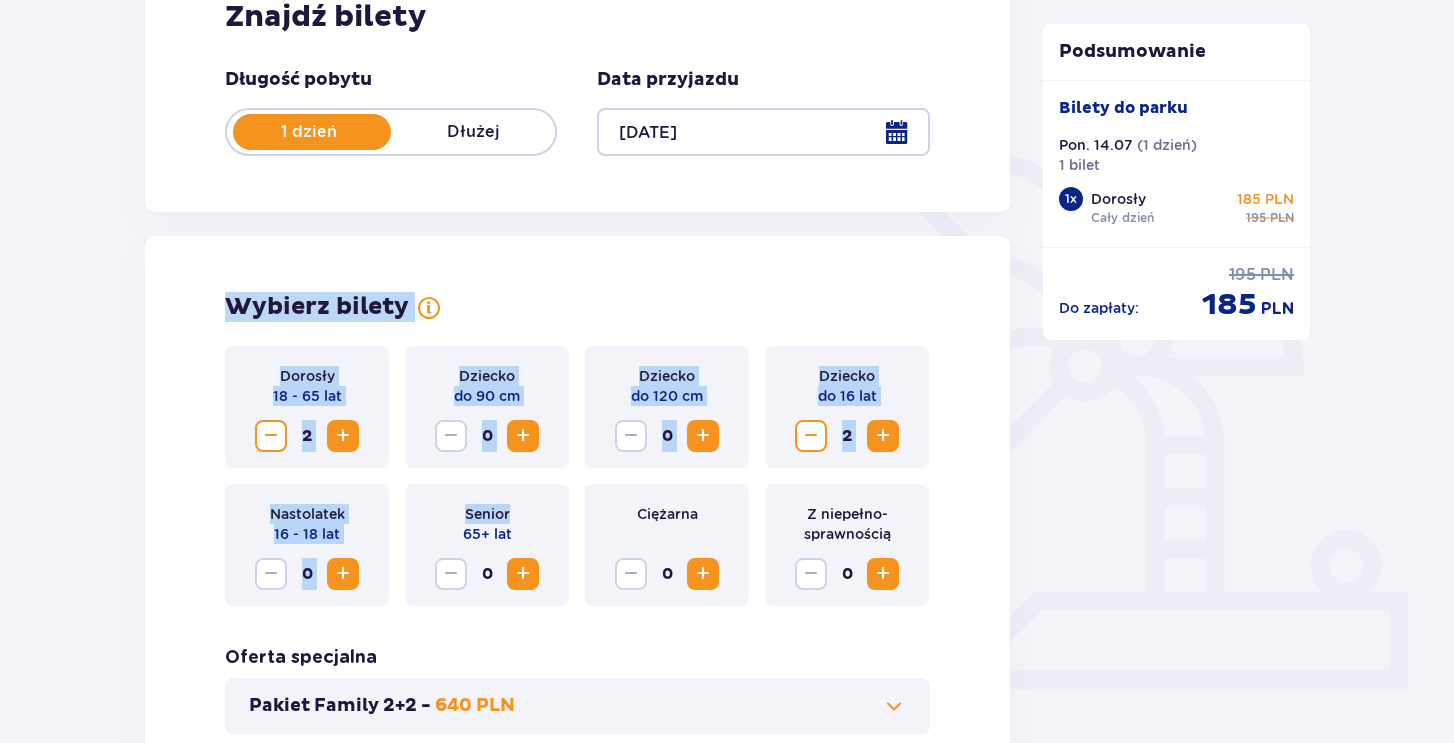 drag, startPoint x: 244, startPoint y: 281, endPoint x: 479, endPoint y: 494, distance: 317.16556 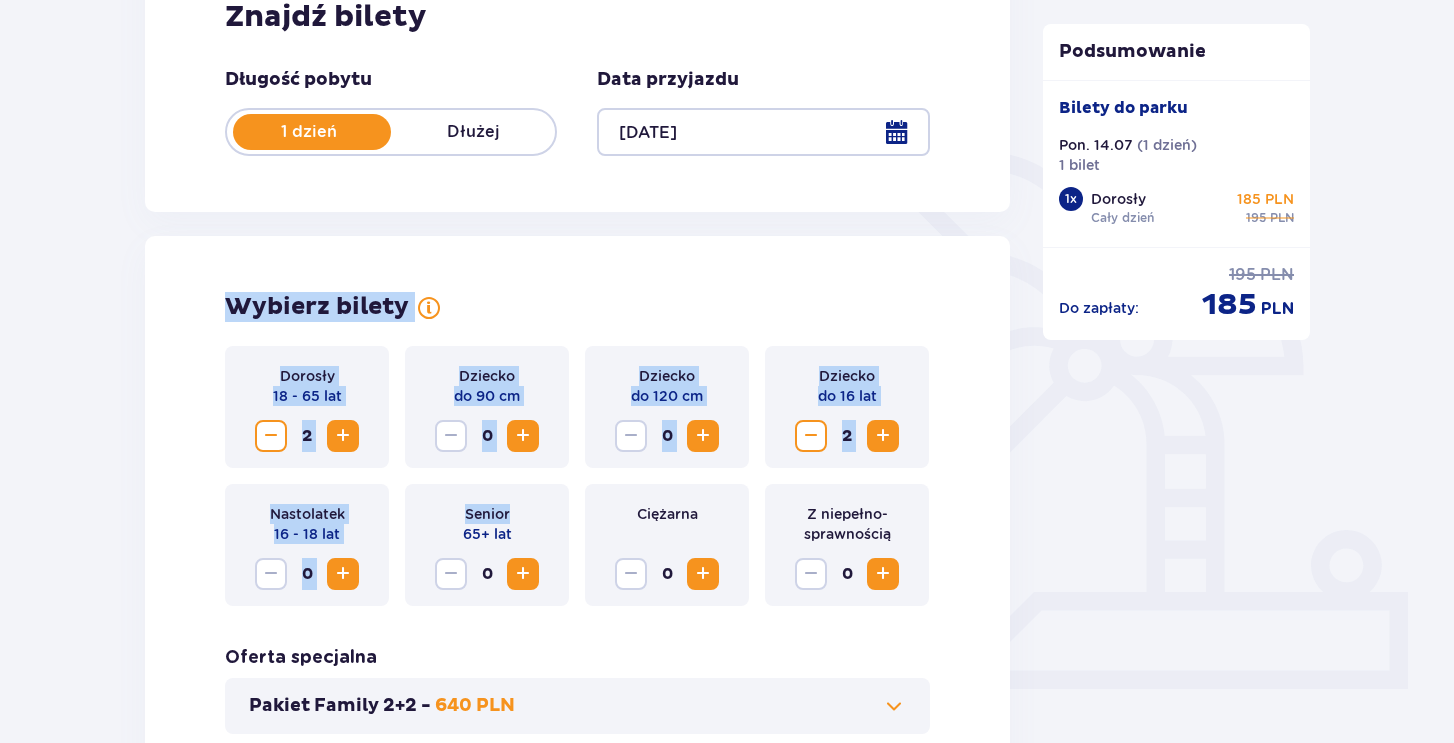 click on "Bilety Pomiń ten krok Znajdź bilety Długość pobytu 1 dzień Dłużej Data przyjazdu 14.07.25 Wybierz bilety Dorosły 18 - 65 lat 2 Dziecko do 90 cm 0 Dziecko do 120 cm 0 Dziecko do 16 lat 2 Nastolatek 16 - 18 lat 0 Senior 65+ lat 0 Ciężarna 0 Z niepełno­sprawnością 0 Oferta specjalna Pakiet Family 2+2 -  640 PLN Edytuj pojedyncze bilety Wróć do edycji grupowej Dorosły ( 18 - 65 lat ) Jamango, Relax • Cały dzień Usuń Edytuj Bilet   2 Usuń Dorosły ( 18 - 65 lat ) Wybierz strefy Pierwszy raz?  Poznaj strefy Suntago Trzy strefy Dwie strefy Jedna strefa Wybierz rodzaj biletu Bilet „Cały dzień” 195 PLN Bilet „4 godziny” 175 PLN Bilet „2 godziny” 140 PLN „Tropikalne wieczory" (Ndz. - Pt.): Wejdź po 17:00 i zostań do 5 godzin w cenie 2. Zobacz zasady promocji Bilet   3 Usuń Dziecko ( do 16 lat ) Wybierz strefy Pierwszy raz?  Poznaj strefy Suntago Jedna strefa Wybierz rodzaj biletu Bilet „Cały dzień” 155 PLN Bilet „4 godziny” 140 PLN Bilet „2 godziny” 105 PLN   4" at bounding box center [577, 2188] 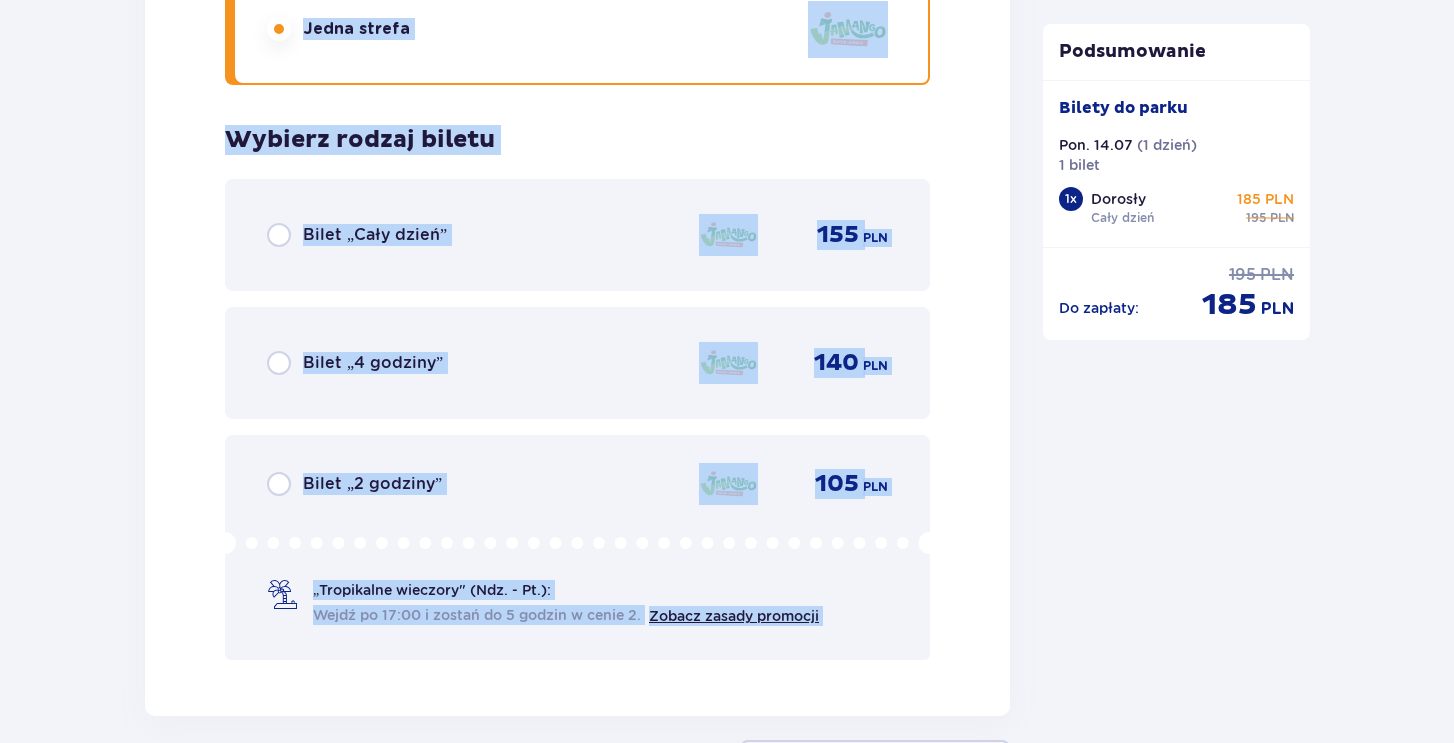 scroll, scrollTop: 4230, scrollLeft: 0, axis: vertical 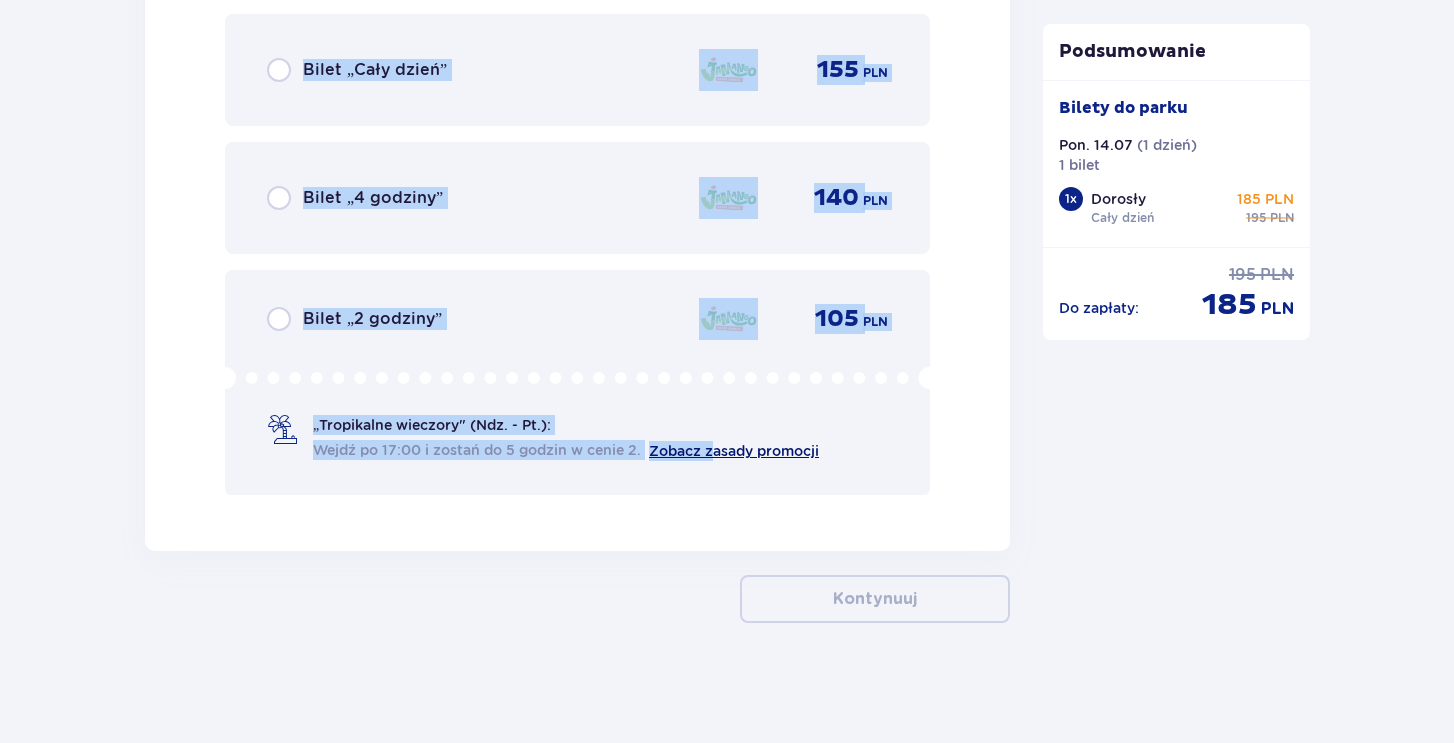 drag, startPoint x: 269, startPoint y: 260, endPoint x: 719, endPoint y: 448, distance: 487.69254 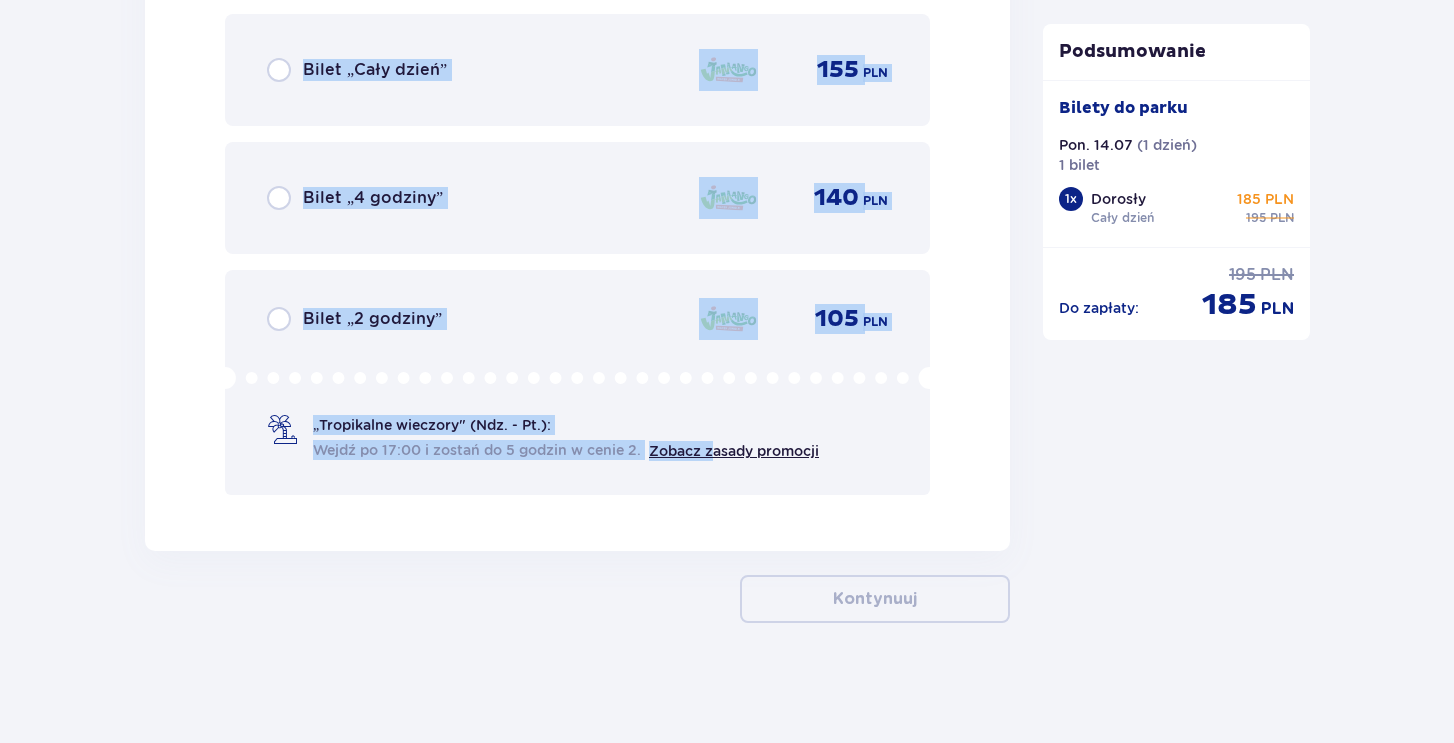 click on "Bilet   4 Usuń Dziecko ( do 16 lat ) Wybierz strefy Pierwszy raz?  Poznaj strefy Suntago Jedna strefa Wybierz rodzaj biletu Bilet „Cały dzień” 155 PLN Bilet „4 godziny” 140 PLN Bilet „2 godziny” 105 PLN „Tropikalne wieczory" (Ndz. - Pt.): Wejdź po 17:00 i zostań do 5 godzin w cenie 2. Zobacz zasady promocji" at bounding box center (577, 31) 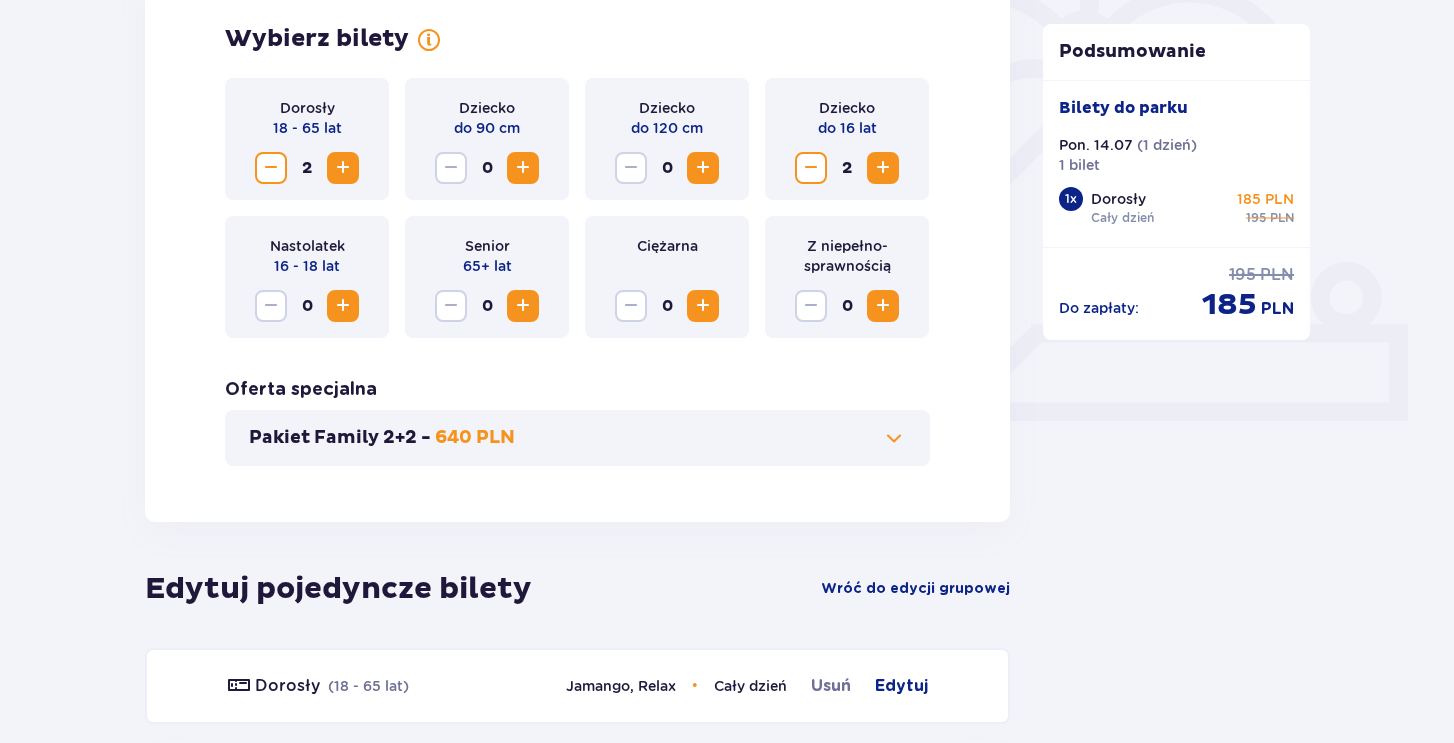 scroll, scrollTop: 608, scrollLeft: 0, axis: vertical 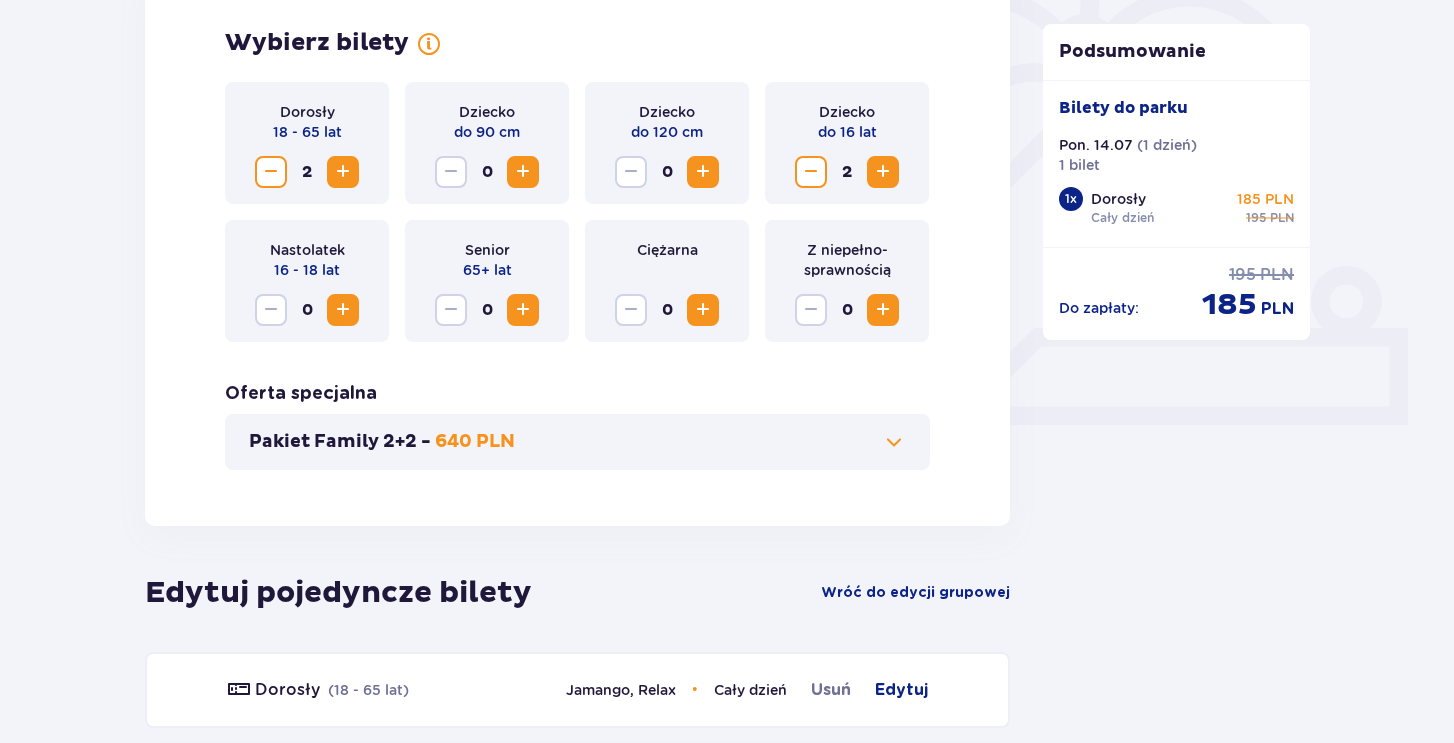 click on "640 PLN" at bounding box center [475, 442] 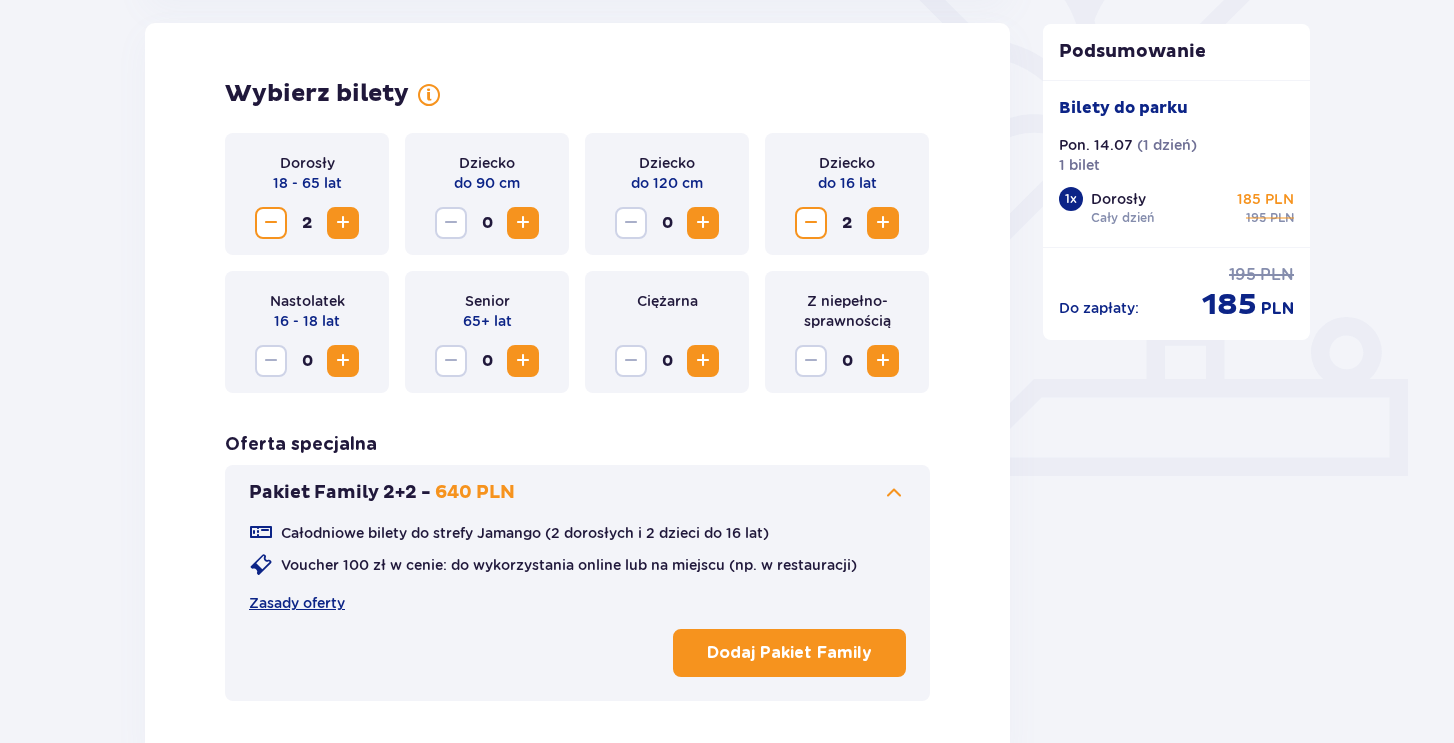scroll, scrollTop: 556, scrollLeft: 0, axis: vertical 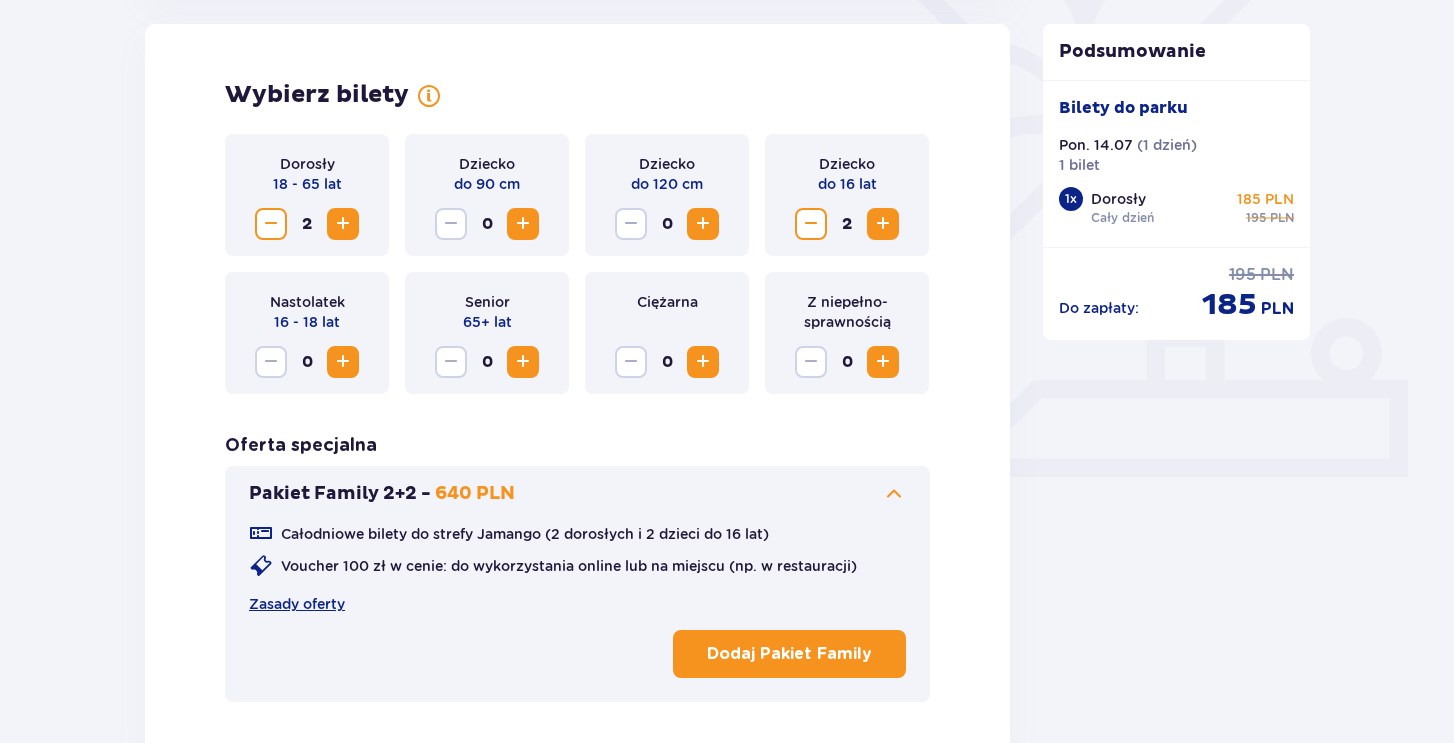 click on "Dodaj Pakiet Family" at bounding box center [789, 654] 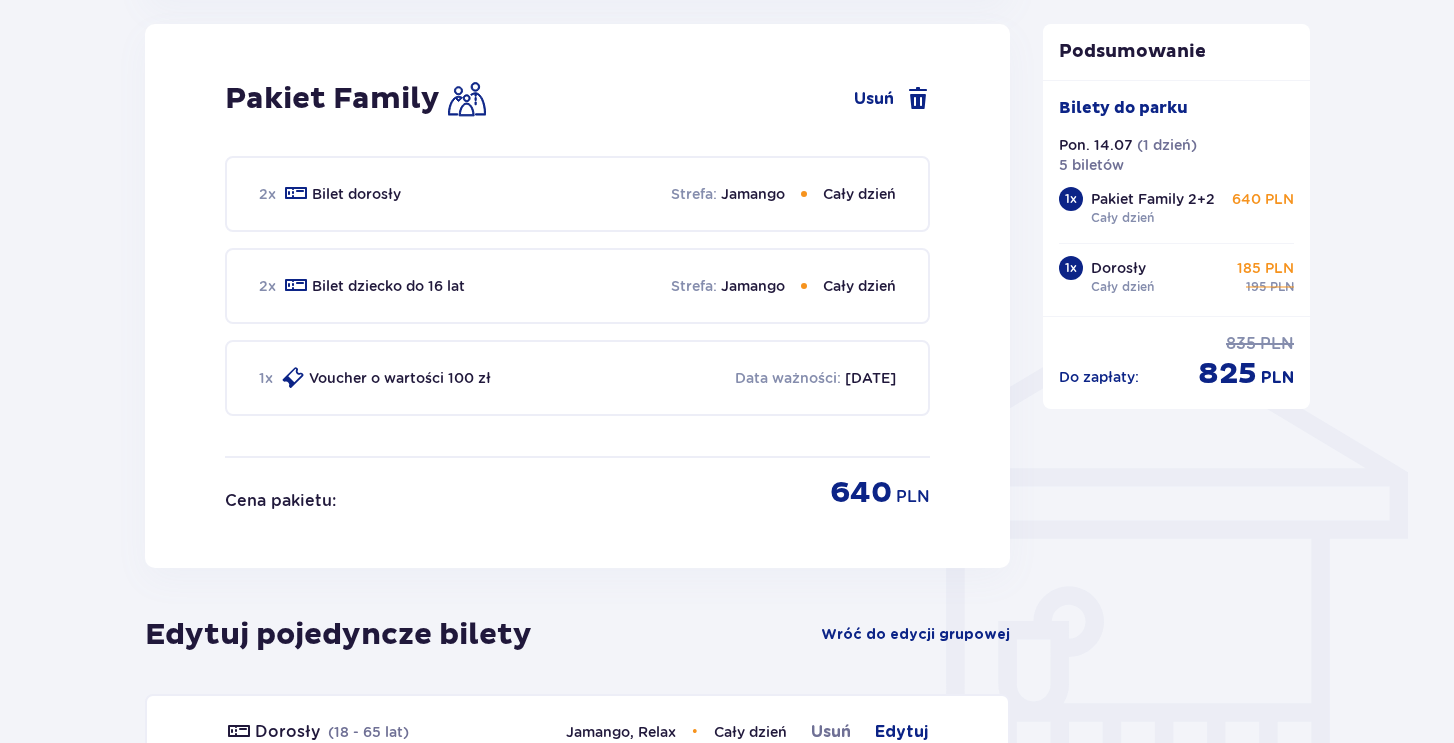 scroll, scrollTop: 1316, scrollLeft: 0, axis: vertical 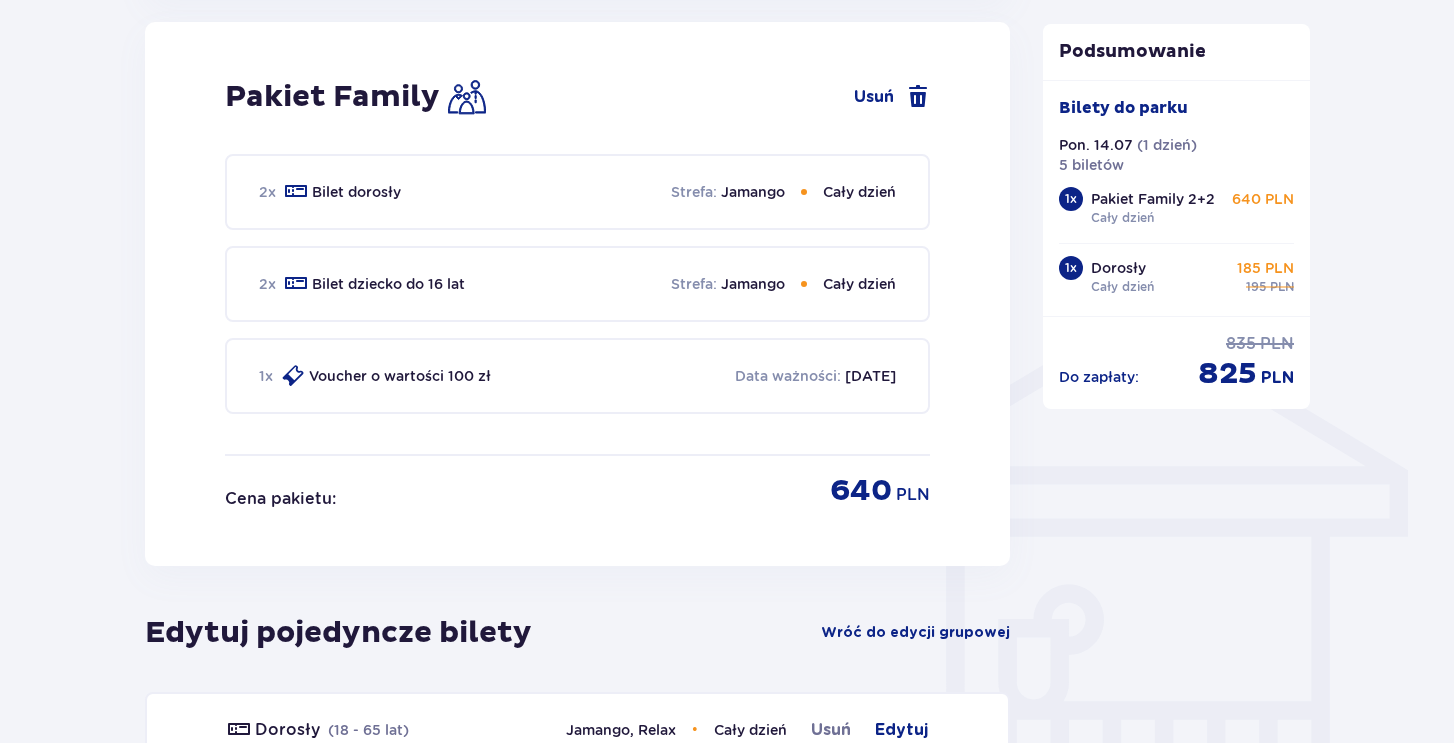 click on "2 x Bilet dziecko do 16 lat Strefa : Jamango Cały dzień" at bounding box center (577, 284) 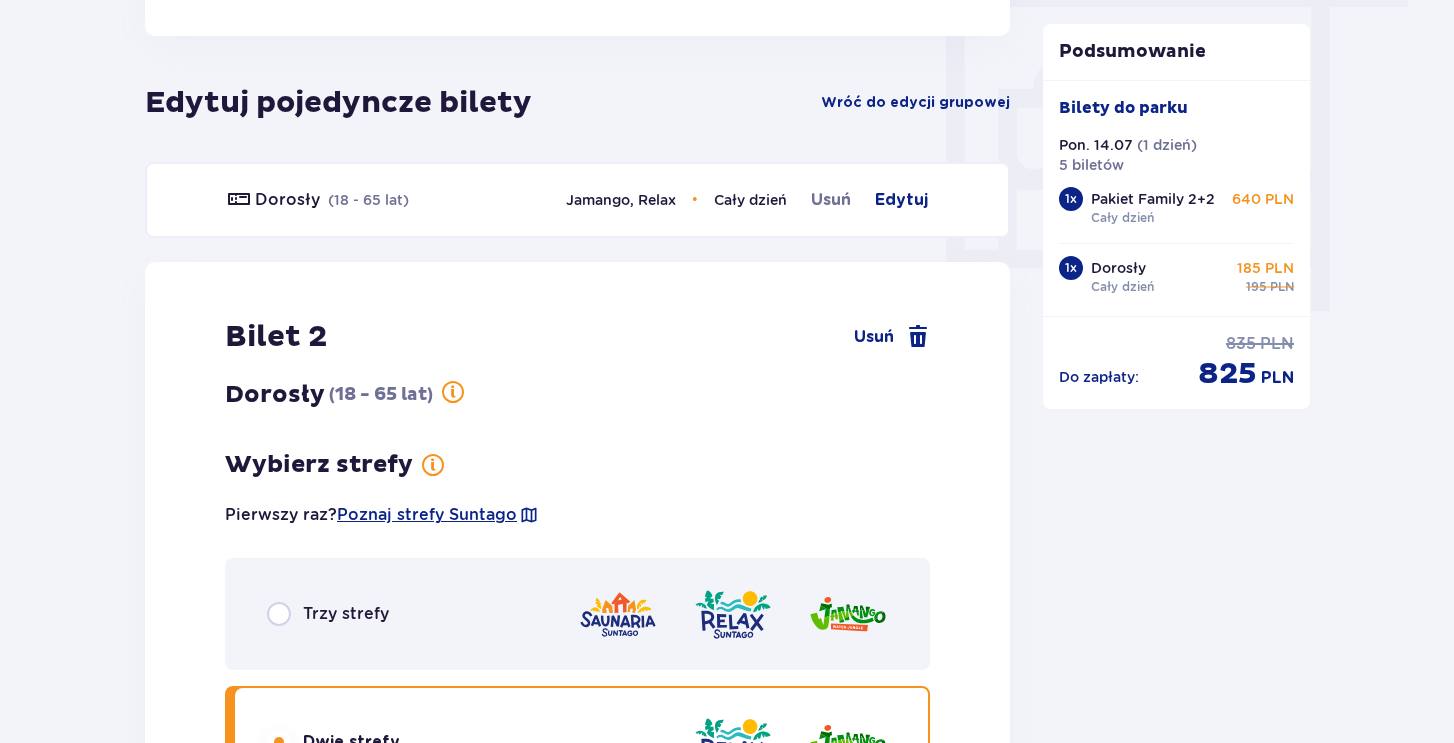 scroll, scrollTop: 1830, scrollLeft: 0, axis: vertical 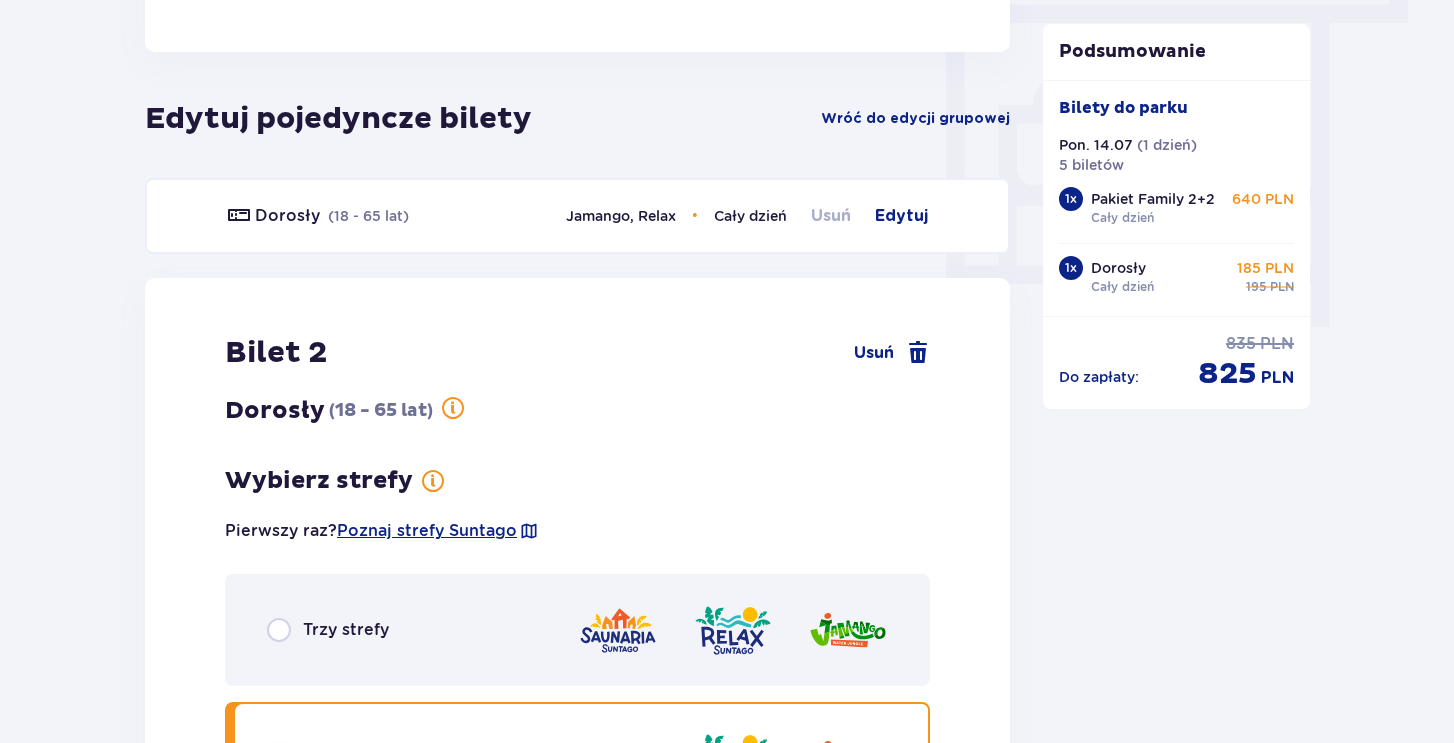 click on "Usuń" at bounding box center [831, 216] 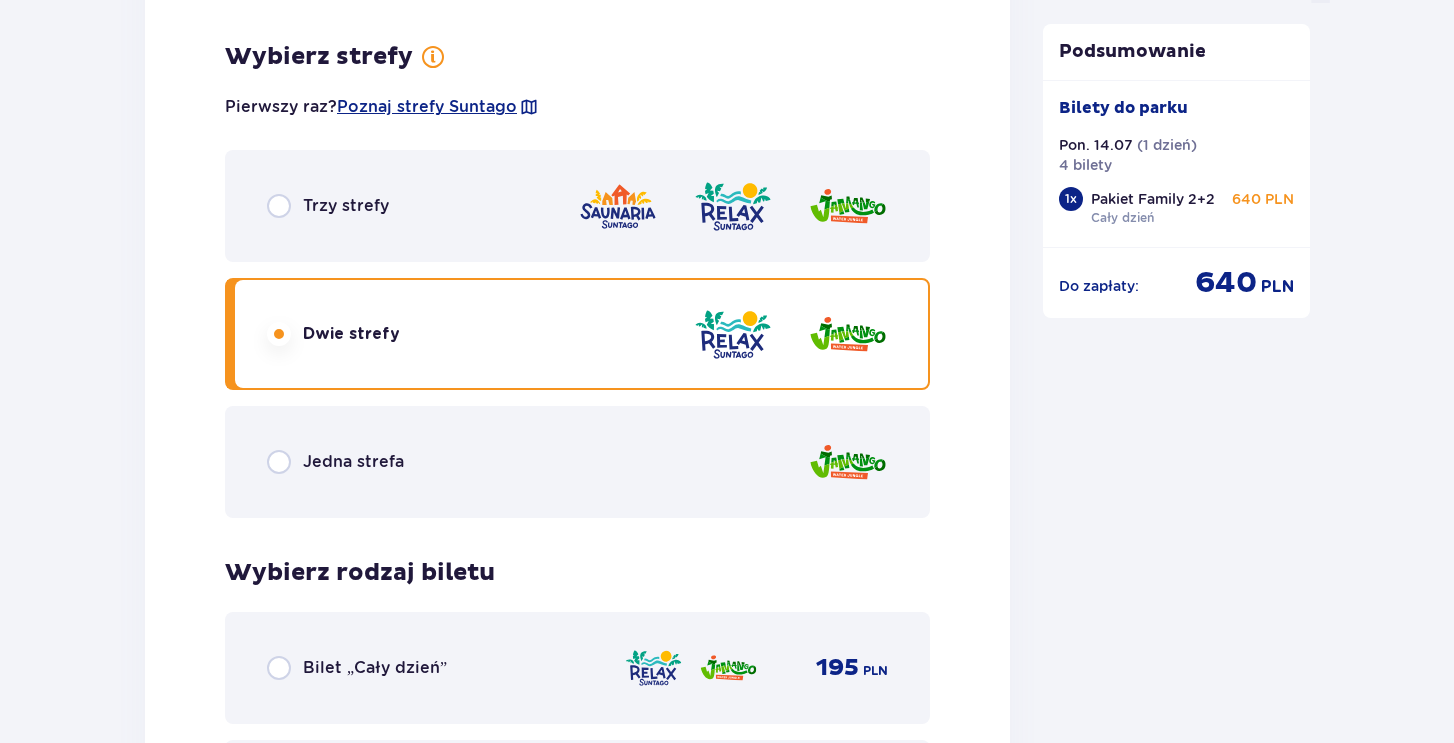scroll, scrollTop: 2075, scrollLeft: 0, axis: vertical 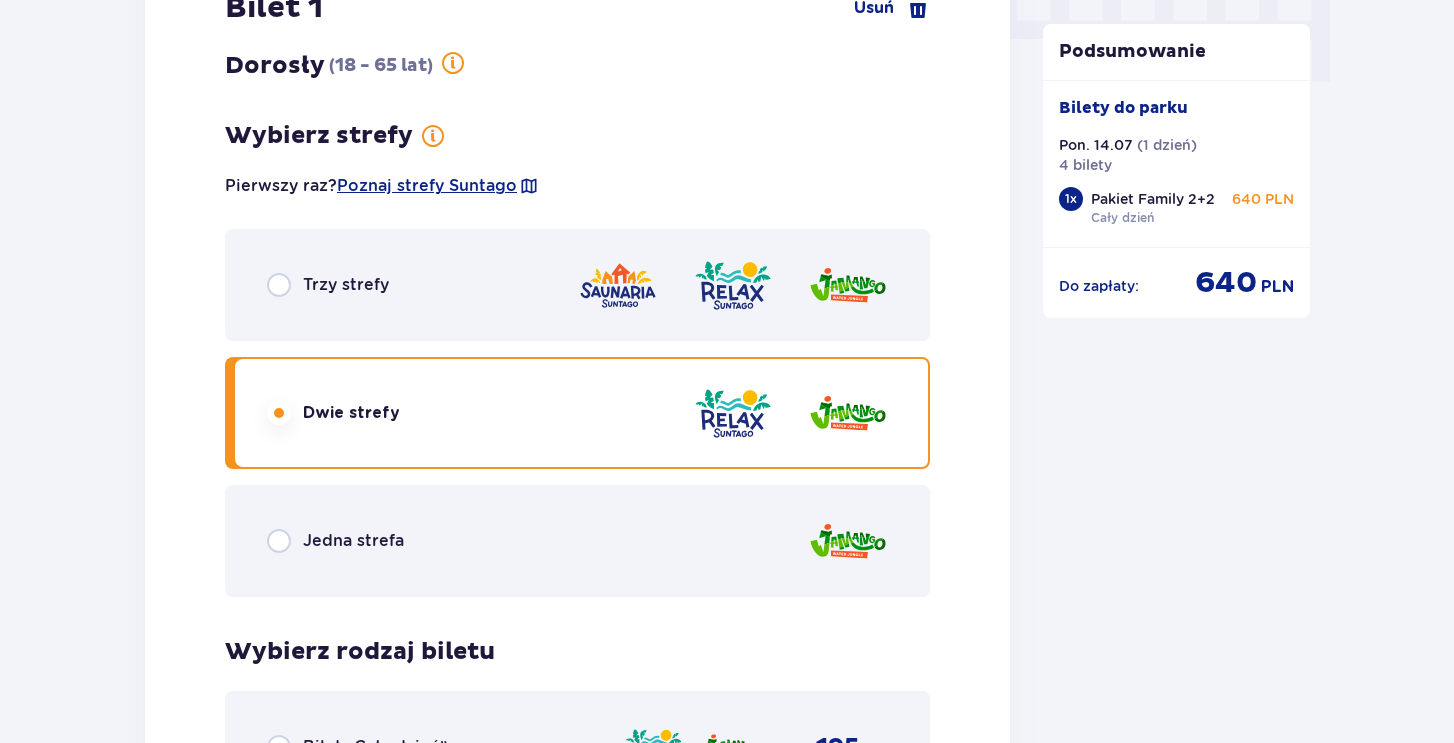 click on "Trzy strefy" at bounding box center [577, 285] 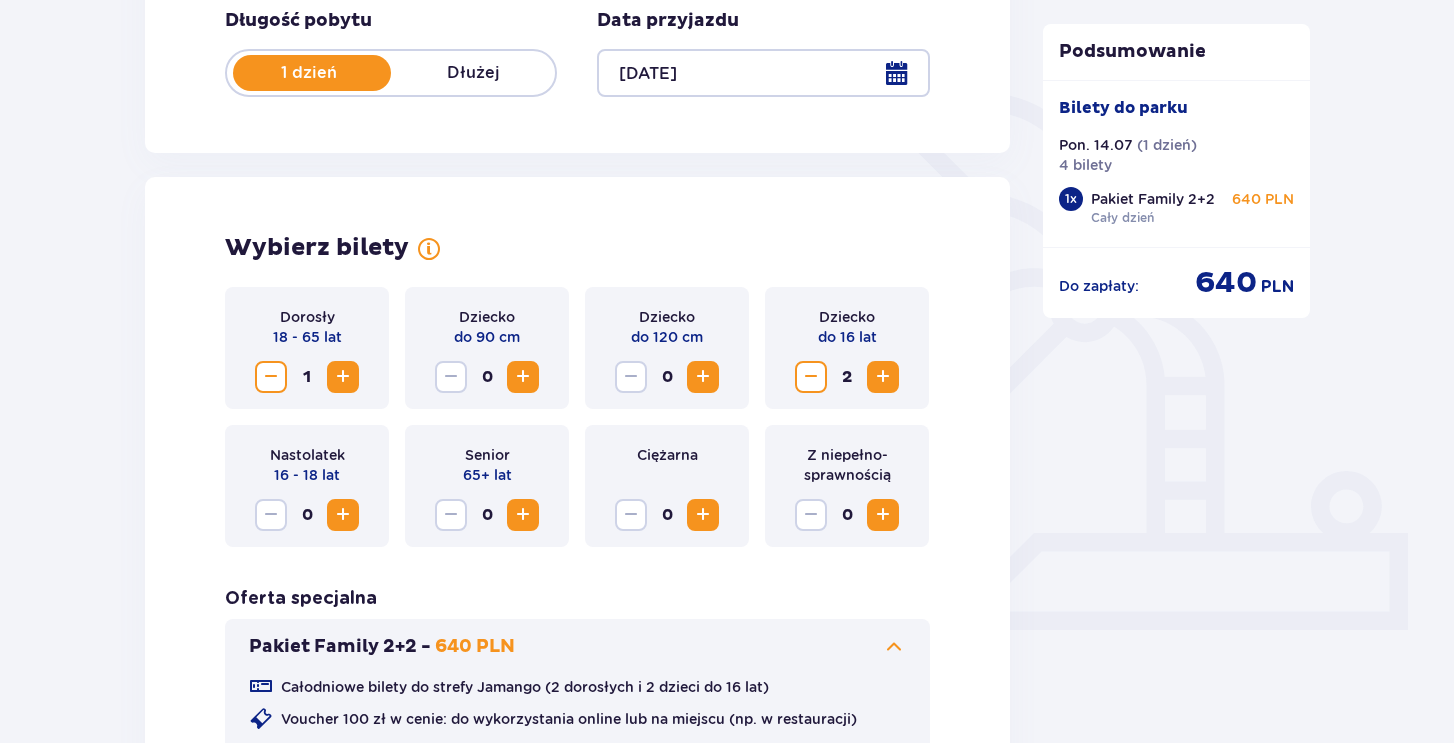 scroll, scrollTop: 395, scrollLeft: 0, axis: vertical 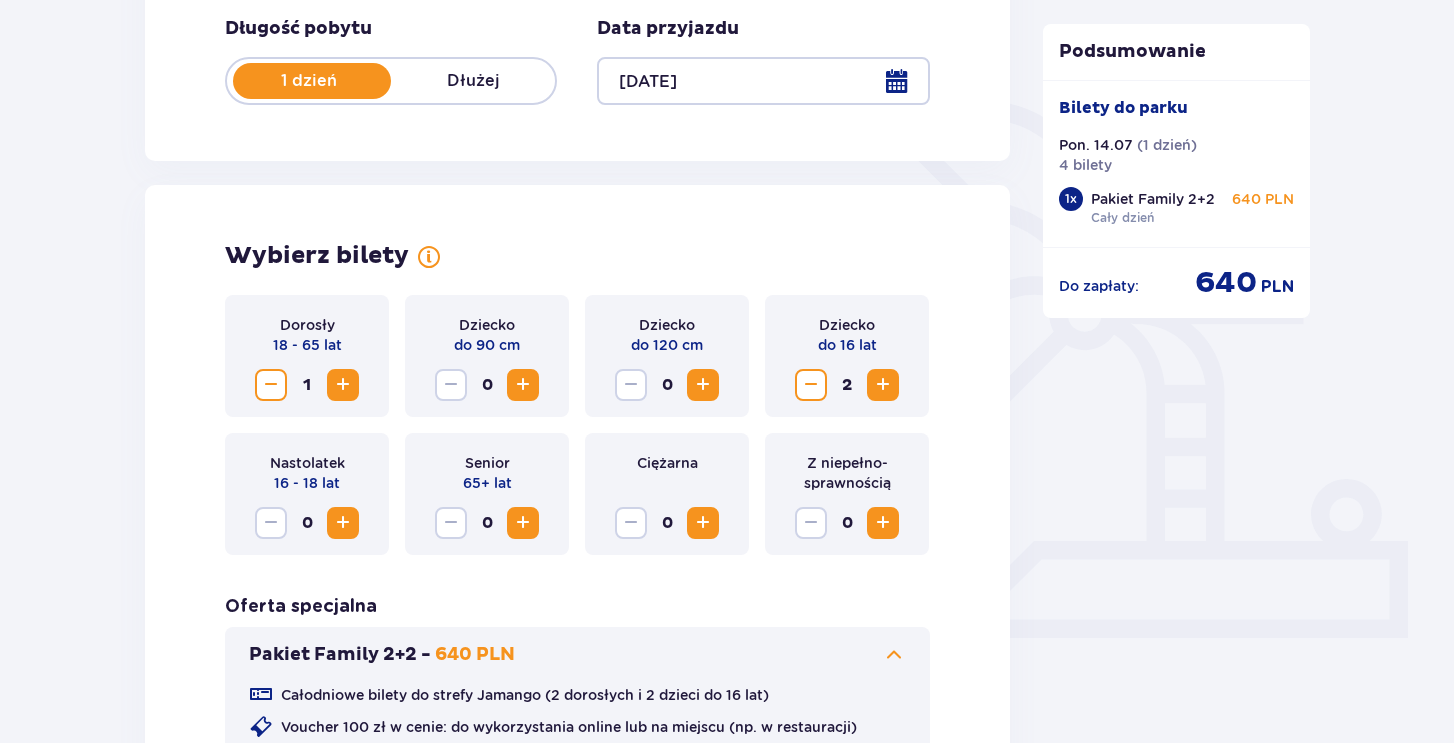 click at bounding box center [343, 385] 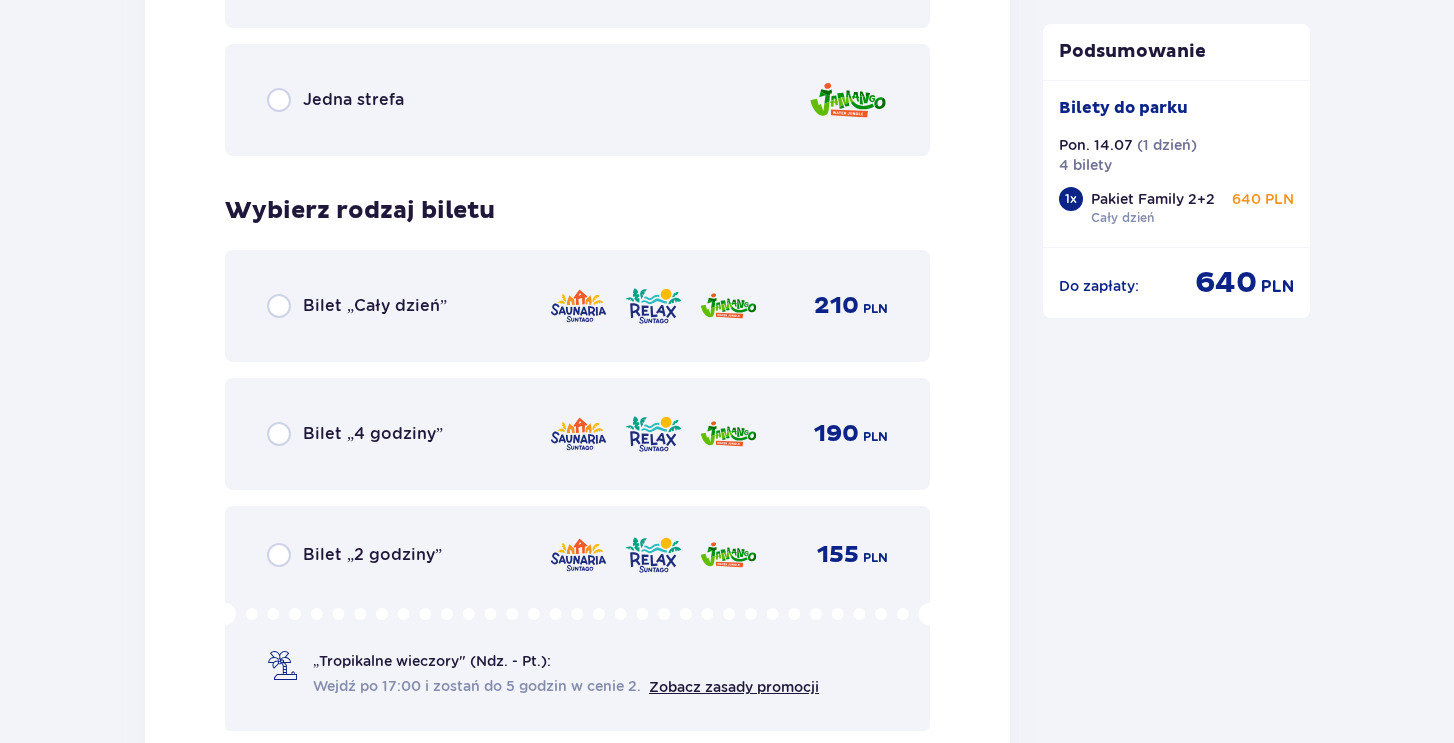 click on "Bilet „Cały dzień” 210 PLN" at bounding box center (577, 306) 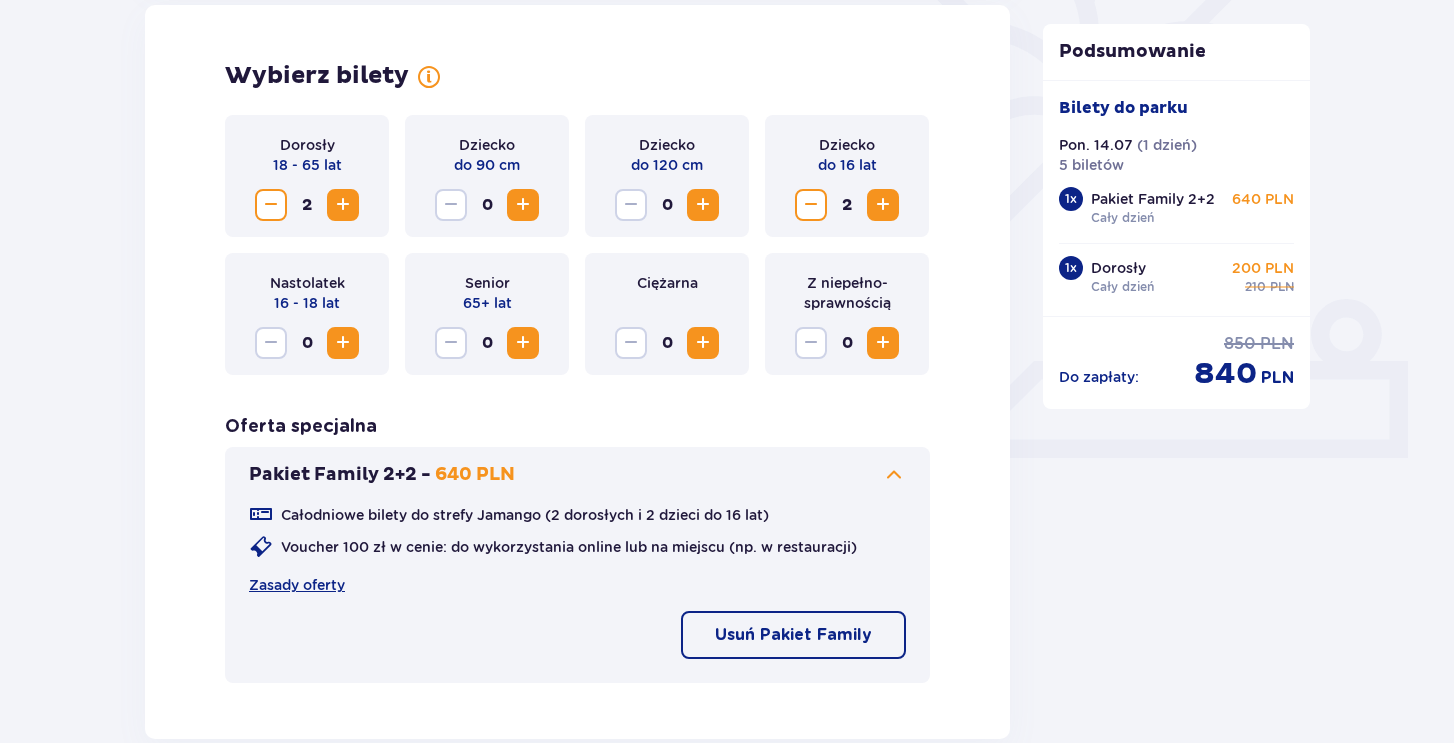 scroll, scrollTop: 0, scrollLeft: 0, axis: both 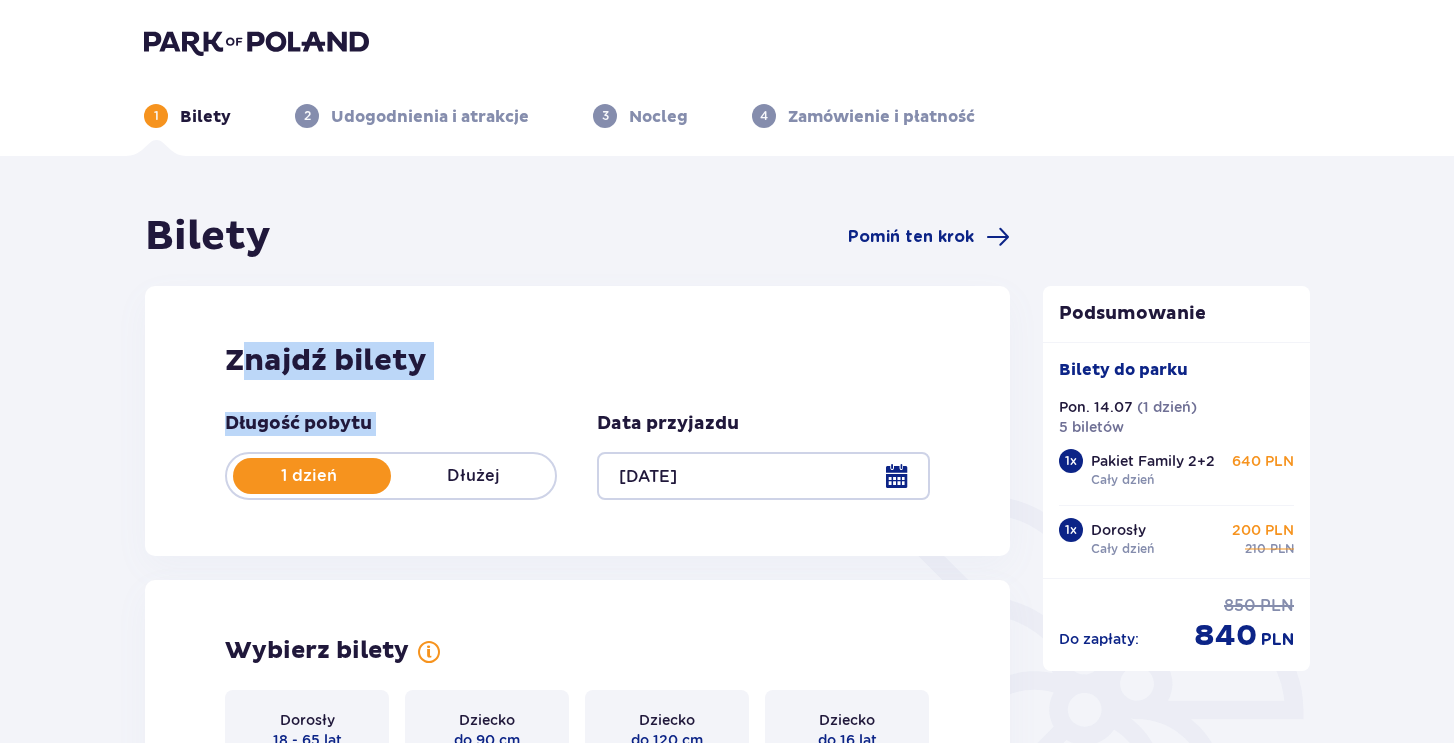 drag, startPoint x: 237, startPoint y: 353, endPoint x: 457, endPoint y: 470, distance: 249.17665 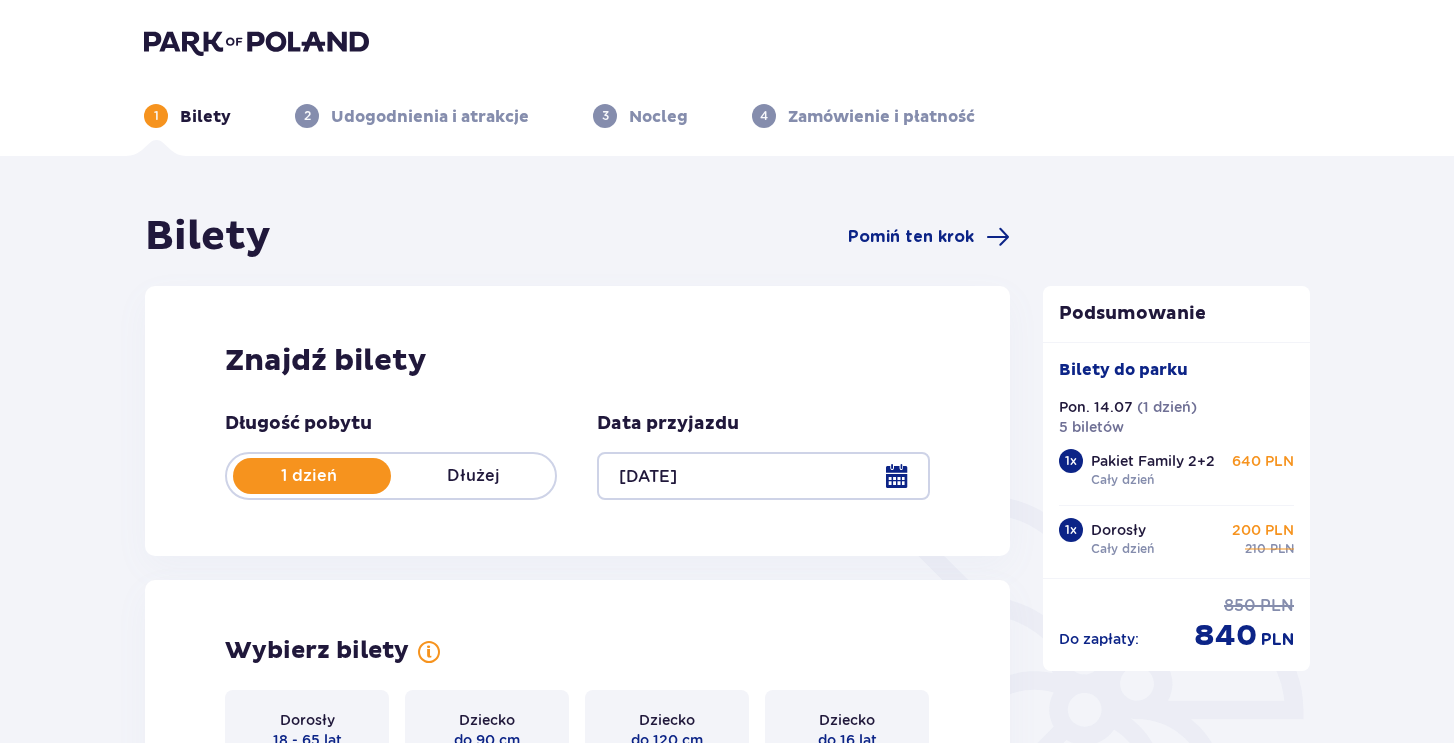 click on "Znajdź bilety Długość pobytu 1 dzień Dłużej Data przyjazdu 14.07.25" at bounding box center (577, 421) 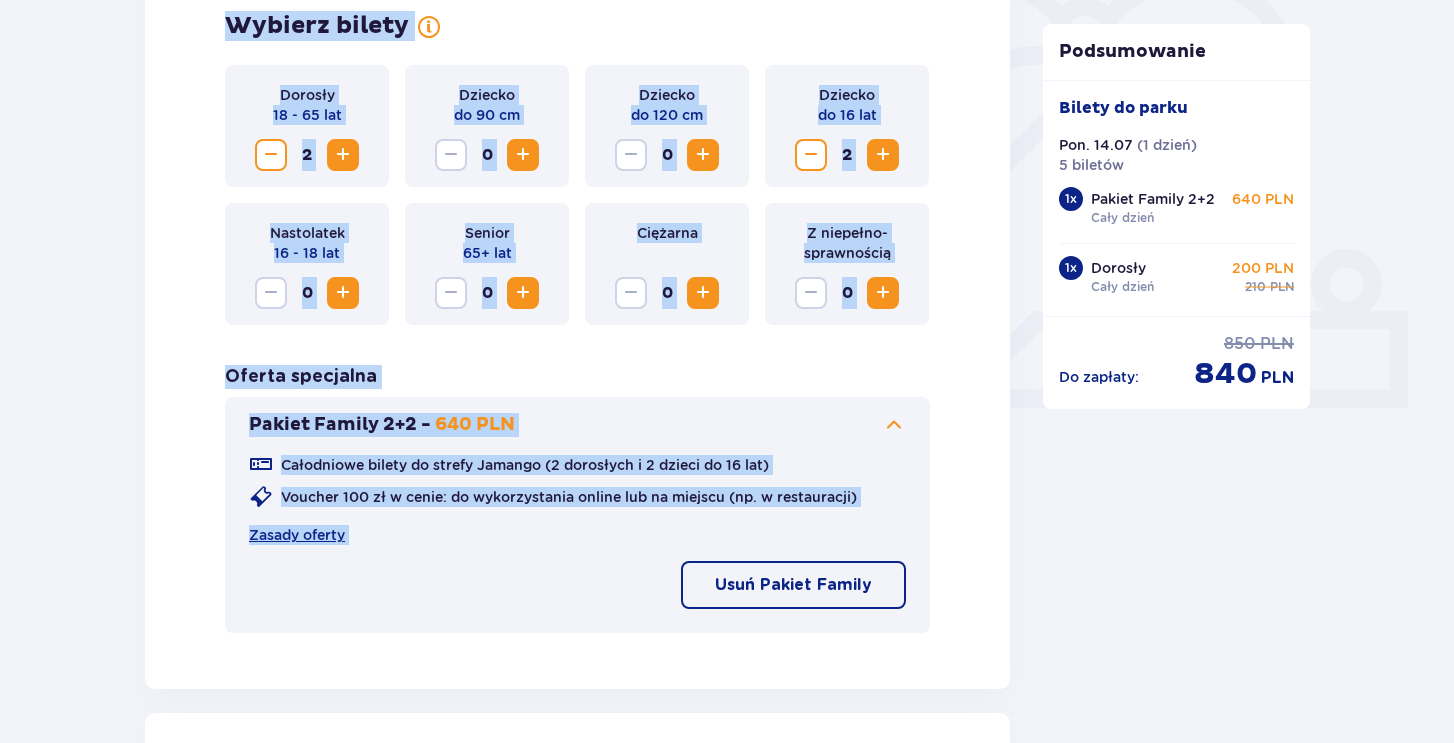 scroll, scrollTop: 892, scrollLeft: 0, axis: vertical 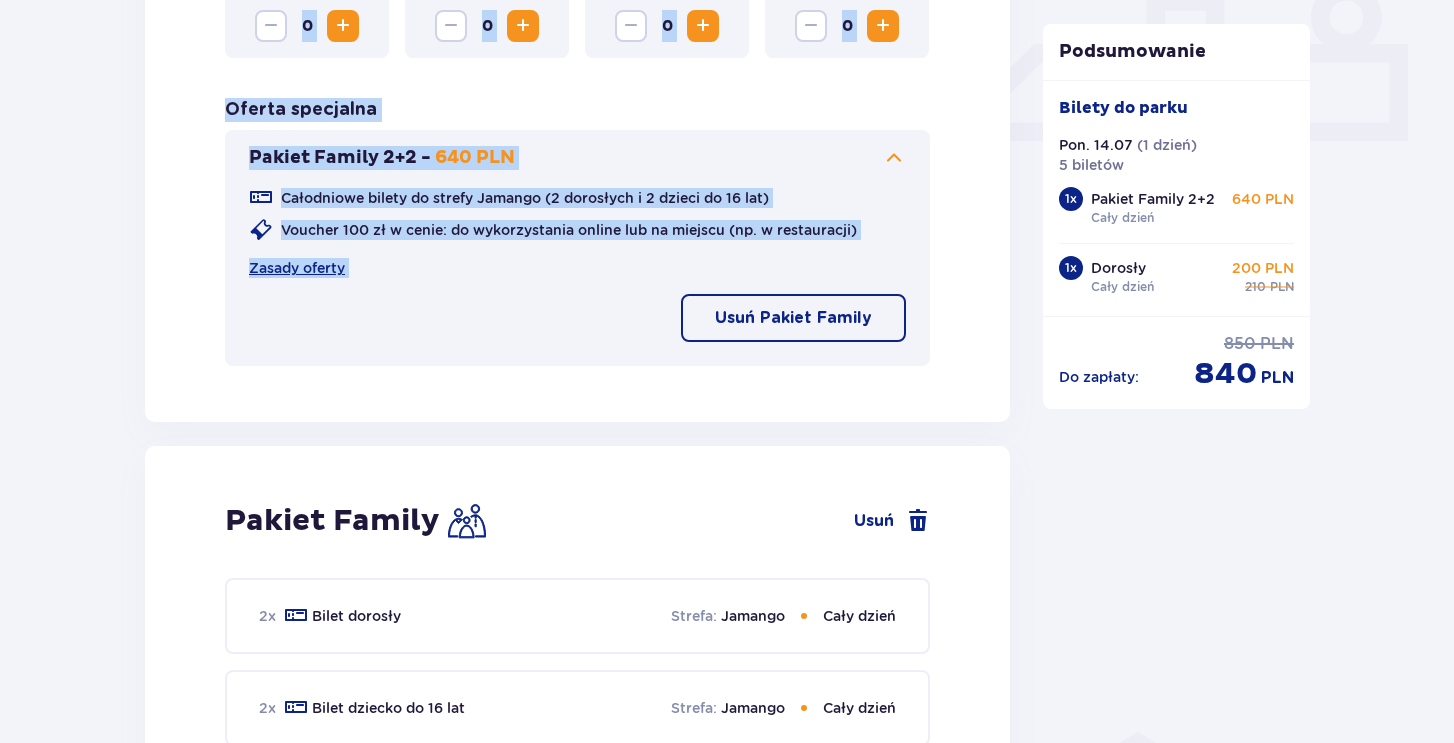 drag, startPoint x: 146, startPoint y: 217, endPoint x: 743, endPoint y: 430, distance: 633.8596 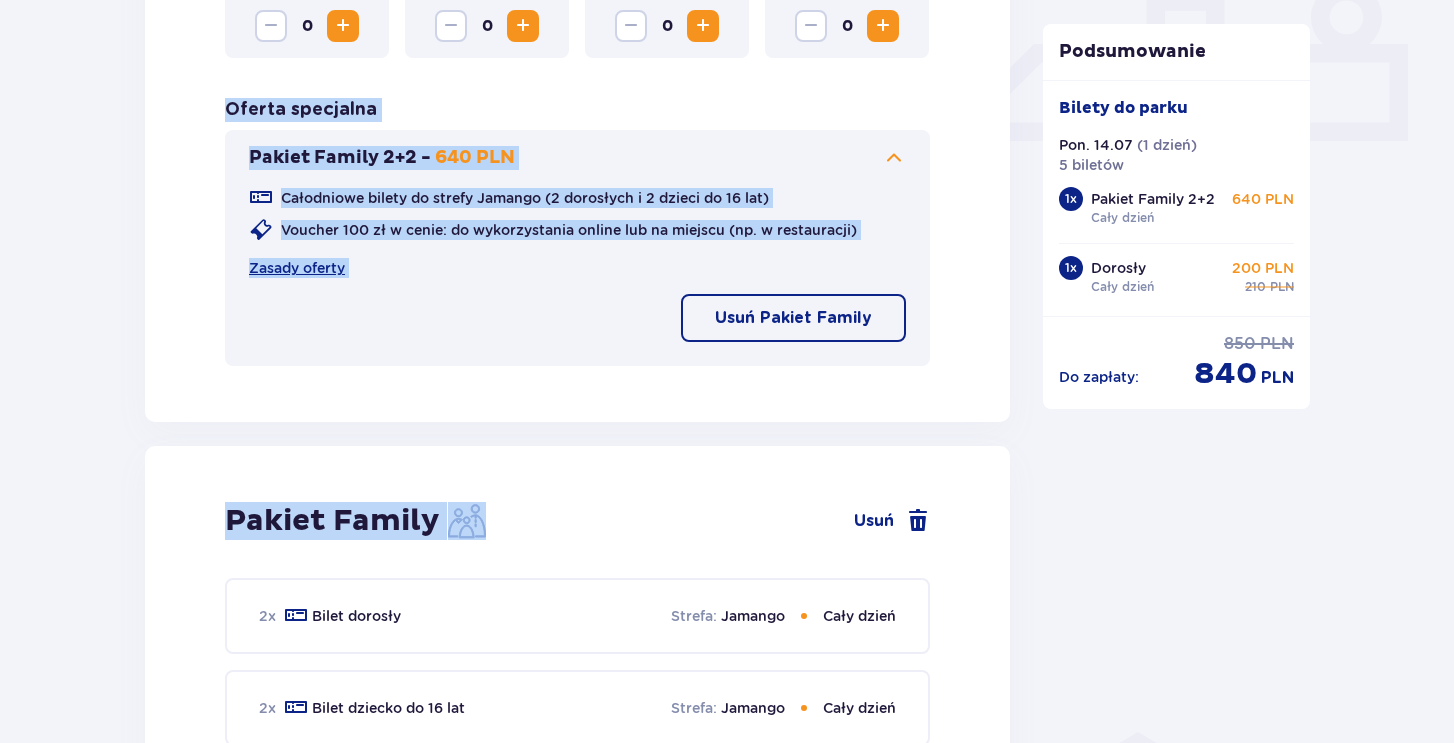 drag, startPoint x: 706, startPoint y: 453, endPoint x: 220, endPoint y: 95, distance: 603.6224 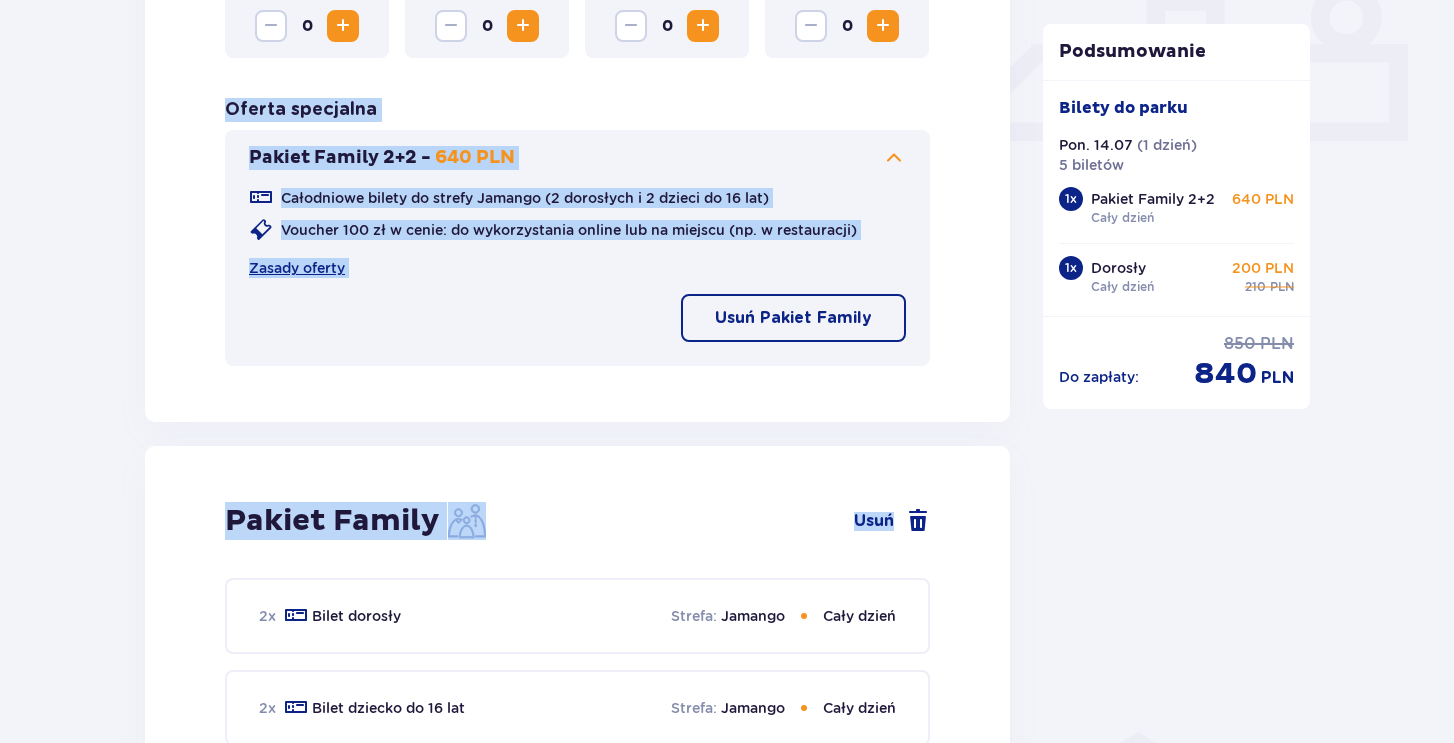 drag, startPoint x: 220, startPoint y: 95, endPoint x: 572, endPoint y: 438, distance: 491.4804 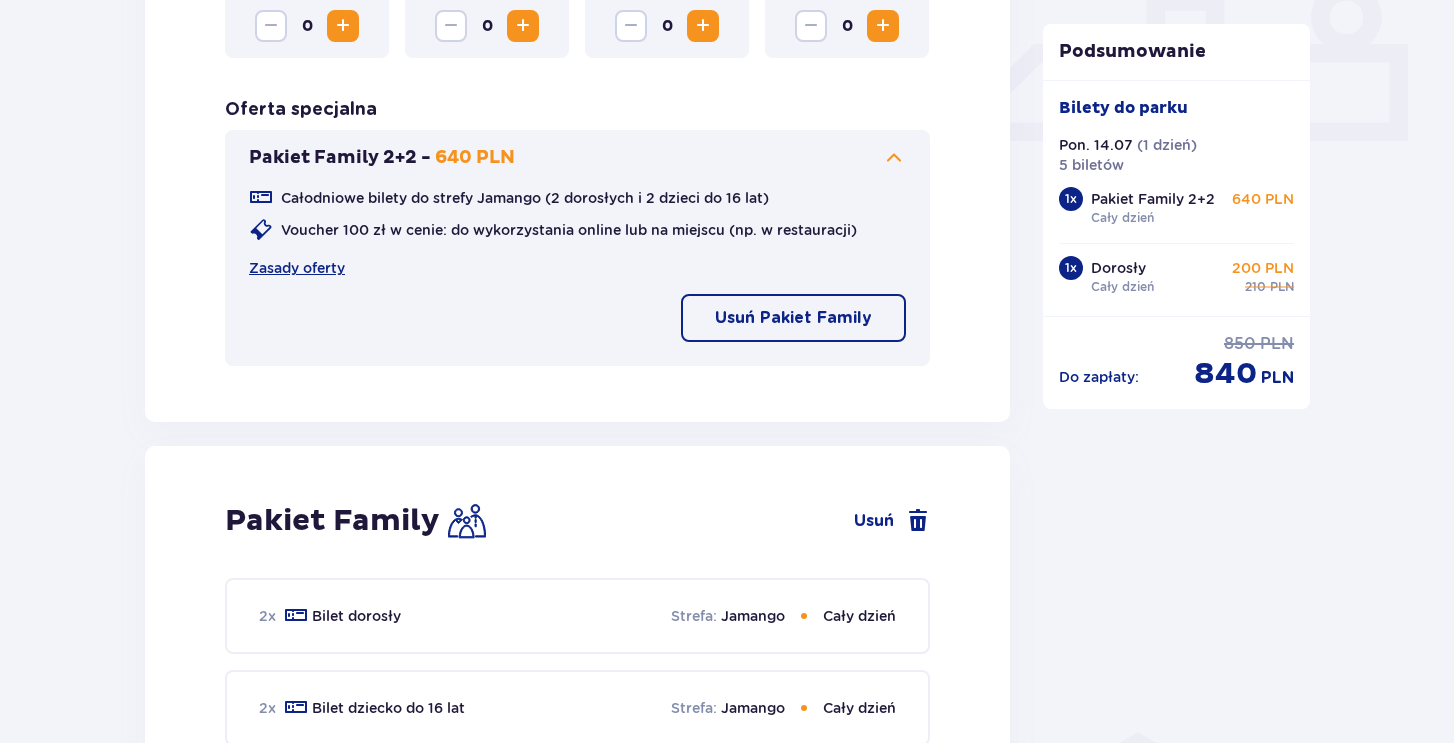 click on "Pakiet Family Usuń 2 x Bilet dorosły Strefa : Jamango Cały dzień 2 x Bilet dziecko do 16 lat Strefa : Jamango Cały dzień 1 x Voucher o wartości 100 zł Data ważności : 13.07.2026 Cena pakietu : 640 PLN" at bounding box center (577, 718) 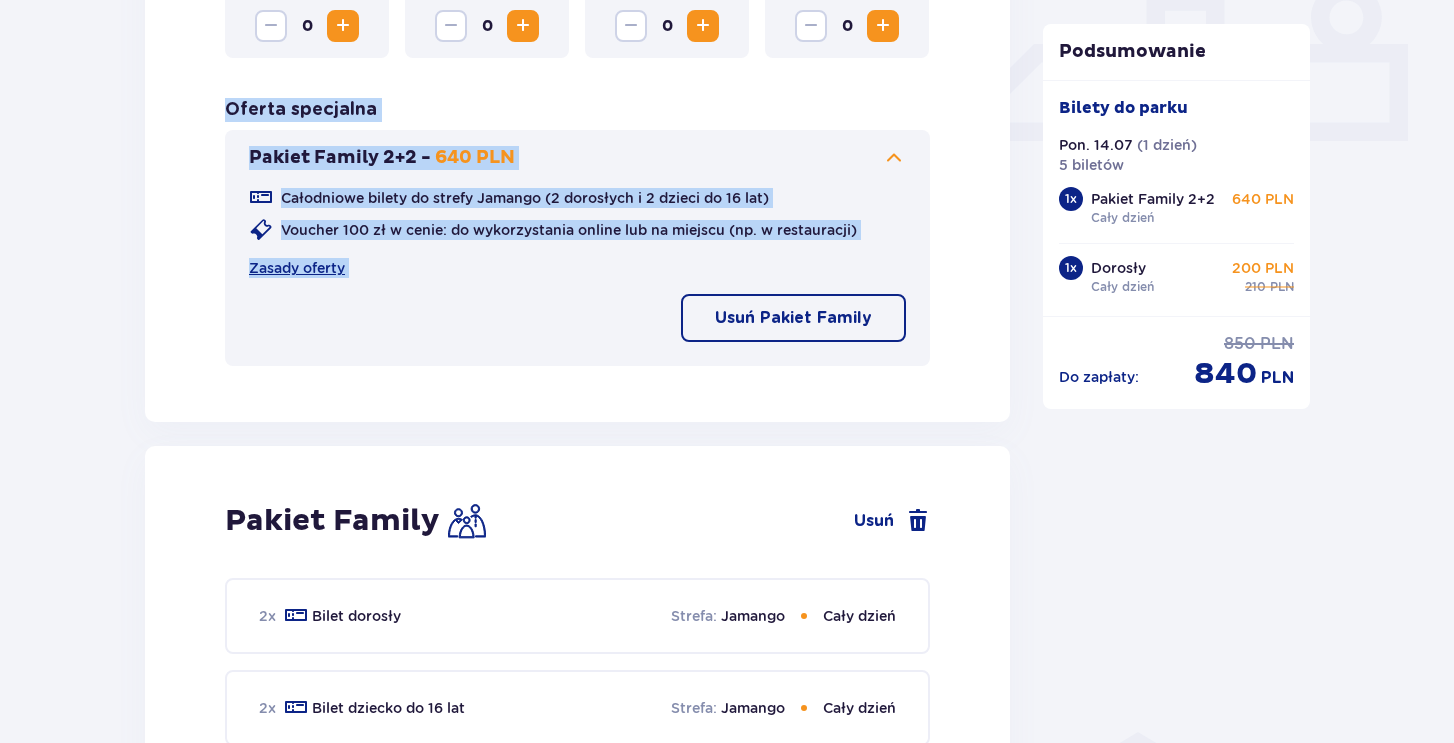 drag, startPoint x: 551, startPoint y: 457, endPoint x: 197, endPoint y: 81, distance: 516.4223 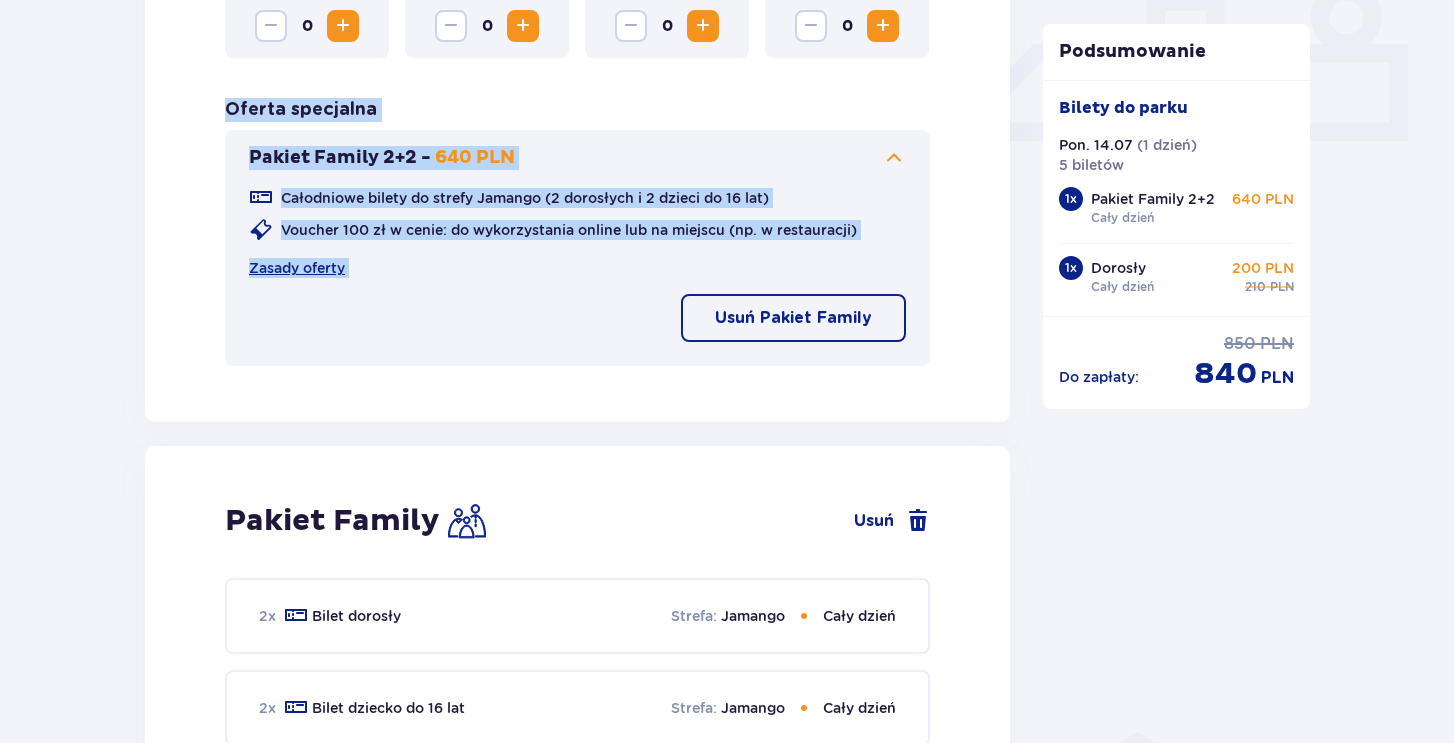 click on "Wybierz bilety Dorosły 18 - 65 lat 2 Dziecko do 90 cm 0 Dziecko do 120 cm 0 Dziecko do 16 lat 2 Nastolatek 16 - 18 lat 0 Senior 65+ lat 0 Ciężarna 0 Z niepełno­sprawnością 0 Oferta specjalna Pakiet Family 2+2 -  640 PLN Całodniowe bilety do strefy Jamango (2 dorosłych i 2 dzieci do 16 lat) Voucher 100 zł w cenie: do wykorzystania online lub na miejscu (np. w restauracji) Zasady oferty Usuń Pakiet Family" at bounding box center [577, 55] 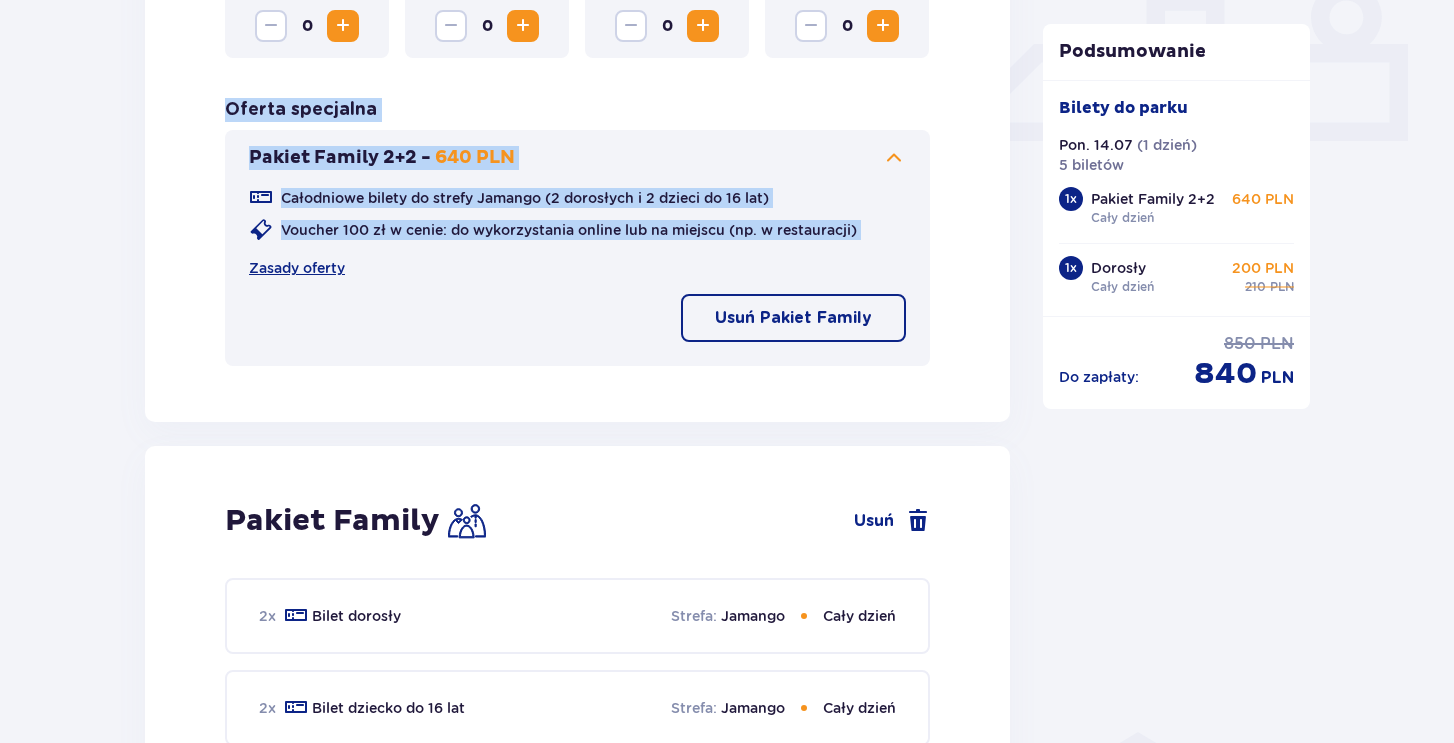 drag, startPoint x: 528, startPoint y: 409, endPoint x: 215, endPoint y: 114, distance: 430.10928 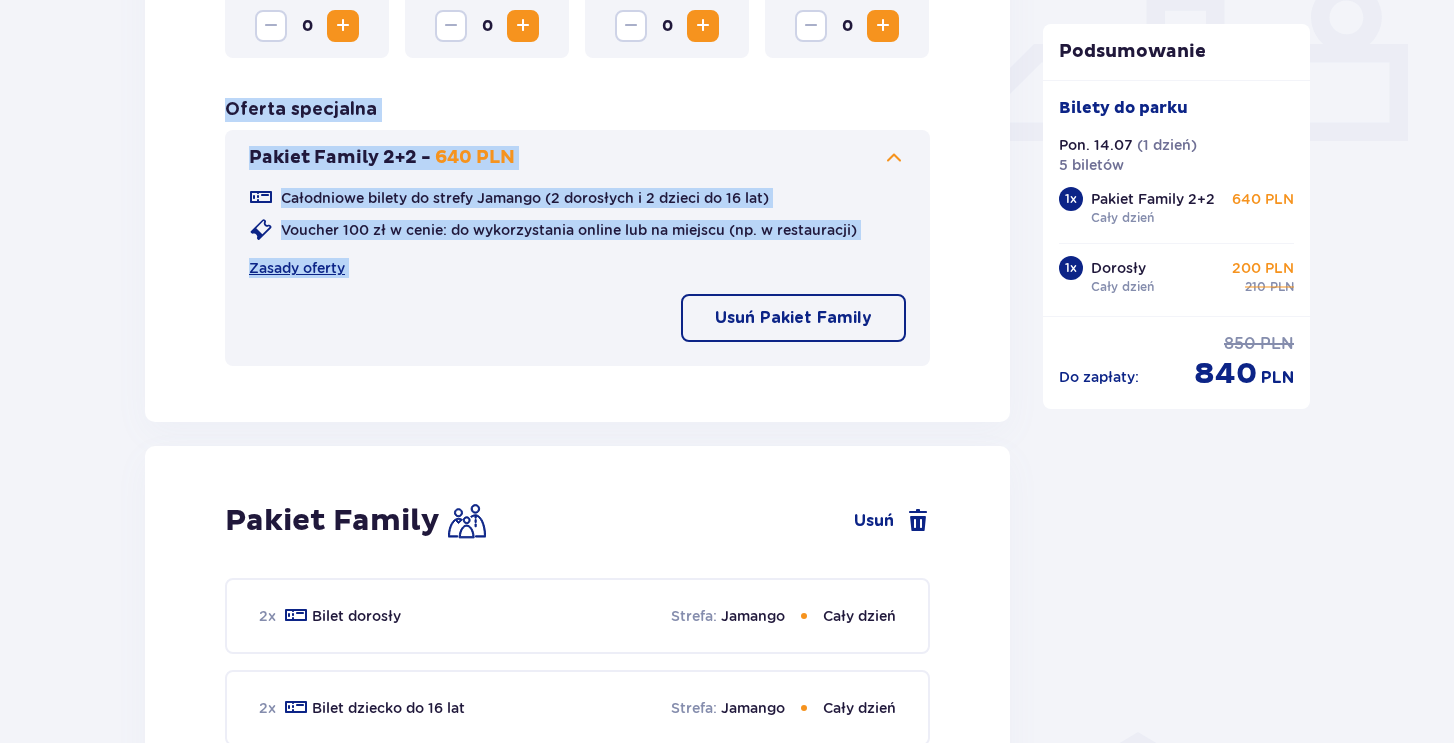 drag, startPoint x: 216, startPoint y: 106, endPoint x: 374, endPoint y: 343, distance: 284.83856 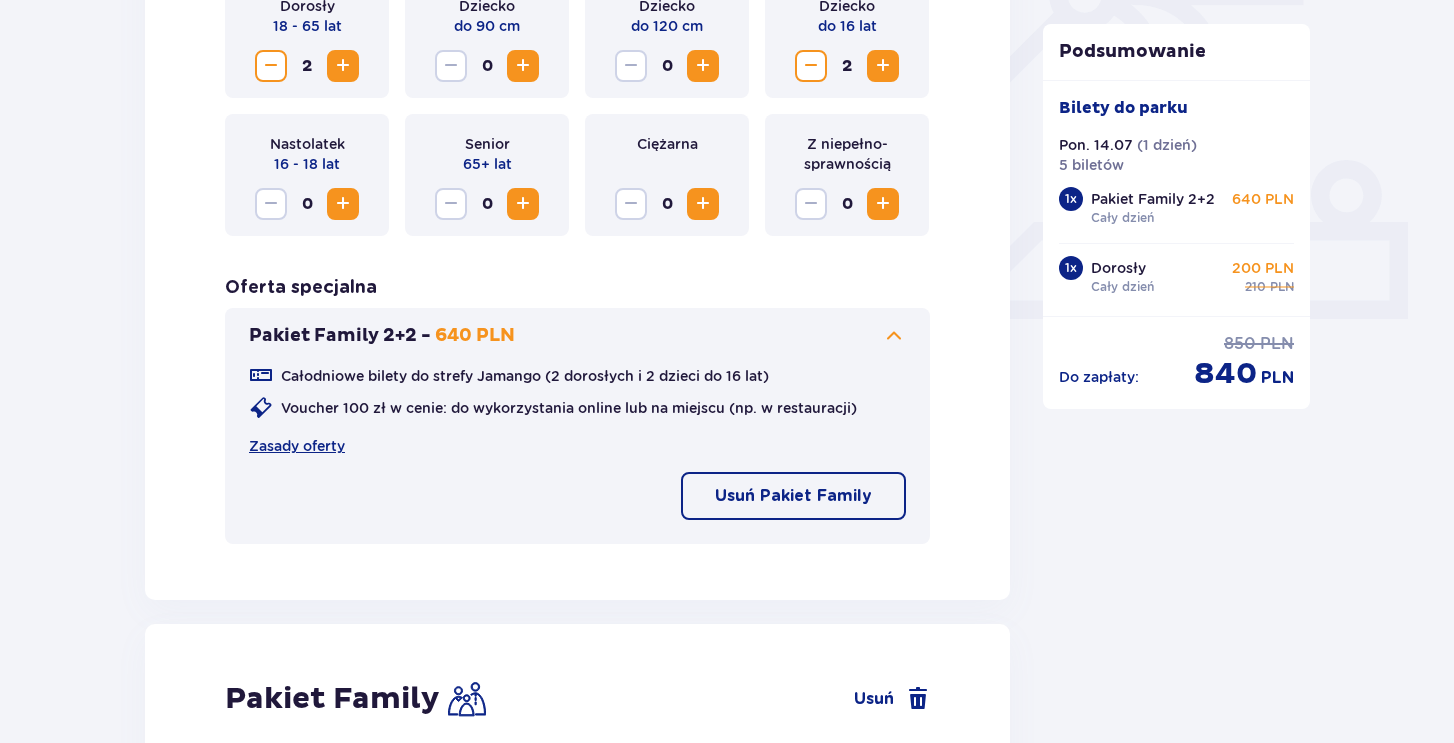 scroll, scrollTop: 696, scrollLeft: 0, axis: vertical 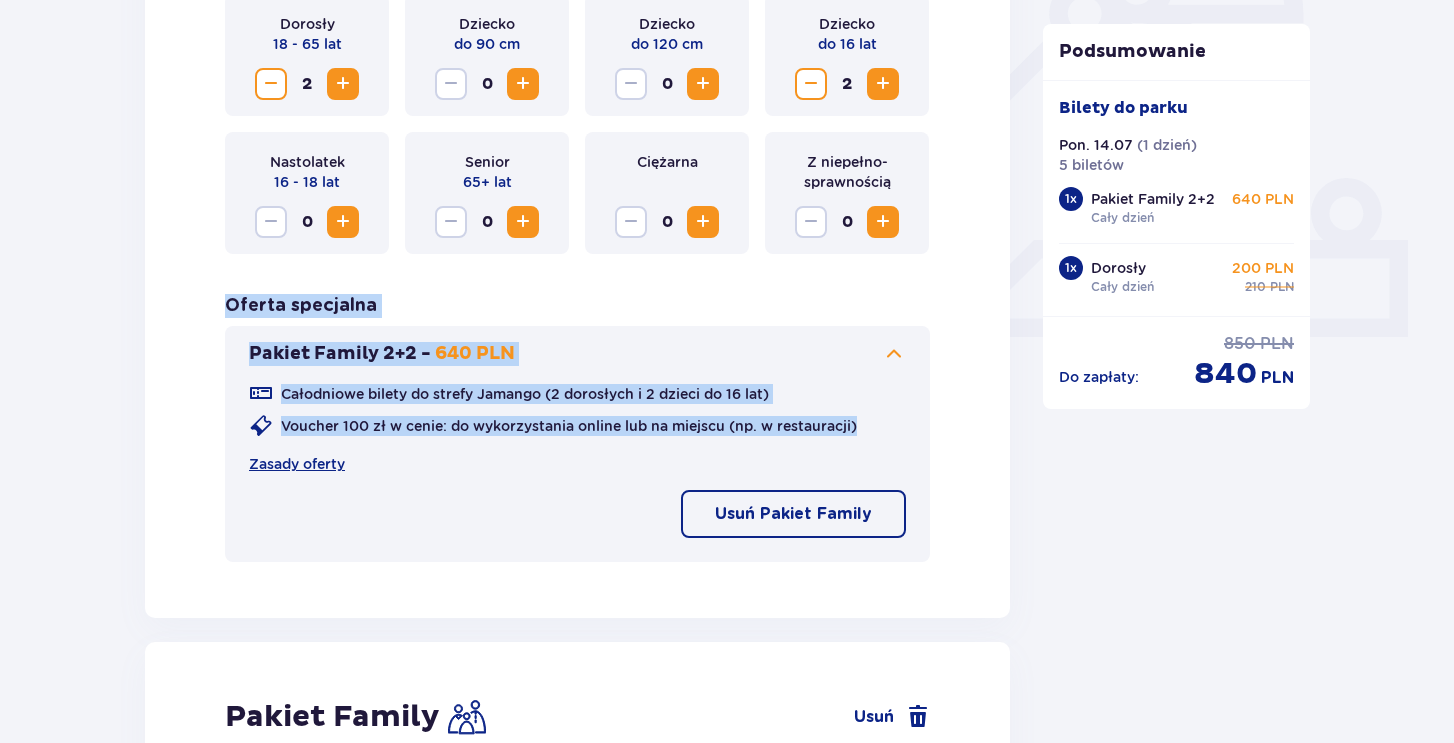 drag, startPoint x: 220, startPoint y: 298, endPoint x: 471, endPoint y: 562, distance: 364.276 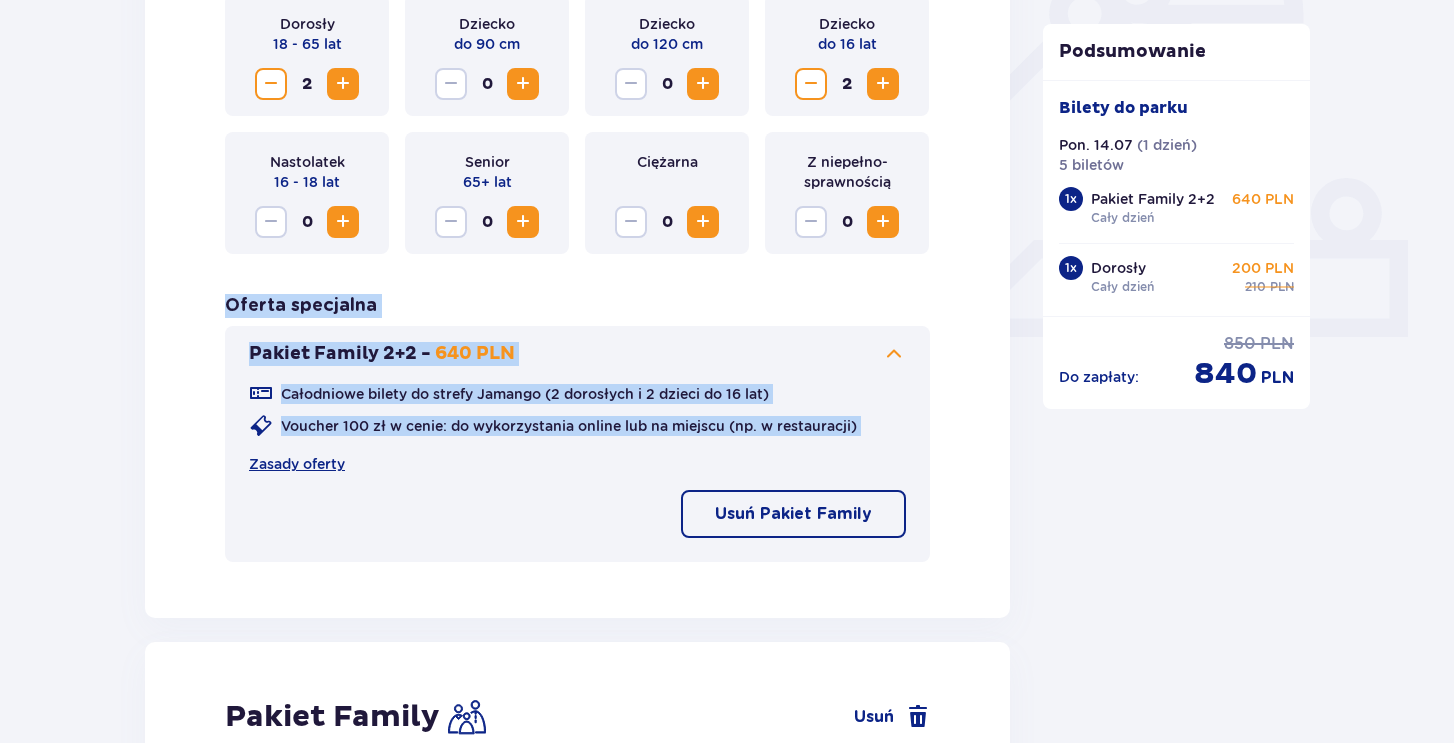 drag, startPoint x: 471, startPoint y: 562, endPoint x: 235, endPoint y: 299, distance: 353.36243 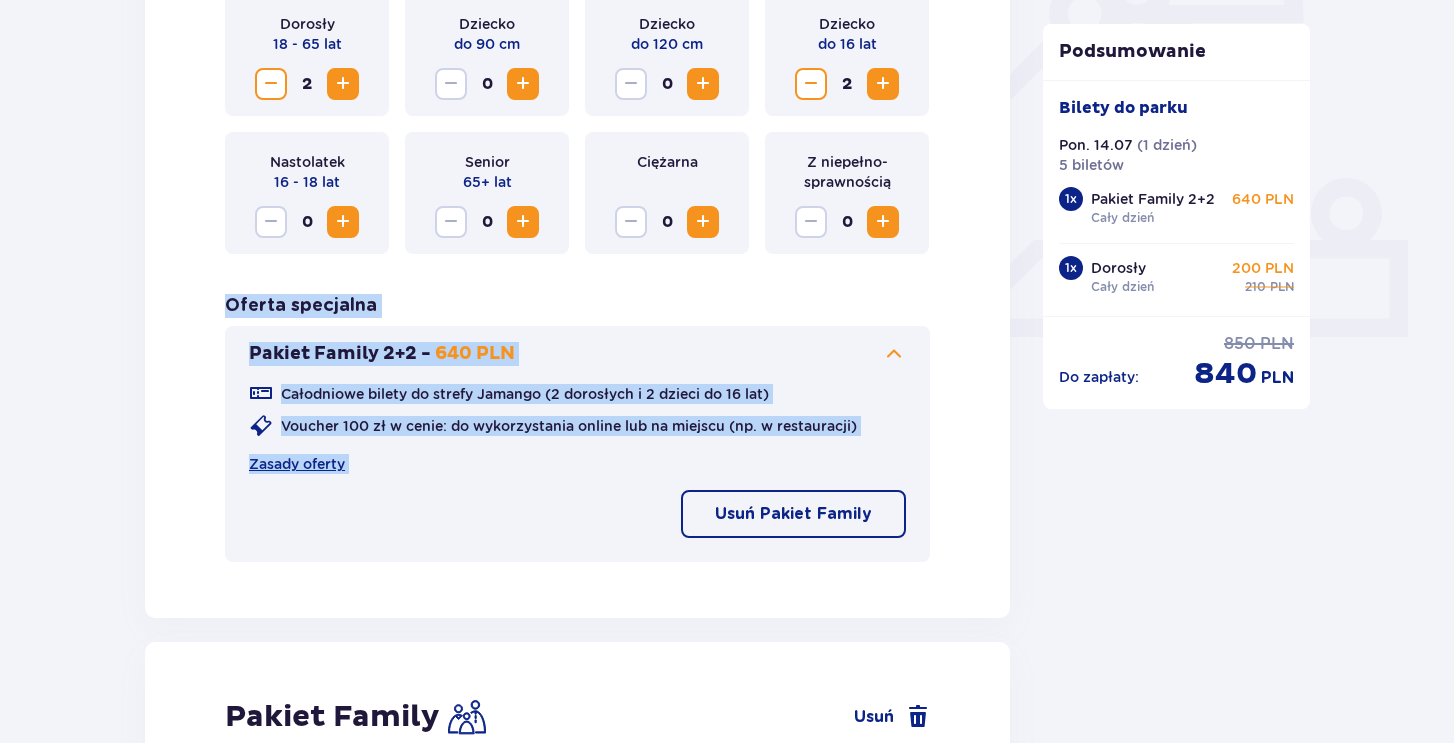 drag, startPoint x: 219, startPoint y: 299, endPoint x: 420, endPoint y: 591, distance: 354.49258 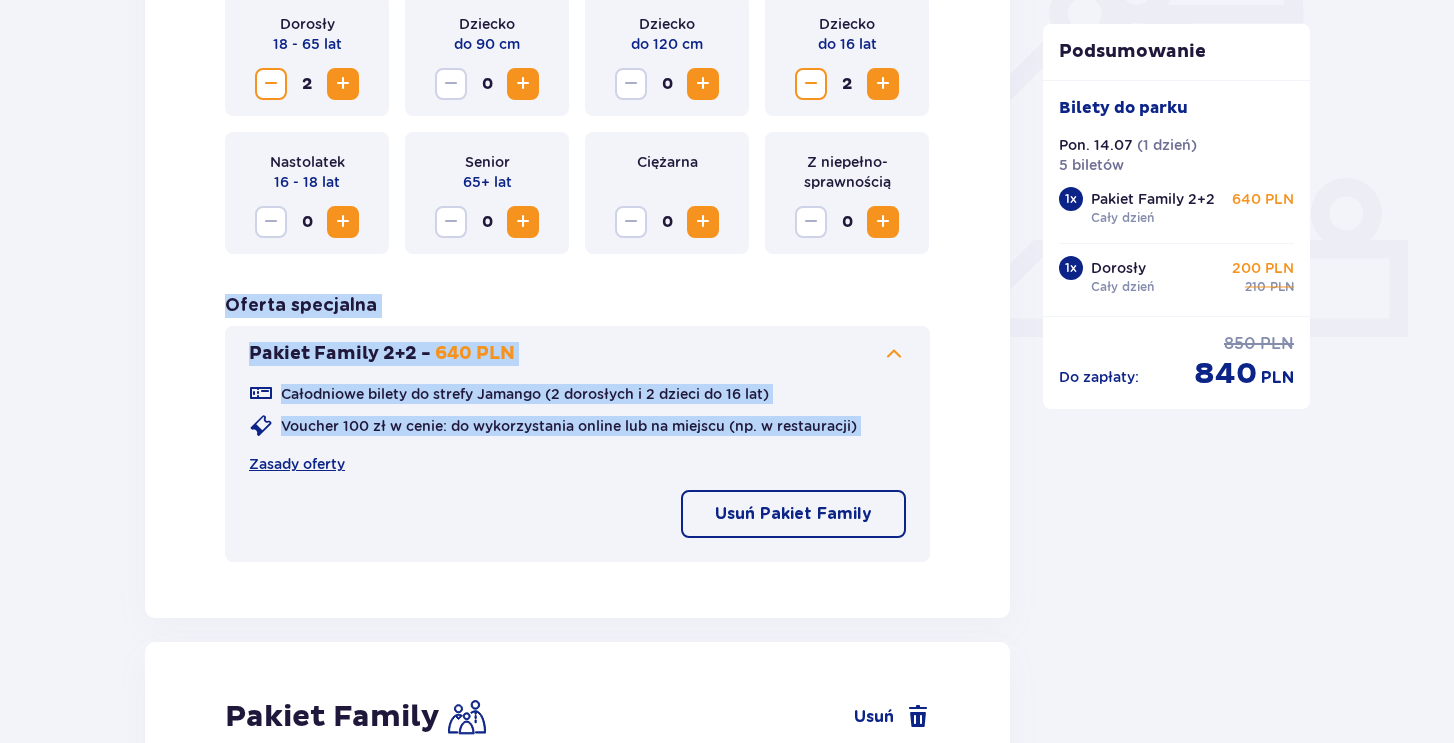 drag, startPoint x: 203, startPoint y: 283, endPoint x: 424, endPoint y: 531, distance: 332.1822 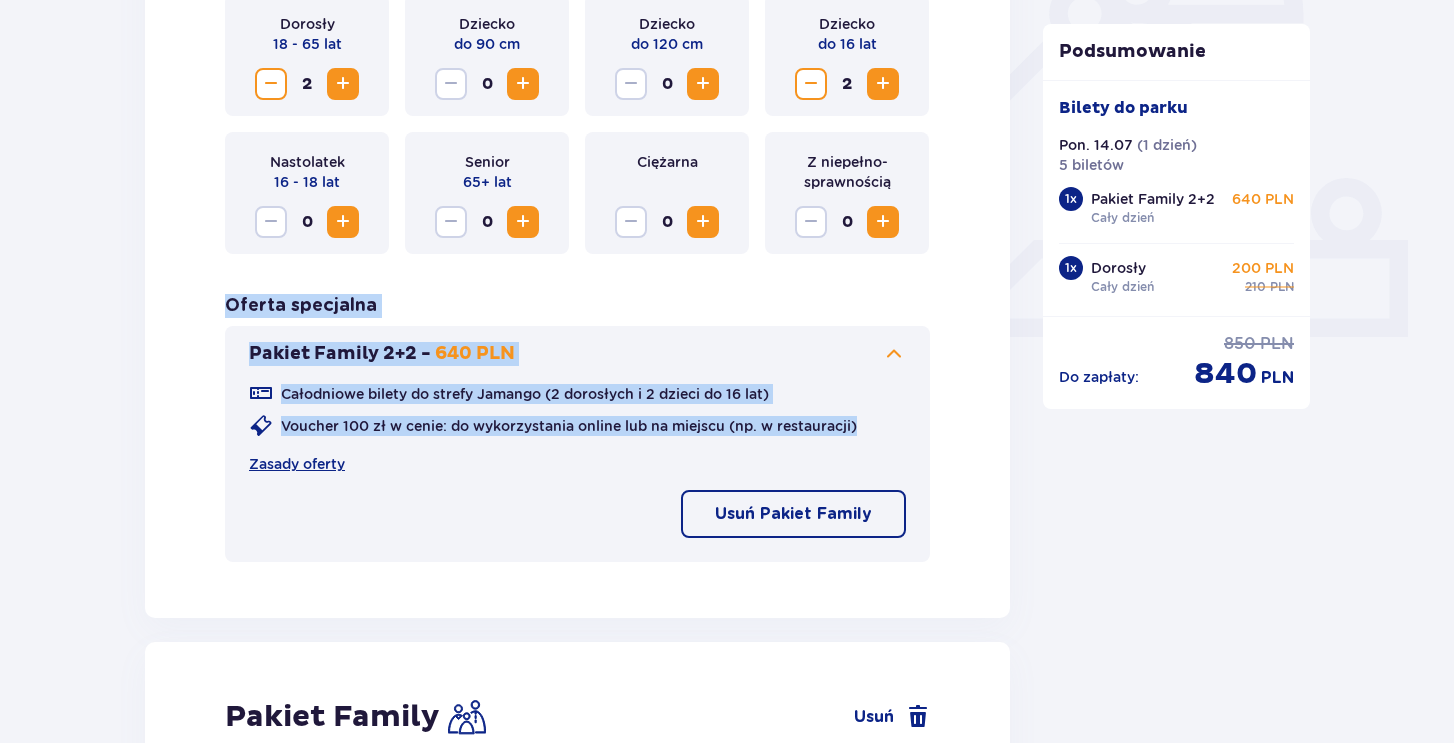 drag, startPoint x: 222, startPoint y: 305, endPoint x: 505, endPoint y: 545, distance: 371.0647 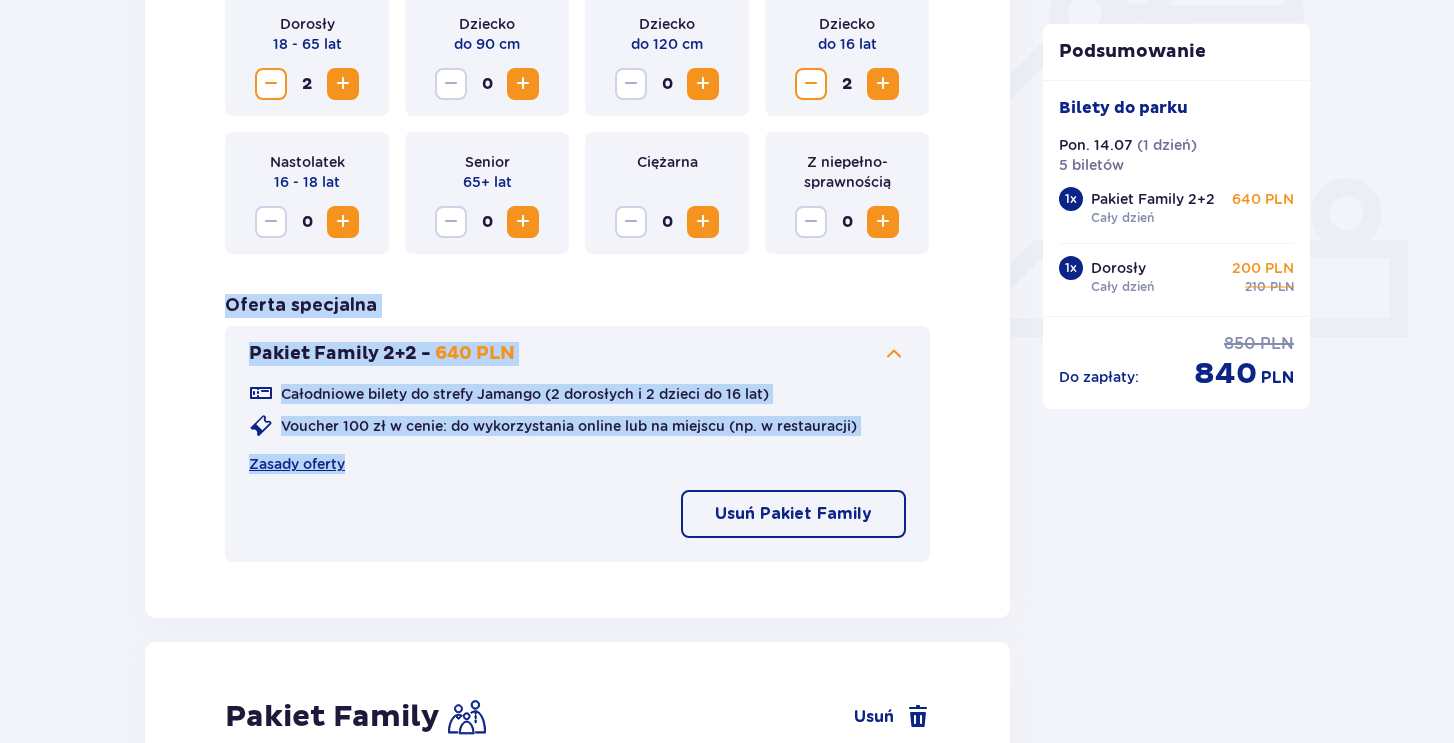 drag, startPoint x: 348, startPoint y: 536, endPoint x: 202, endPoint y: 311, distance: 268.2182 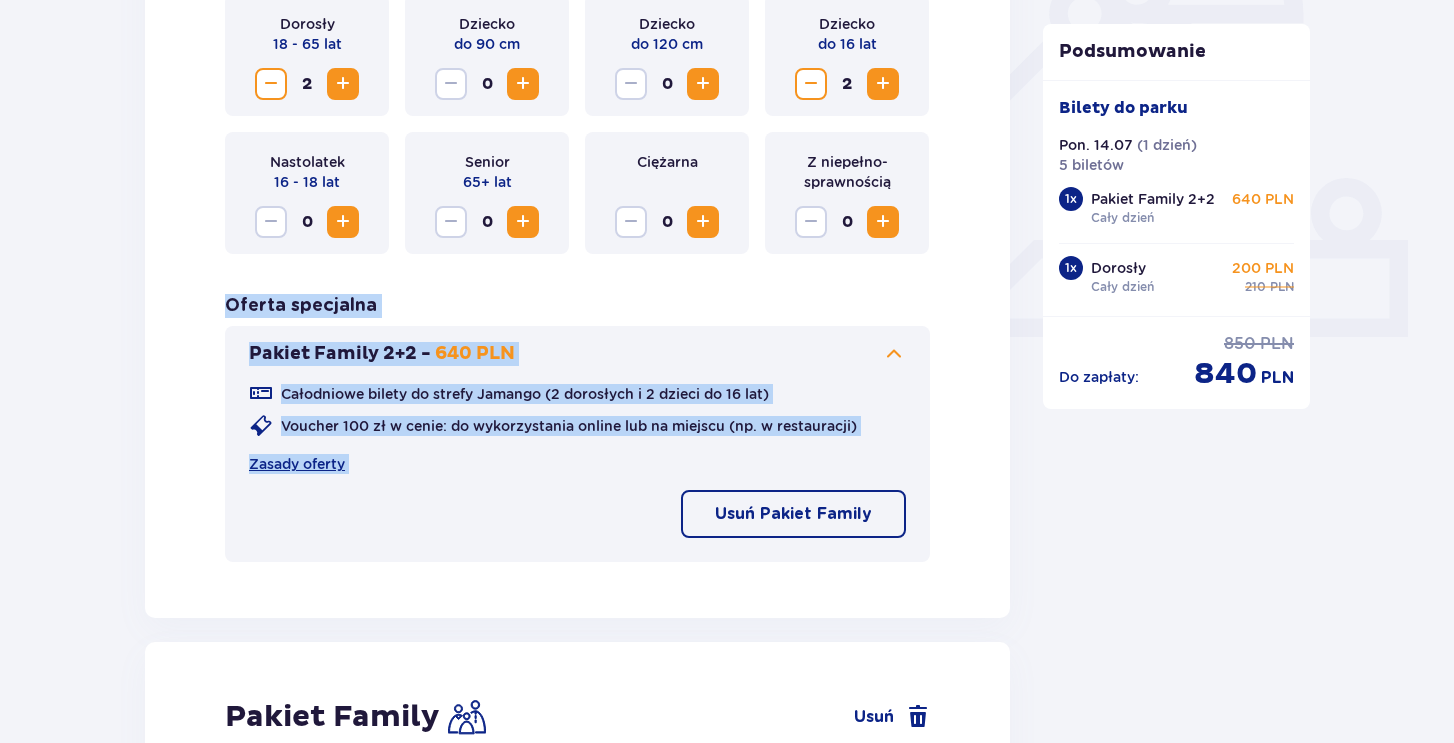 drag, startPoint x: 202, startPoint y: 311, endPoint x: 393, endPoint y: 544, distance: 301.2806 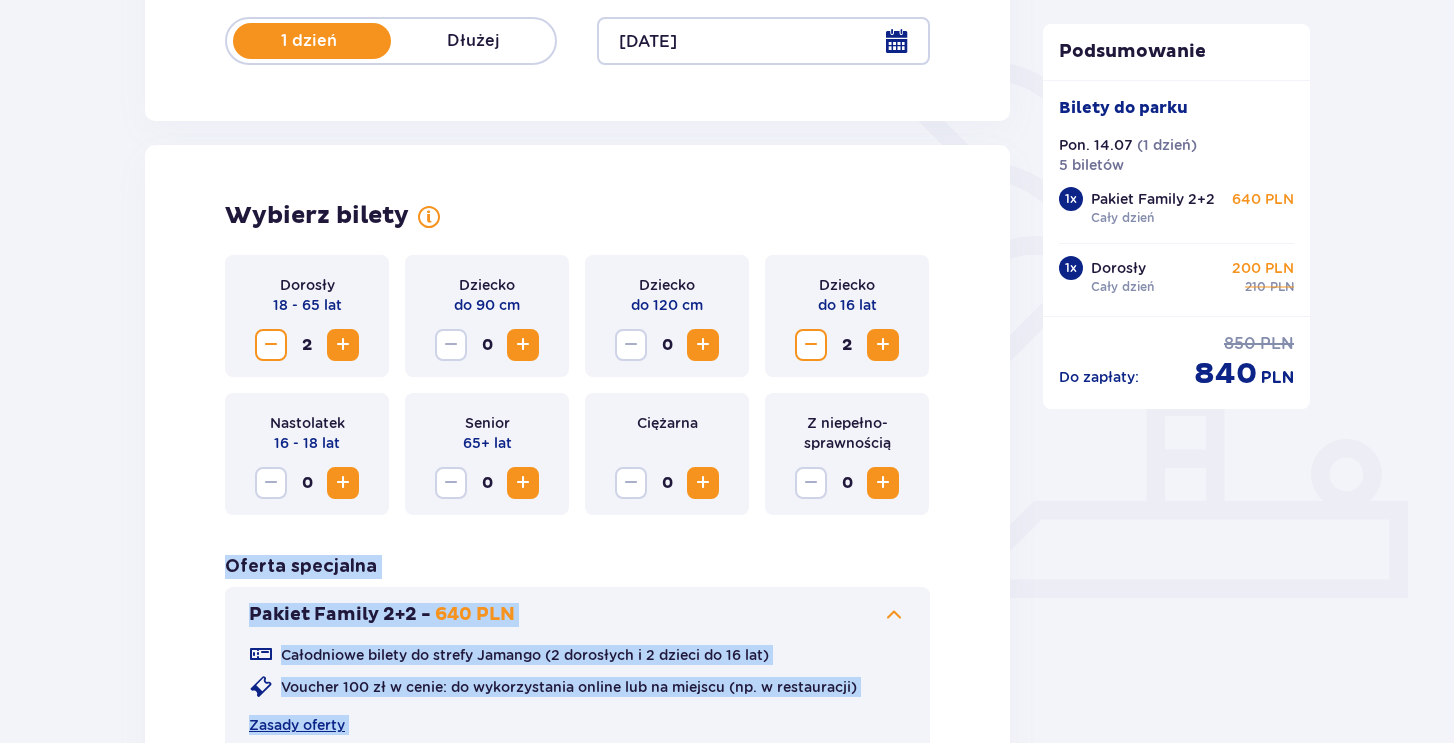 scroll, scrollTop: 486, scrollLeft: 0, axis: vertical 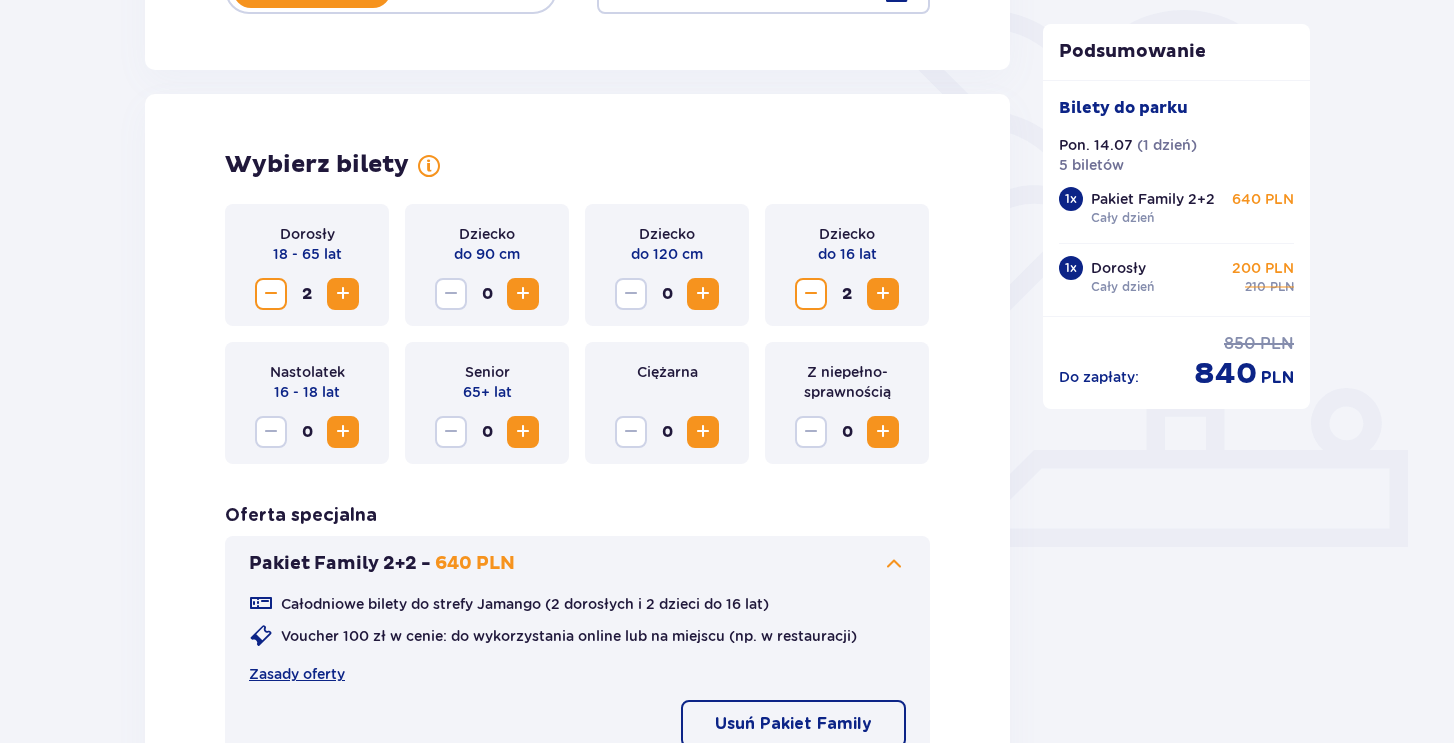 click on "Dorosły 18 - 65 lat 2 Dziecko do 90 cm 0 Dziecko do 120 cm 0 Dziecko do 16 lat 2 Nastolatek 16 - 18 lat 0 Senior 65+ lat 0 Ciężarna 0 Z niepełno­sprawnością 0" at bounding box center (577, 334) 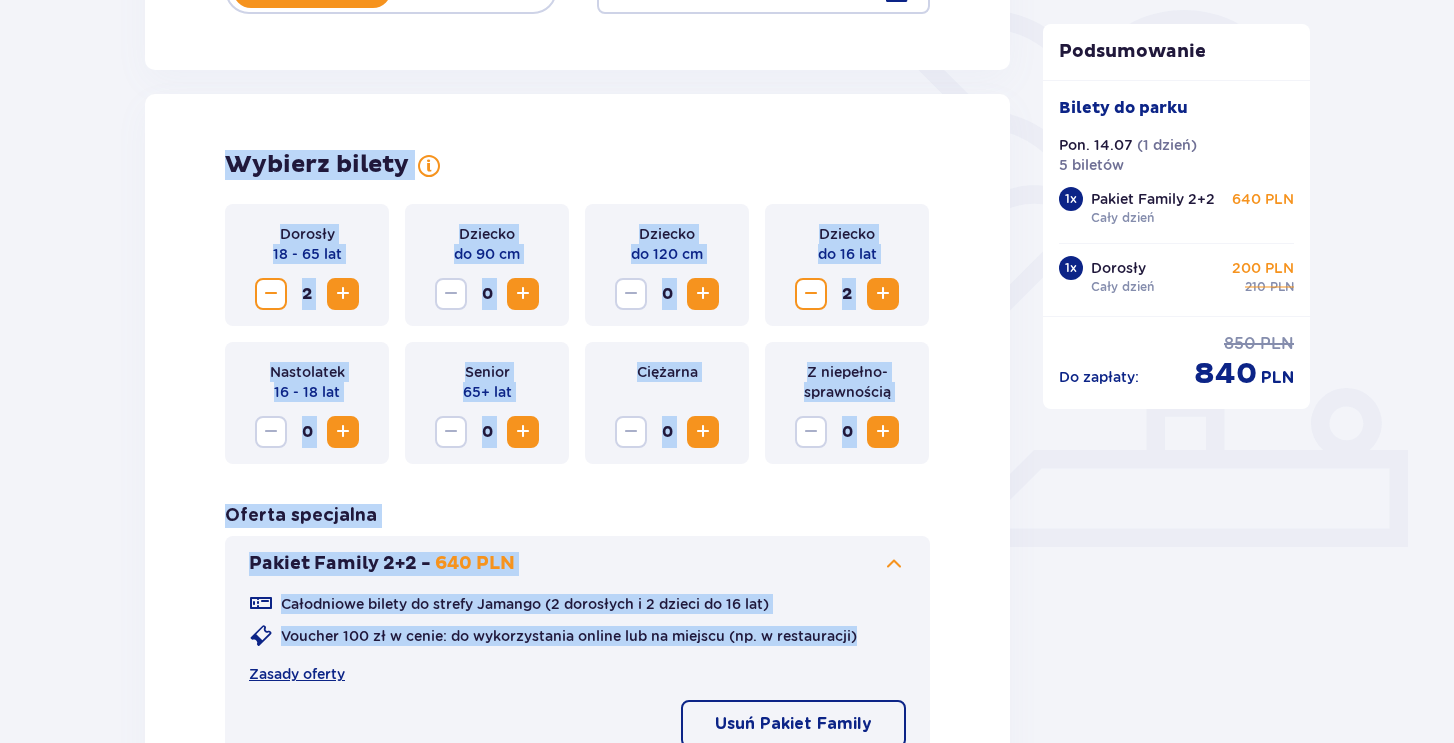 drag, startPoint x: 229, startPoint y: 159, endPoint x: 463, endPoint y: 671, distance: 562.9387 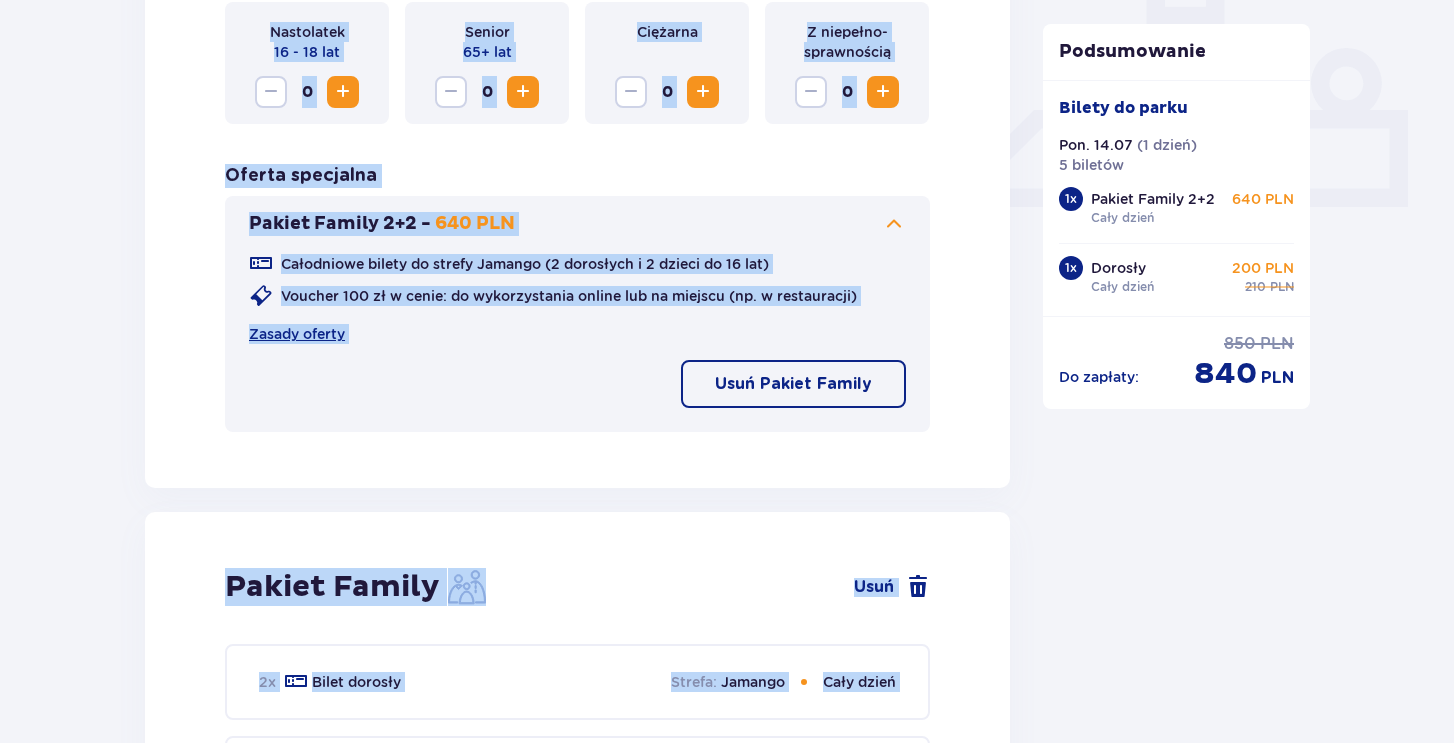 scroll, scrollTop: 876, scrollLeft: 0, axis: vertical 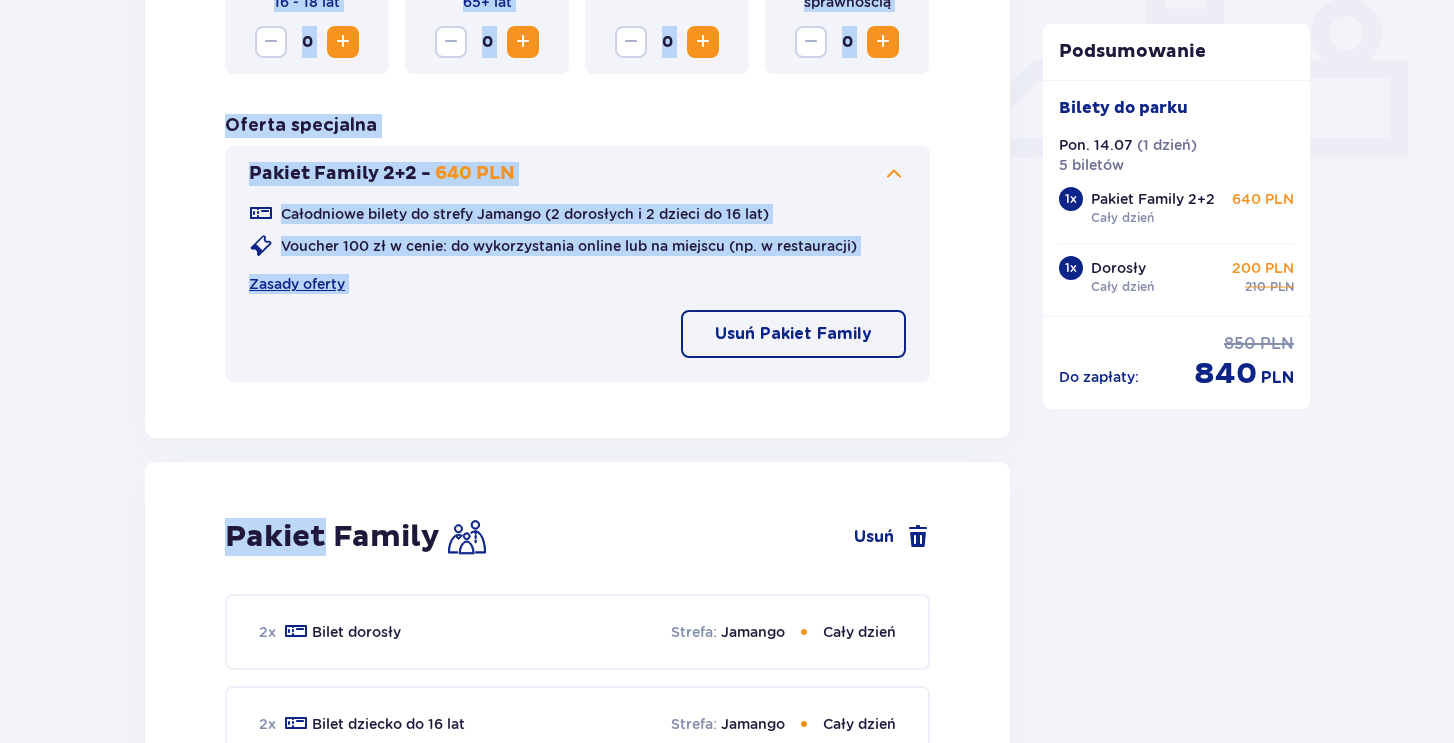 drag, startPoint x: 190, startPoint y: 151, endPoint x: 922, endPoint y: 401, distance: 773.51404 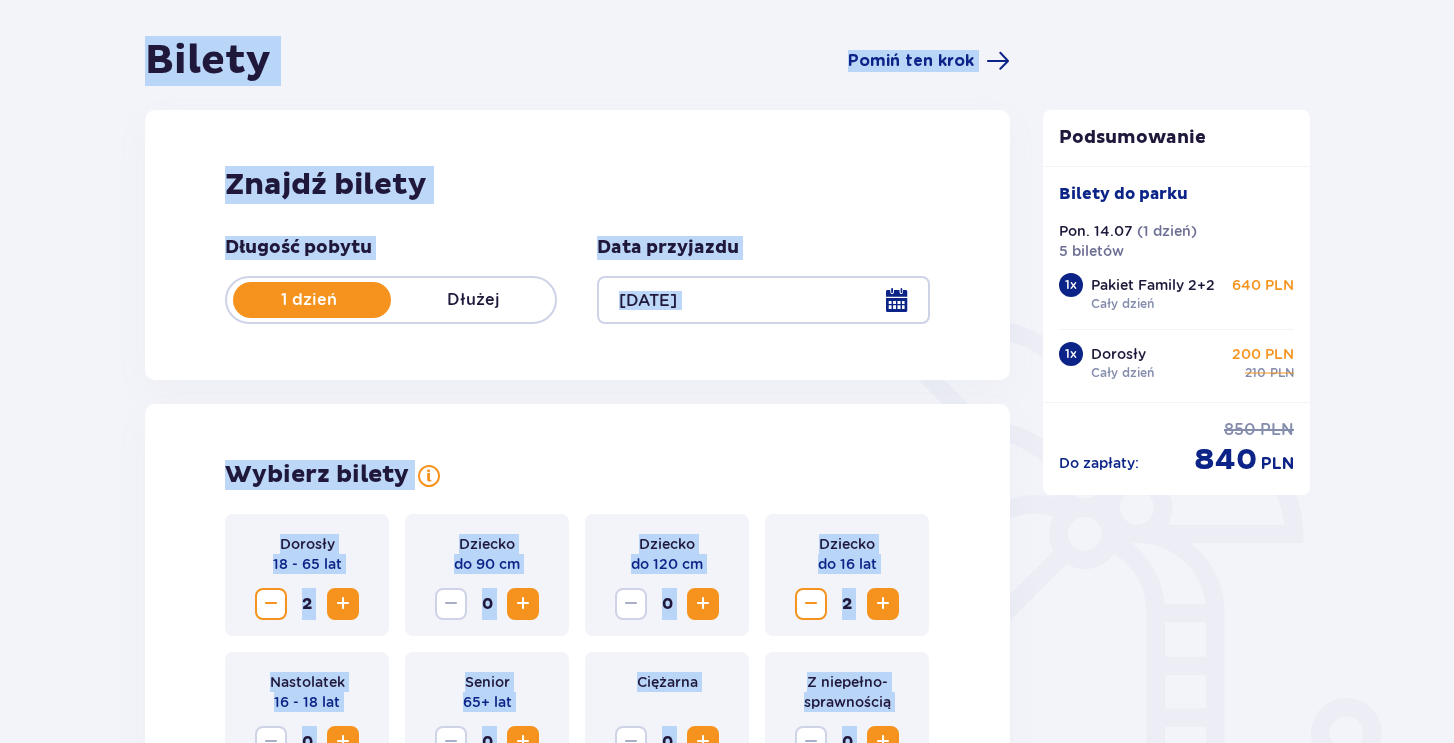 scroll, scrollTop: 0, scrollLeft: 0, axis: both 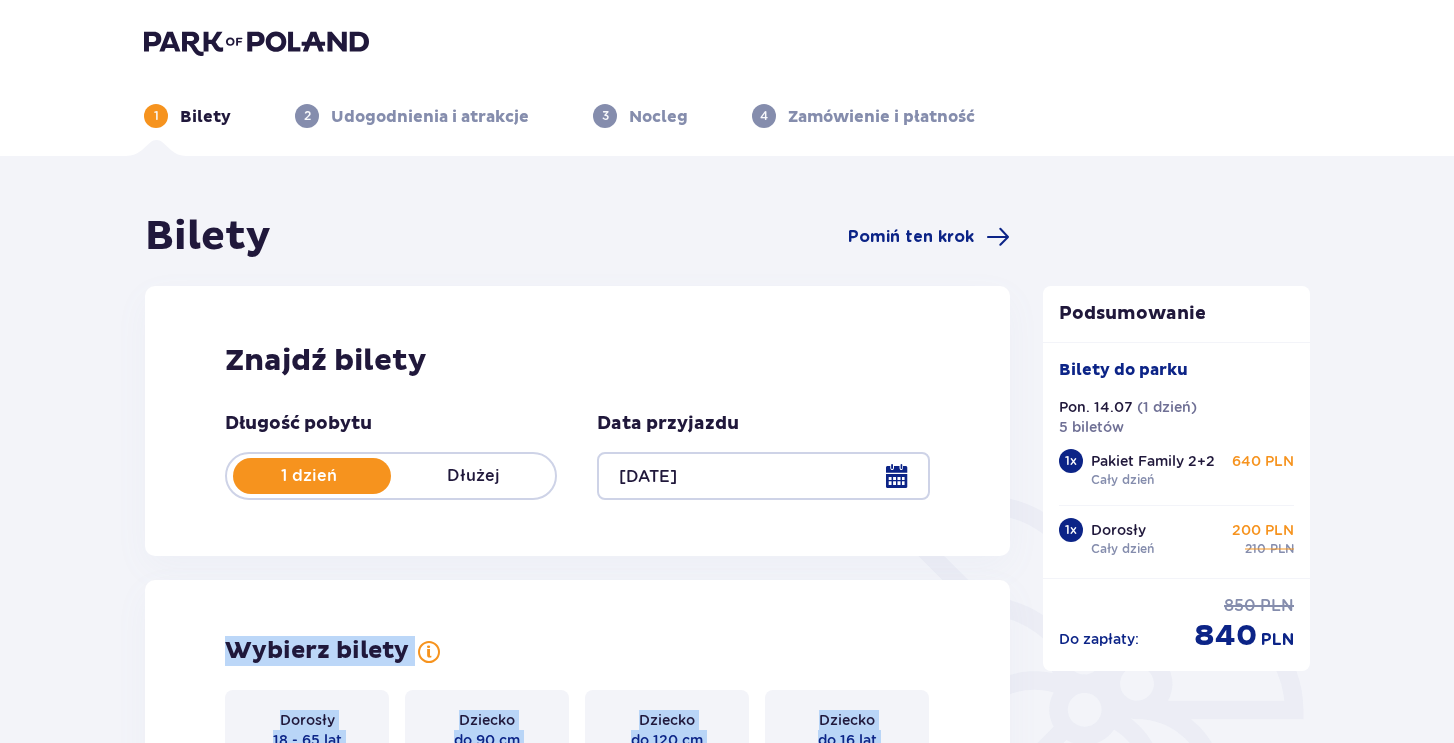 drag, startPoint x: 929, startPoint y: 426, endPoint x: 195, endPoint y: 597, distance: 753.65576 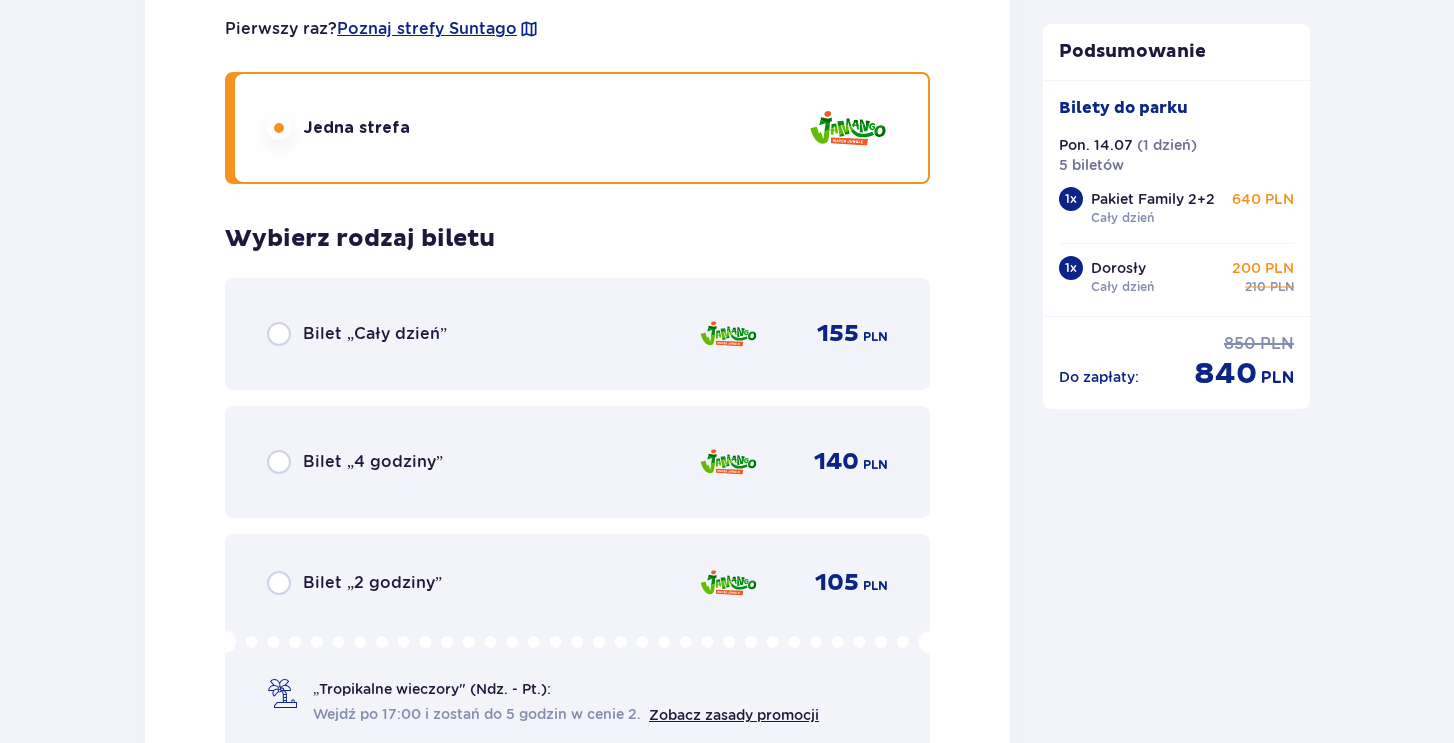 scroll, scrollTop: 4176, scrollLeft: 0, axis: vertical 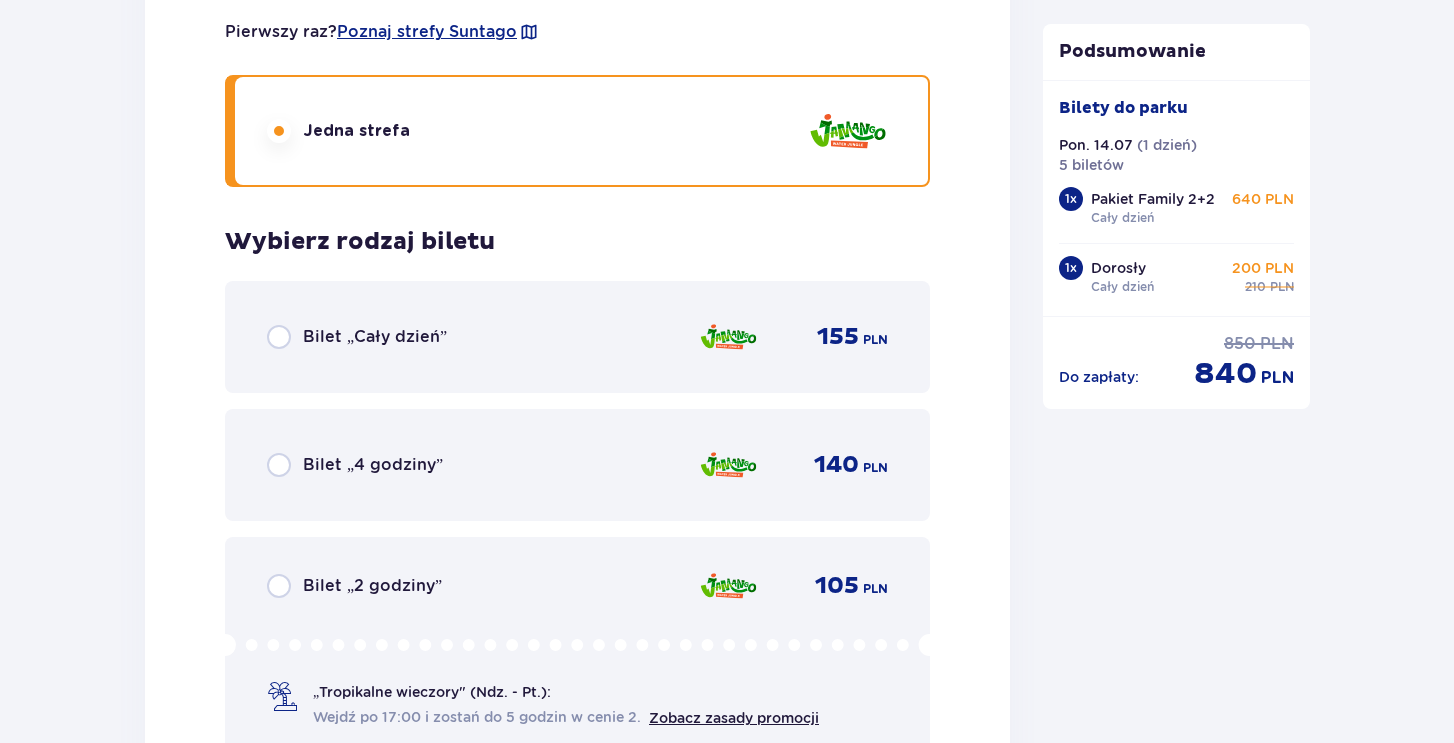 click on "Wybierz rodzaj biletu" at bounding box center (360, 242) 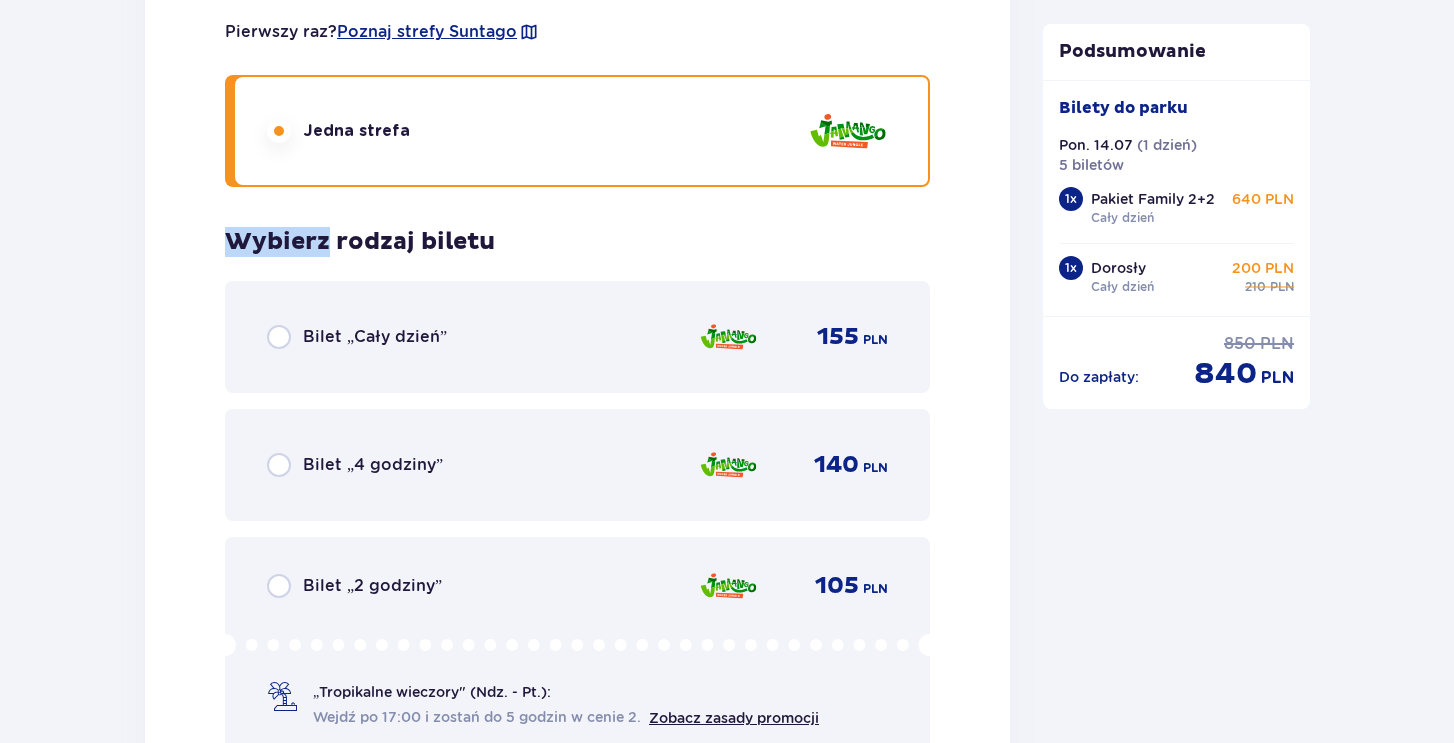 click on "Wybierz rodzaj biletu" at bounding box center (360, 242) 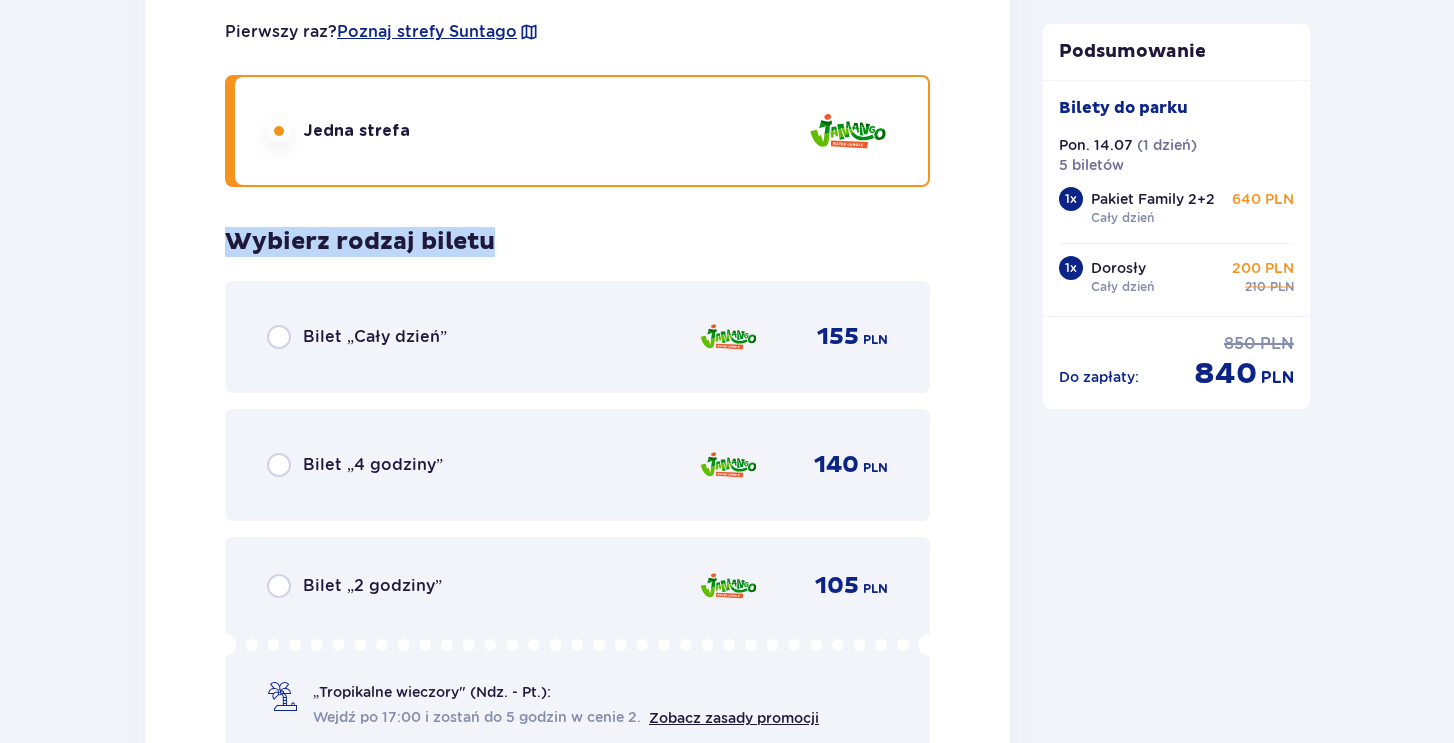 click on "Wybierz rodzaj biletu" at bounding box center (360, 242) 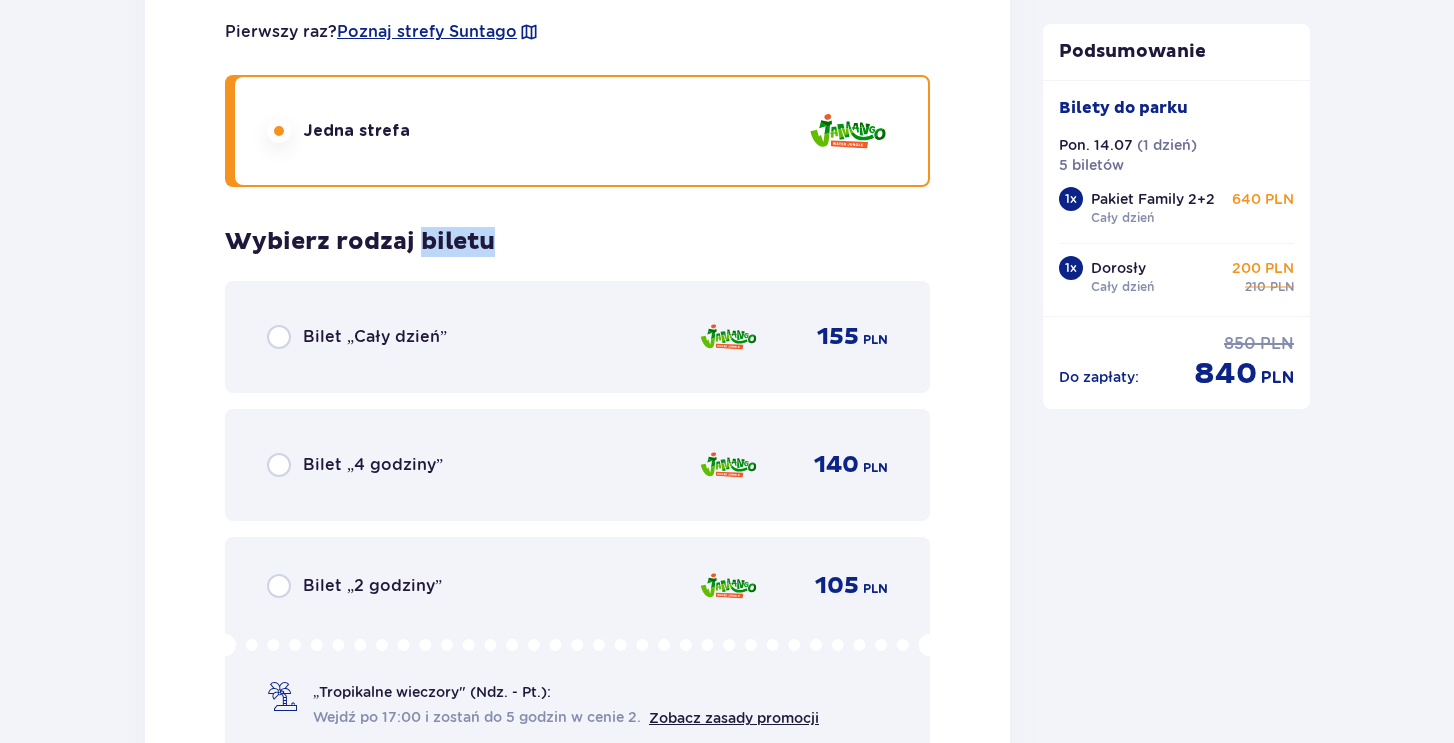 click on "Wybierz rodzaj biletu" at bounding box center [360, 242] 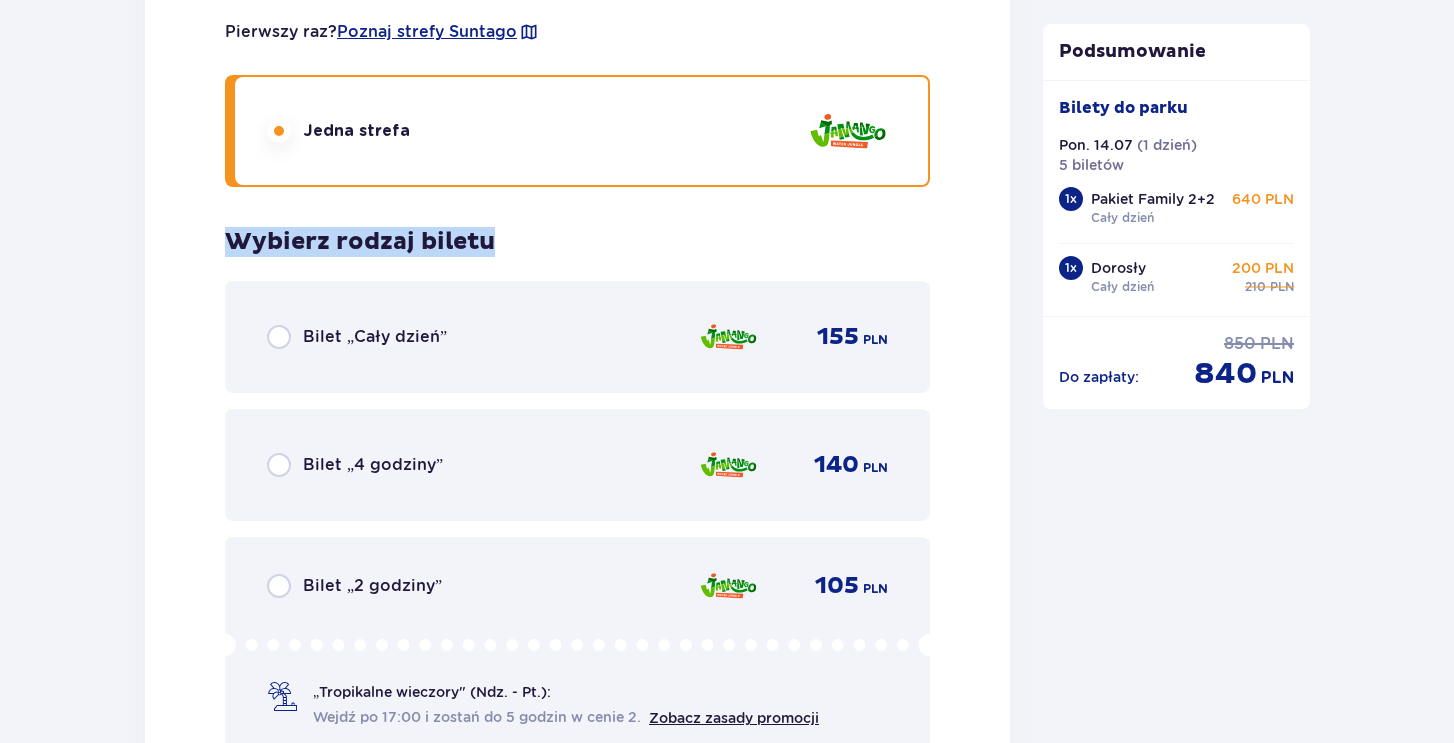 click on "Wybierz rodzaj biletu" at bounding box center (360, 242) 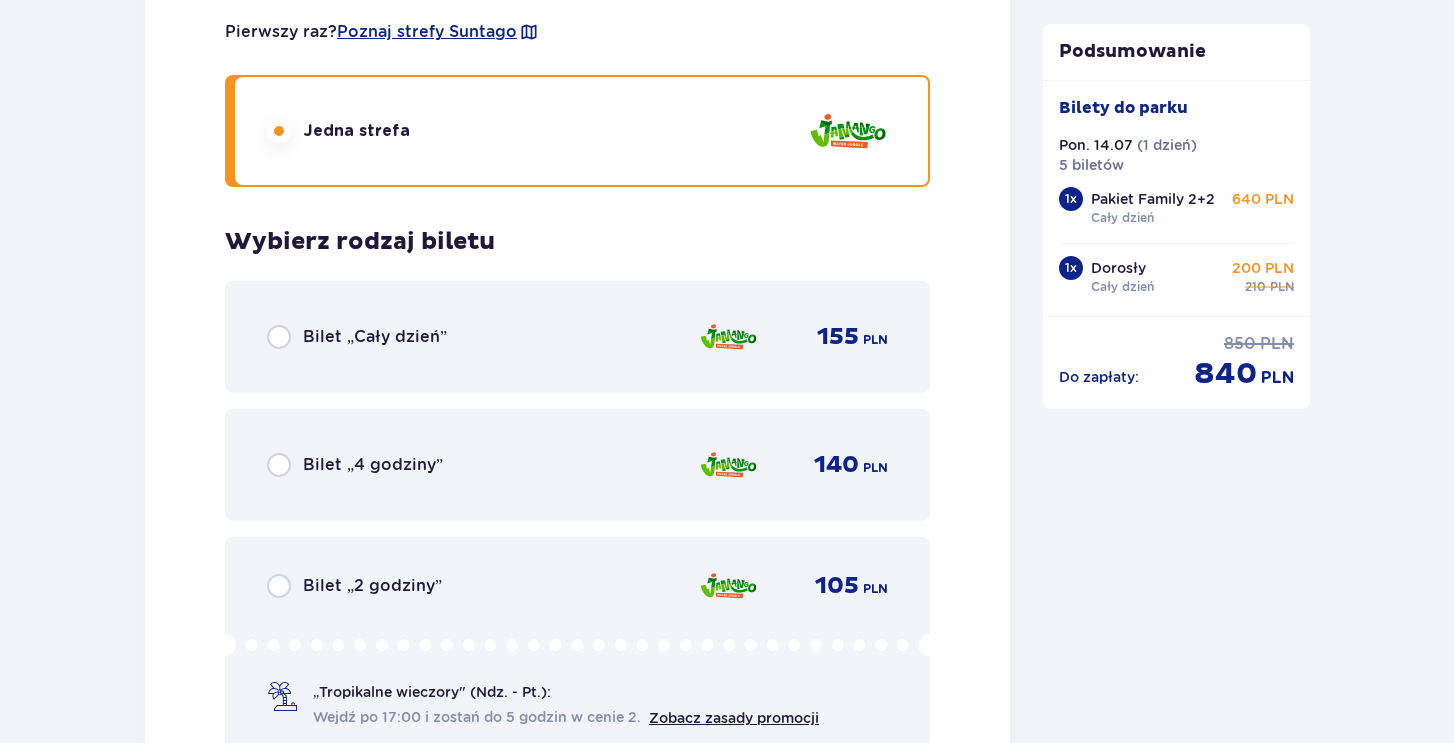 click on "Wybierz rodzaj biletu Bilet „Cały dzień” 155 PLN Bilet „4 godziny” 140 PLN Bilet „2 godziny” 105 PLN „Tropikalne wieczory" (Ndz. - Pt.): Wejdź po 17:00 i zostań do 5 godzin w cenie 2. Zobacz zasady promocji" at bounding box center [577, 494] 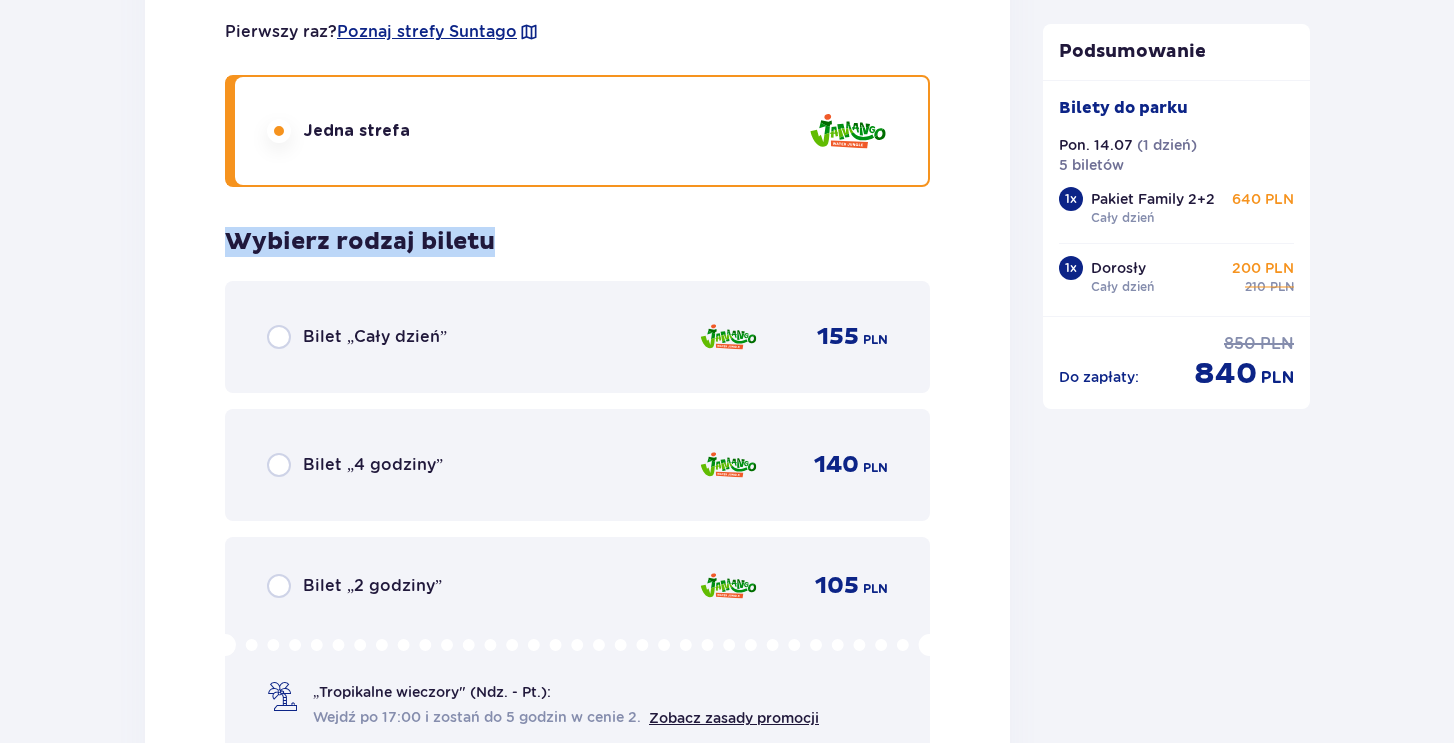 click on "Wybierz rodzaj biletu Bilet „Cały dzień” 155 PLN Bilet „4 godziny” 140 PLN Bilet „2 godziny” 105 PLN „Tropikalne wieczory" (Ndz. - Pt.): Wejdź po 17:00 i zostań do 5 godzin w cenie 2. Zobacz zasady promocji" at bounding box center (577, 494) 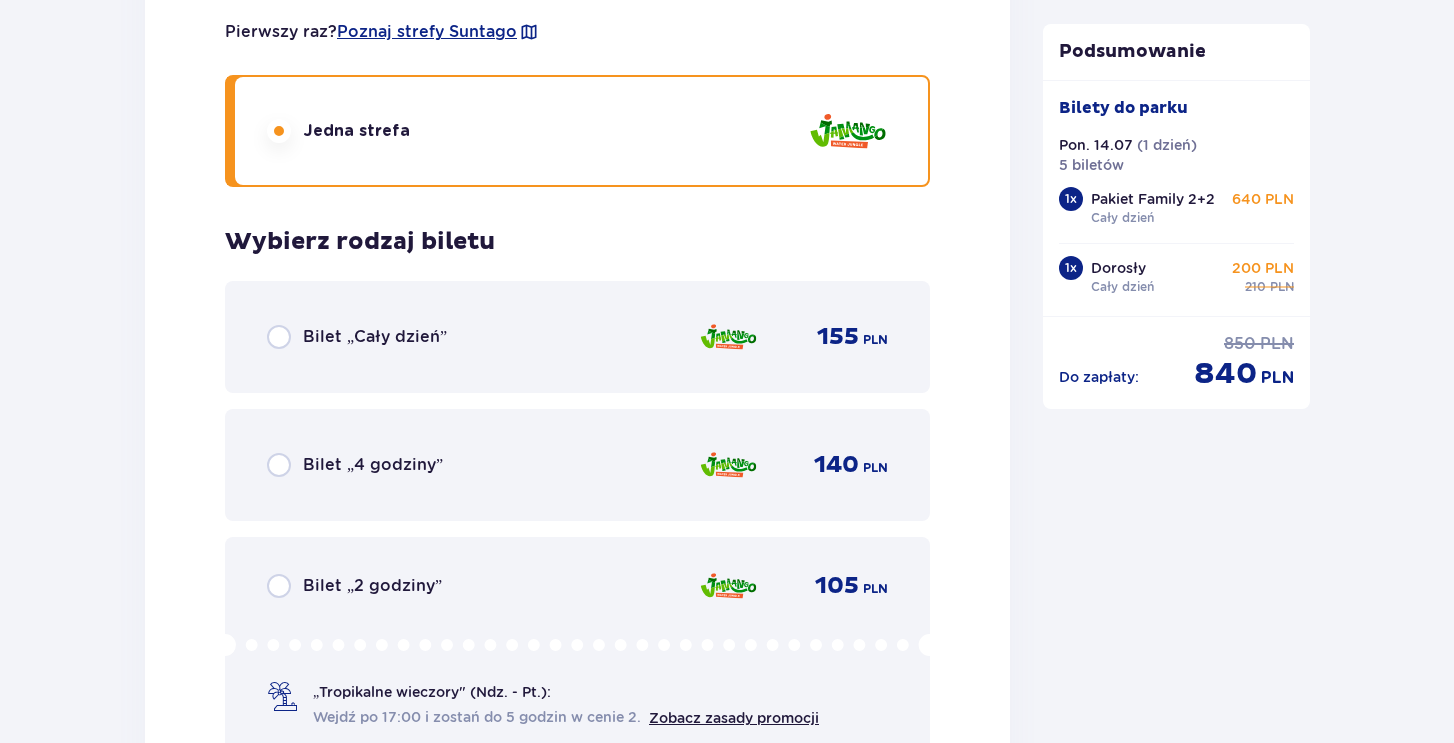 click on "Wybierz rodzaj biletu Bilet „Cały dzień” 155 PLN Bilet „4 godziny” 140 PLN Bilet „2 godziny” 105 PLN „Tropikalne wieczory" (Ndz. - Pt.): Wejdź po 17:00 i zostań do 5 godzin w cenie 2. Zobacz zasady promocji" at bounding box center (577, 494) 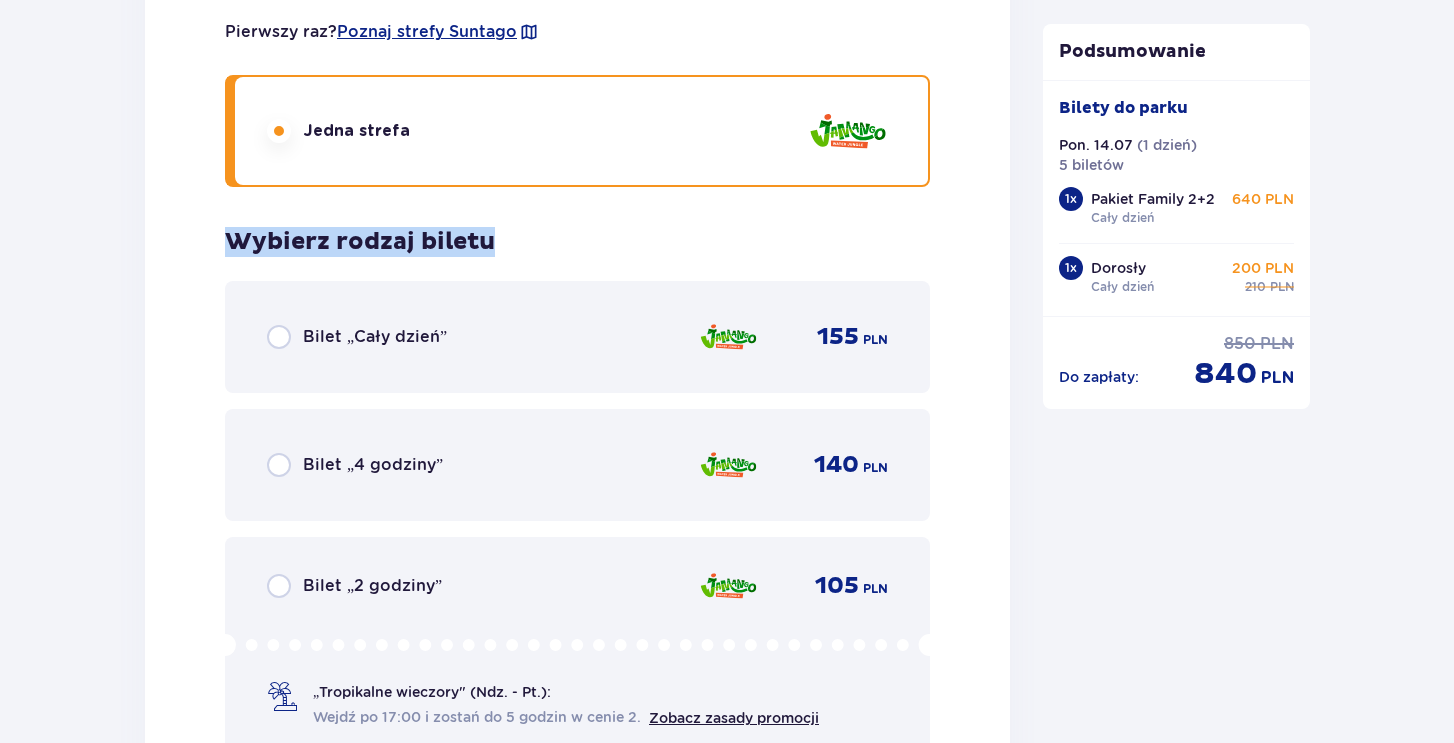 click on "Wybierz rodzaj biletu Bilet „Cały dzień” 155 PLN Bilet „4 godziny” 140 PLN Bilet „2 godziny” 105 PLN „Tropikalne wieczory" (Ndz. - Pt.): Wejdź po 17:00 i zostań do 5 godzin w cenie 2. Zobacz zasady promocji" at bounding box center [577, 494] 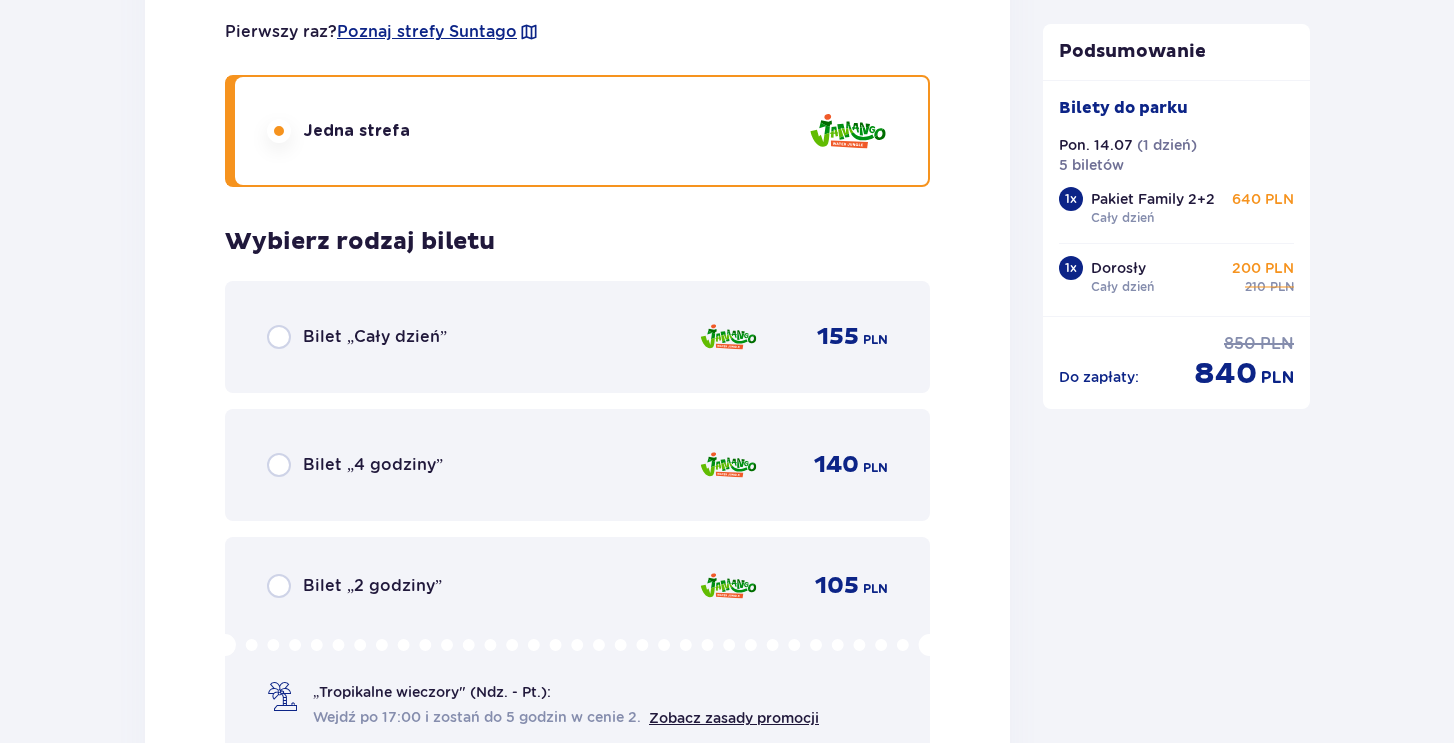 click on "Dziecko ( do 16 lat ) Wybierz strefy Pierwszy raz?  Poznaj strefy Suntago Jedna strefa Wybierz rodzaj biletu Bilet „Cały dzień” 155 PLN Bilet „4 godziny” 140 PLN Bilet „2 godziny” 105 PLN „Tropikalne wieczory" (Ndz. - Pt.): Wejdź po 17:00 i zostań do 5 godzin w cenie 2. Zobacz zasady promocji" at bounding box center (577, 329) 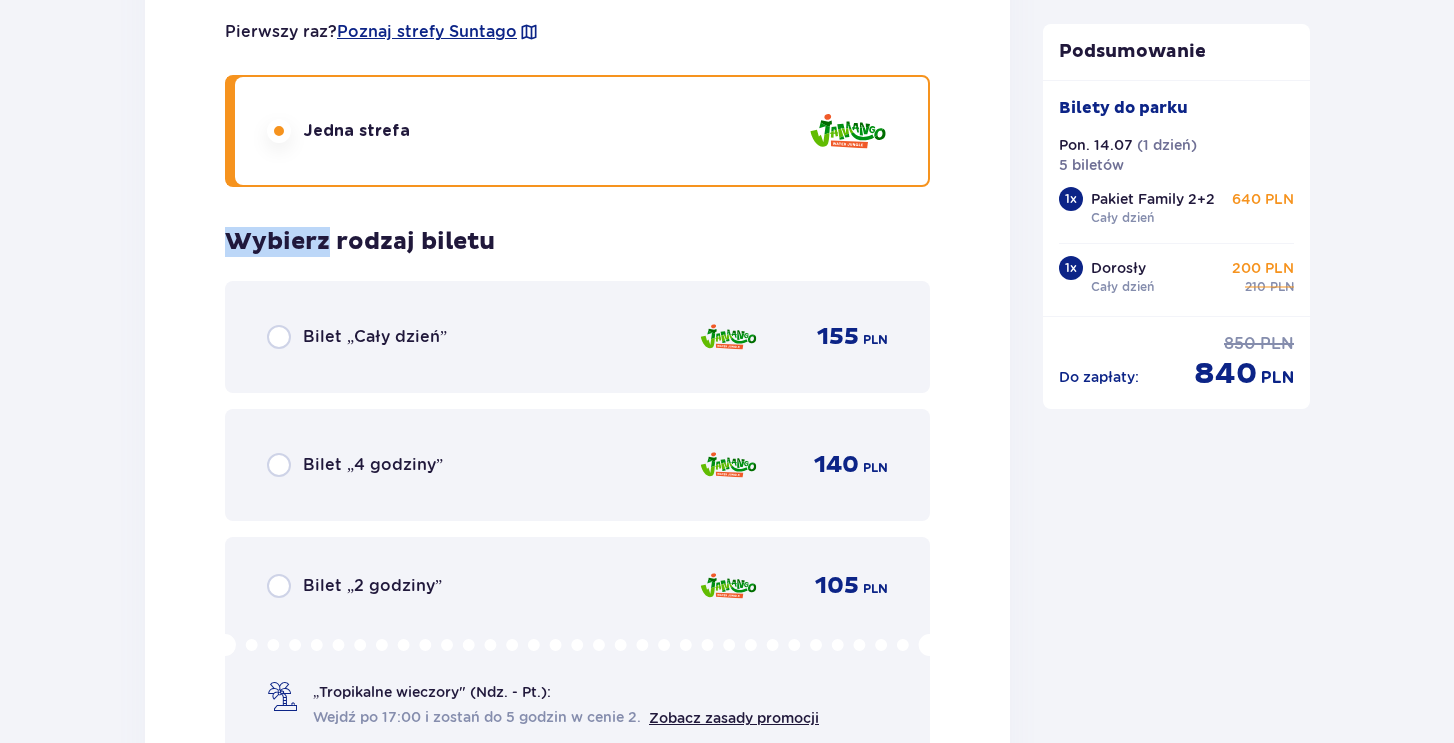 click on "Dziecko ( do 16 lat ) Wybierz strefy Pierwszy raz?  Poznaj strefy Suntago Jedna strefa Wybierz rodzaj biletu Bilet „Cały dzień” 155 PLN Bilet „4 godziny” 140 PLN Bilet „2 godziny” 105 PLN „Tropikalne wieczory" (Ndz. - Pt.): Wejdź po 17:00 i zostań do 5 godzin w cenie 2. Zobacz zasady promocji" at bounding box center [577, 329] 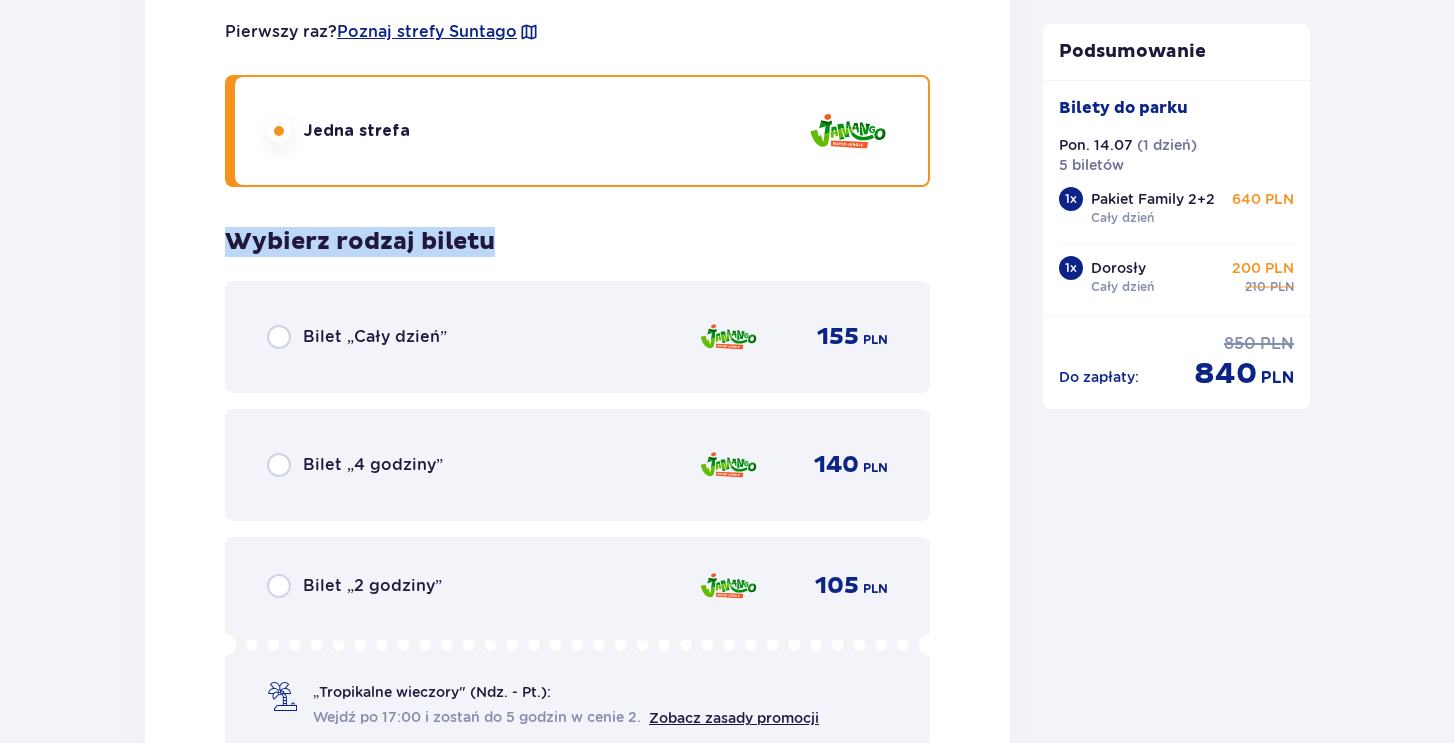 click on "Dziecko ( do 16 lat ) Wybierz strefy Pierwszy raz?  Poznaj strefy Suntago Jedna strefa Wybierz rodzaj biletu Bilet „Cały dzień” 155 PLN Bilet „4 godziny” 140 PLN Bilet „2 godziny” 105 PLN „Tropikalne wieczory" (Ndz. - Pt.): Wejdź po 17:00 i zostań do 5 godzin w cenie 2. Zobacz zasady promocji" at bounding box center [577, 329] 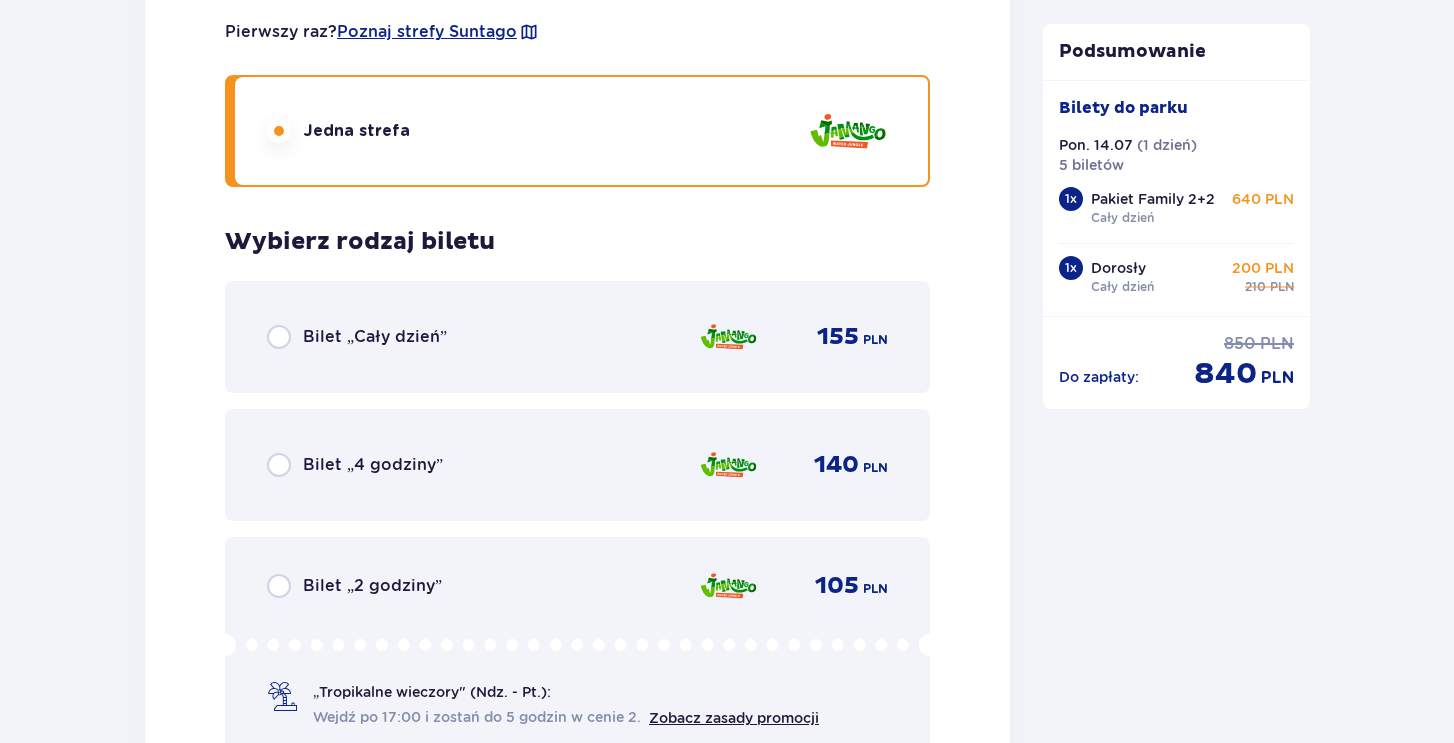 click on "Wybierz rodzaj biletu Bilet „Cały dzień” 155 PLN Bilet „4 godziny” 140 PLN Bilet „2 godziny” 105 PLN „Tropikalne wieczory" (Ndz. - Pt.): Wejdź po 17:00 i zostań do 5 godzin w cenie 2. Zobacz zasady promocji" at bounding box center [577, 494] 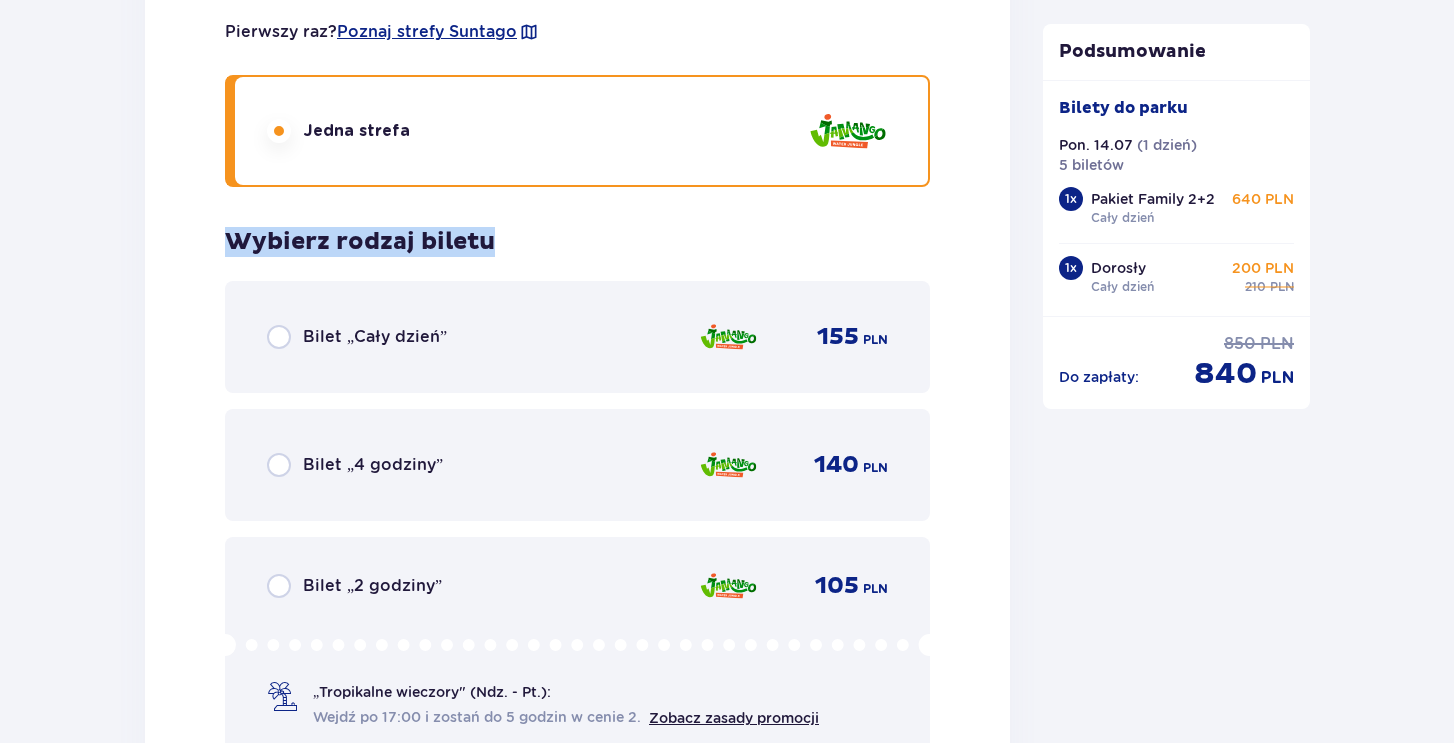 click on "Wybierz rodzaj biletu Bilet „Cały dzień” 155 PLN Bilet „4 godziny” 140 PLN Bilet „2 godziny” 105 PLN „Tropikalne wieczory" (Ndz. - Pt.): Wejdź po 17:00 i zostań do 5 godzin w cenie 2. Zobacz zasady promocji" at bounding box center (577, 494) 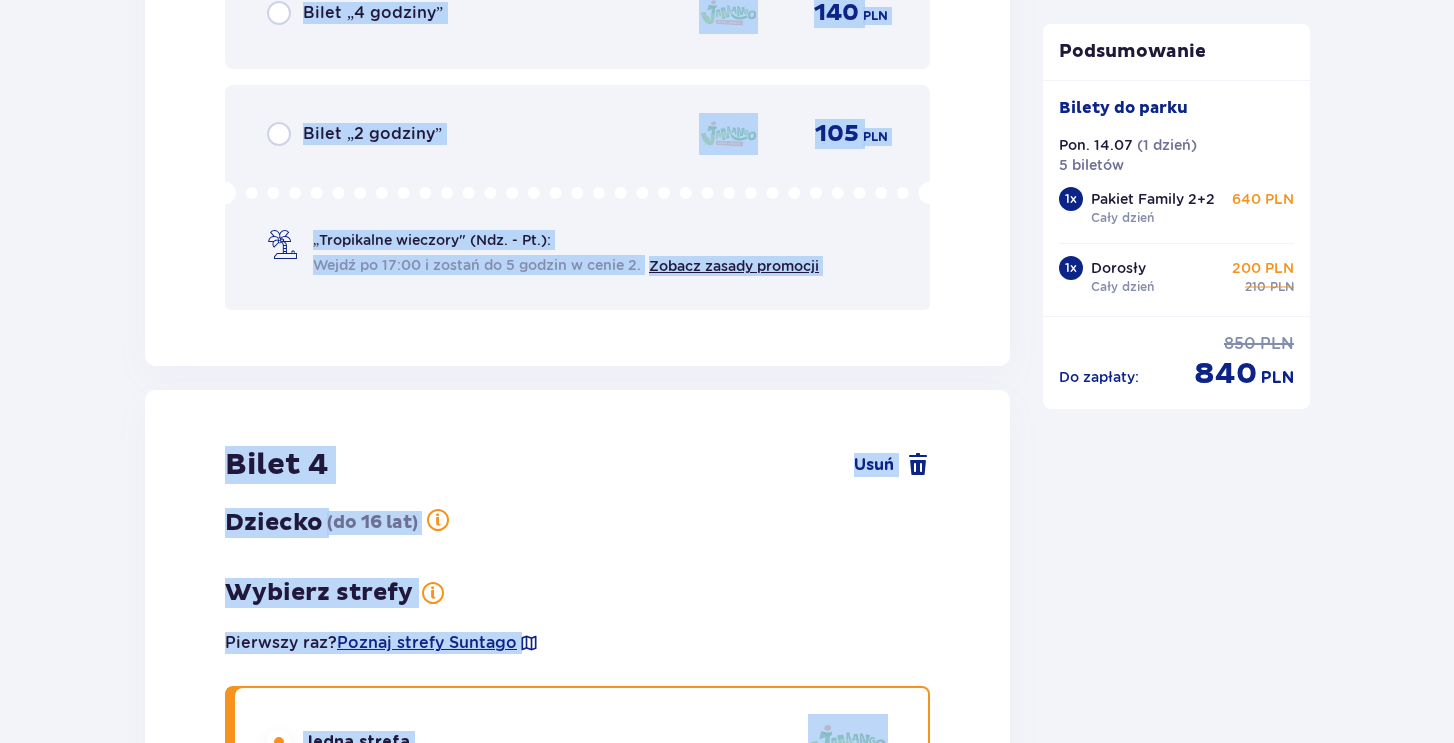 scroll, scrollTop: 4443, scrollLeft: 0, axis: vertical 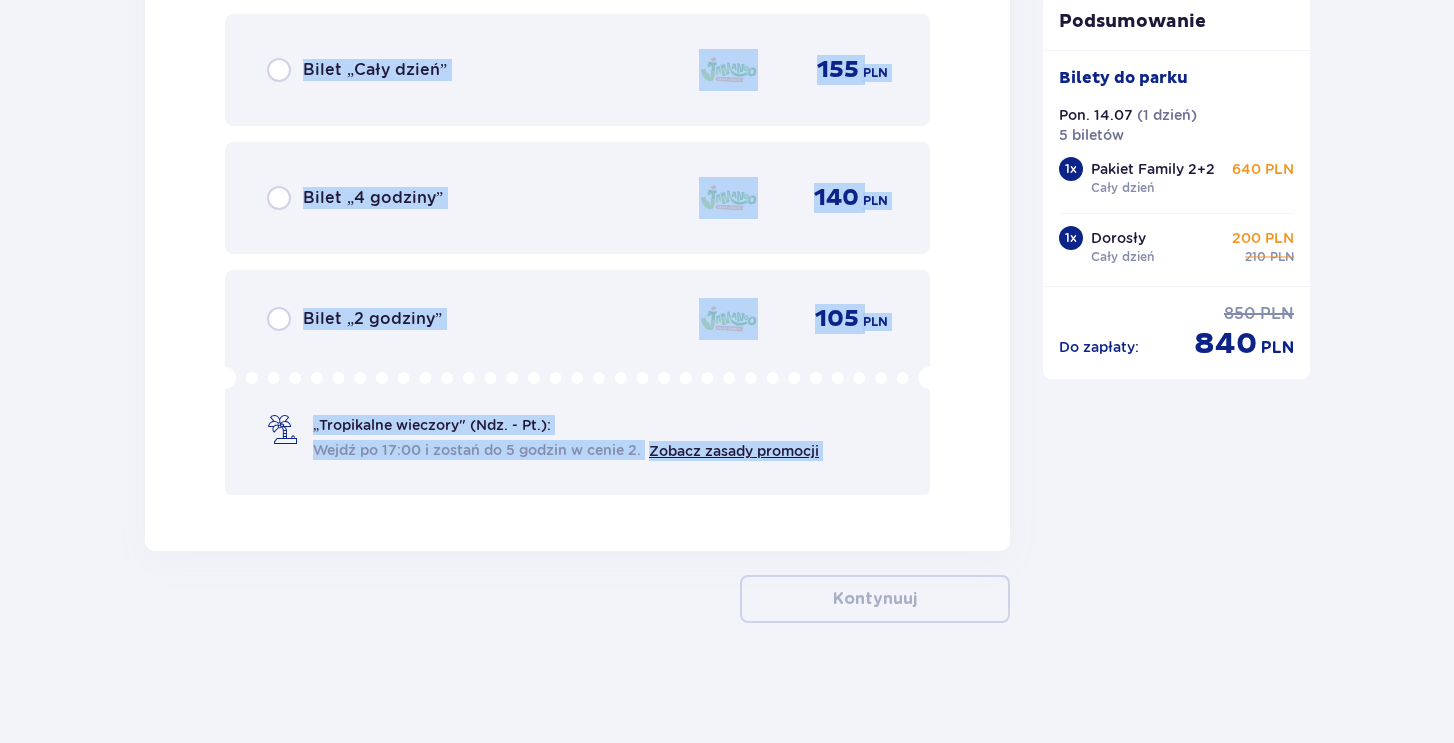 drag, startPoint x: 143, startPoint y: 212, endPoint x: 923, endPoint y: 677, distance: 908.0886 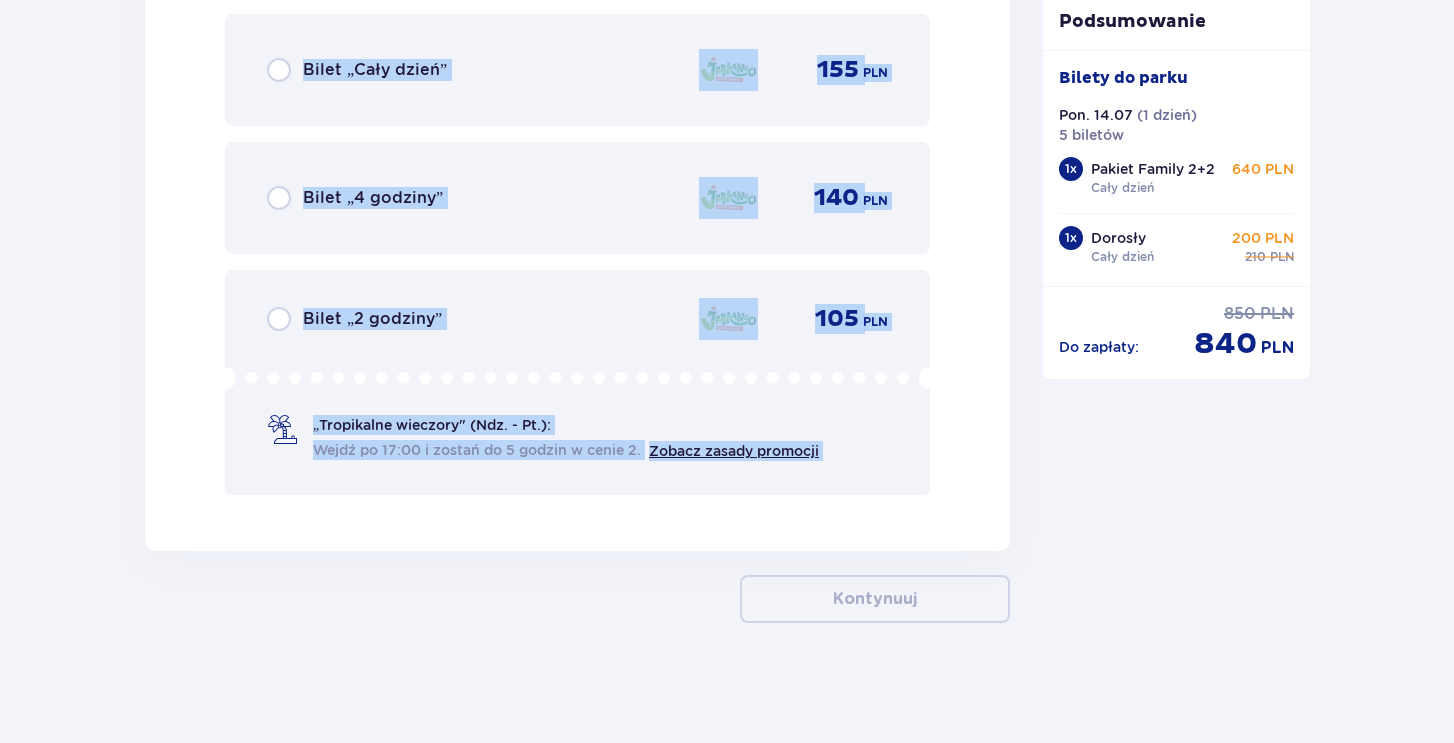 click on "Bilet   4 Usuń Dziecko ( do 16 lat ) Wybierz strefy Pierwszy raz?  Poznaj strefy Suntago Jedna strefa Wybierz rodzaj biletu Bilet „Cały dzień” 155 PLN Bilet „4 godziny” 140 PLN Bilet „2 godziny” 105 PLN „Tropikalne wieczory" (Ndz. - Pt.): Wejdź po 17:00 i zostań do 5 godzin w cenie 2. Zobacz zasady promocji" at bounding box center [577, 31] 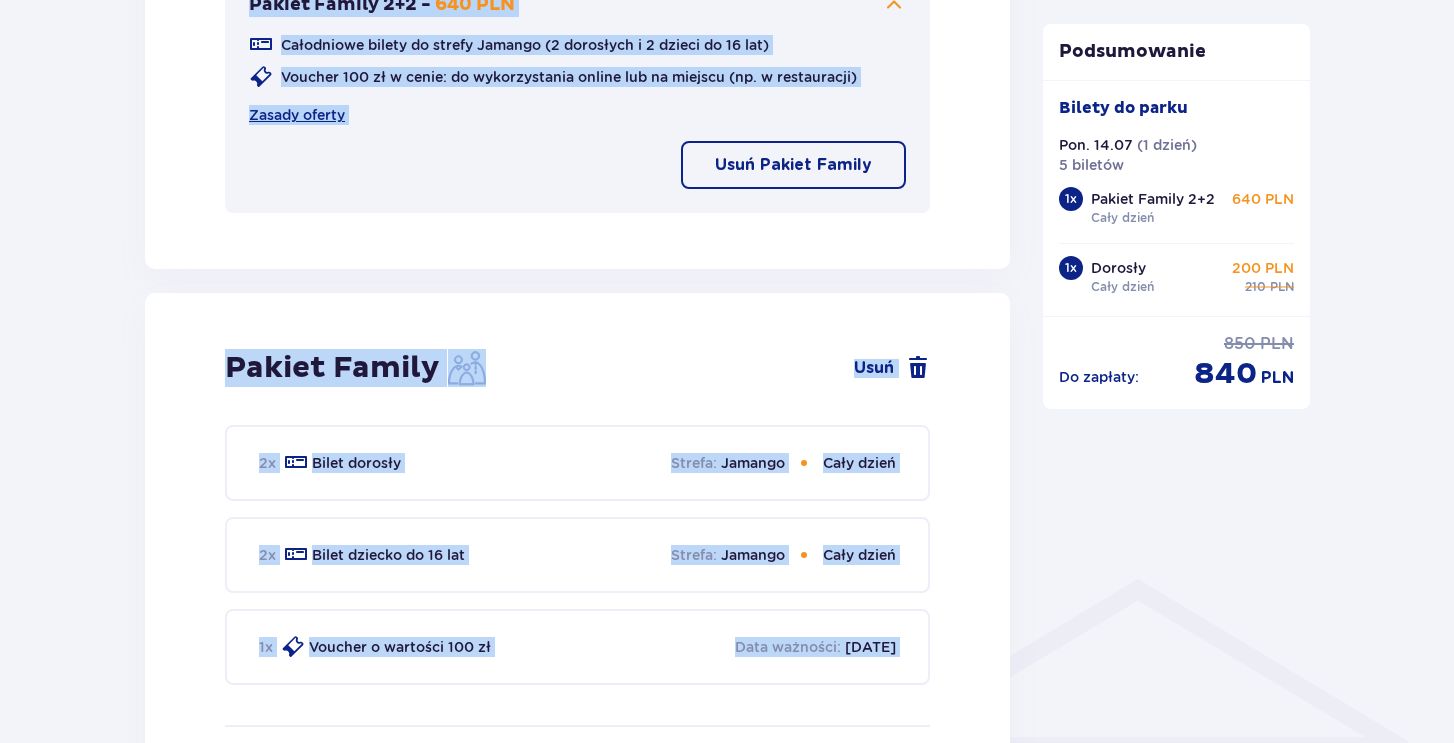 scroll, scrollTop: 0, scrollLeft: 0, axis: both 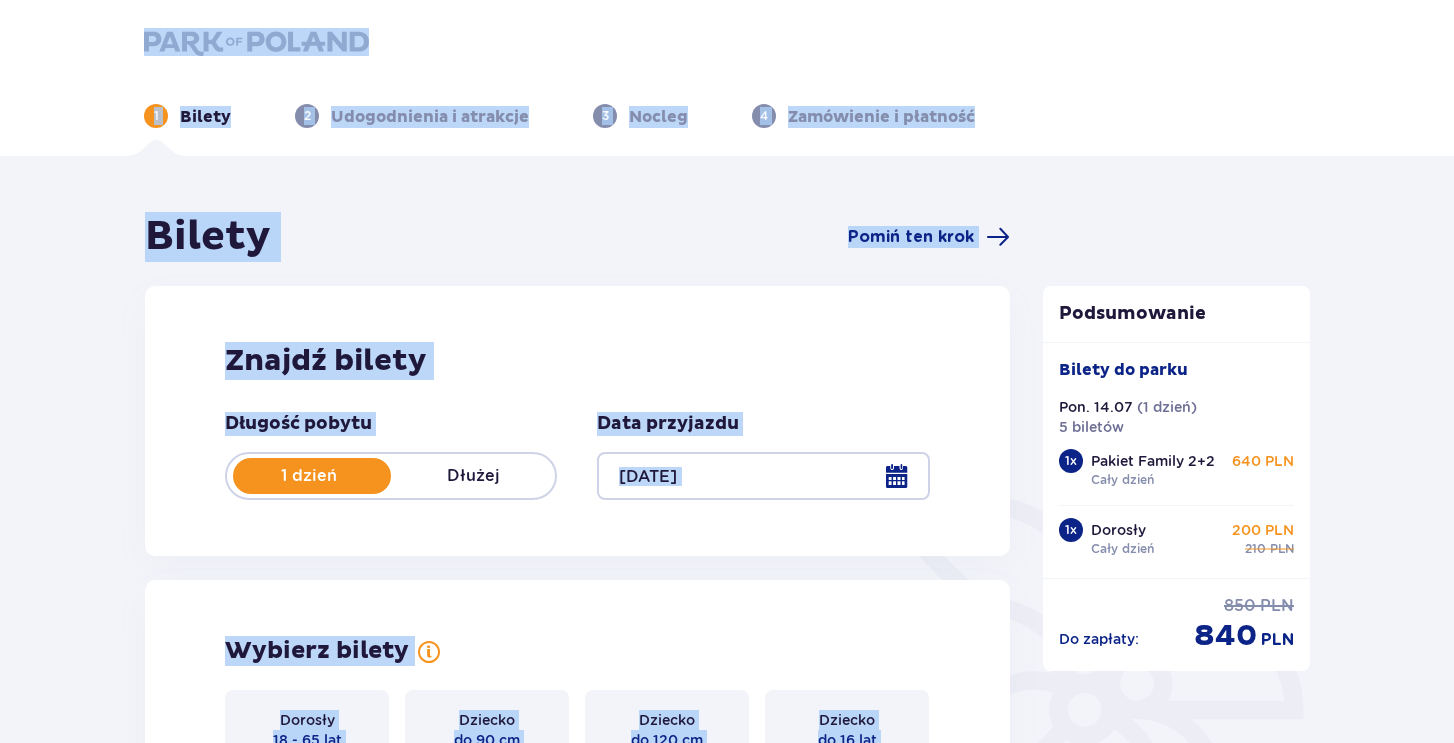 drag, startPoint x: 689, startPoint y: 549, endPoint x: 123, endPoint y: 15, distance: 778.14655 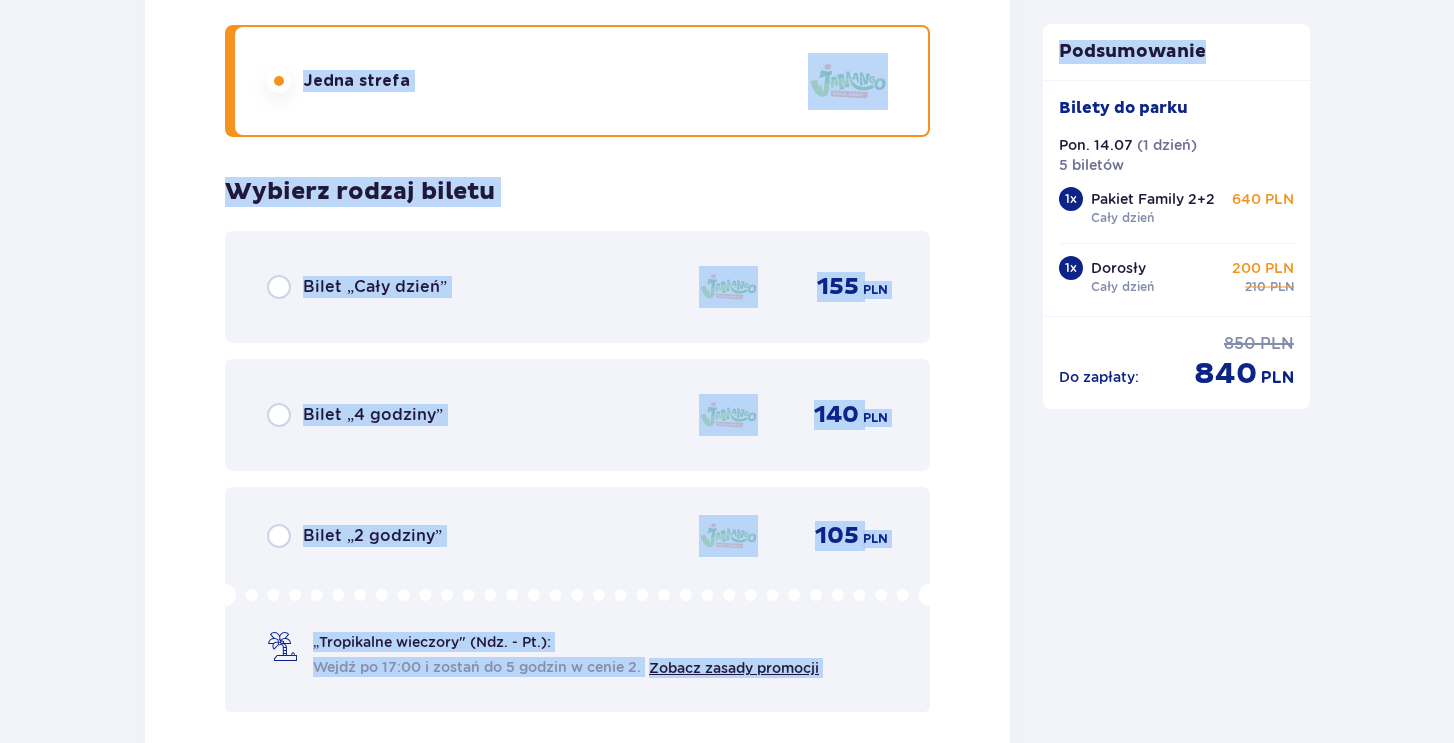 scroll, scrollTop: 4443, scrollLeft: 0, axis: vertical 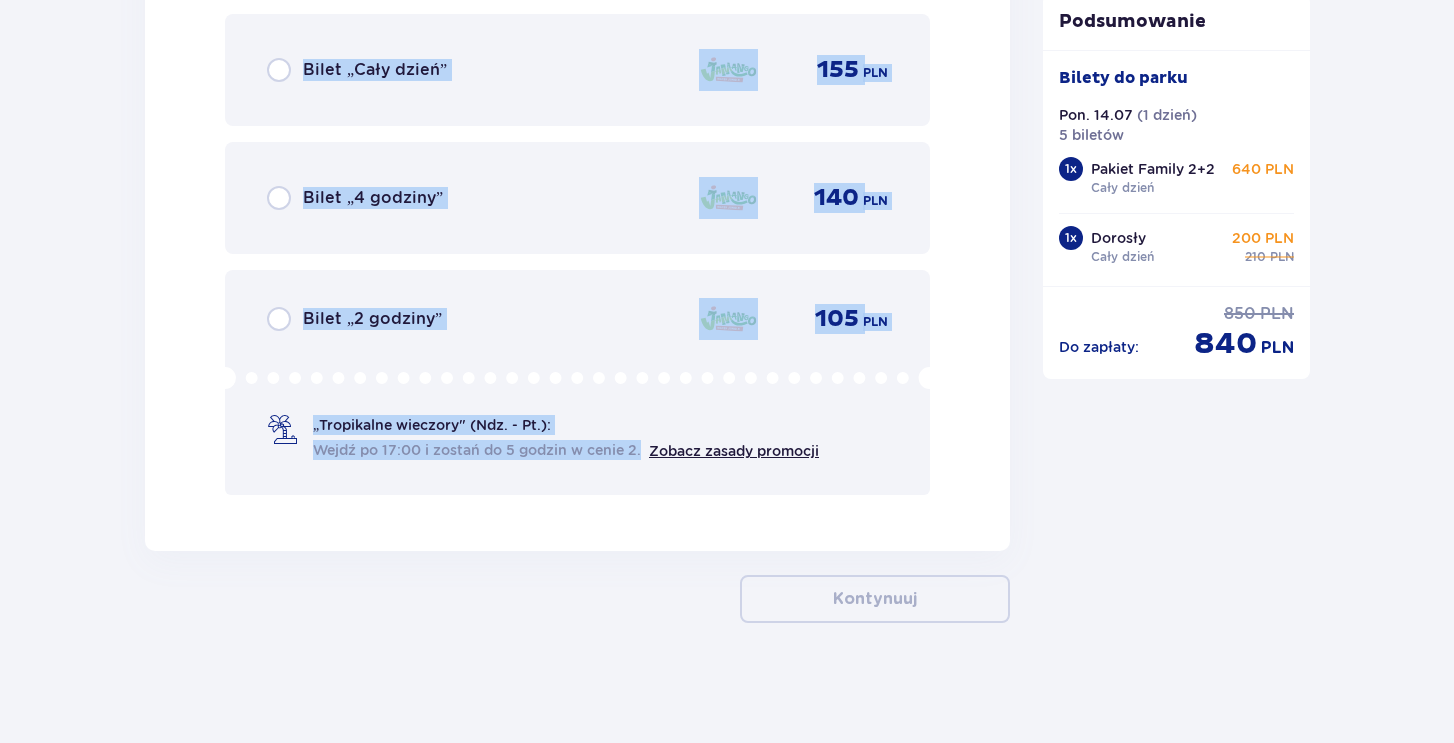 drag, startPoint x: 123, startPoint y: 15, endPoint x: 557, endPoint y: 515, distance: 662.0846 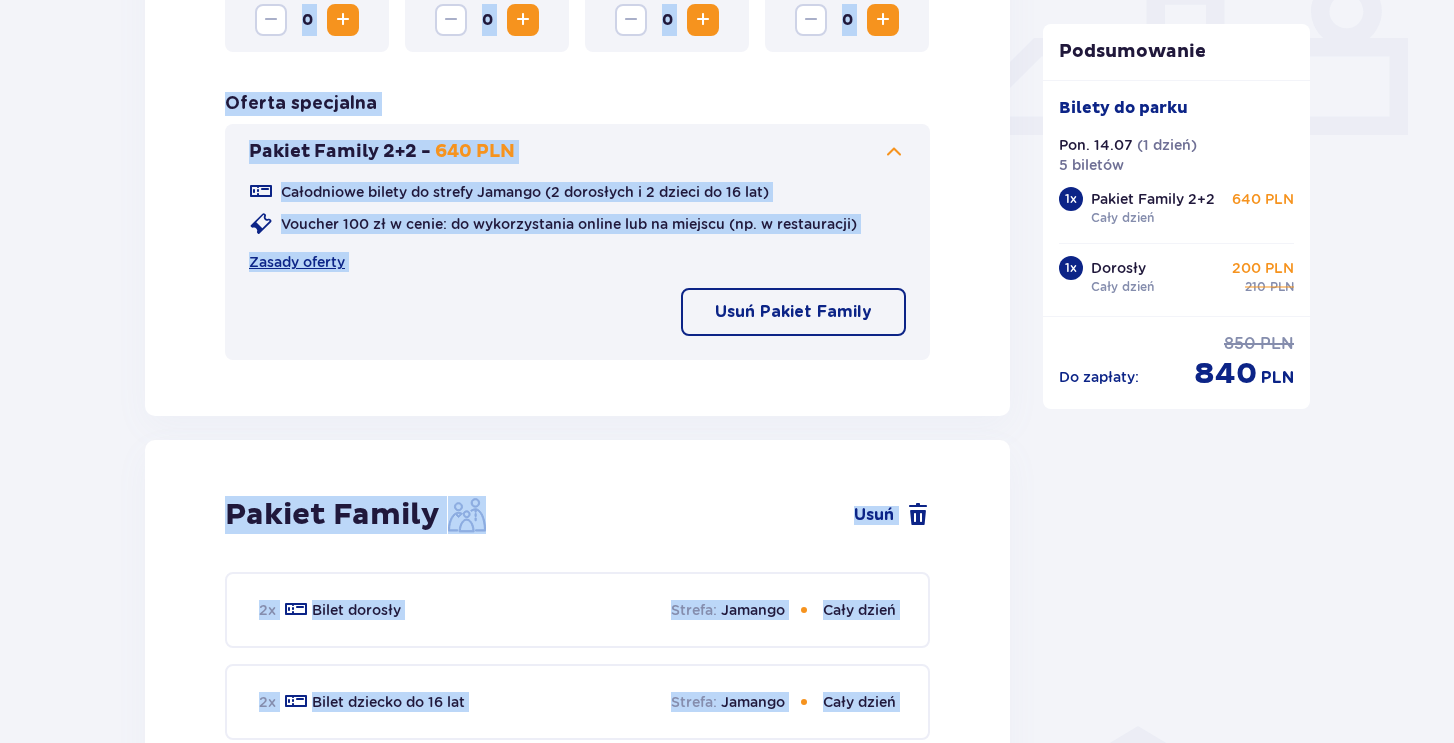 scroll, scrollTop: 0, scrollLeft: 0, axis: both 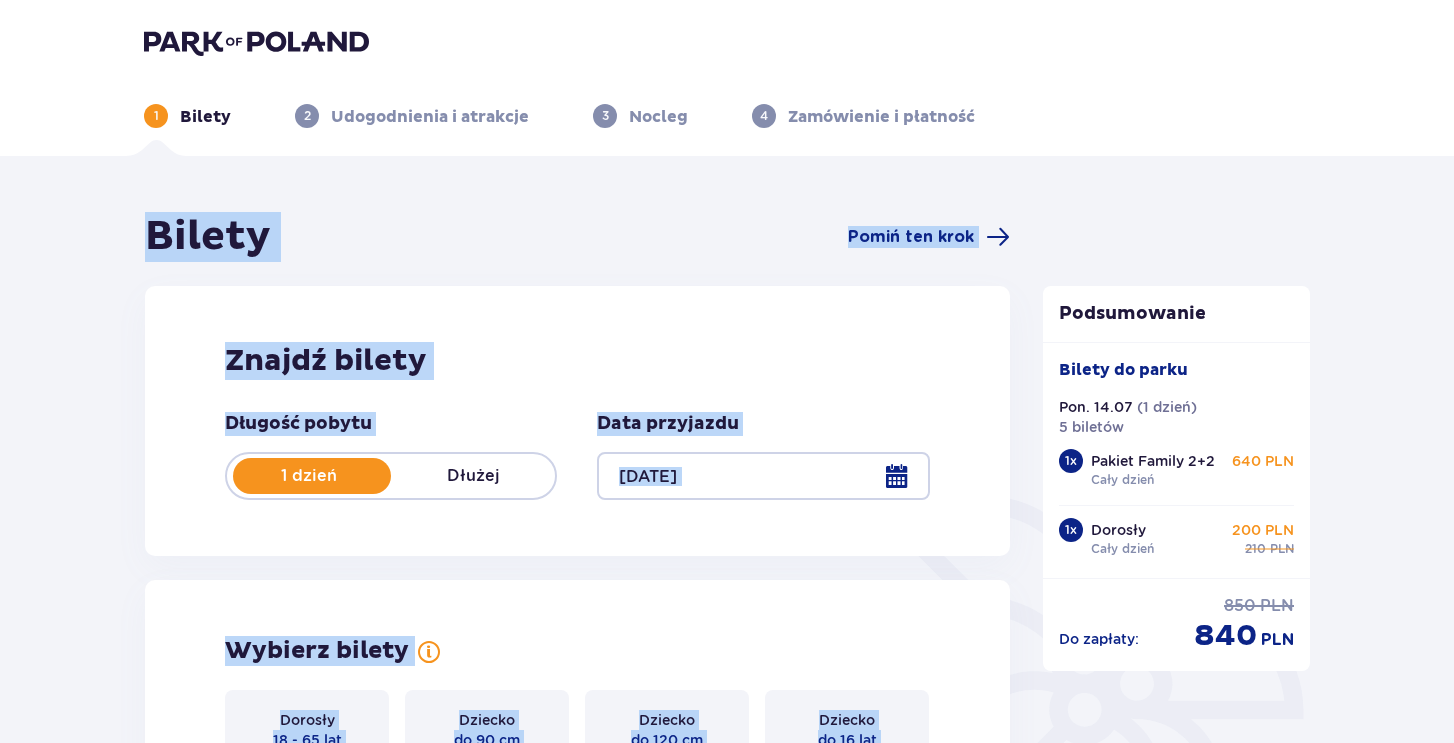 drag, startPoint x: 557, startPoint y: 515, endPoint x: 120, endPoint y: 166, distance: 559.2584 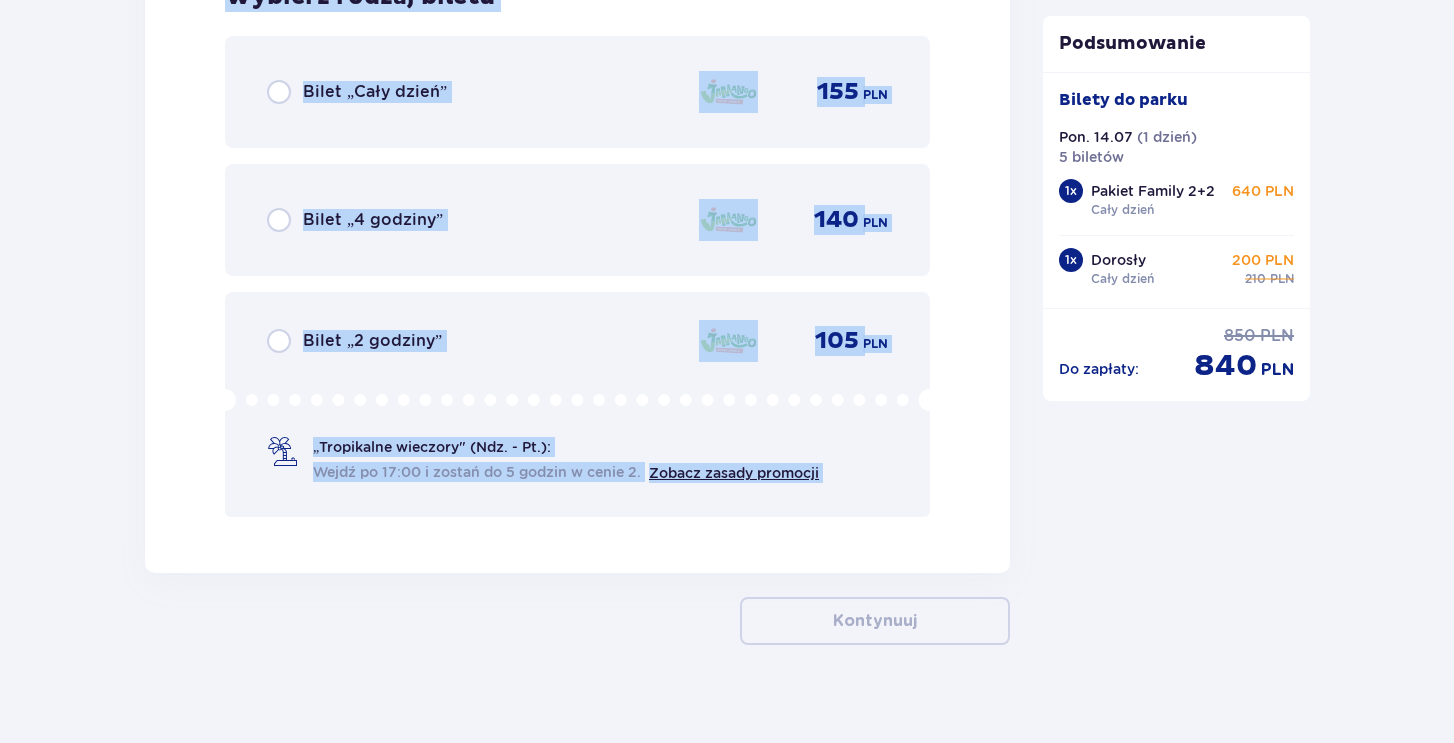 scroll, scrollTop: 4443, scrollLeft: 0, axis: vertical 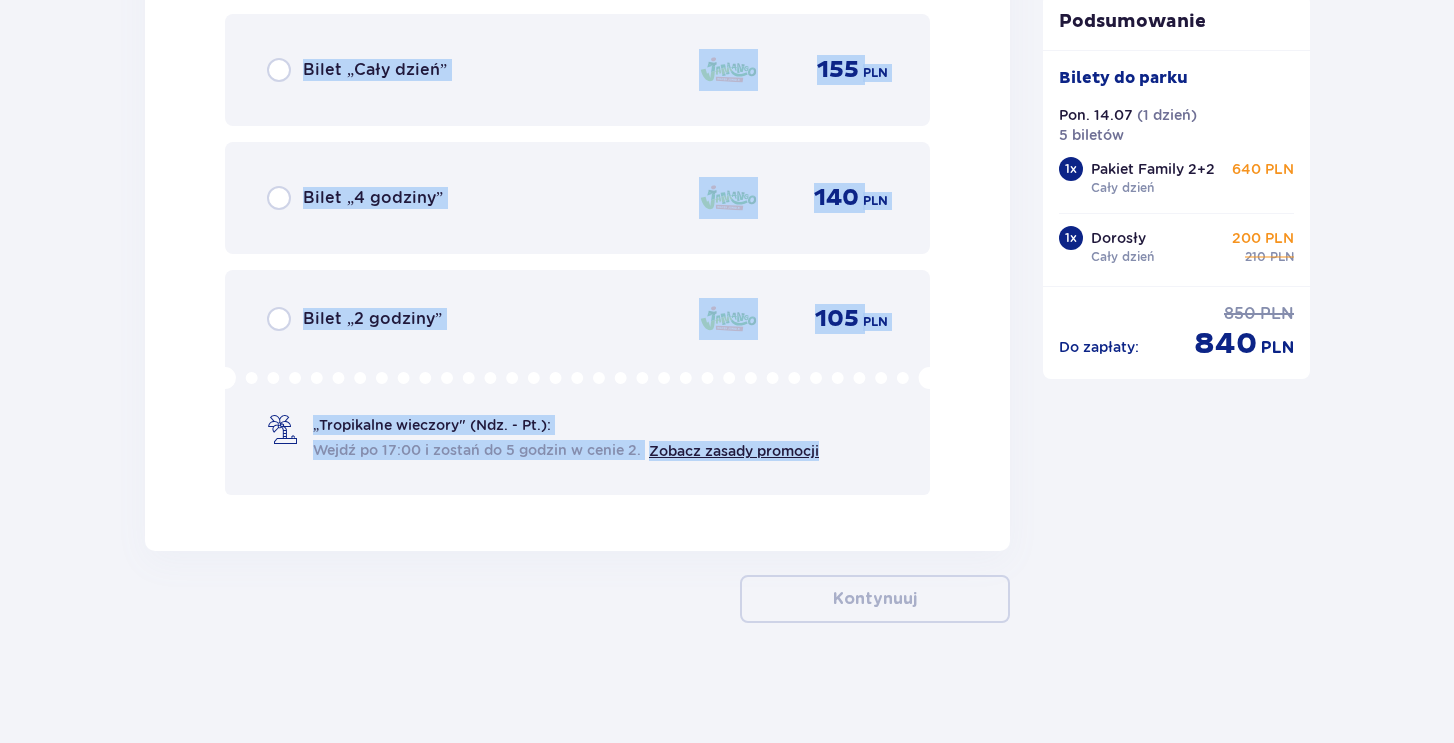 drag, startPoint x: 202, startPoint y: 229, endPoint x: 649, endPoint y: 528, distance: 537.7825 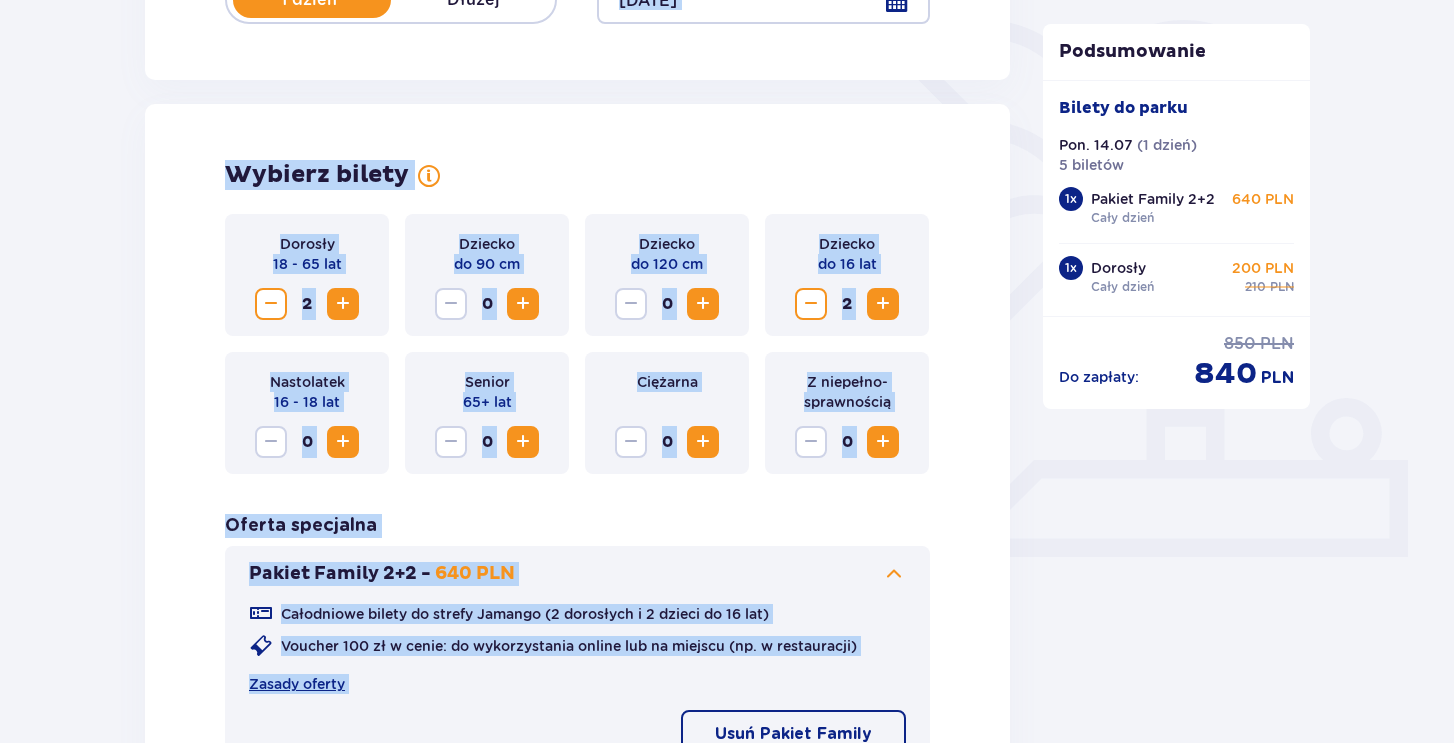 scroll, scrollTop: 0, scrollLeft: 0, axis: both 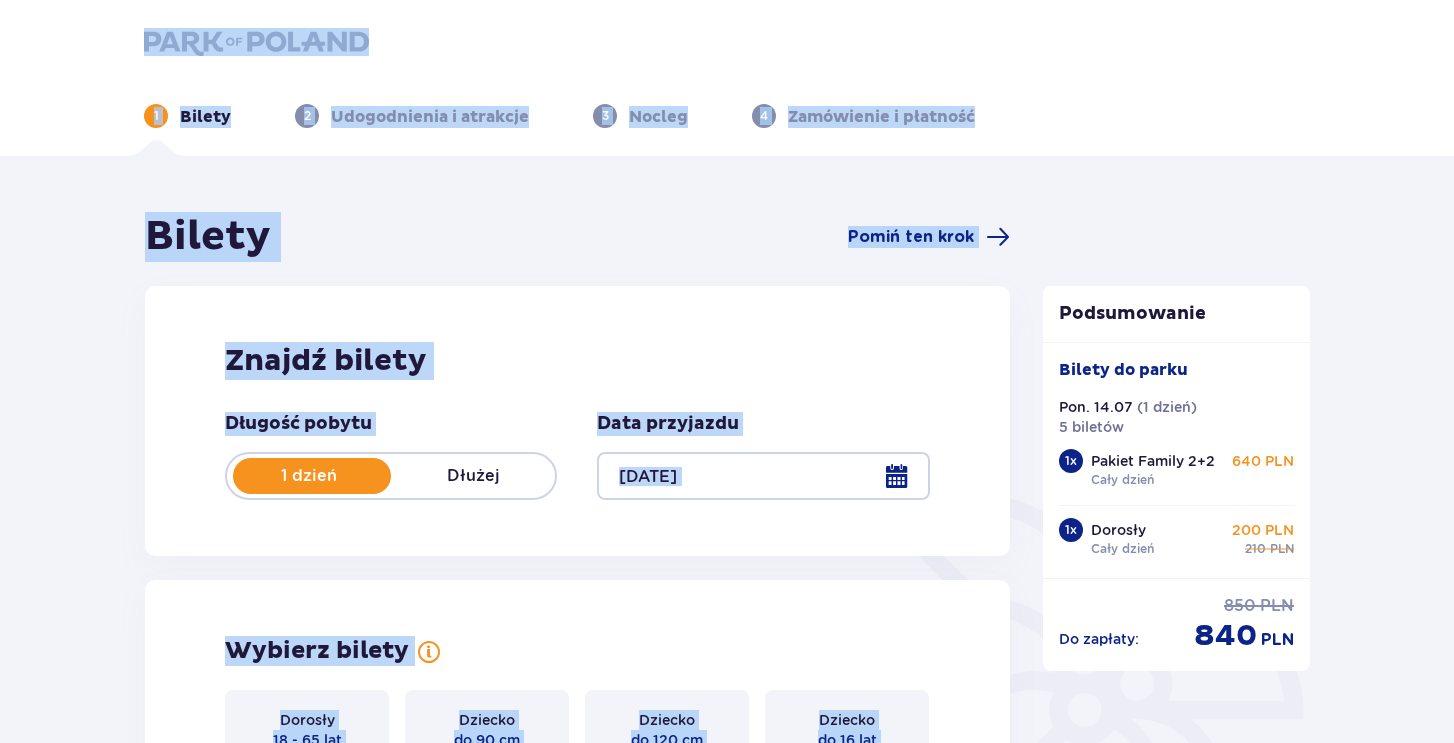 drag, startPoint x: 649, startPoint y: 528, endPoint x: 105, endPoint y: 17, distance: 746.3625 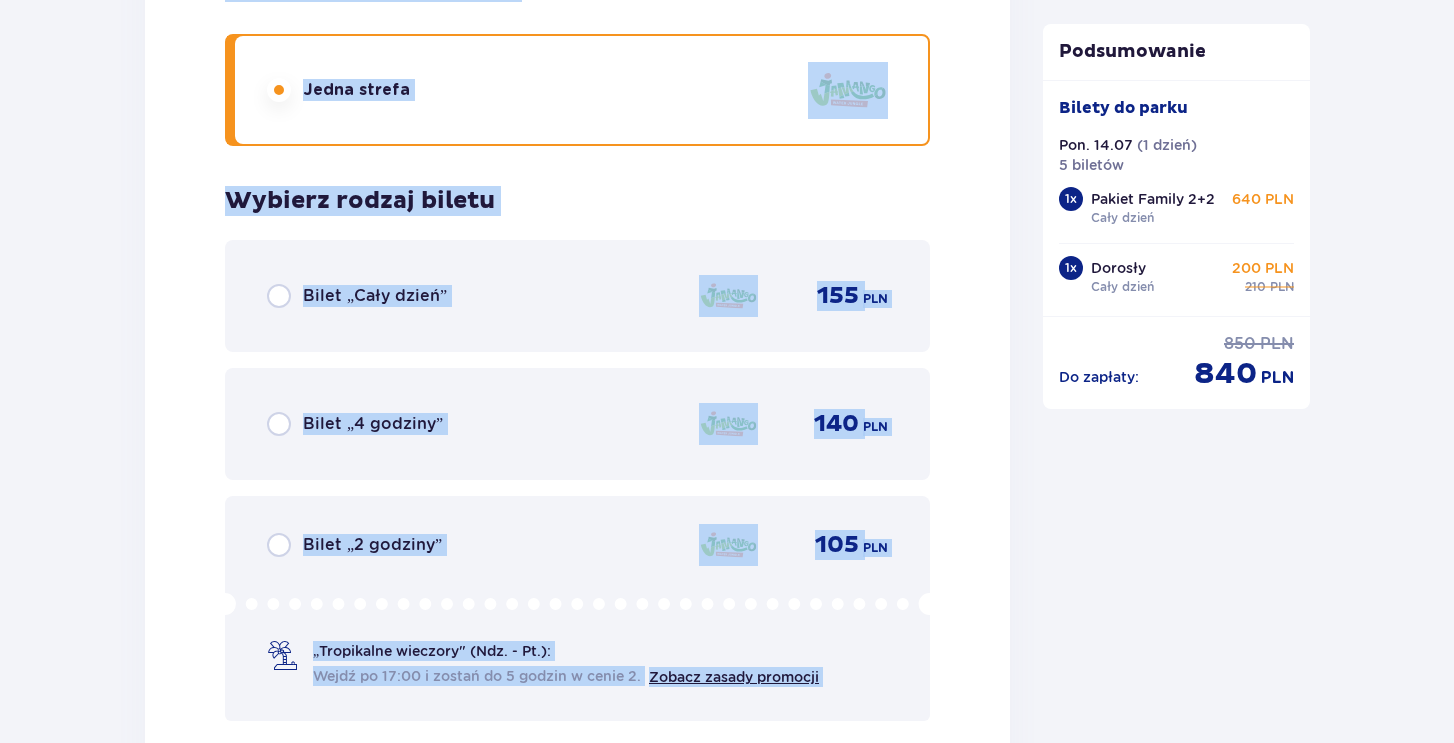 scroll, scrollTop: 4354, scrollLeft: 0, axis: vertical 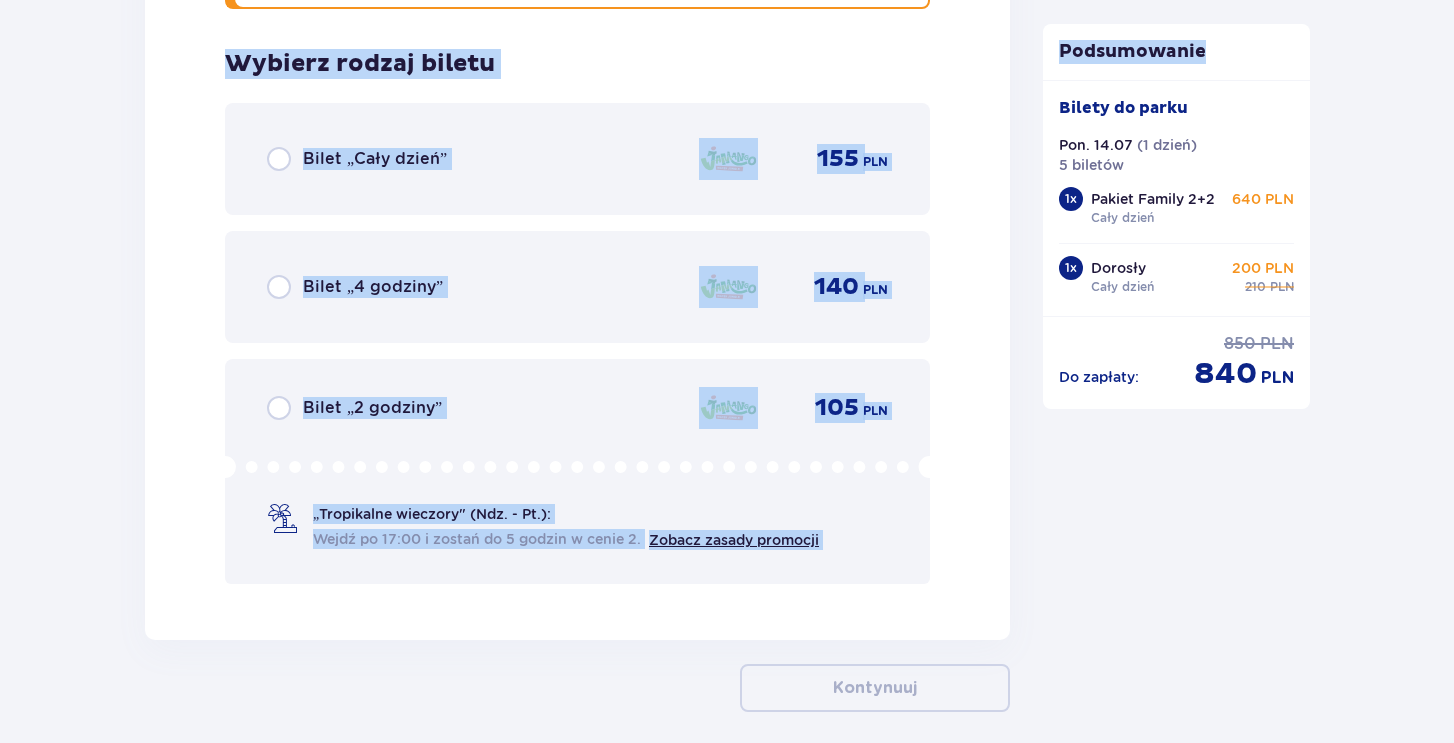 drag, startPoint x: 105, startPoint y: 17, endPoint x: 714, endPoint y: 596, distance: 840.31067 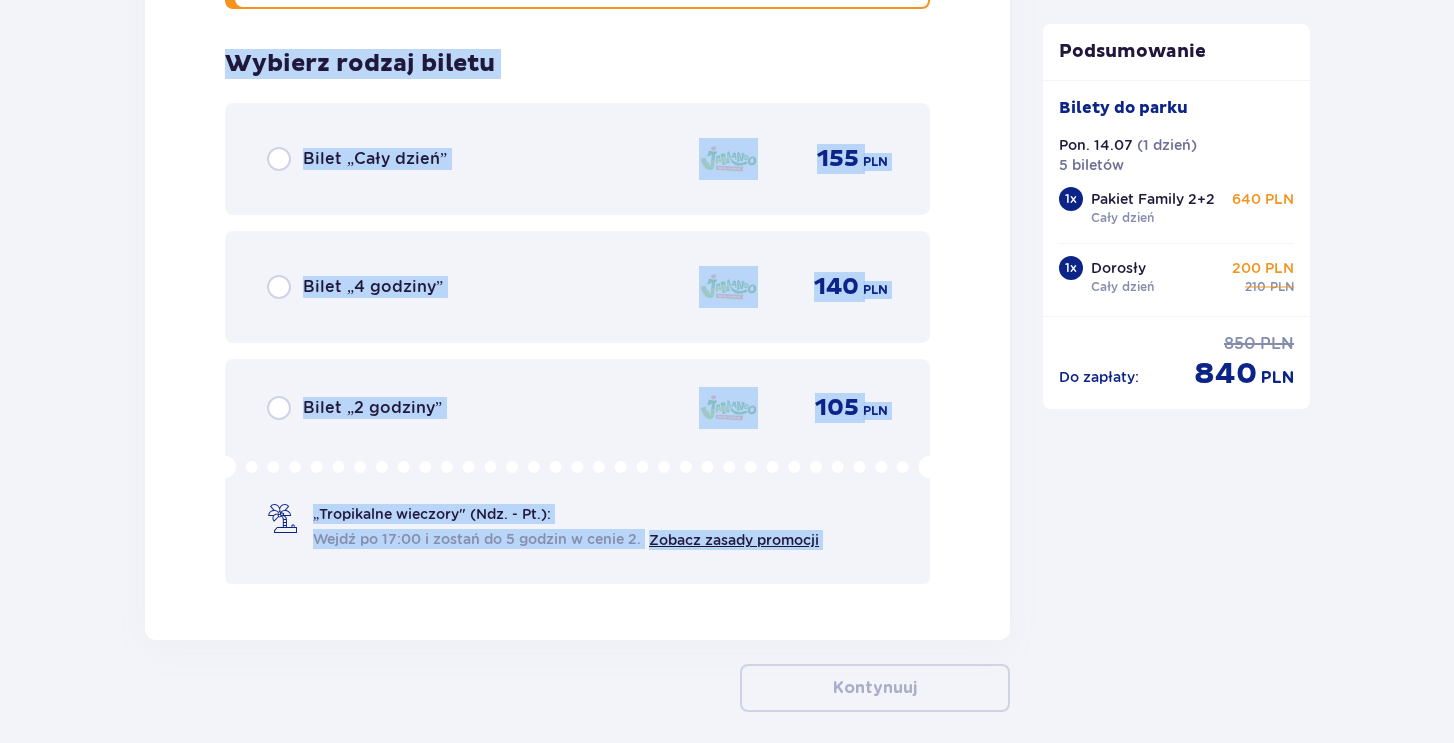 click on "Bilet   4 Usuń Dziecko ( do 16 lat ) Wybierz strefy Pierwszy raz?  Poznaj strefy Suntago Jedna strefa Wybierz rodzaj biletu Bilet „Cały dzień” 155 PLN Bilet „4 godziny” 140 PLN Bilet „2 godziny” 105 PLN „Tropikalne wieczory" (Ndz. - Pt.): Wejdź po 17:00 i zostań do 5 godzin w cenie 2. Zobacz zasady promocji" at bounding box center [577, 120] 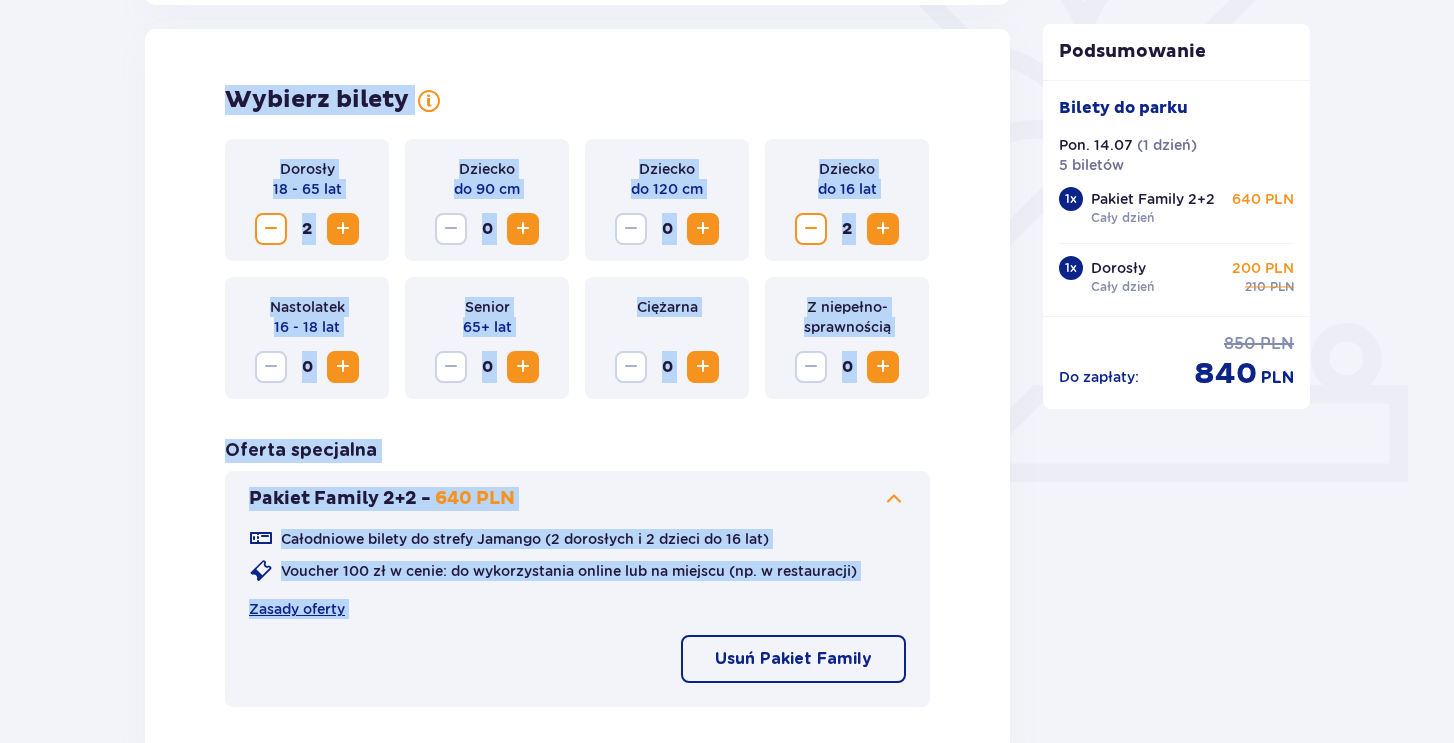 scroll, scrollTop: 0, scrollLeft: 0, axis: both 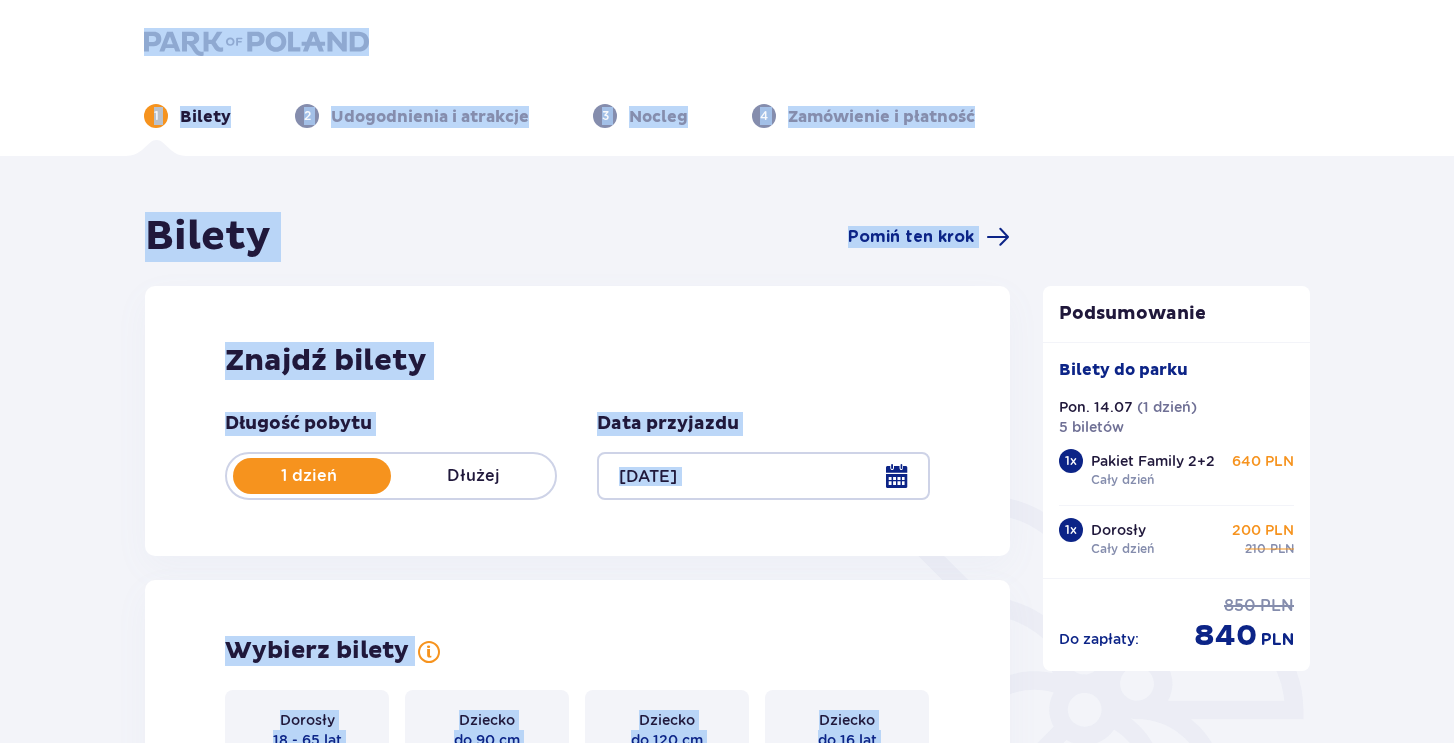 drag, startPoint x: 714, startPoint y: 596, endPoint x: 123, endPoint y: 14, distance: 829.4607 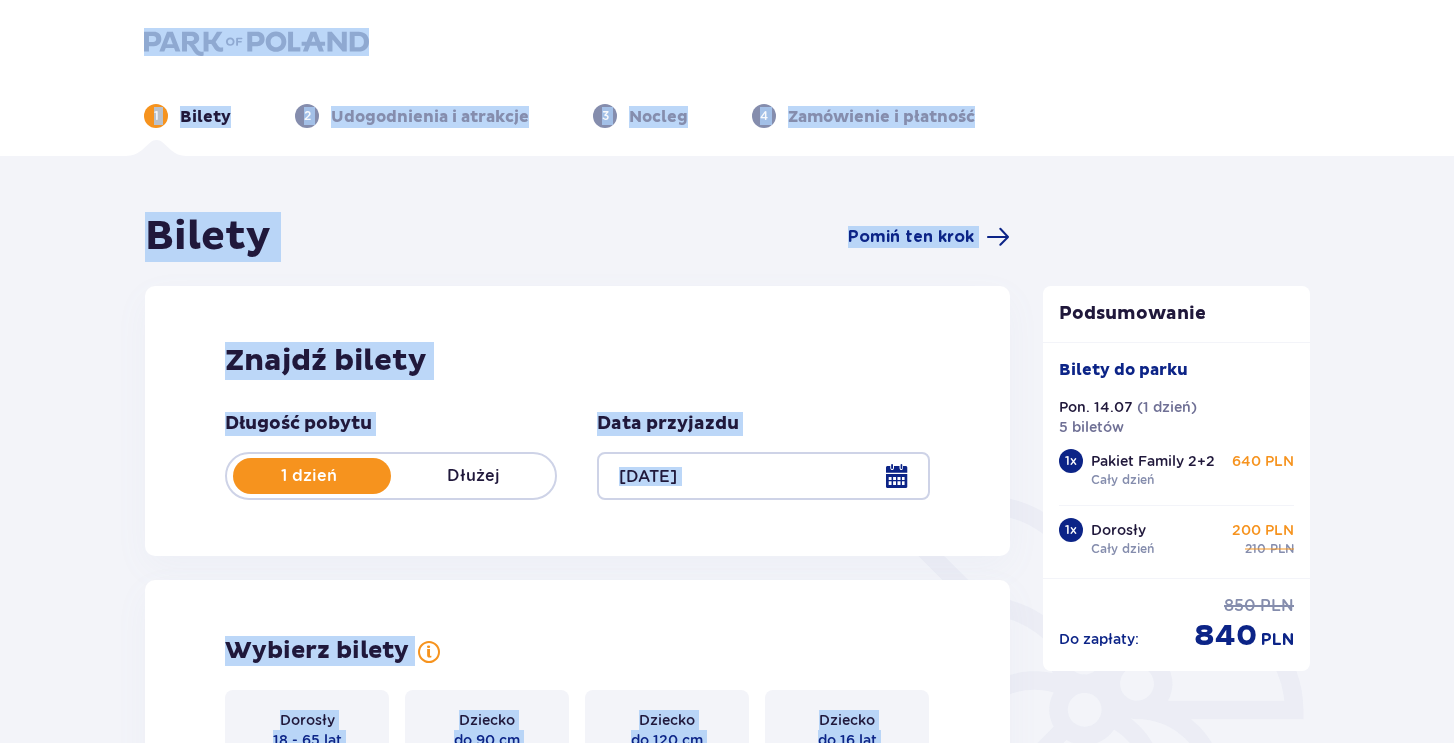 click on "1 Bilety 2 Udogodnienia i atrakcje 3 Nocleg 4 Zamówienie i płatność" at bounding box center [727, 78] 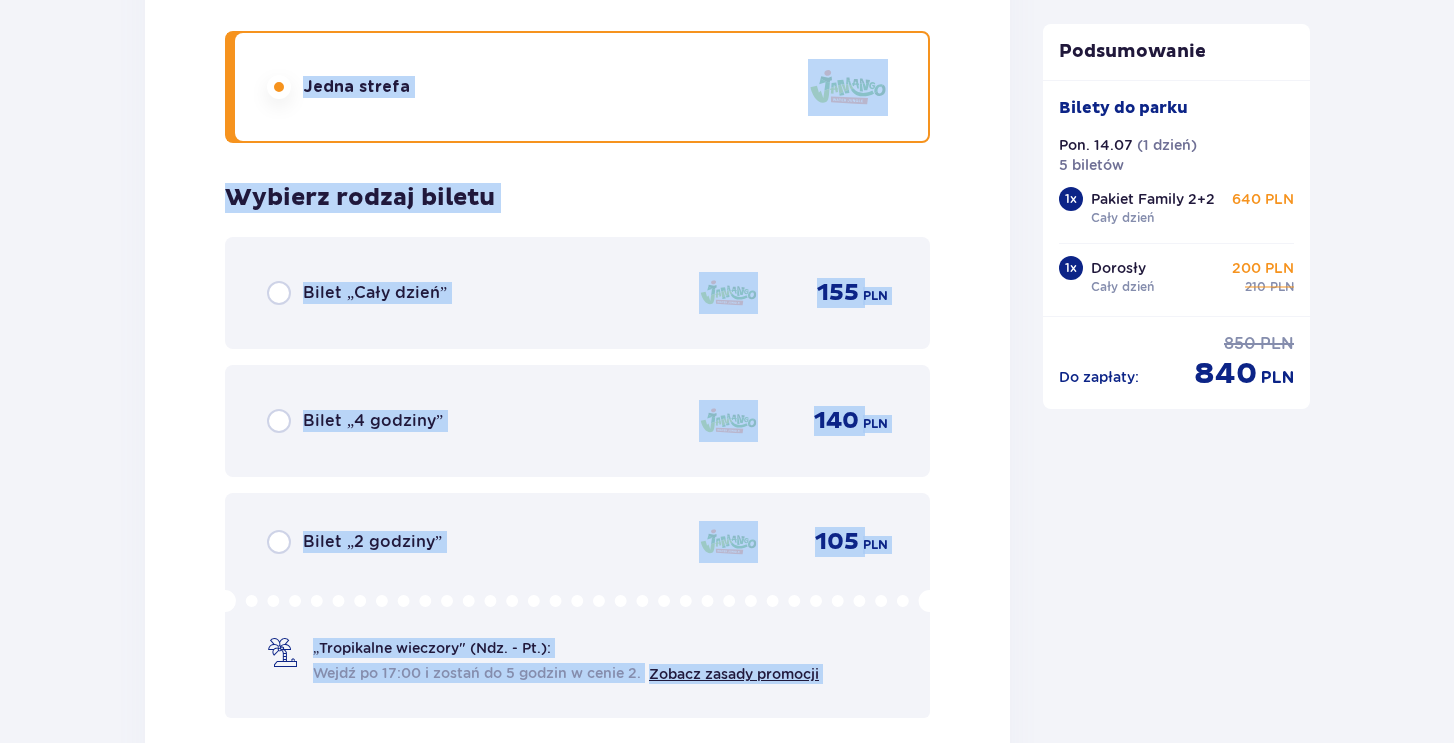 scroll, scrollTop: 4443, scrollLeft: 0, axis: vertical 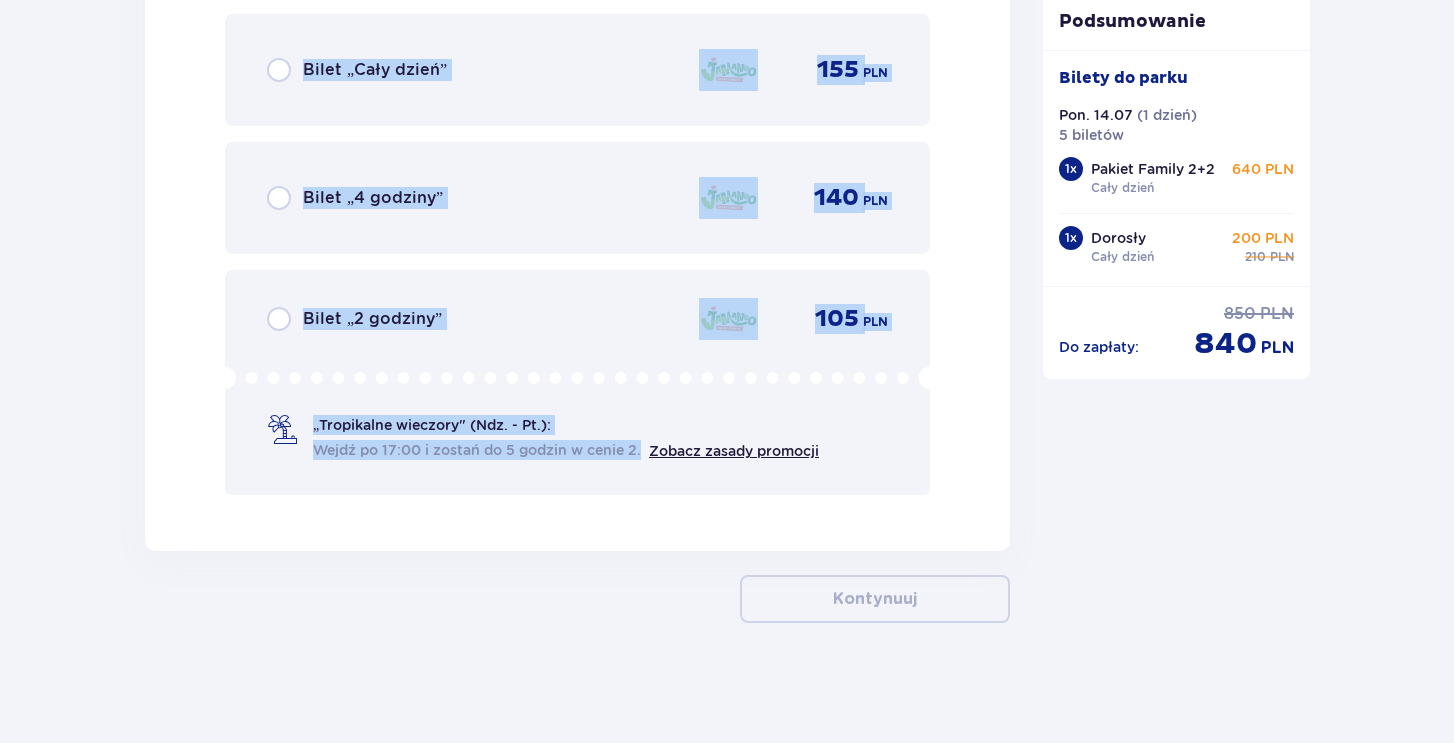 drag, startPoint x: 66, startPoint y: 44, endPoint x: 608, endPoint y: 508, distance: 713.48444 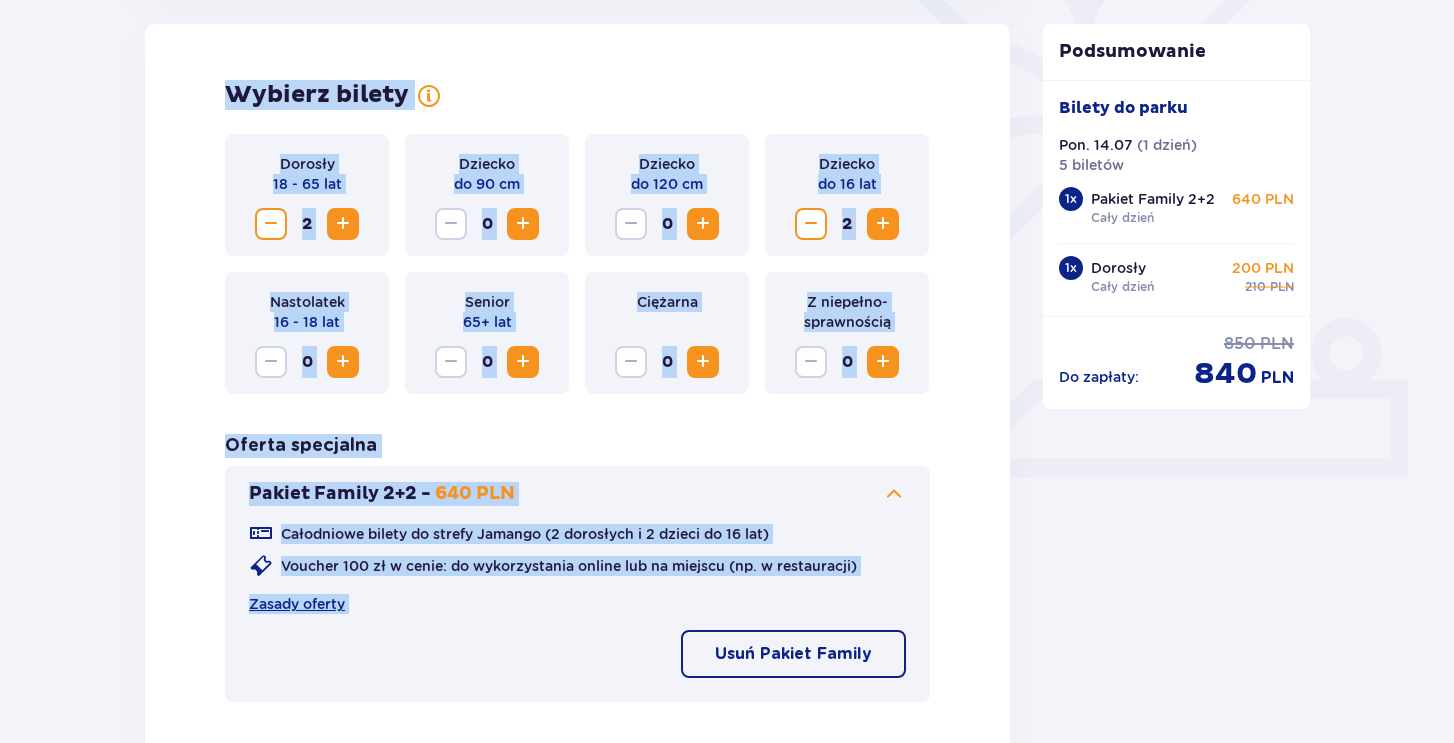 scroll, scrollTop: 0, scrollLeft: 0, axis: both 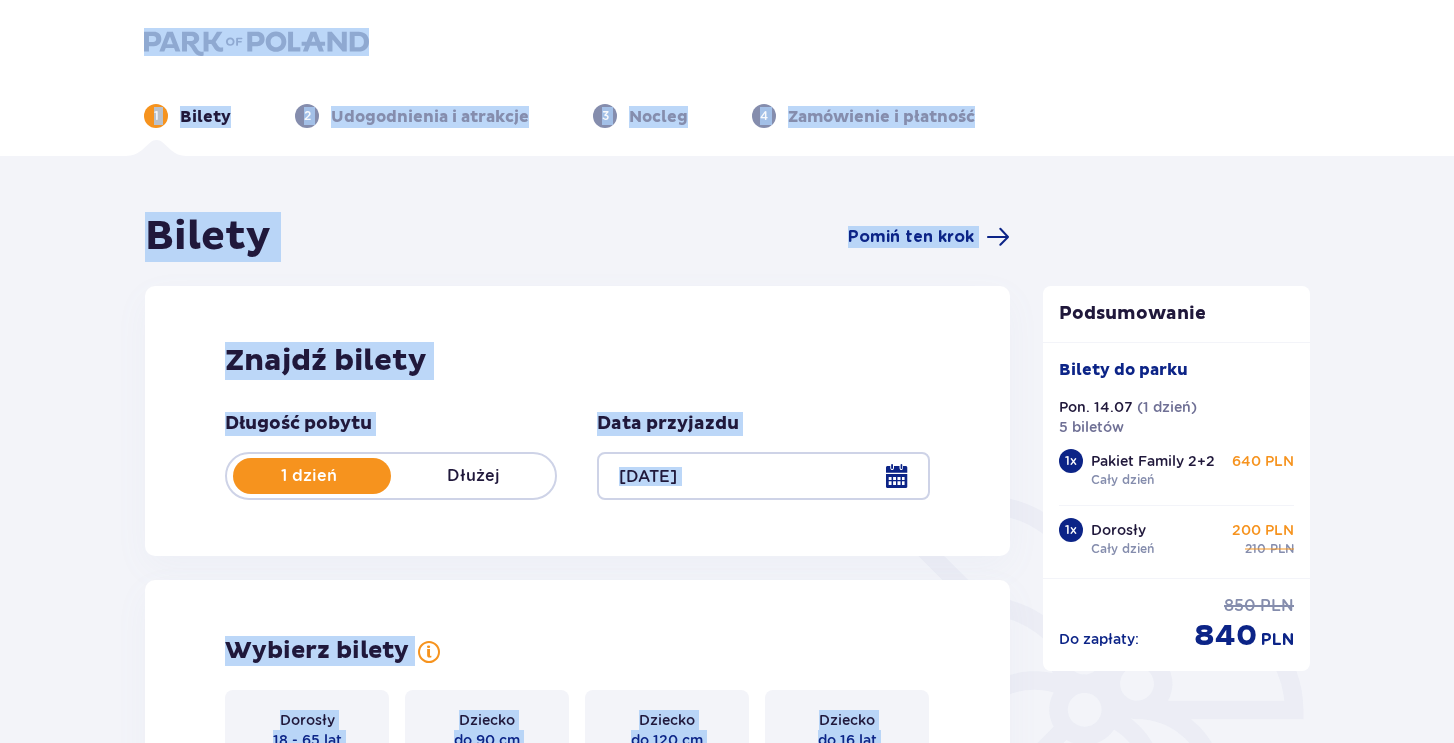 drag, startPoint x: 633, startPoint y: 548, endPoint x: 152, endPoint y: -158, distance: 854.28156 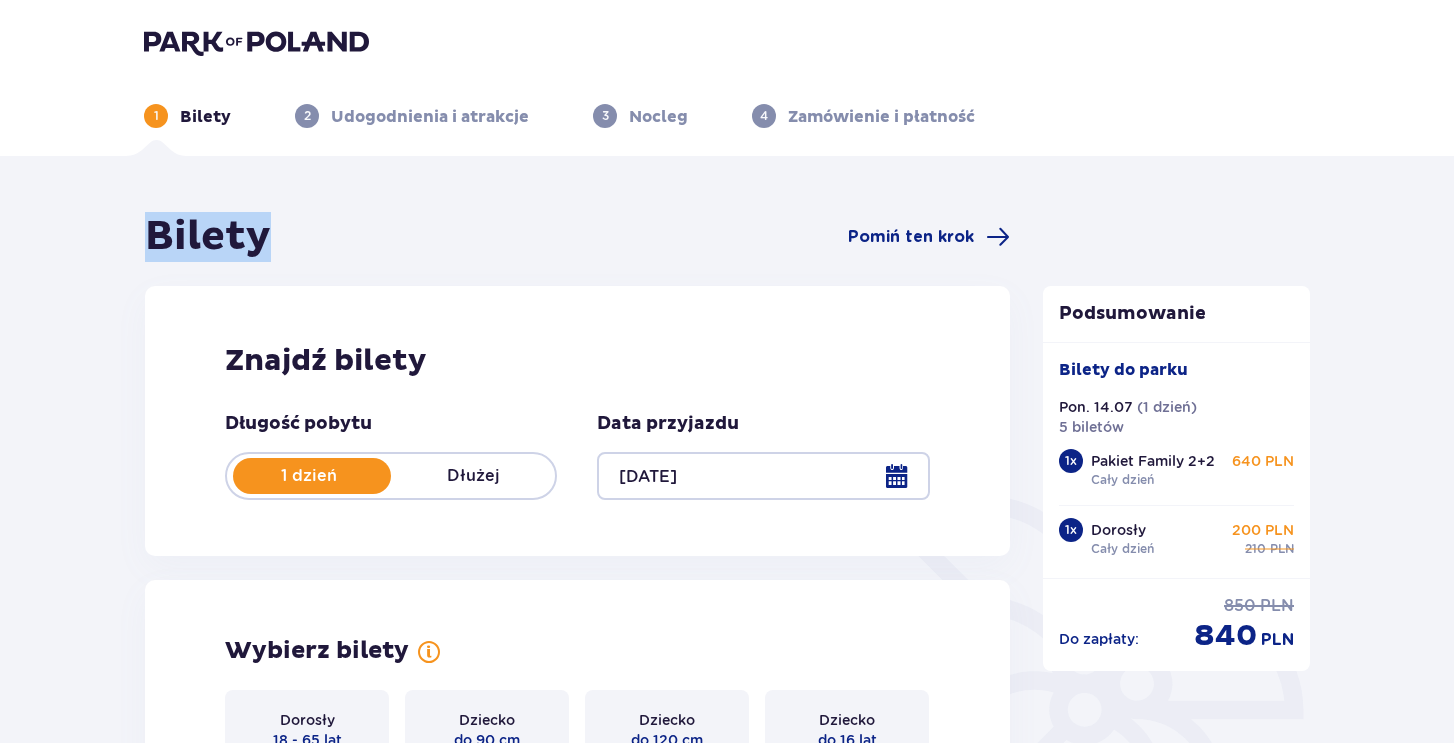 click on "Bilety Pomiń ten krok Znajdź bilety Długość pobytu 1 dzień Dłużej Data przyjazdu 14.07.25 Wybierz bilety Dorosły 18 - 65 lat 2 Dziecko do 90 cm 0 Dziecko do 120 cm 0 Dziecko do 16 lat 2 Nastolatek 16 - 18 lat 0 Senior 65+ lat 0 Ciężarna 0 Z niepełno­sprawnością 0 Oferta specjalna Pakiet Family 2+2 -  640 PLN Całodniowe bilety do strefy Jamango (2 dorosłych i 2 dzieci do 16 lat) Voucher 100 zł w cenie: do wykorzystania online lub na miejscu (np. w restauracji) Zasady oferty Usuń Pakiet Family Pakiet Family Usuń 2 x Bilet dorosły Strefa : Jamango Cały dzień 2 x Bilet dziecko do 16 lat Strefa : Jamango Cały dzień 1 x Voucher o wartości 100 zł Data ważności : 13.07.2026 Cena pakietu : 640 PLN Edytuj pojedyncze bilety Wróć do edycji grupowej Dorosły ( 18 - 65 lat ) Jamango, Relax, Saunaria • Cały dzień Usuń Edytuj Bilet   2 Usuń Dorosły ( 18 - 65 lat ) Wybierz strefy Pierwszy raz?  Poznaj strefy Suntago Trzy strefy Dwie strefy Jedna strefa Bilet   3 Usuń Dziecko ( do 16 lat" at bounding box center (727, 2671) 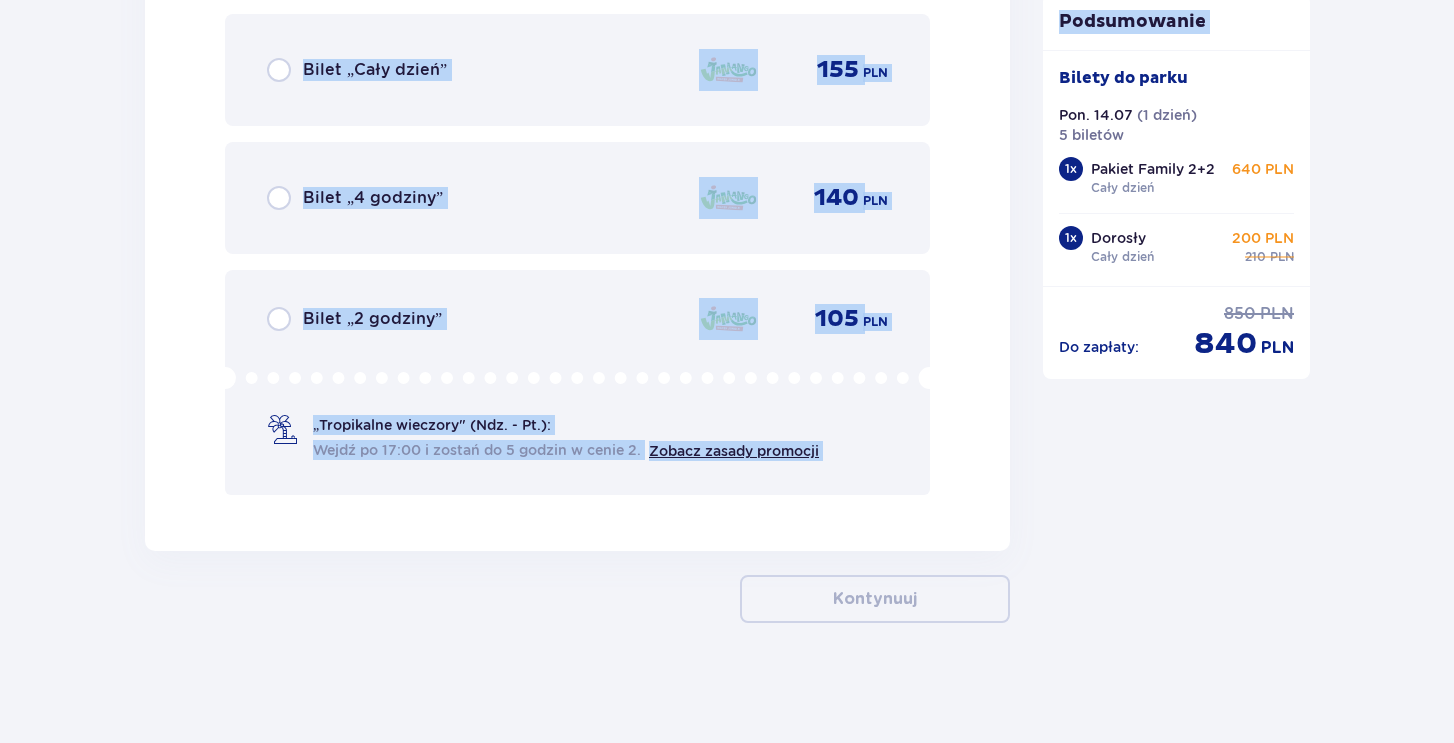 drag, startPoint x: 58, startPoint y: 205, endPoint x: 960, endPoint y: 797, distance: 1078.9198 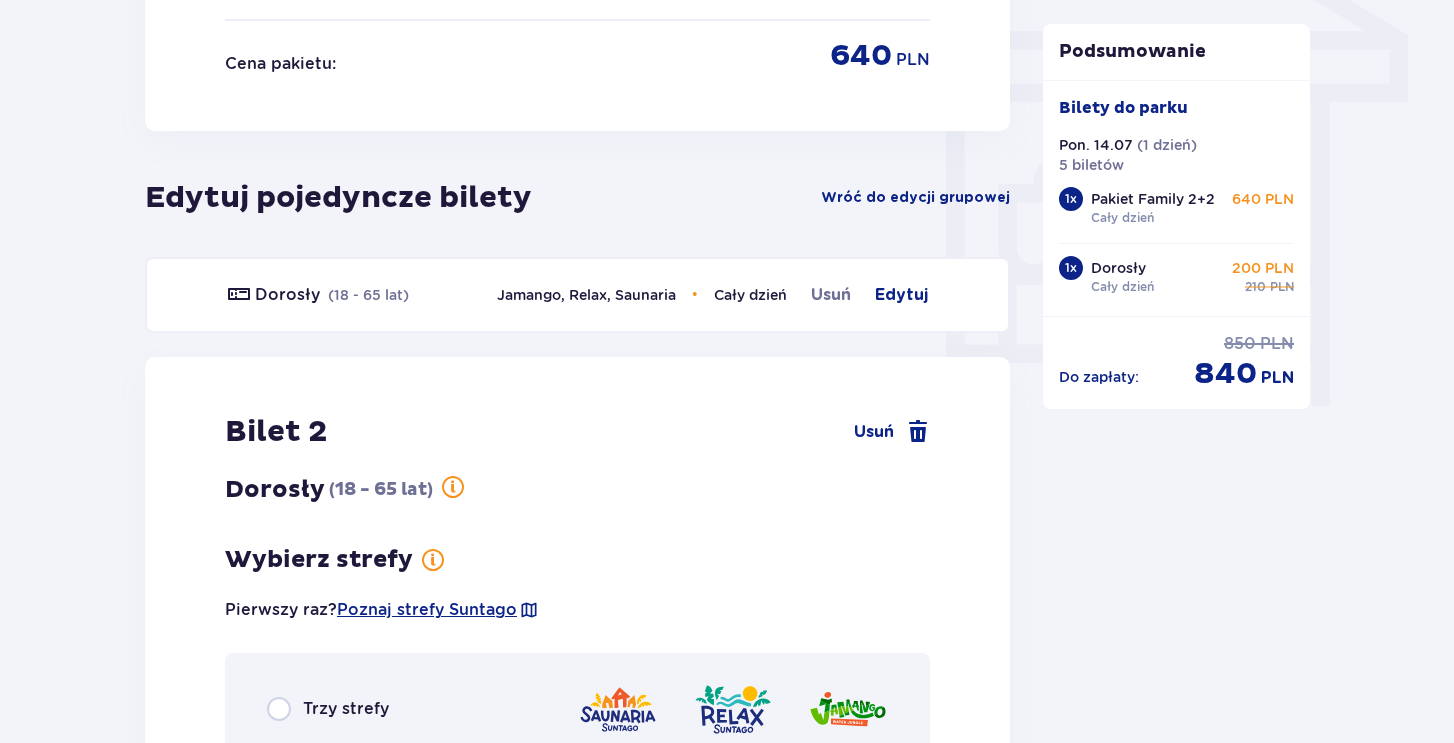 scroll, scrollTop: 0, scrollLeft: 0, axis: both 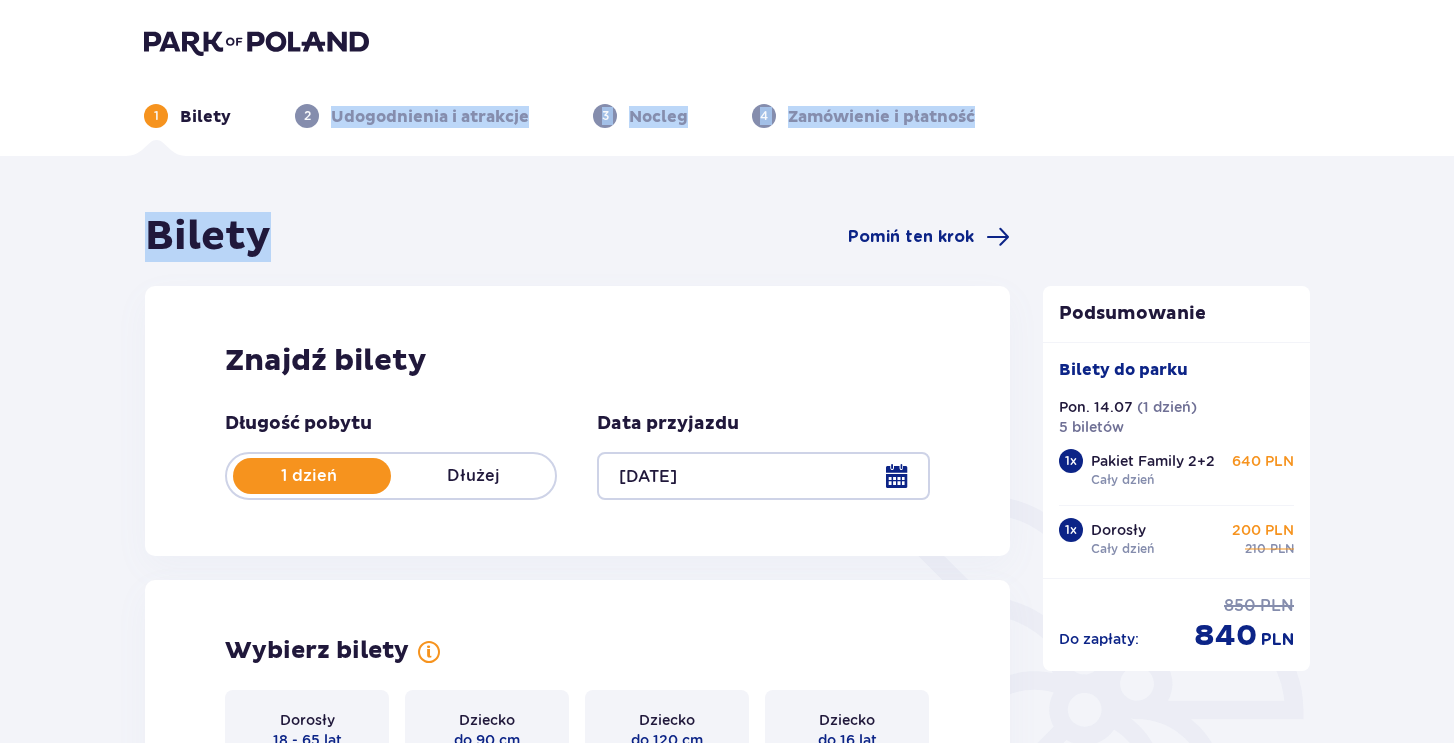 drag, startPoint x: 306, startPoint y: 113, endPoint x: 530, endPoint y: 253, distance: 264.15146 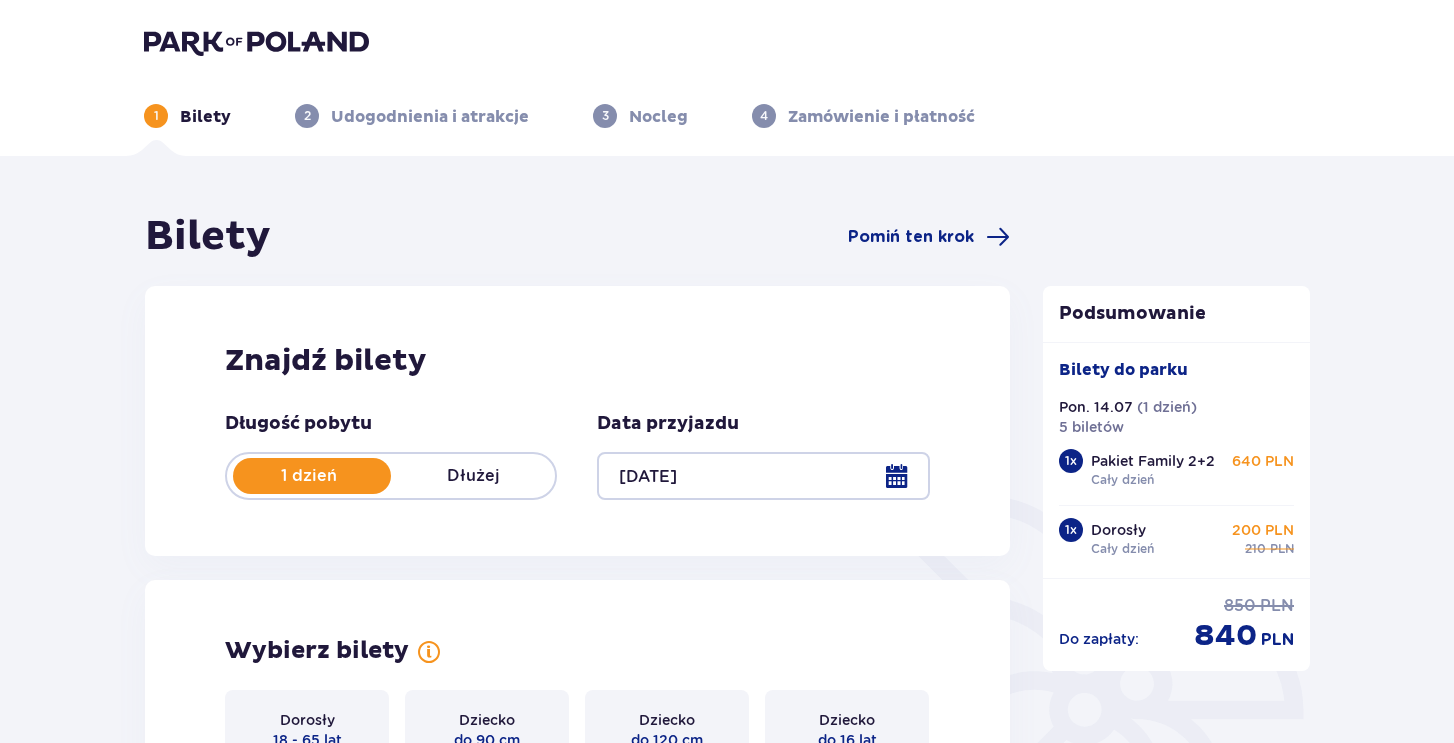 click on "1 Bilety 2 Udogodnienia i atrakcje 3 Nocleg 4 Zamówienie i płatność" at bounding box center [727, 78] 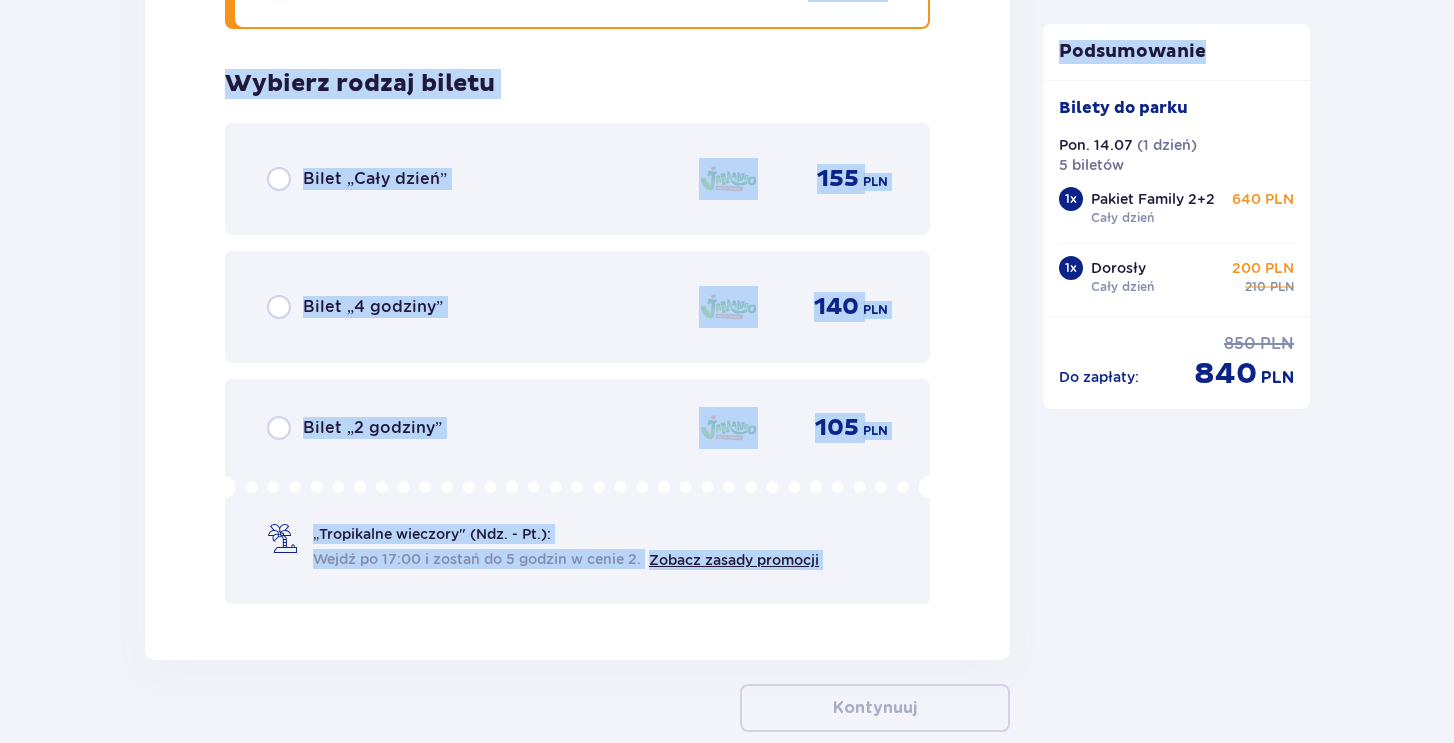 scroll, scrollTop: 4443, scrollLeft: 0, axis: vertical 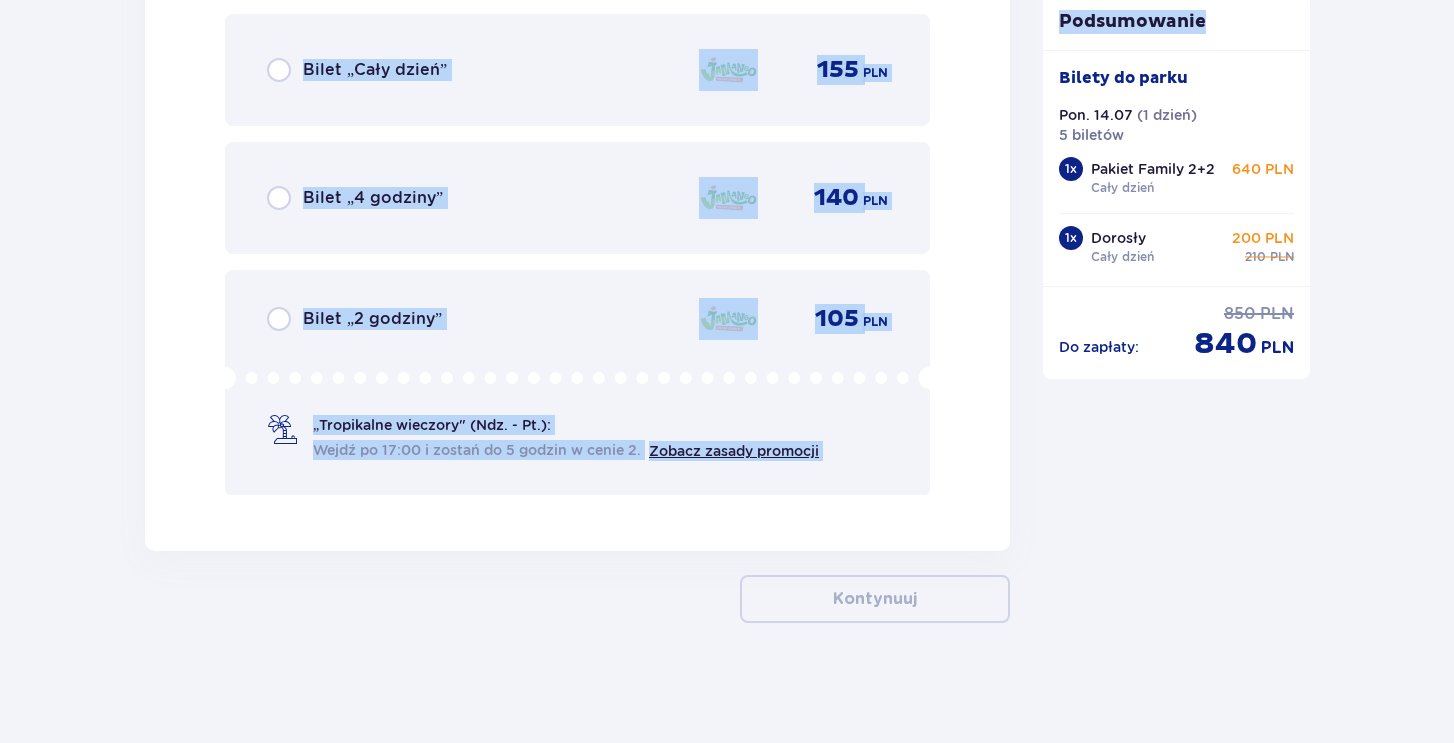 drag, startPoint x: 89, startPoint y: 111, endPoint x: 838, endPoint y: 797, distance: 1015.67566 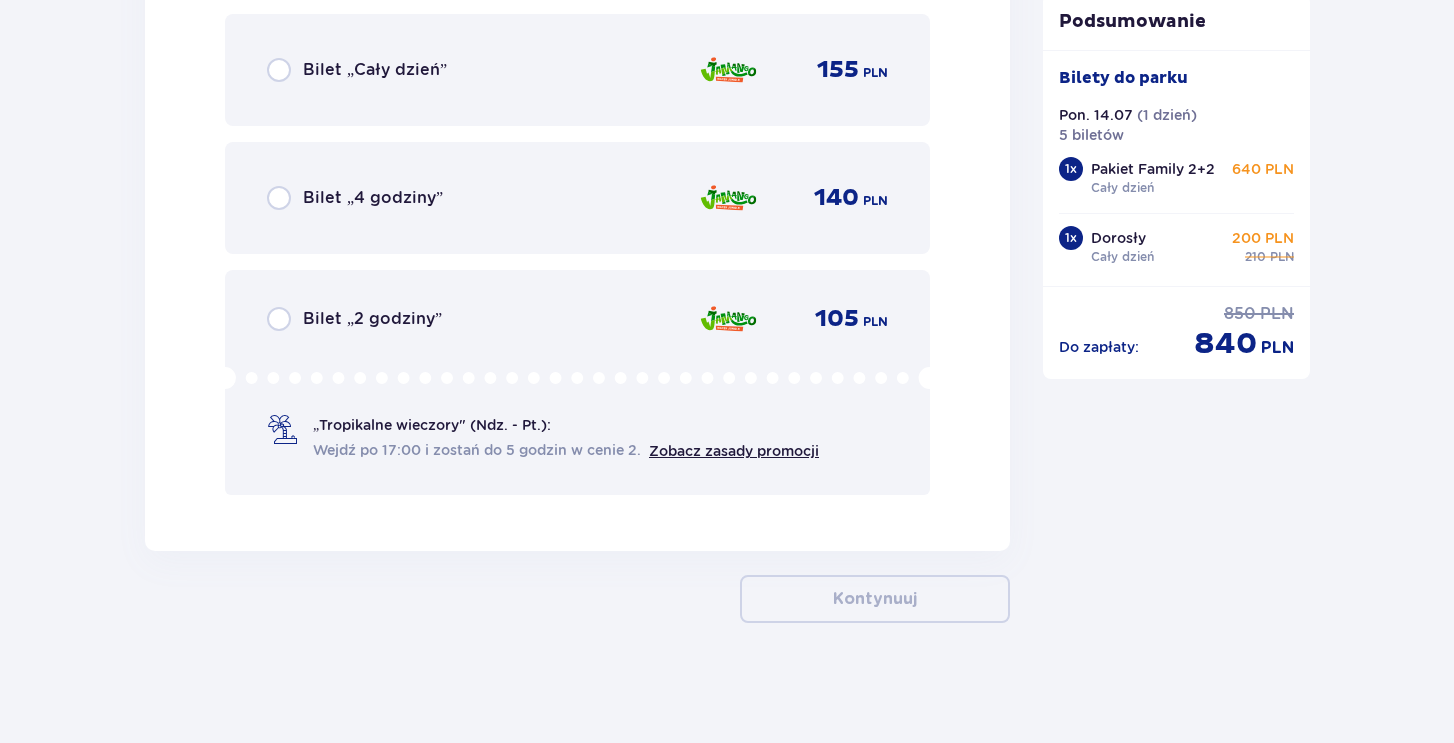 click on "Bilety Pomiń ten krok Znajdź bilety Długość pobytu 1 dzień Dłużej Data przyjazdu 14.07.25 Wybierz bilety Dorosły 18 - 65 lat 2 Dziecko do 90 cm 0 Dziecko do 120 cm 0 Dziecko do 16 lat 2 Nastolatek 16 - 18 lat 0 Senior 65+ lat 0 Ciężarna 0 Z niepełno­sprawnością 0 Oferta specjalna Pakiet Family 2+2 -  640 PLN Całodniowe bilety do strefy Jamango (2 dorosłych i 2 dzieci do 16 lat) Voucher 100 zł w cenie: do wykorzystania online lub na miejscu (np. w restauracji) Zasady oferty Usuń Pakiet Family Pakiet Family Usuń 2 x Bilet dorosły Strefa : Jamango Cały dzień 2 x Bilet dziecko do 16 lat Strefa : Jamango Cały dzień 1 x Voucher o wartości 100 zł Data ważności : 13.07.2026 Cena pakietu : 640 PLN Edytuj pojedyncze bilety Wróć do edycji grupowej Dorosły ( 18 - 65 lat ) Jamango, Relax, Saunaria • Cały dzień Usuń Edytuj Bilet   2 Usuń Dorosły ( 18 - 65 lat ) Wybierz strefy Pierwszy raz?  Poznaj strefy Suntago Trzy strefy Dwie strefy Jedna strefa Bilet   3 Usuń Dziecko ( do 16 lat" at bounding box center (577, -1804) 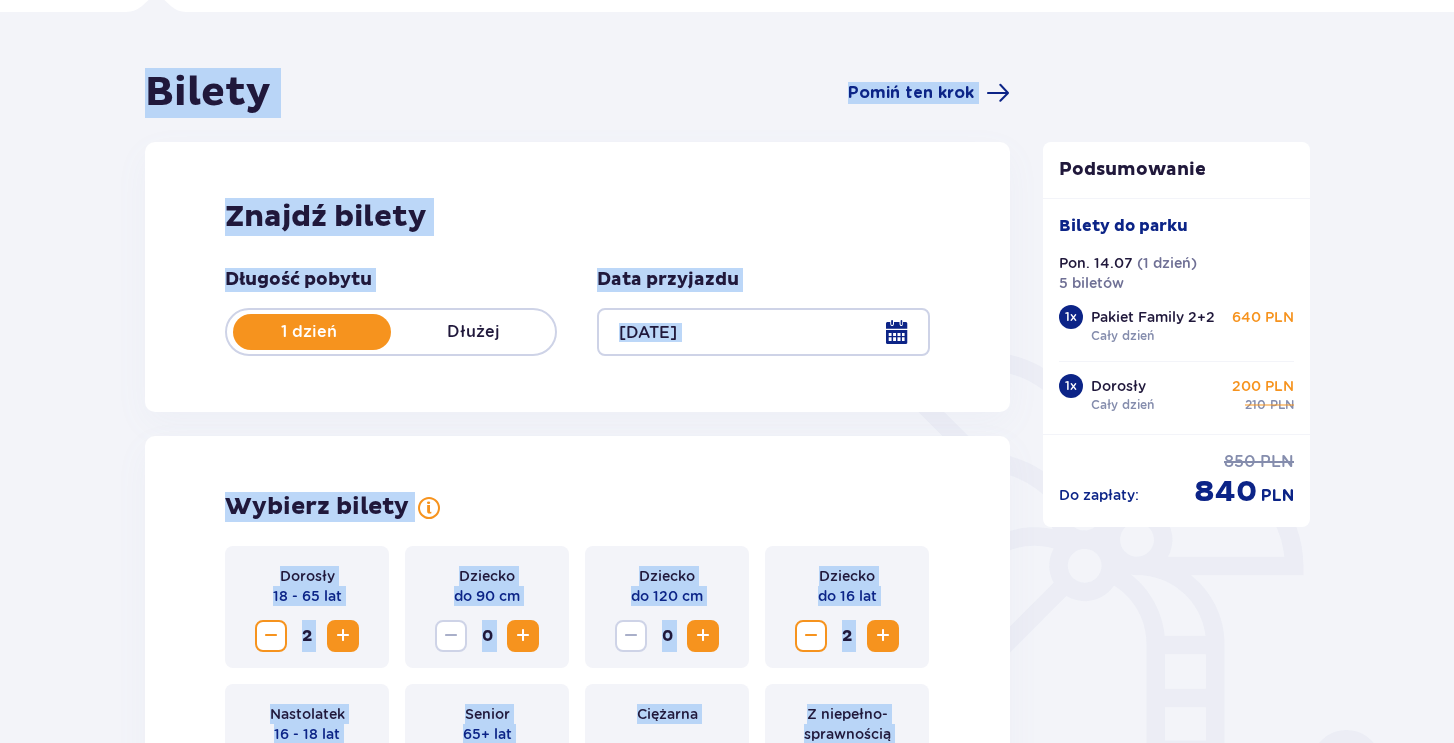 scroll, scrollTop: 0, scrollLeft: 0, axis: both 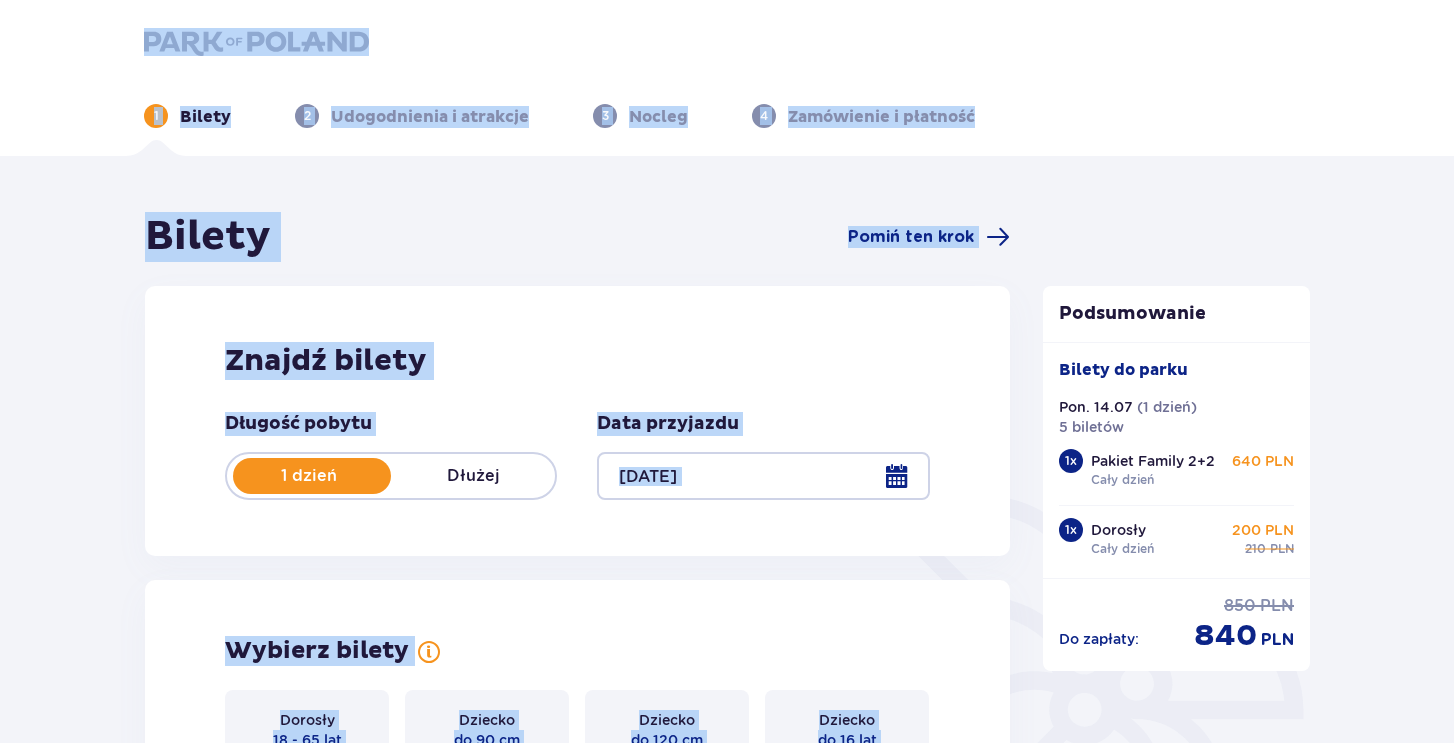 drag, startPoint x: 548, startPoint y: 255, endPoint x: 80, endPoint y: 6, distance: 530.1179 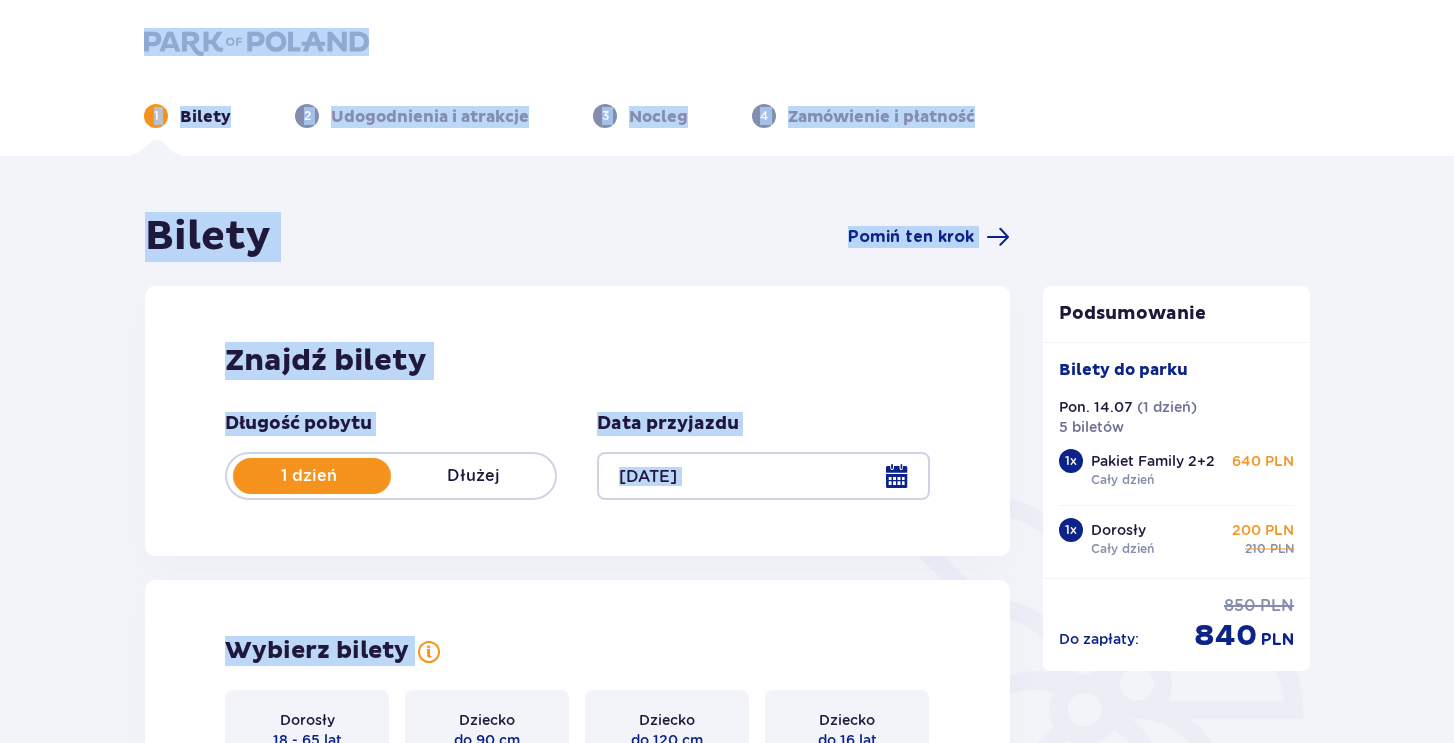 drag, startPoint x: 80, startPoint y: 7, endPoint x: 654, endPoint y: 646, distance: 858.9511 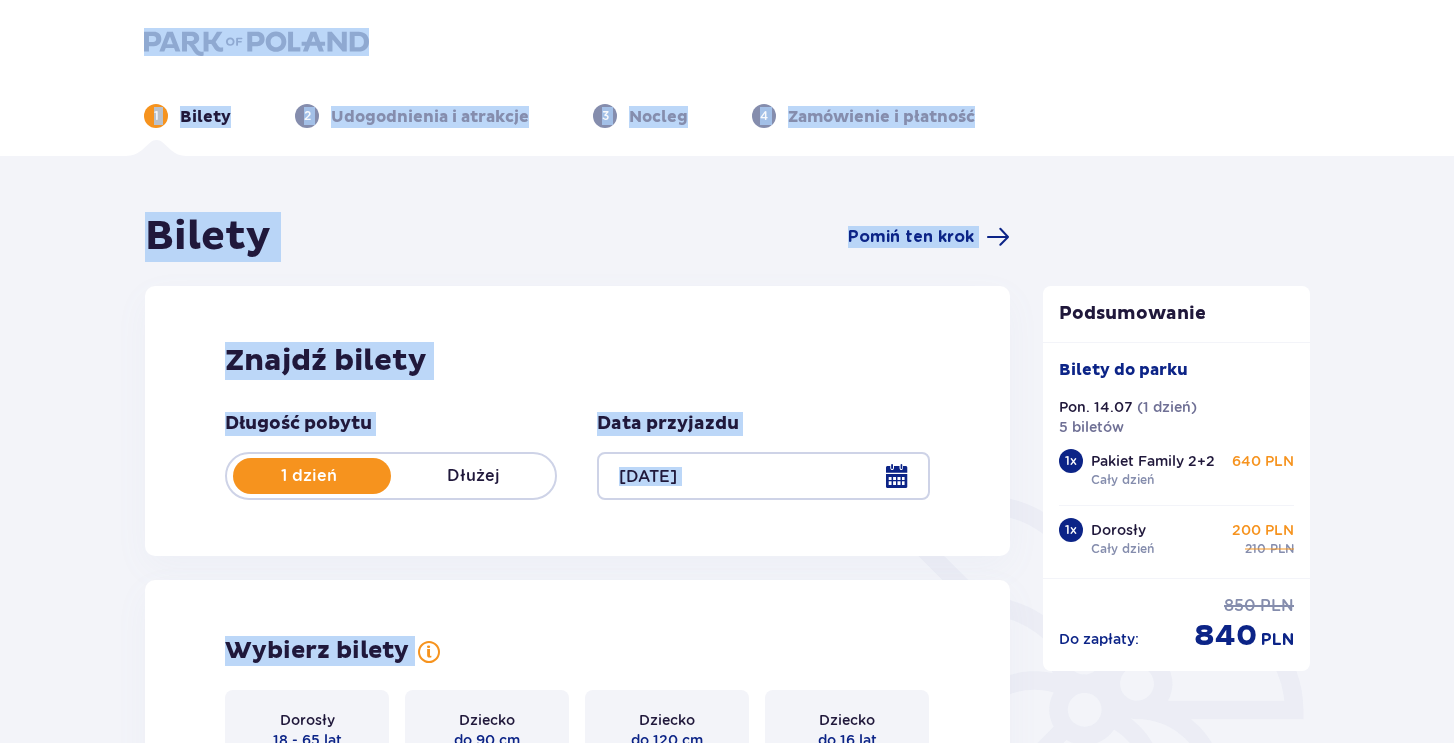 drag, startPoint x: 654, startPoint y: 646, endPoint x: 151, endPoint y: 16, distance: 806.1693 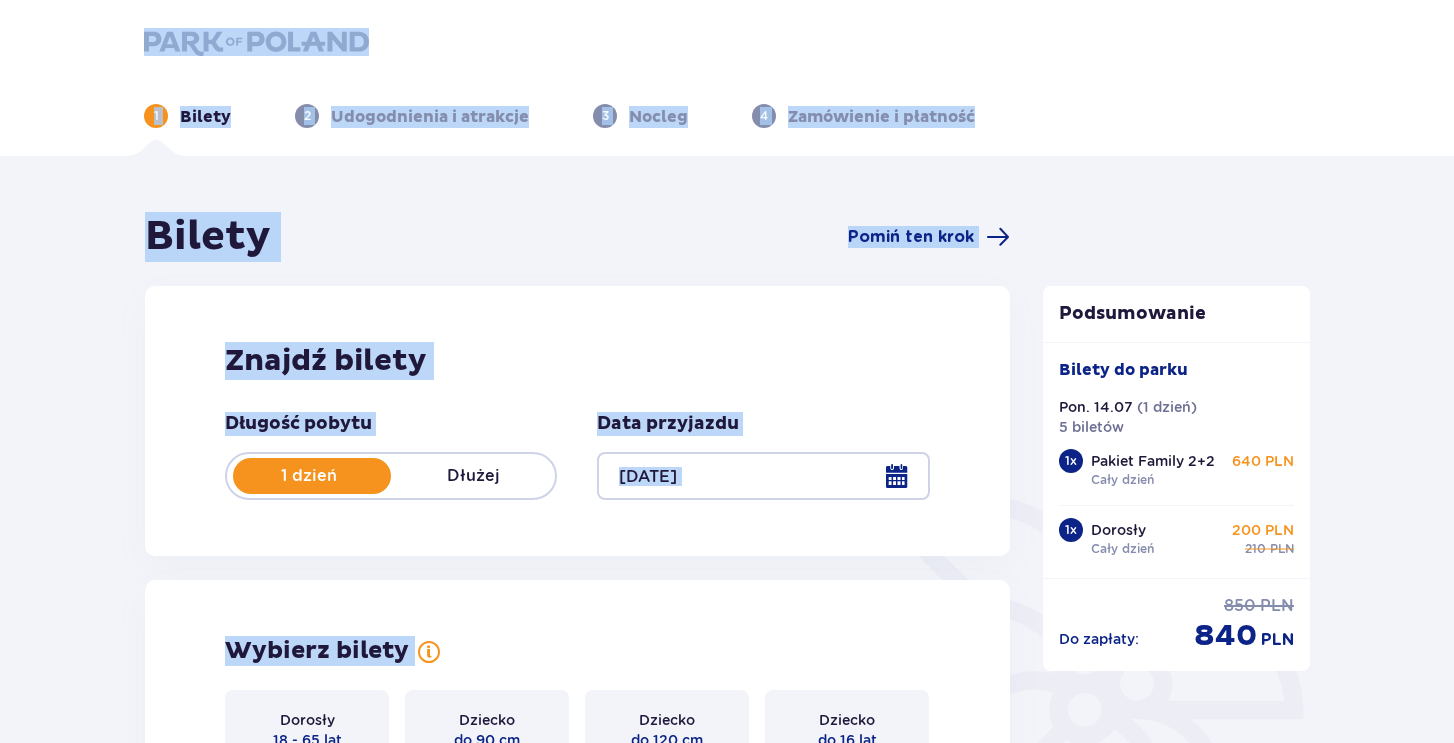 drag, startPoint x: 128, startPoint y: 20, endPoint x: 637, endPoint y: 638, distance: 800.62787 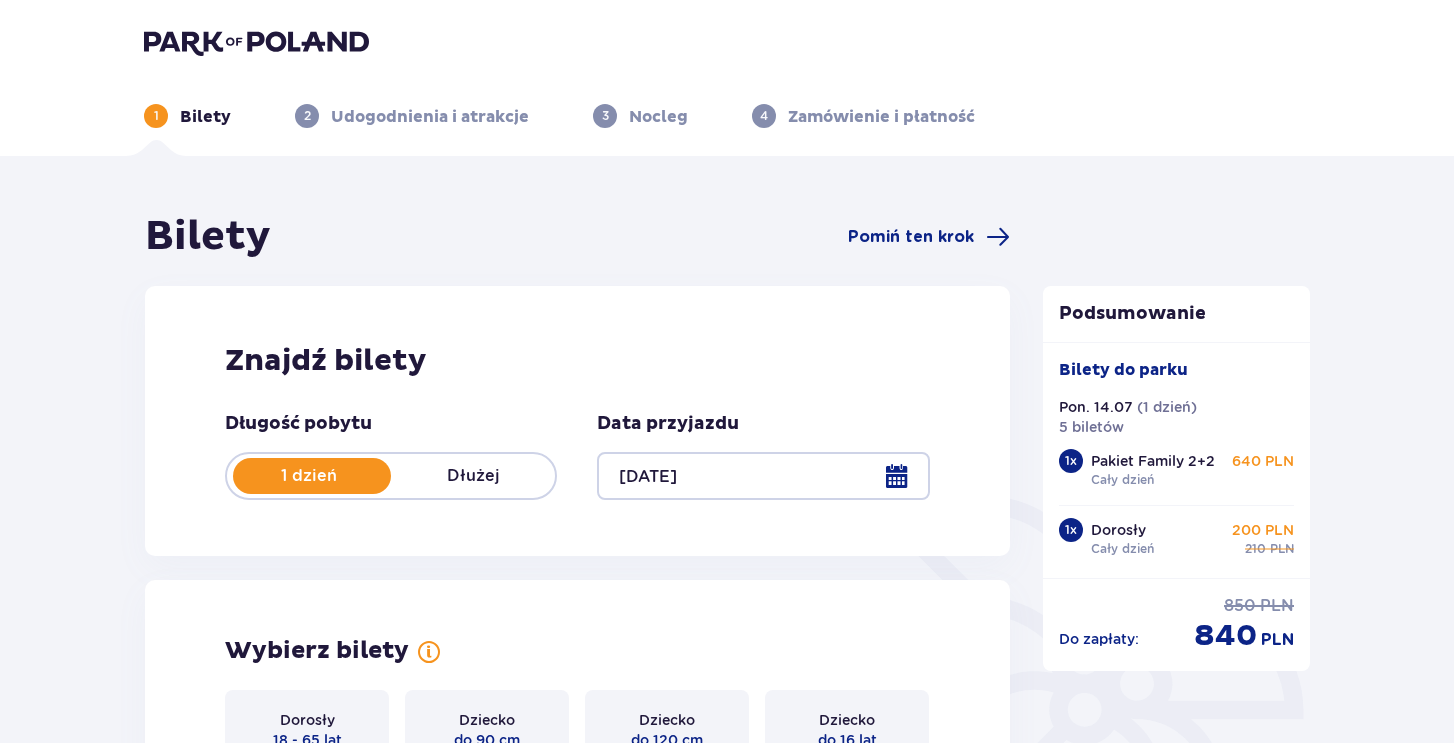 click on "Wybierz bilety" at bounding box center (577, 651) 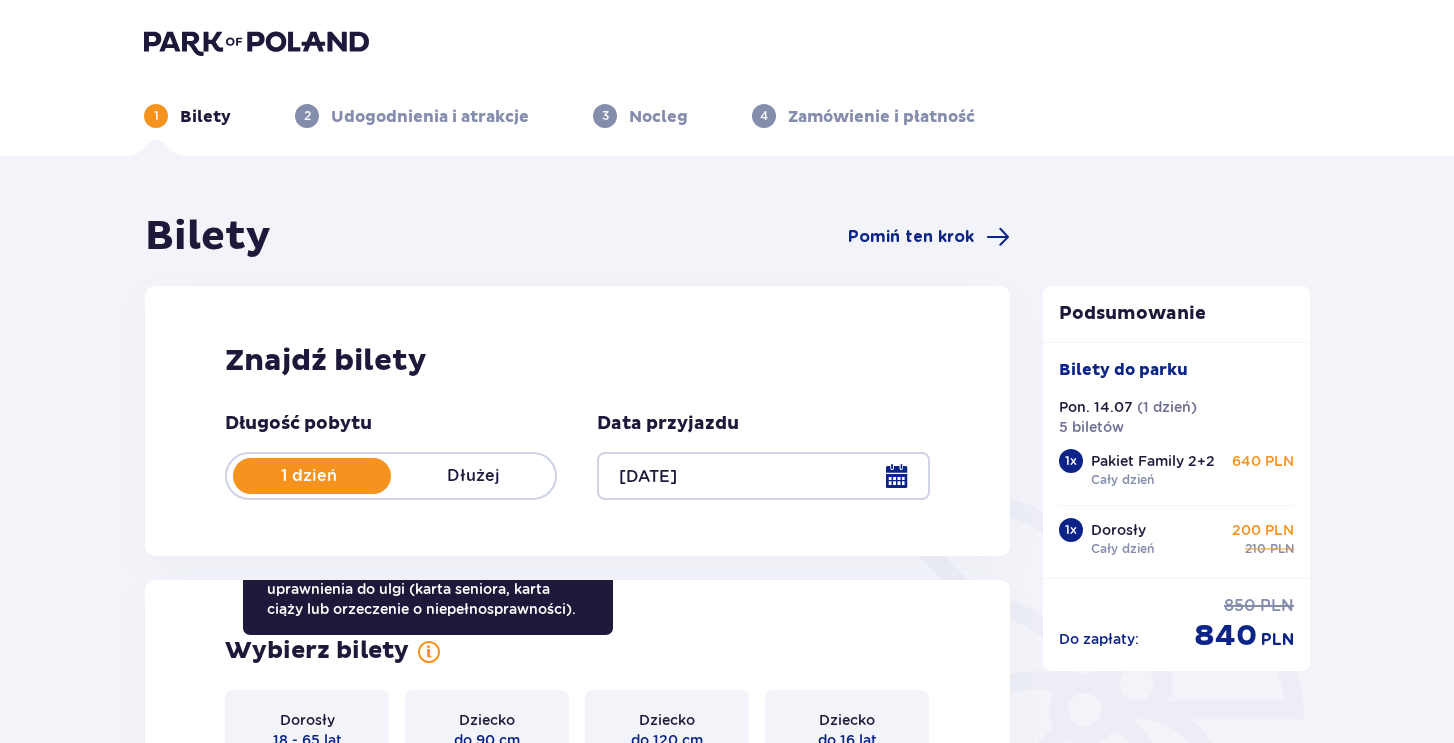 click at bounding box center (429, 652) 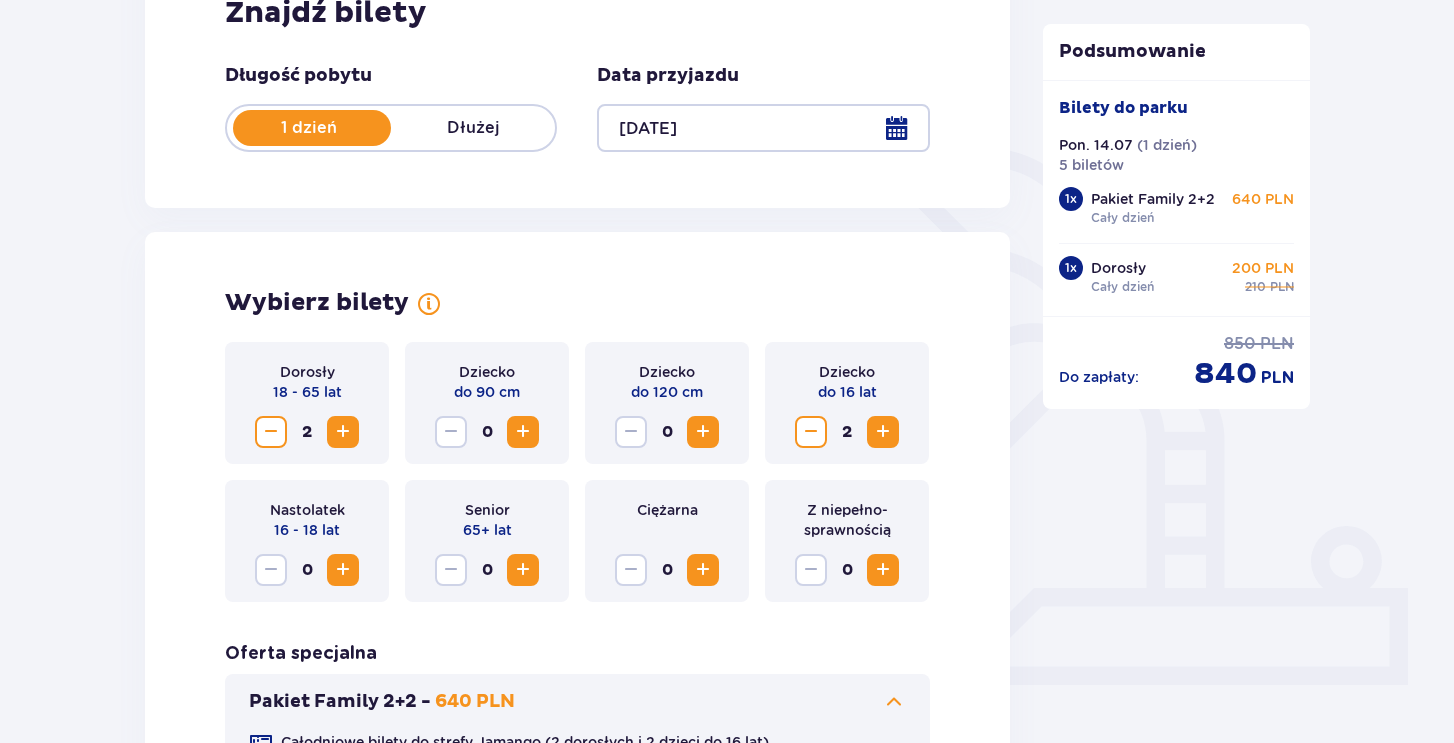 scroll, scrollTop: 441, scrollLeft: 0, axis: vertical 